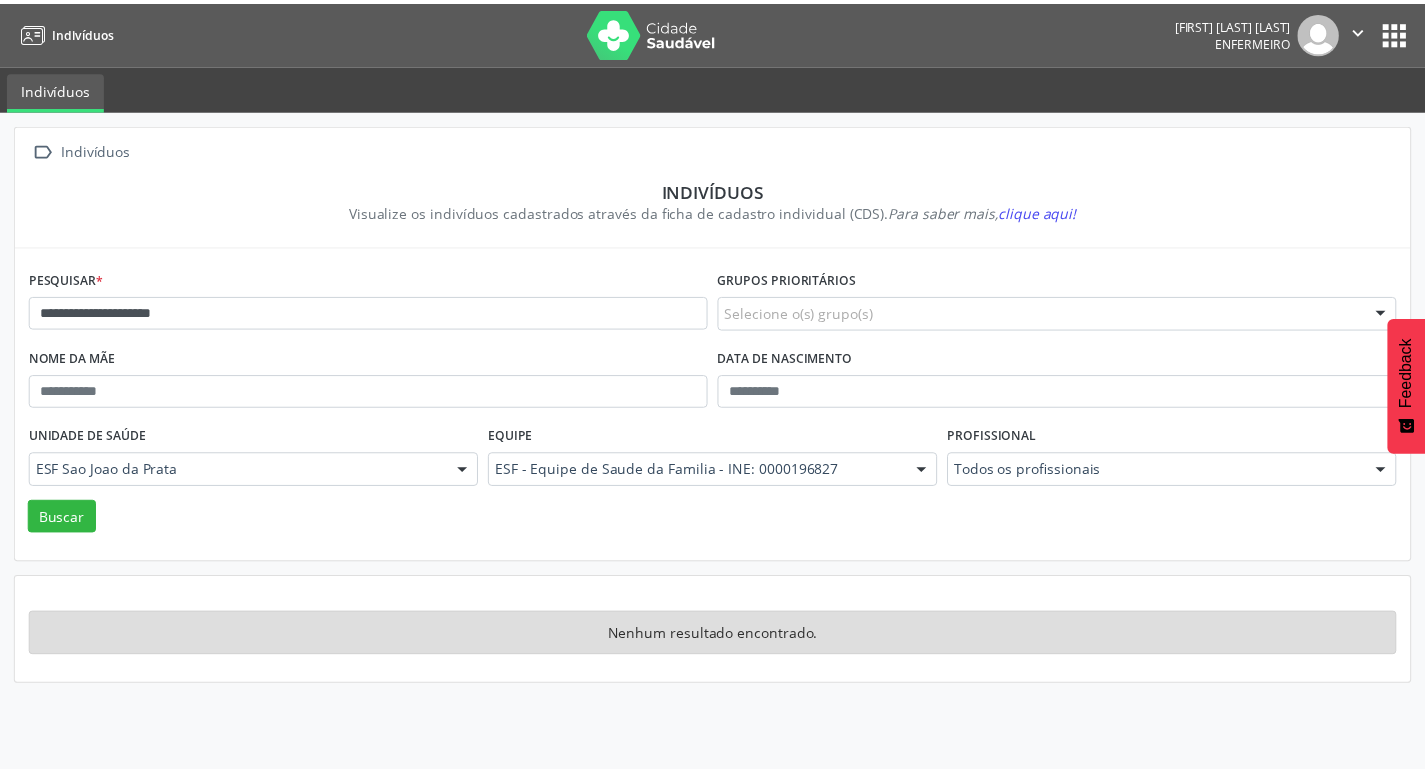 scroll, scrollTop: 0, scrollLeft: 0, axis: both 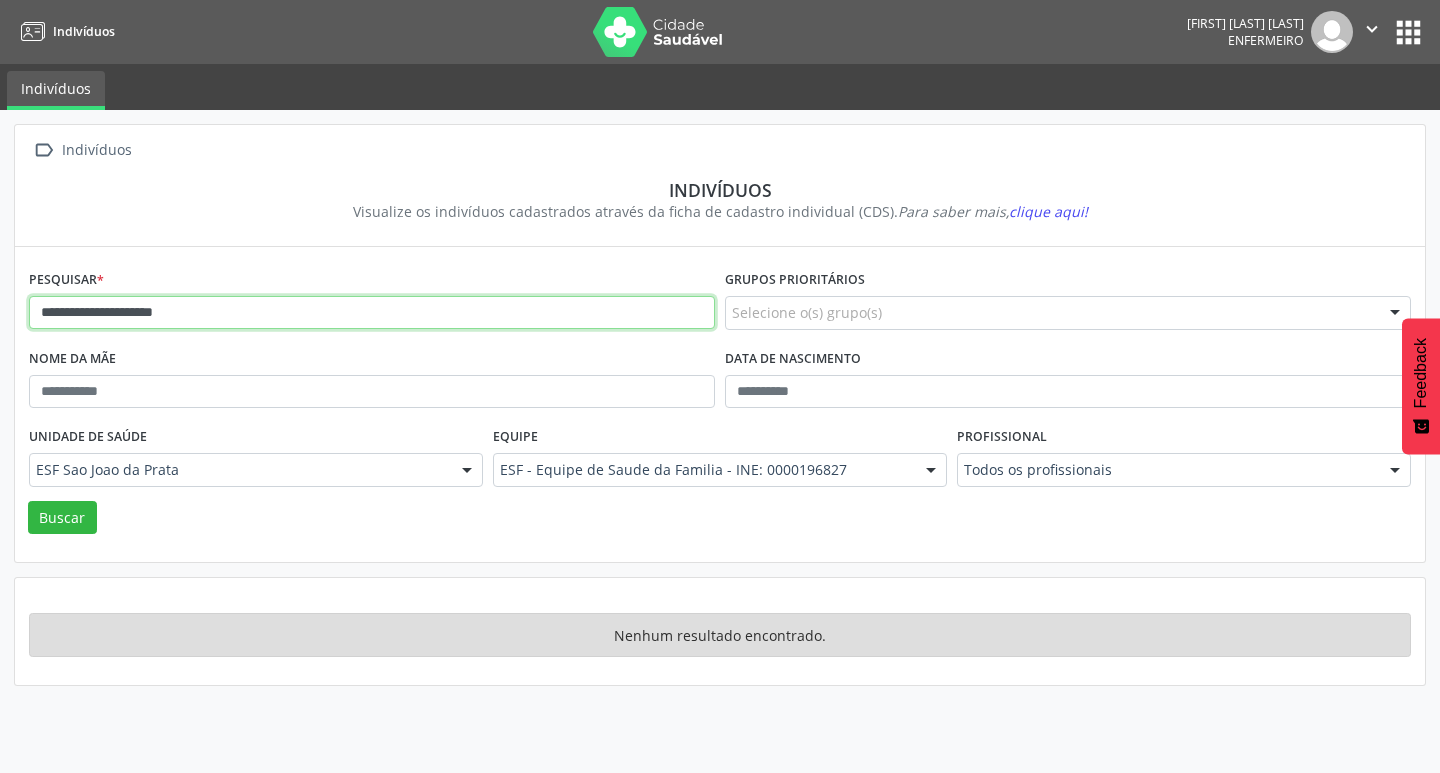 click on "**********" at bounding box center (372, 313) 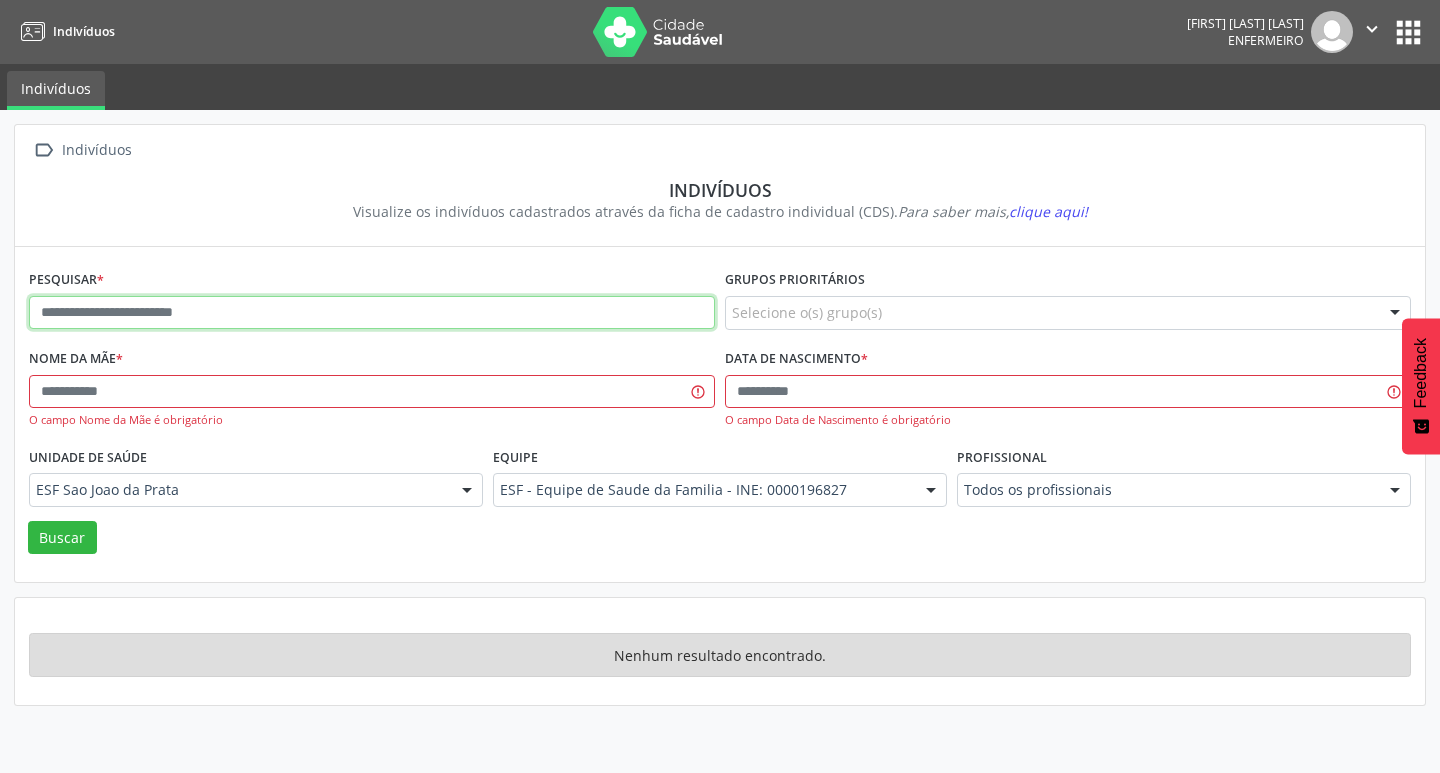 paste on "**********" 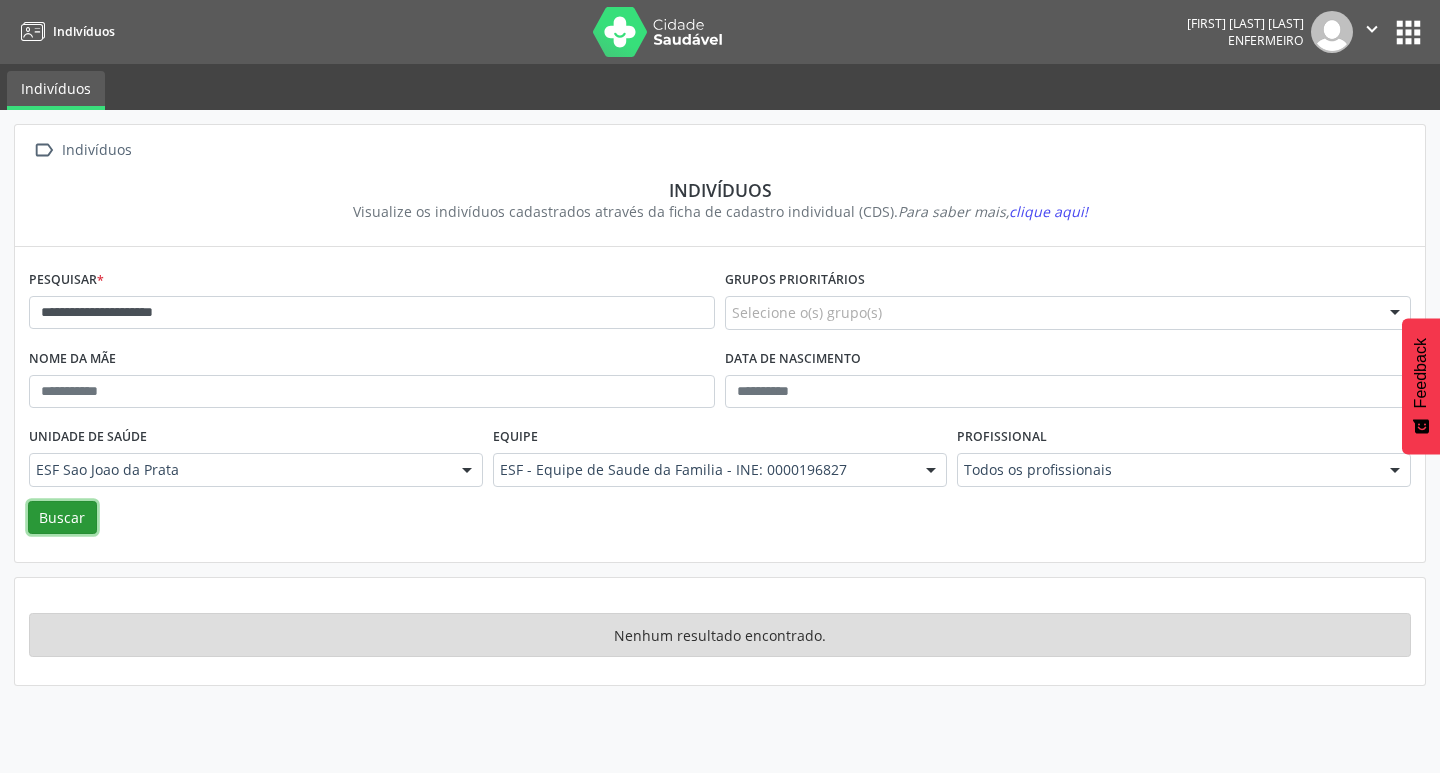 click on "Buscar" at bounding box center [62, 518] 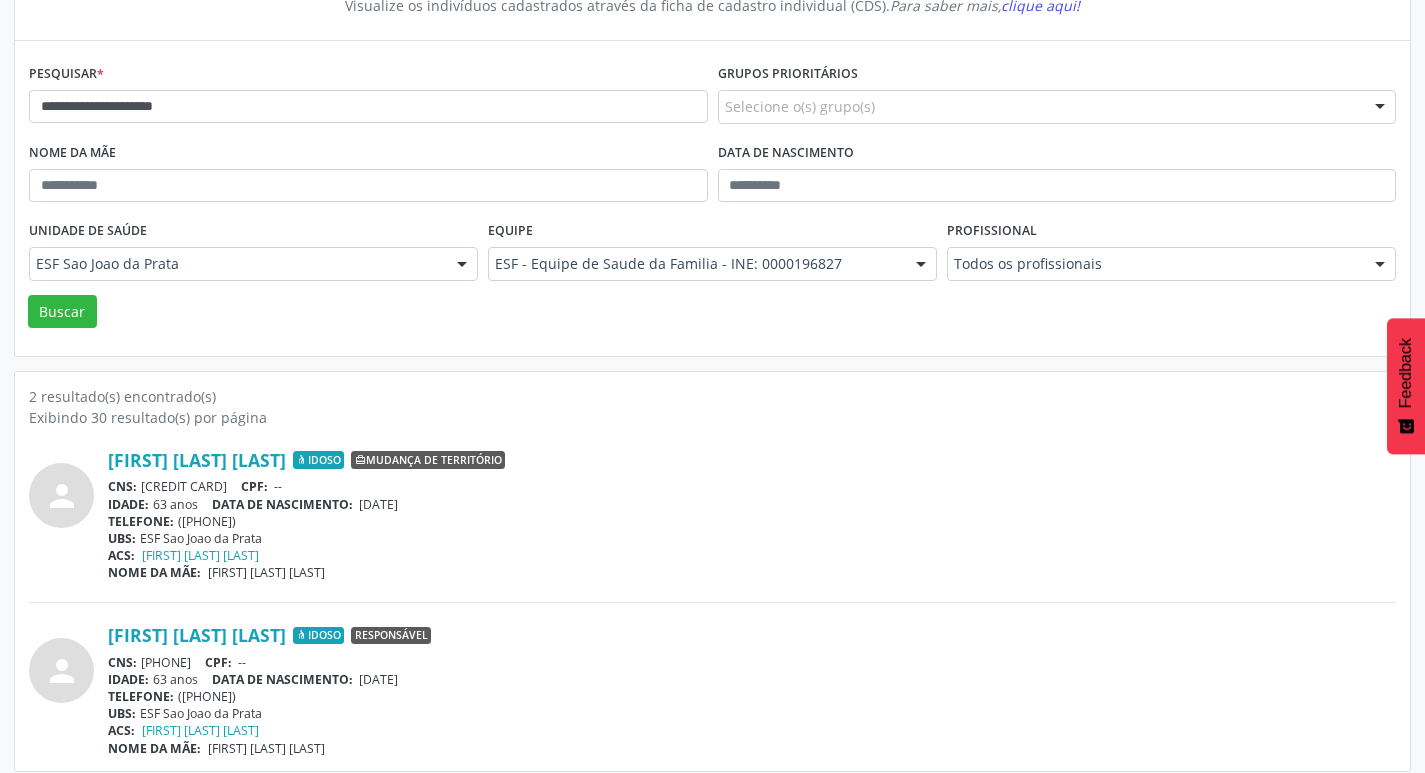 scroll, scrollTop: 219, scrollLeft: 0, axis: vertical 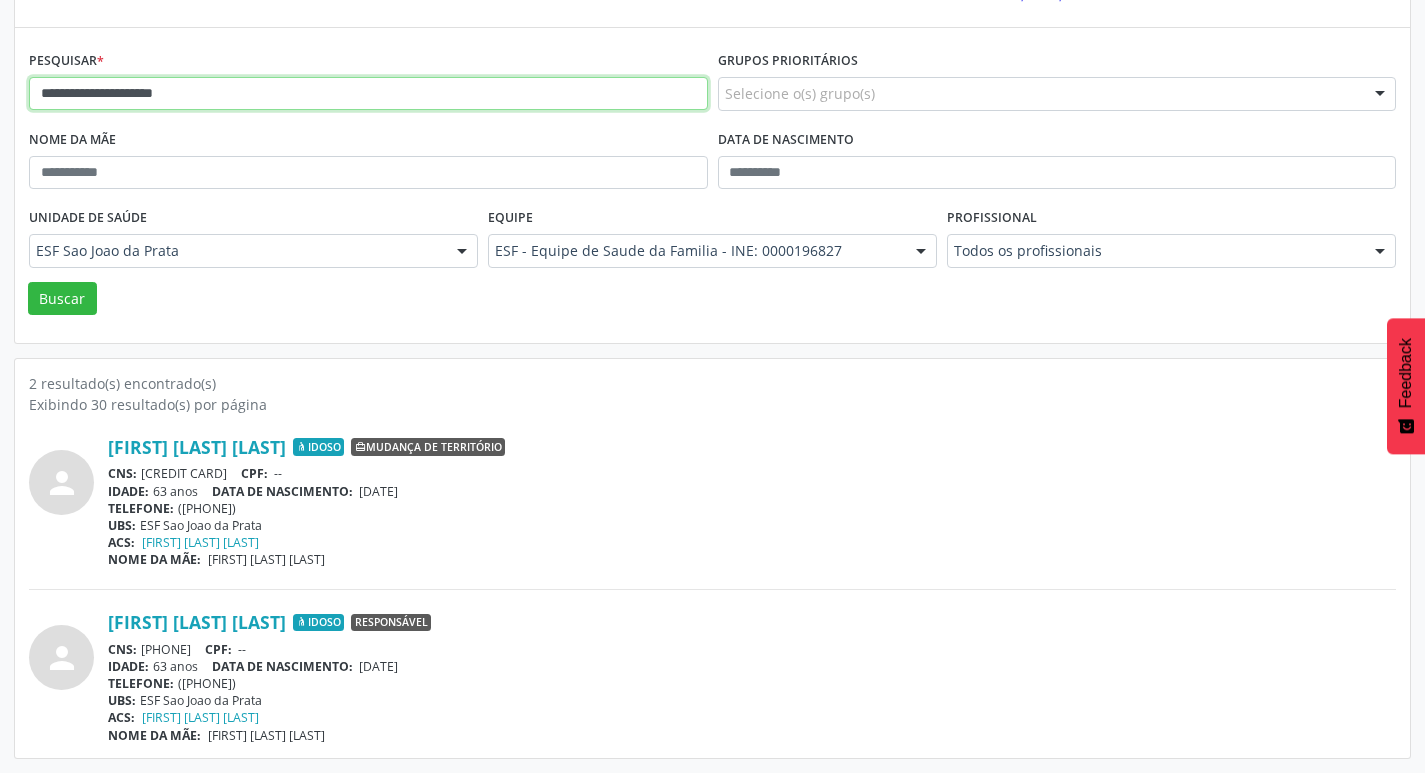 click on "**********" at bounding box center (368, 94) 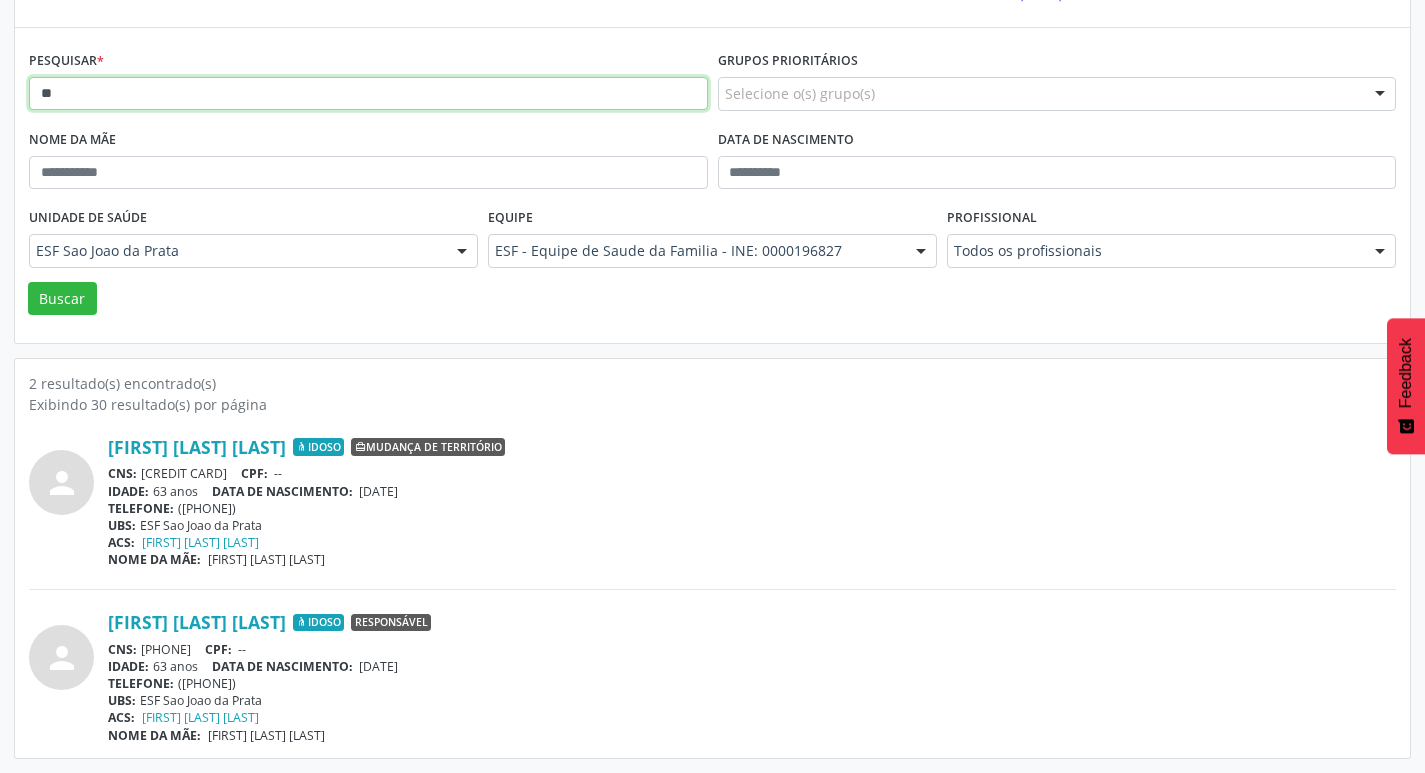type on "*" 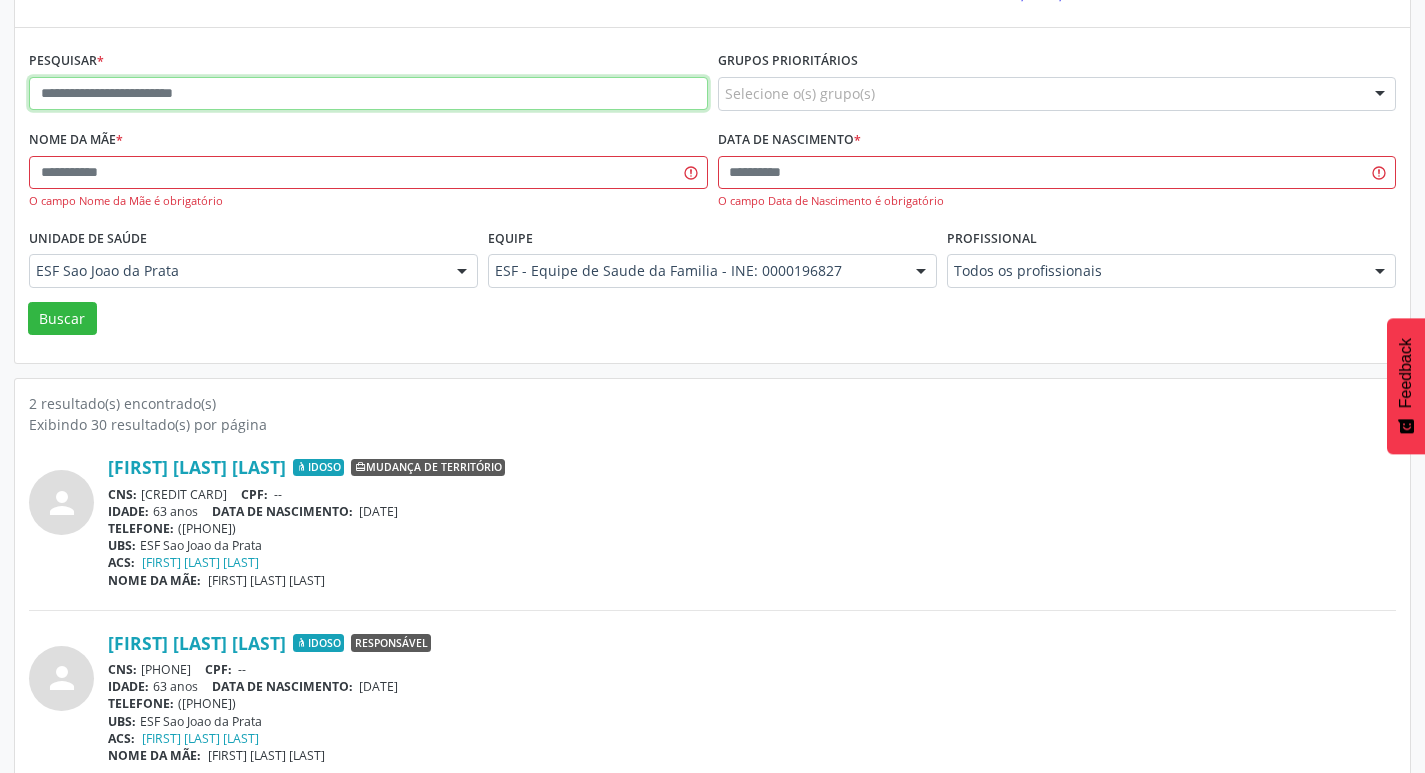 paste on "**********" 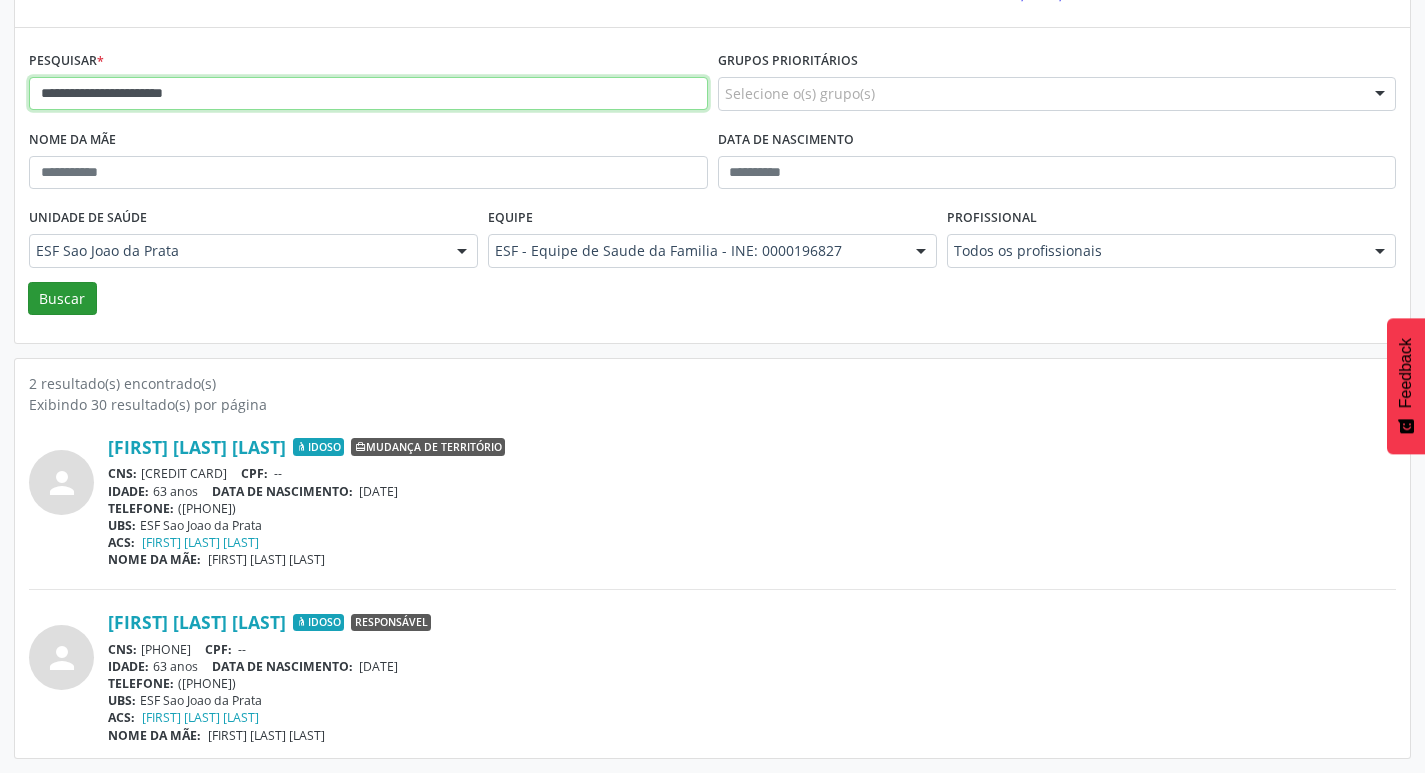 type on "**********" 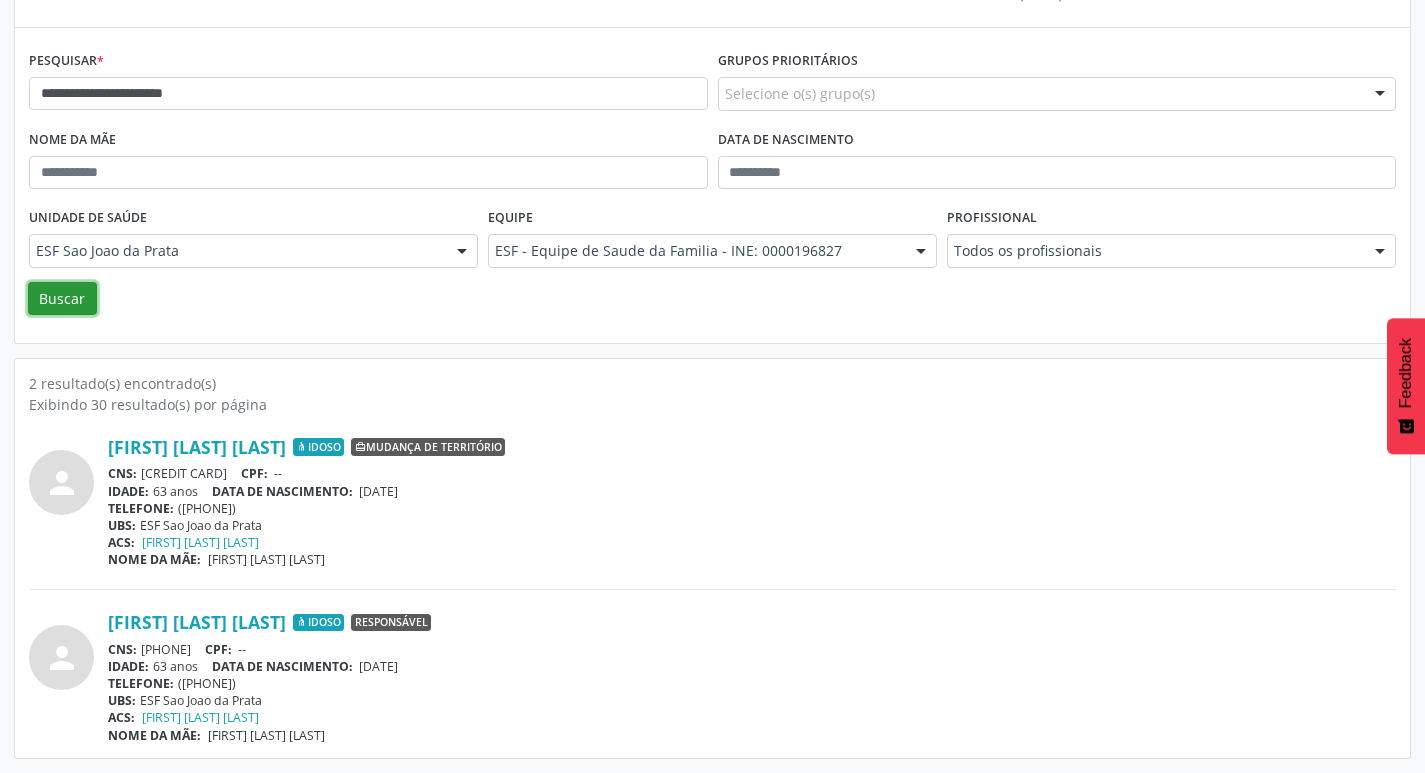click on "Buscar" at bounding box center [62, 299] 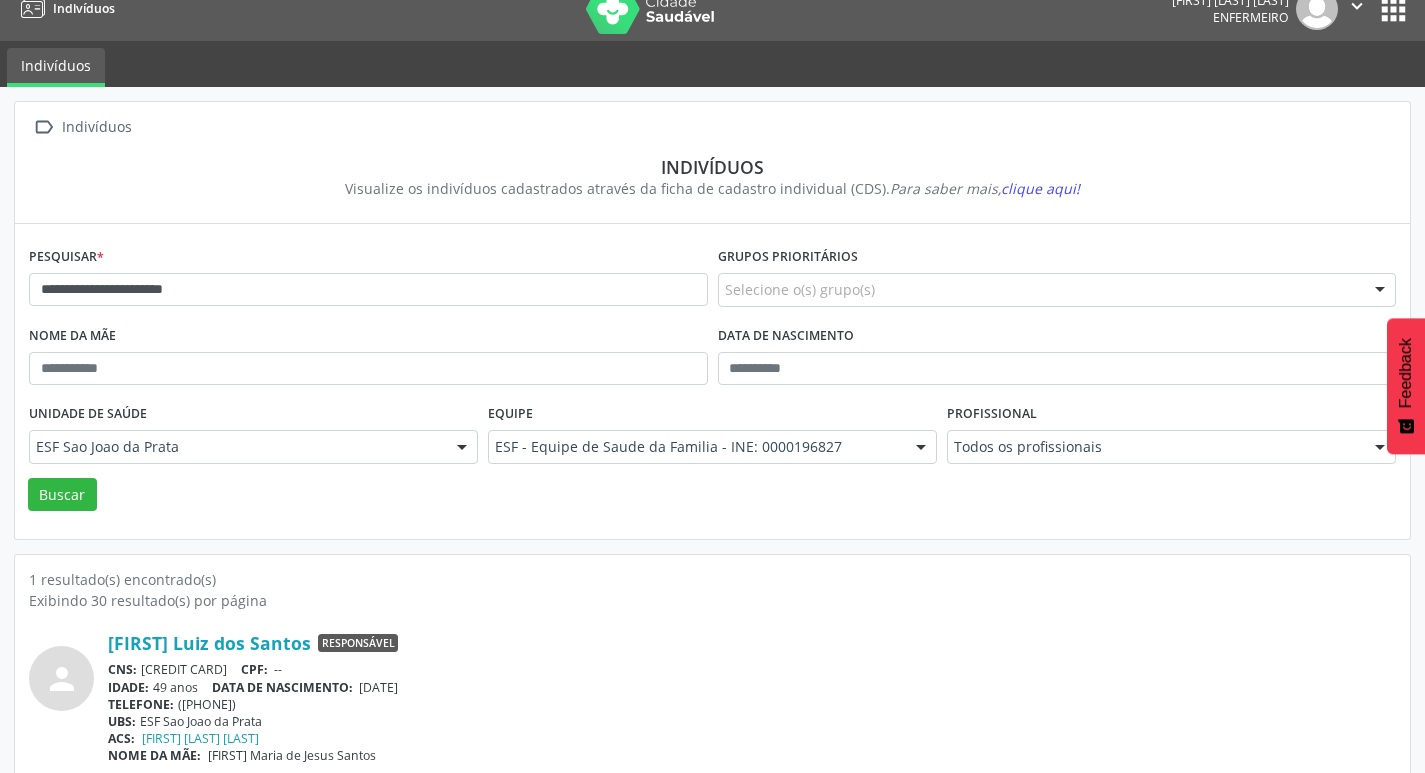 scroll, scrollTop: 43, scrollLeft: 0, axis: vertical 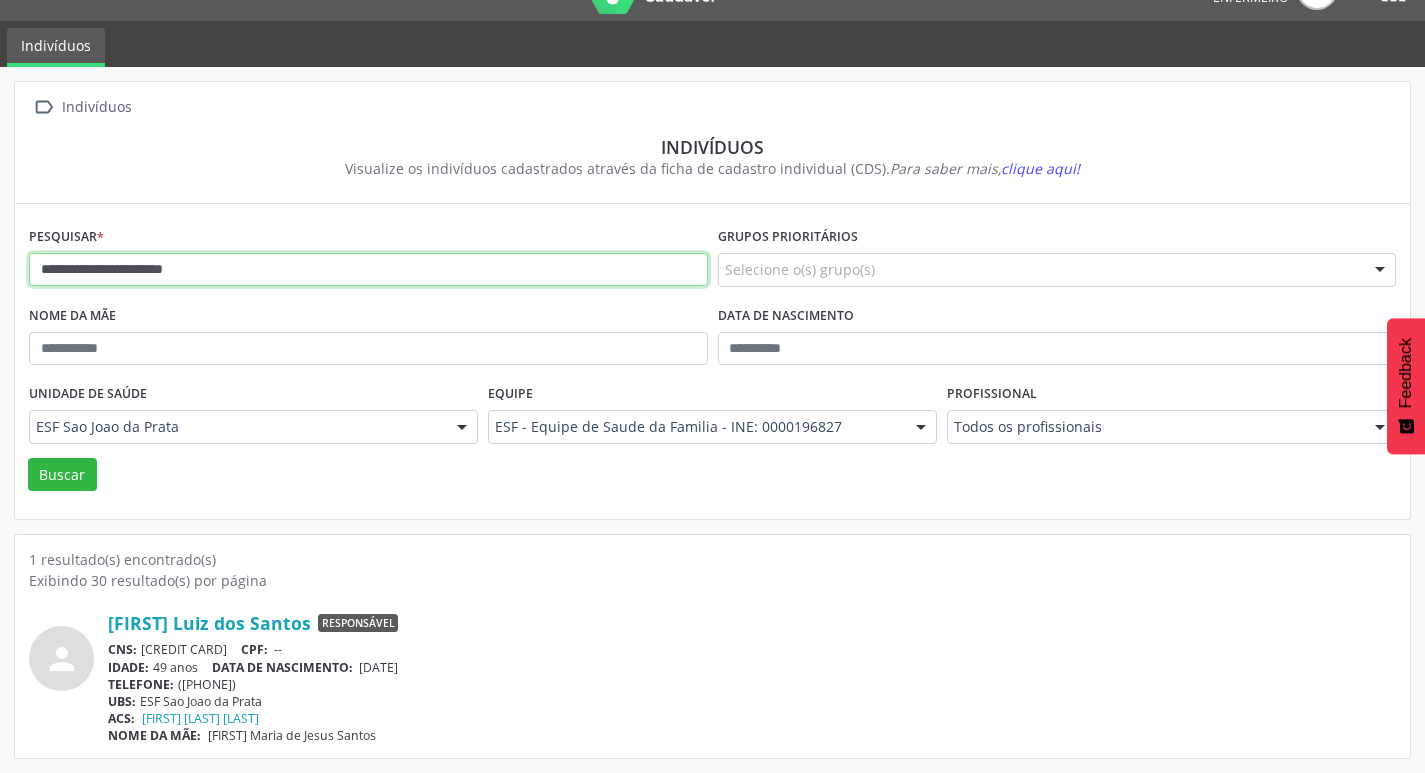 drag, startPoint x: 254, startPoint y: 268, endPoint x: 39, endPoint y: 273, distance: 215.05814 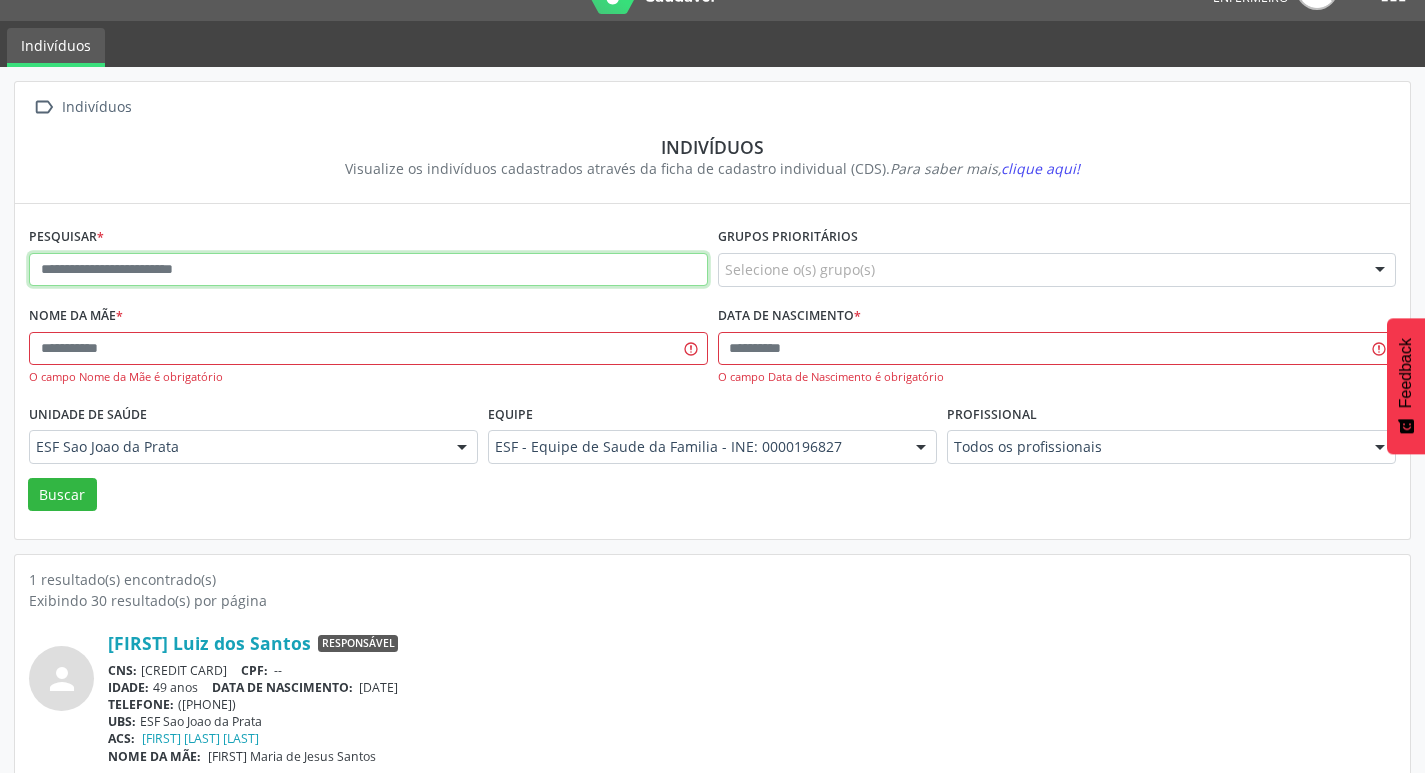 paste on "**********" 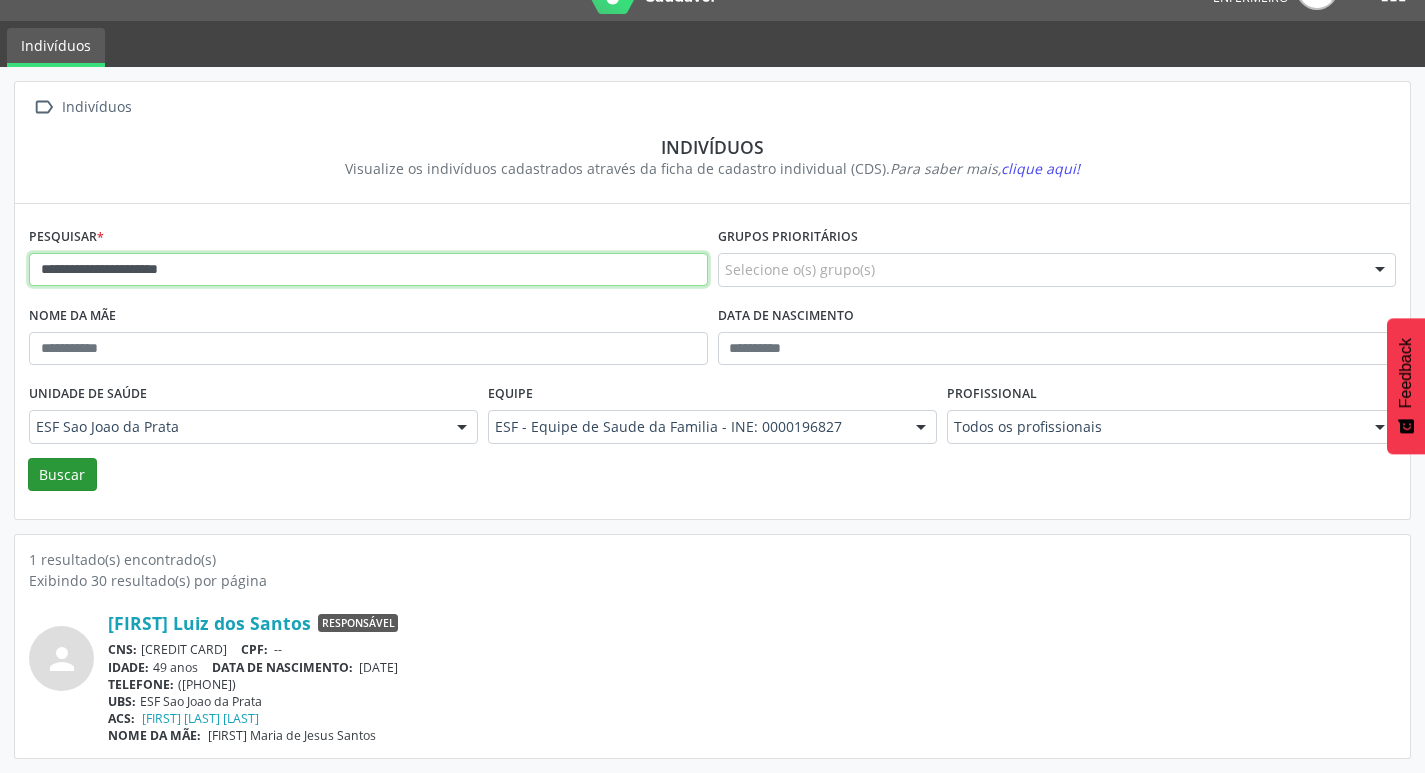 type on "**********" 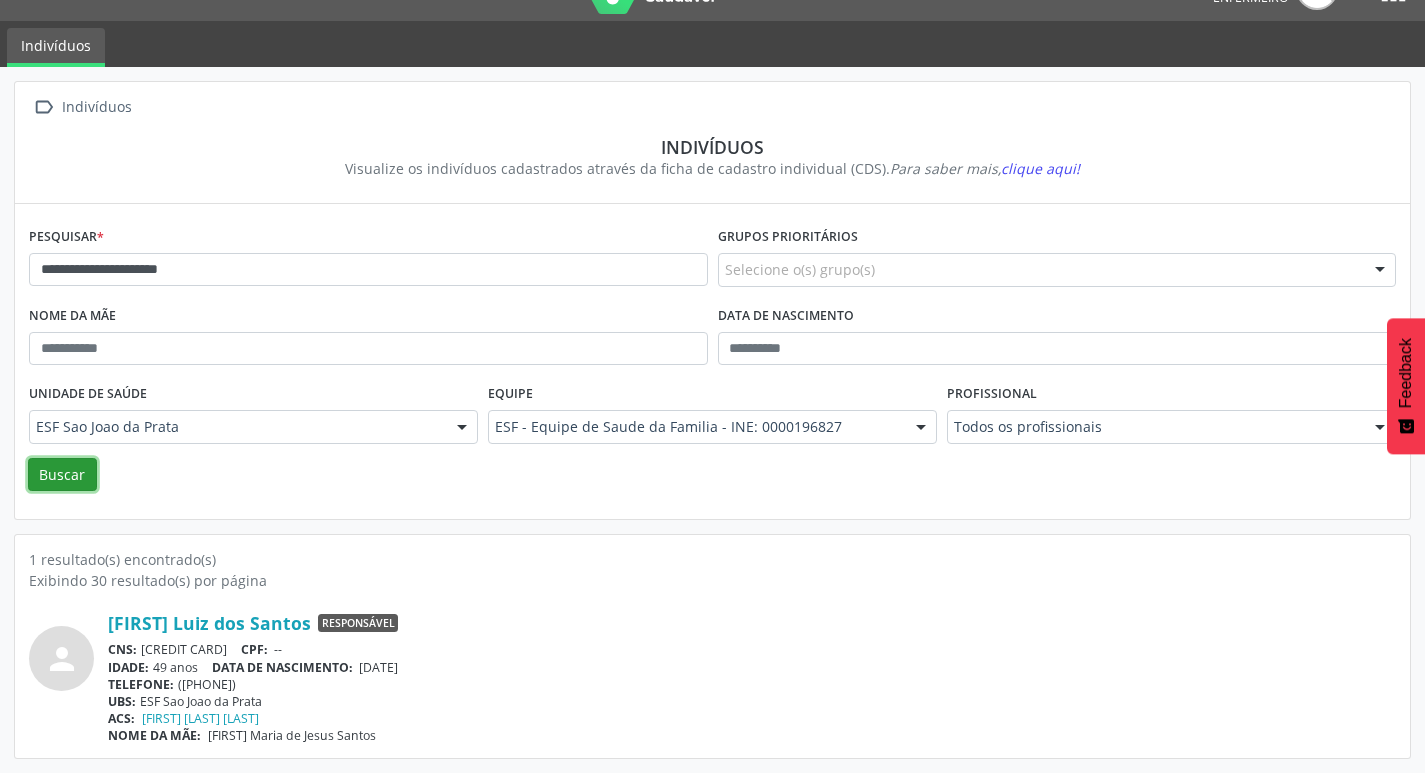 click on "Buscar" at bounding box center [62, 475] 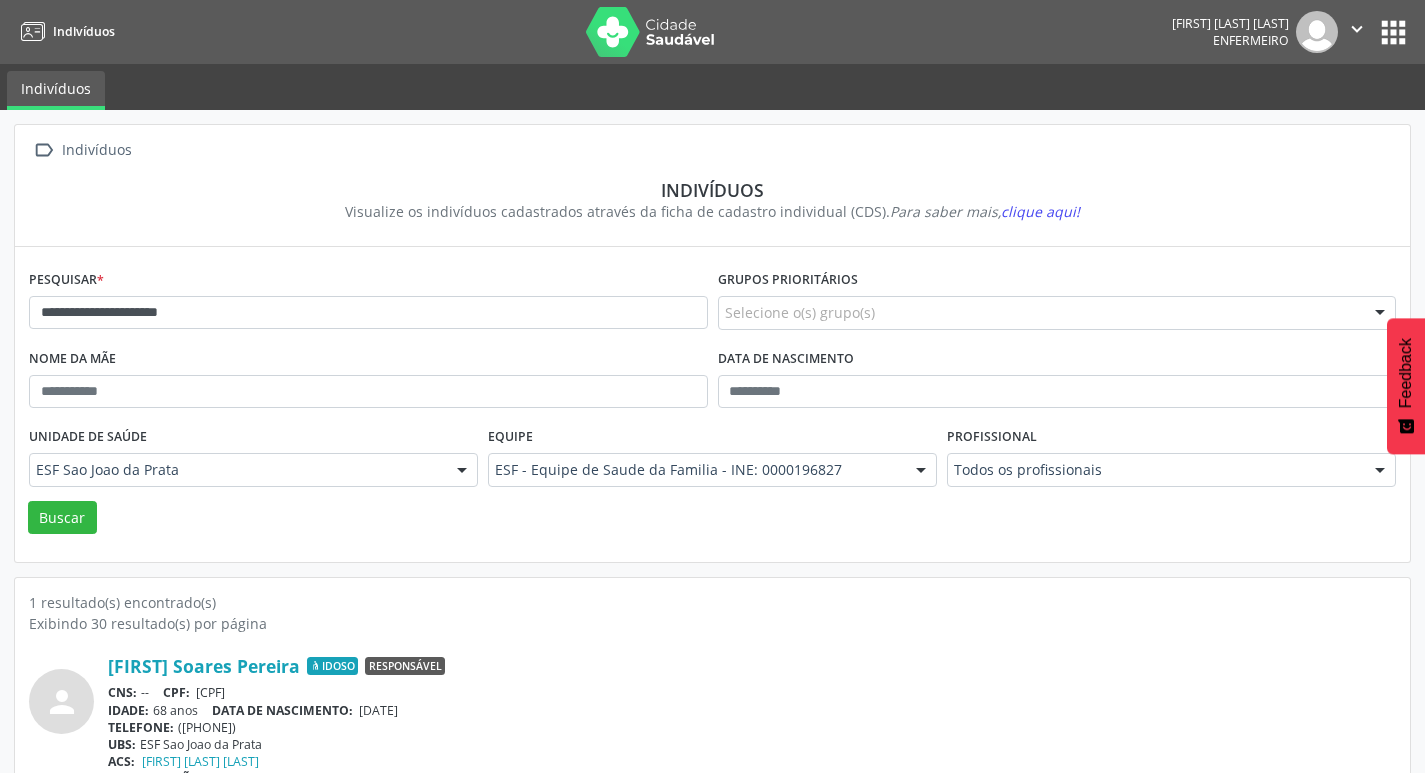 scroll, scrollTop: 43, scrollLeft: 0, axis: vertical 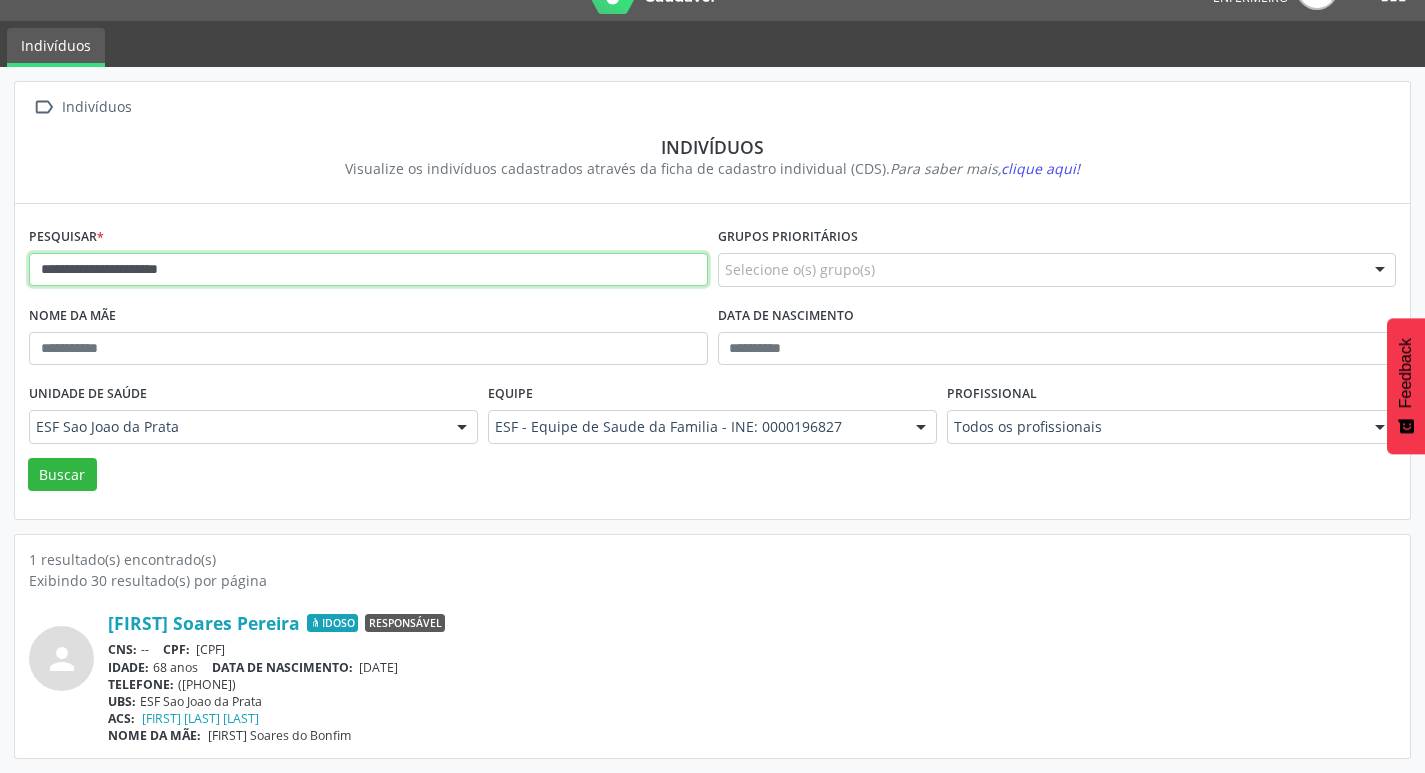 click on "**********" at bounding box center (368, 270) 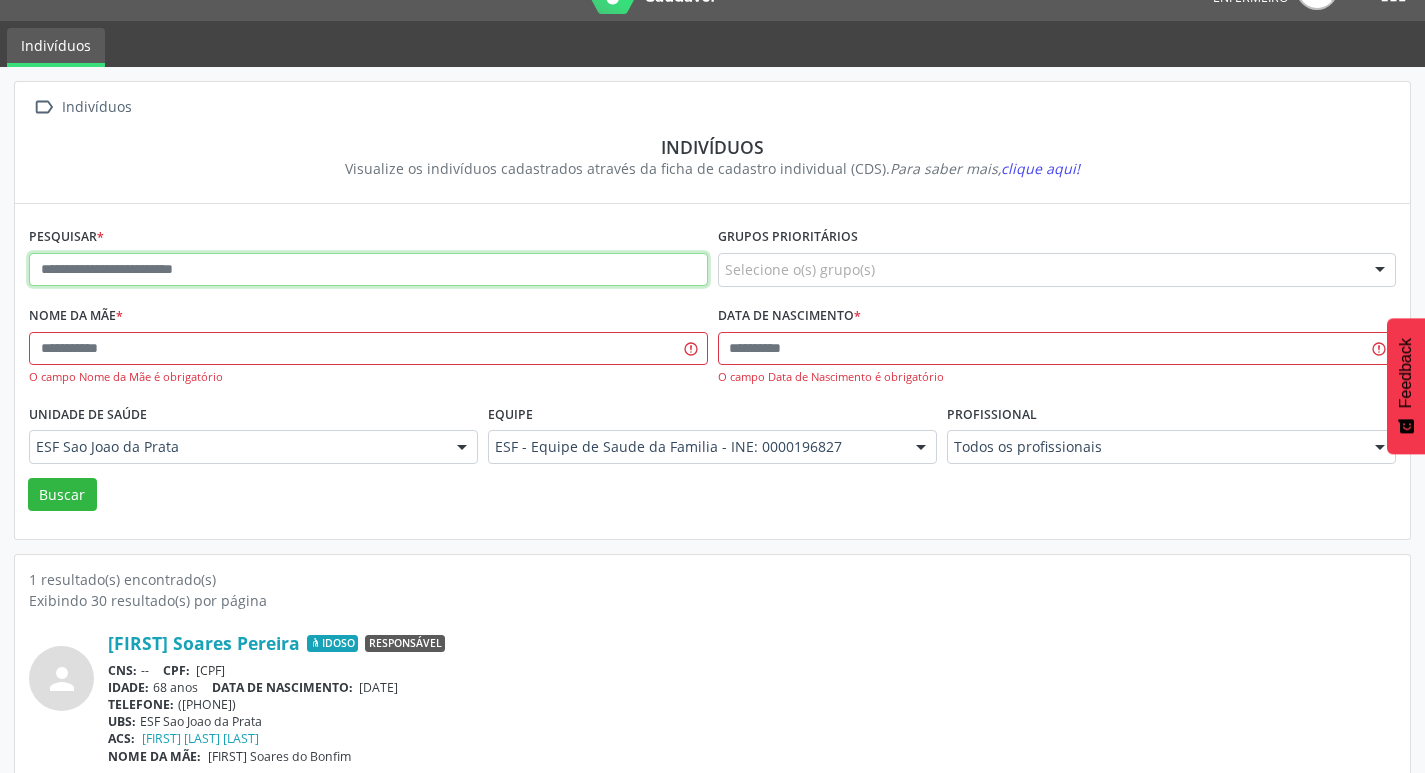 paste on "**********" 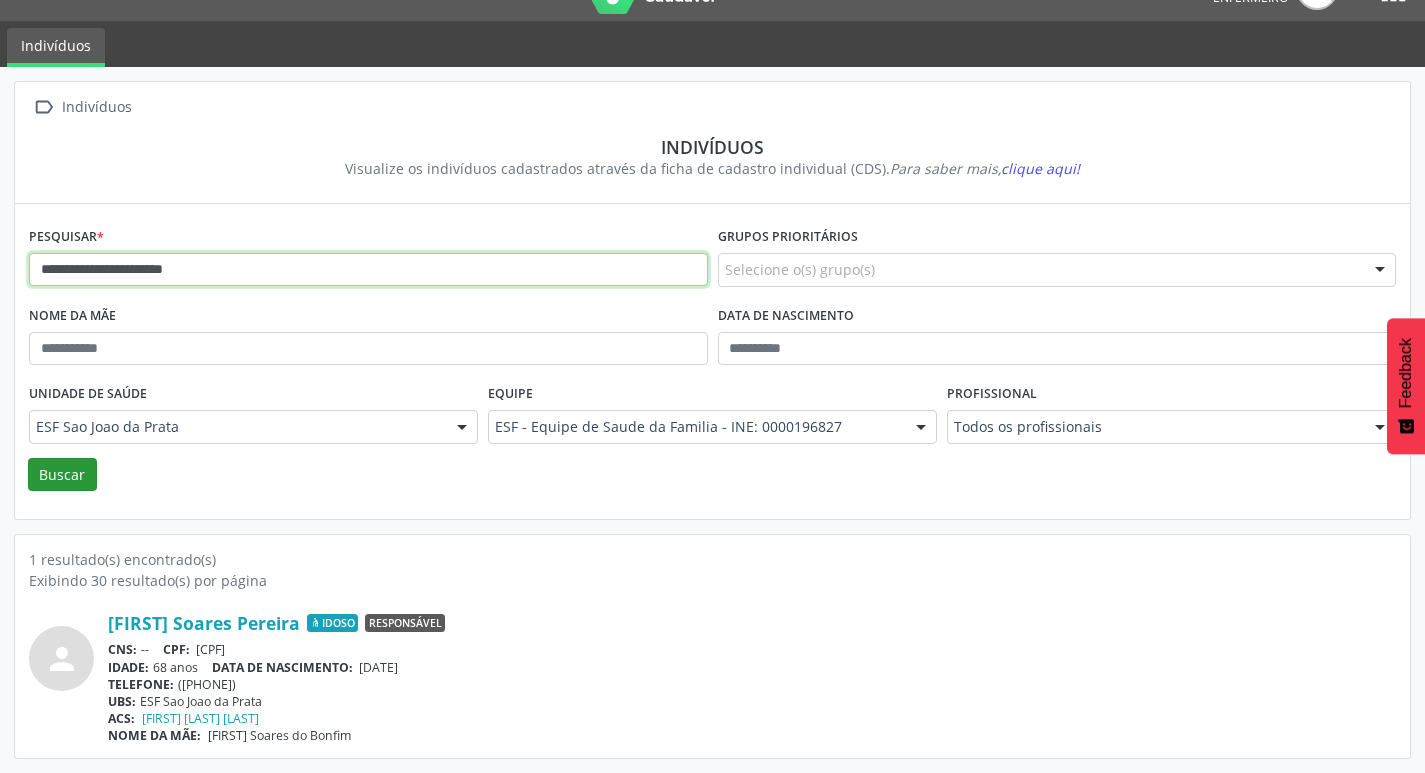 type on "**********" 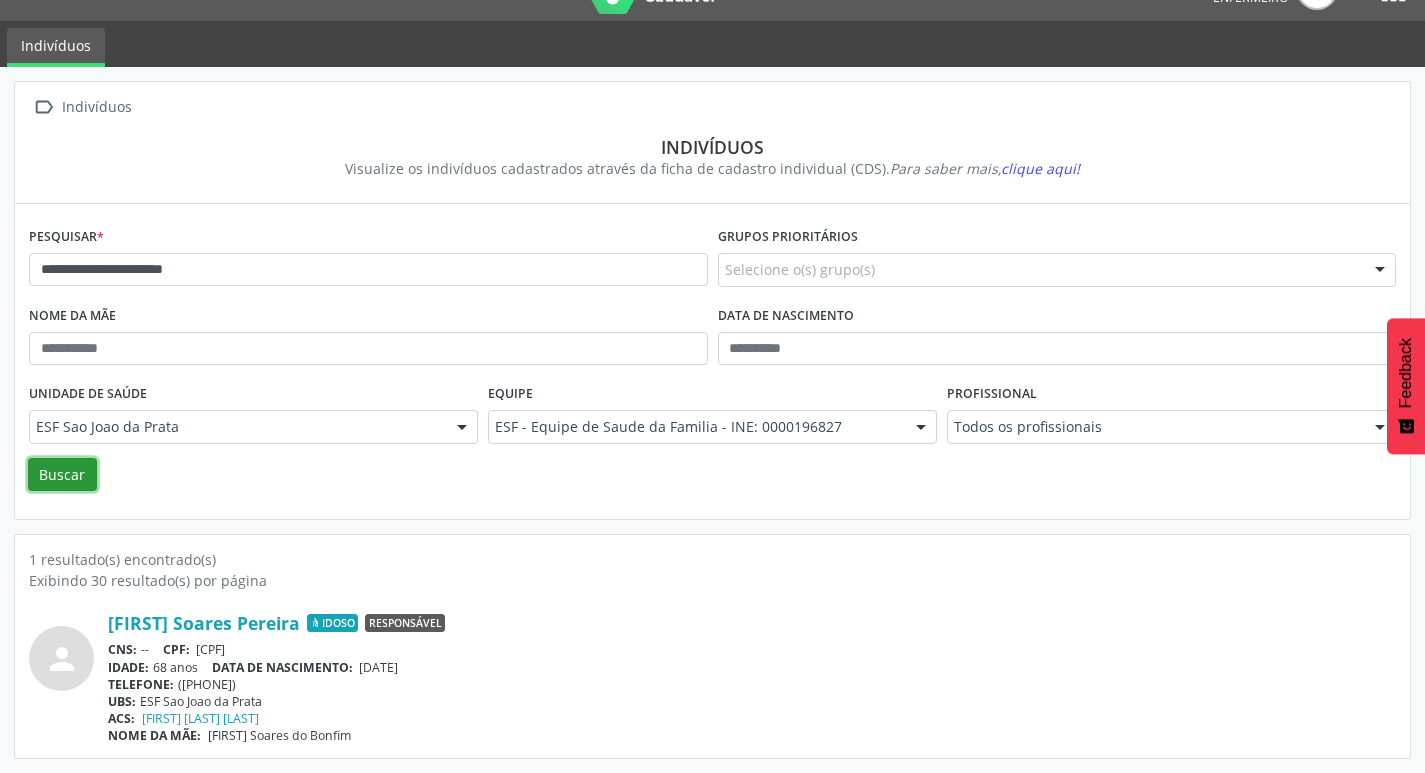 click on "Buscar" at bounding box center (62, 475) 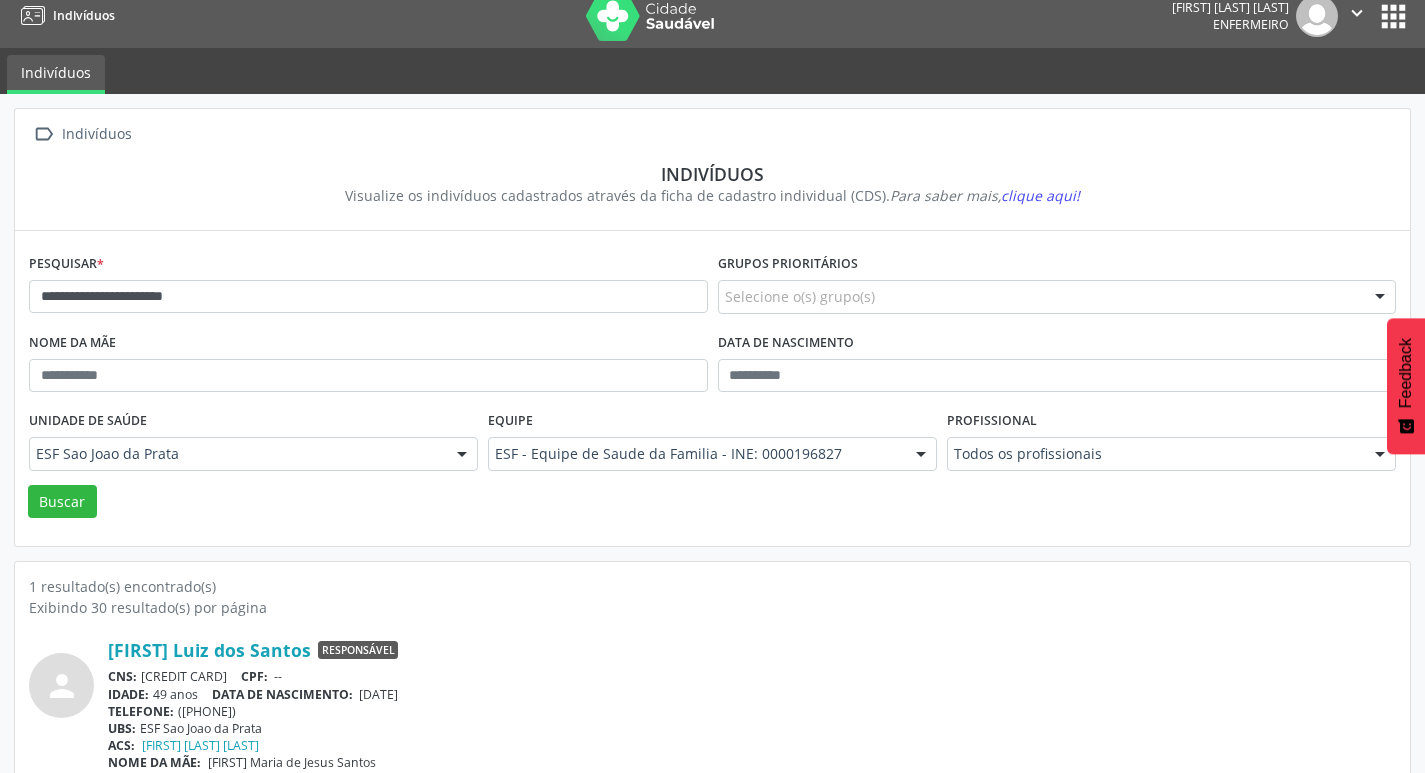 scroll, scrollTop: 43, scrollLeft: 0, axis: vertical 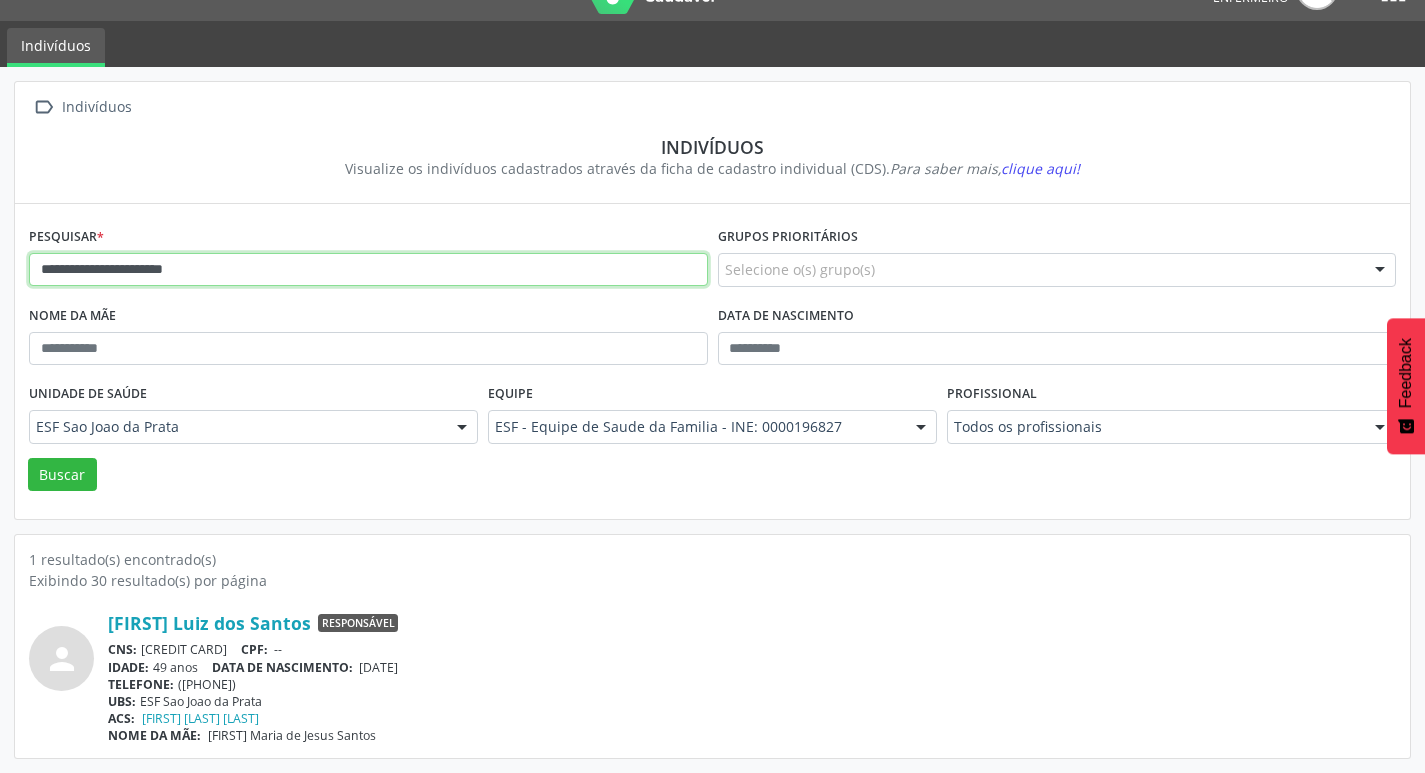drag, startPoint x: 276, startPoint y: 270, endPoint x: 35, endPoint y: 263, distance: 241.10164 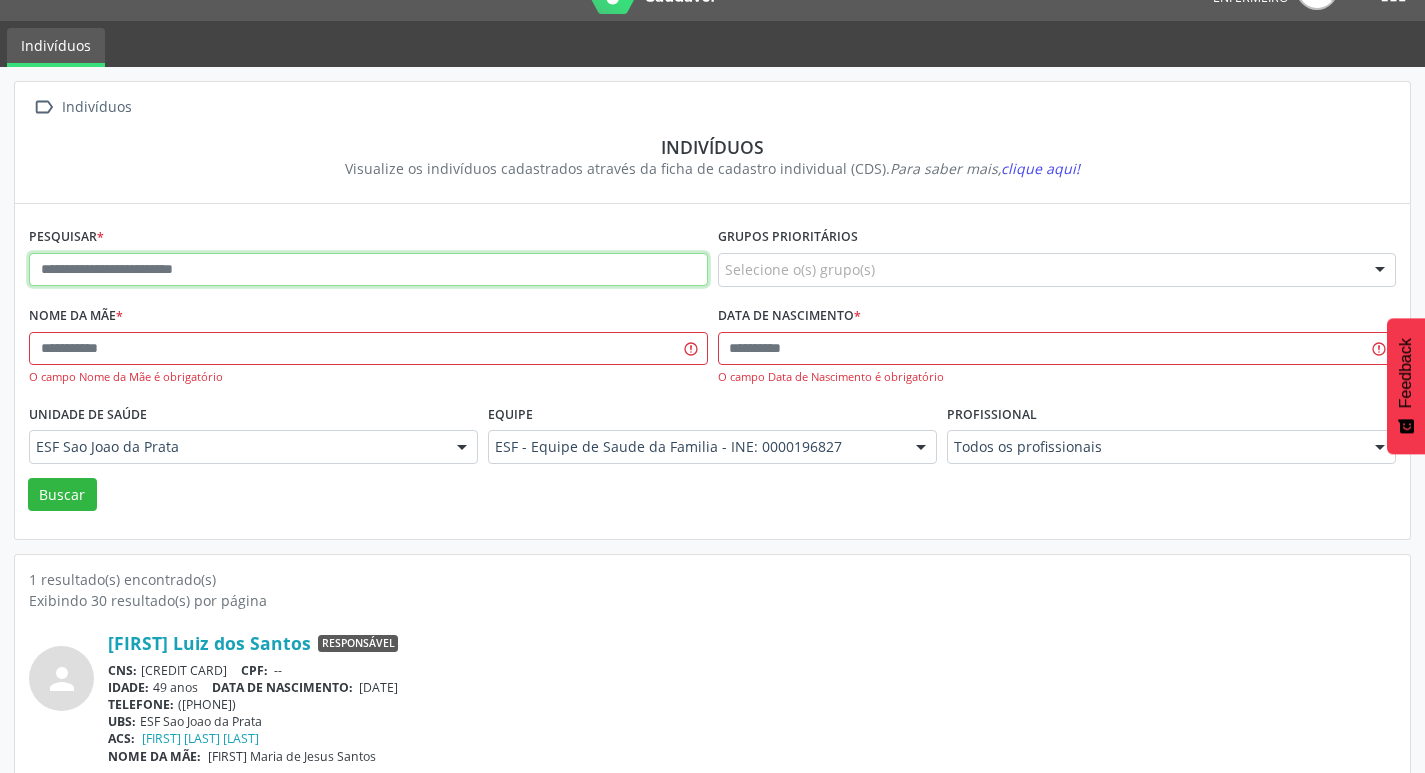 paste on "**********" 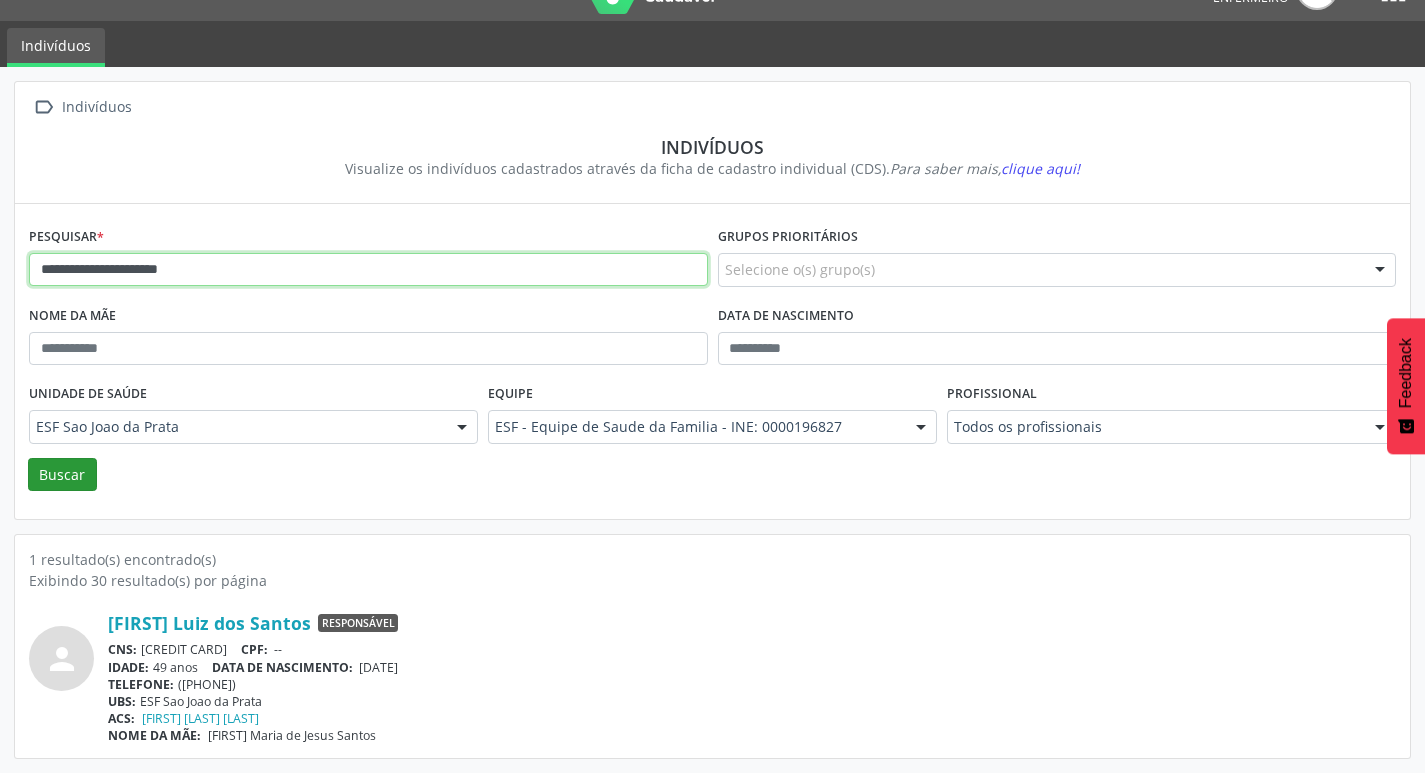 type on "**********" 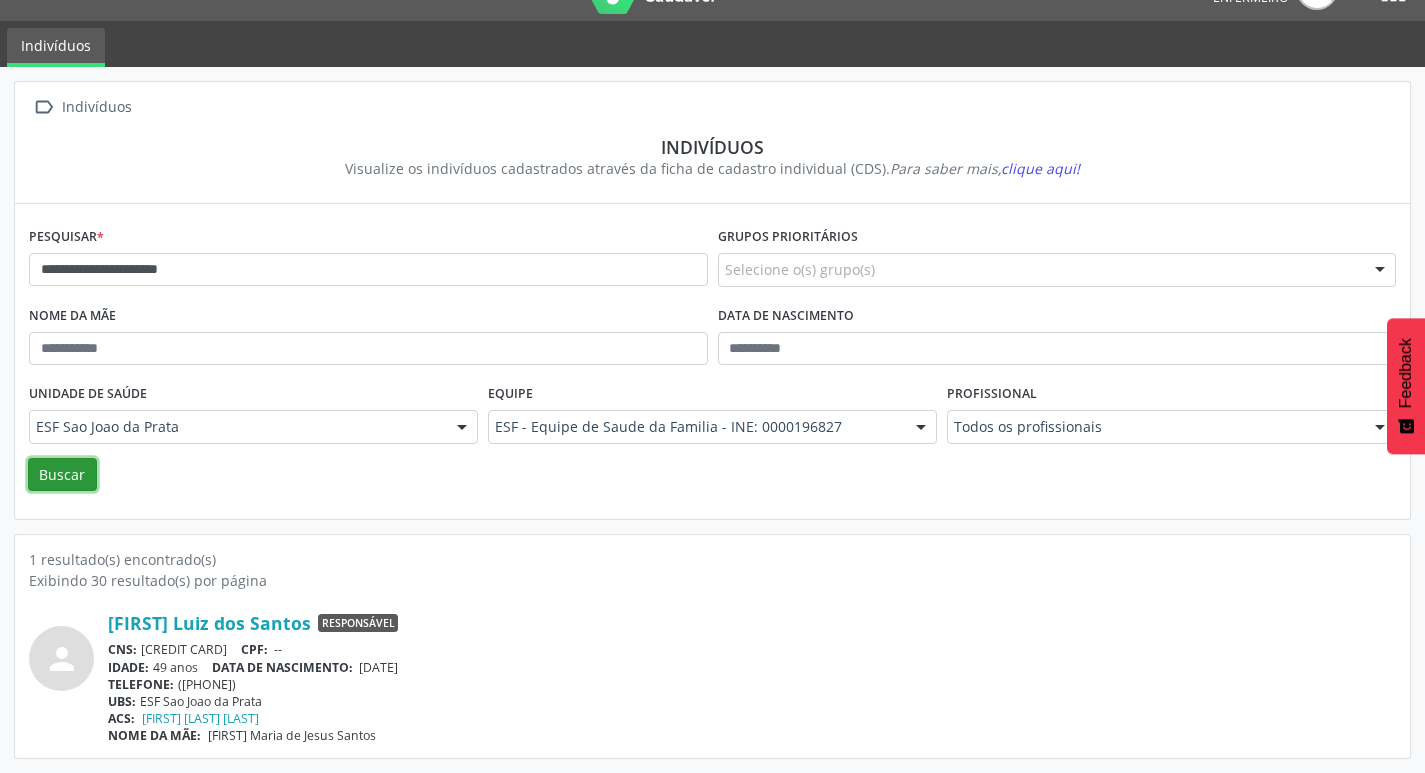 click on "Buscar" at bounding box center [62, 475] 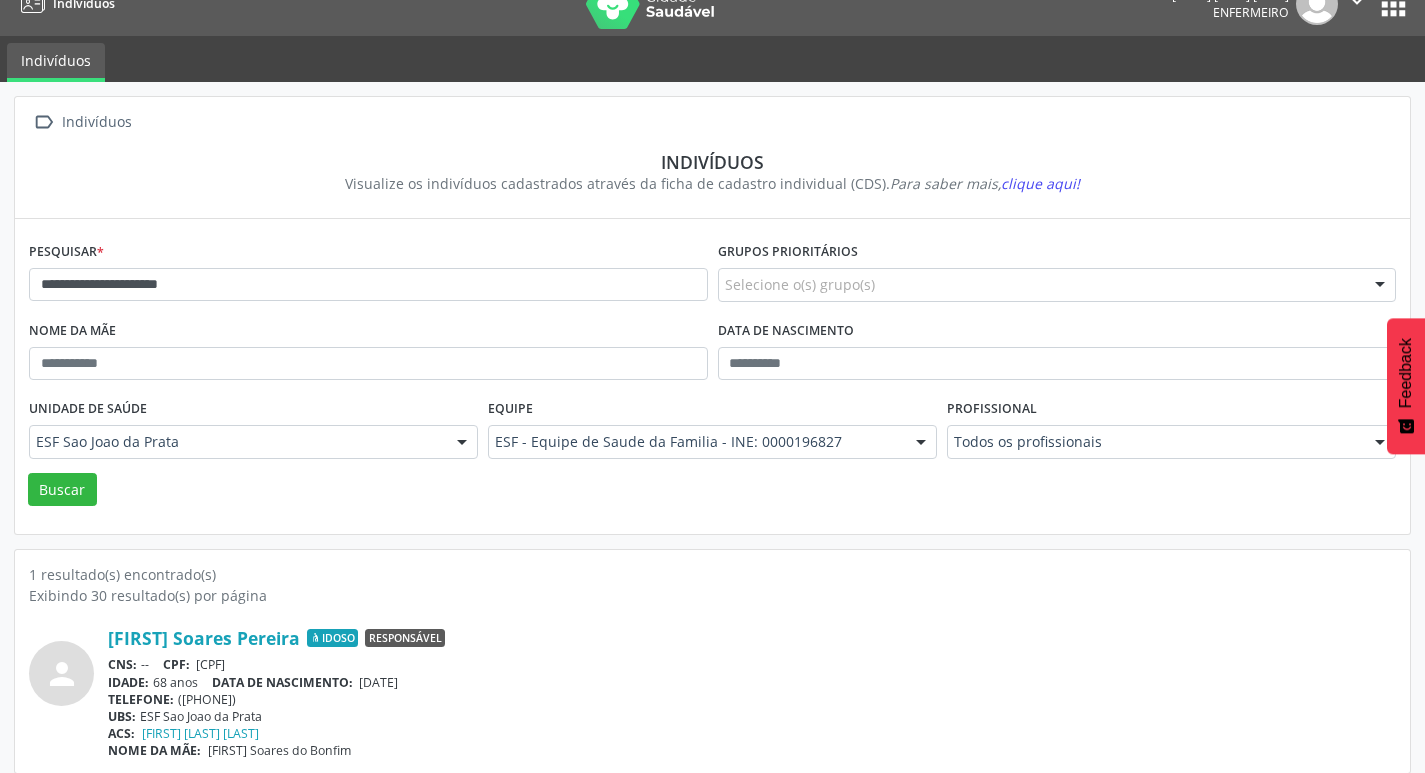 scroll, scrollTop: 43, scrollLeft: 0, axis: vertical 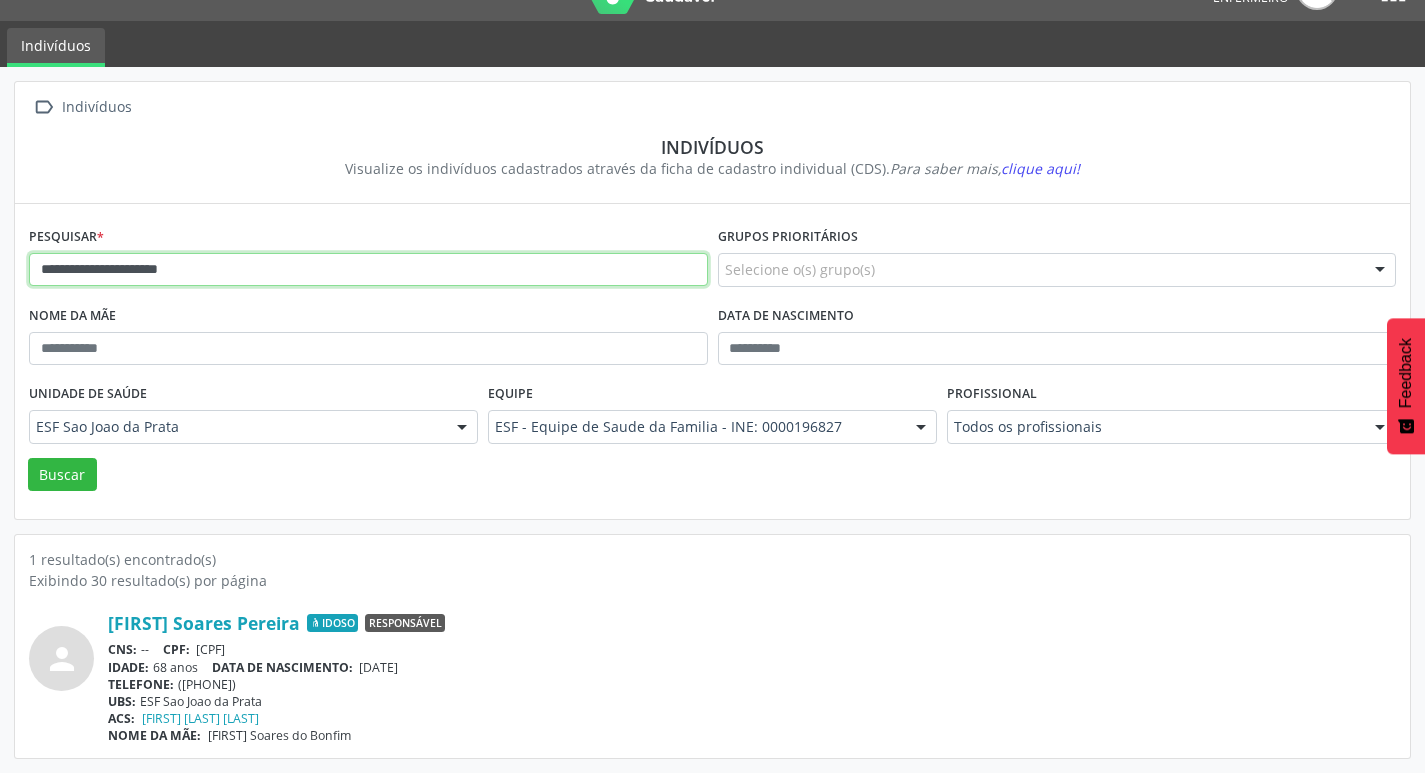 drag, startPoint x: 226, startPoint y: 277, endPoint x: 13, endPoint y: 276, distance: 213.00235 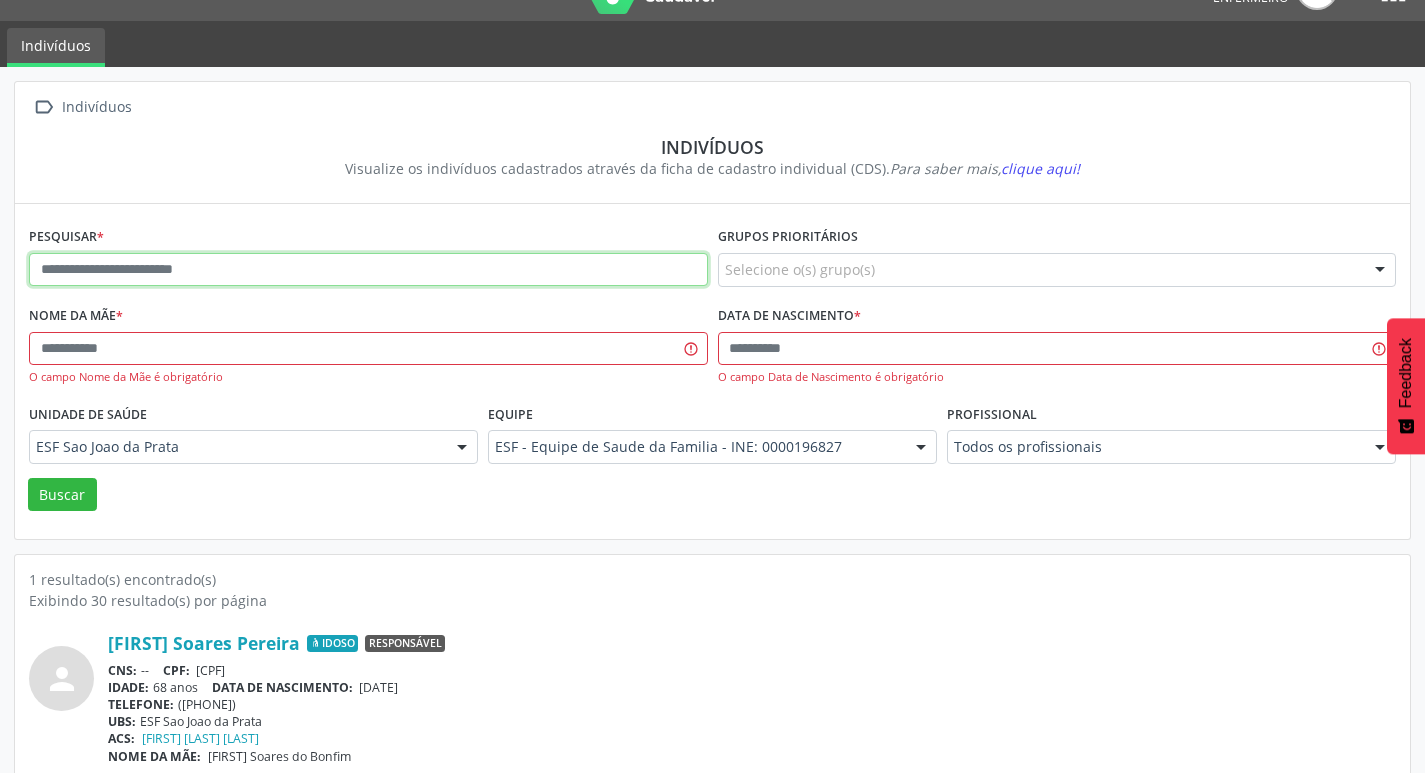 paste on "**********" 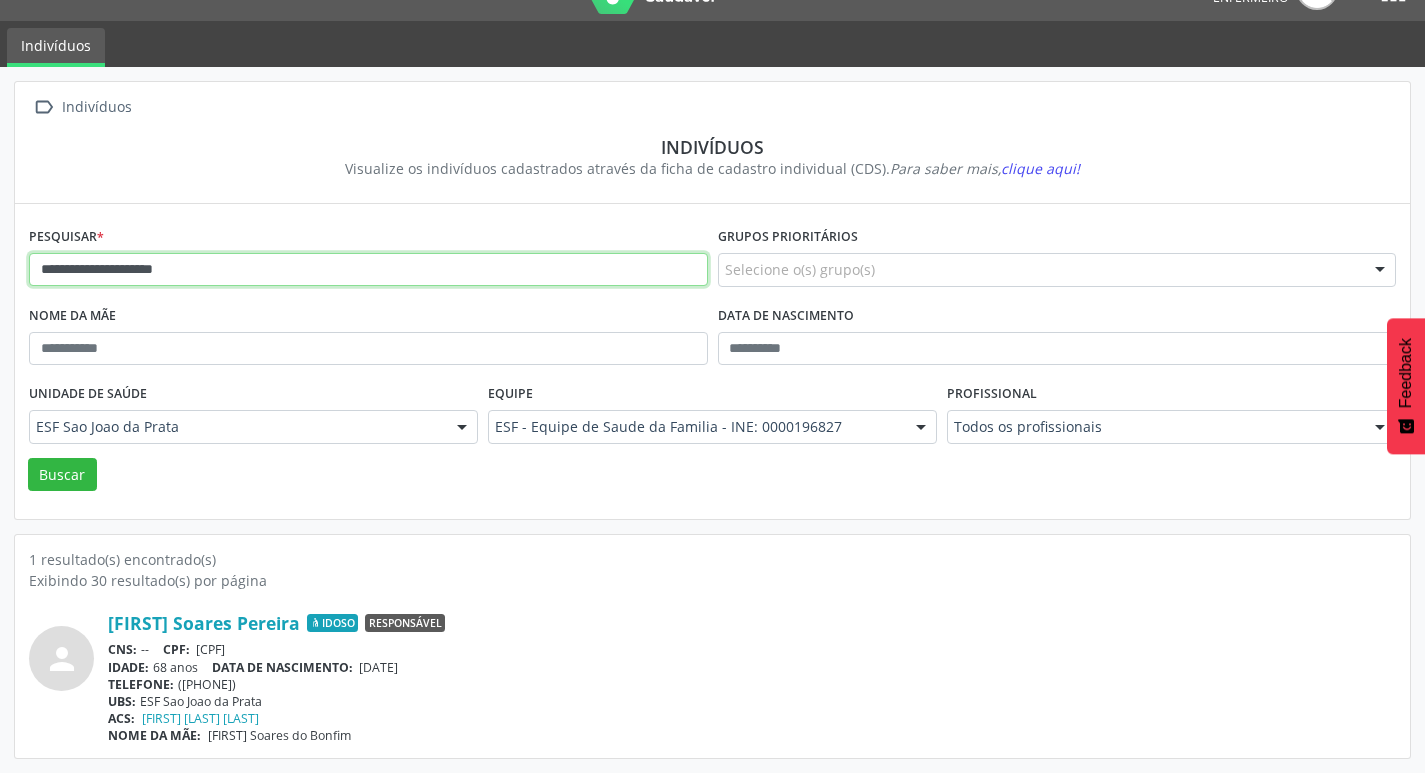 type on "**********" 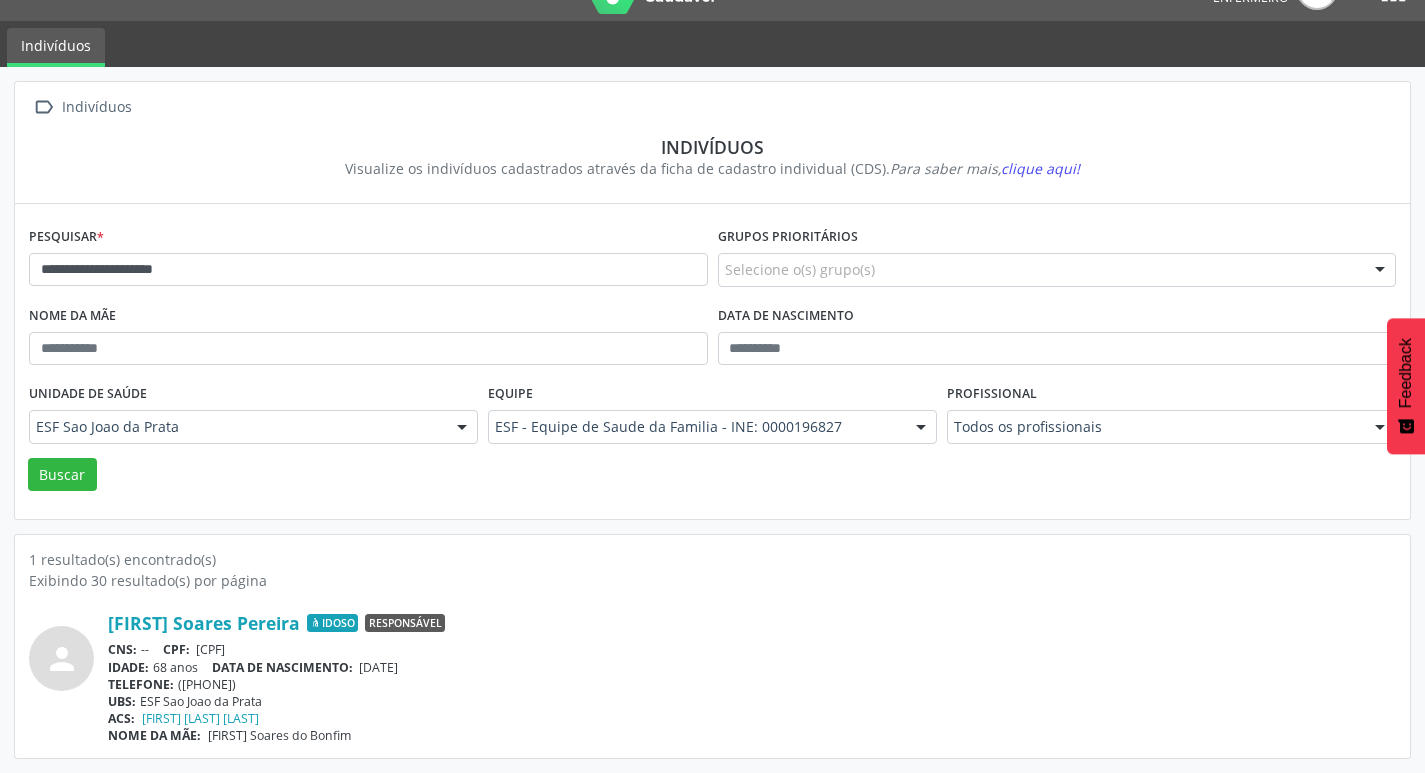 click on "Unidade de saúde
ESF Sao Joao da Prata         ESF Sao Joao da Prata
Nenhum resultado encontrado para: "   "
Não há nenhuma opção para ser exibida." at bounding box center [253, 418] 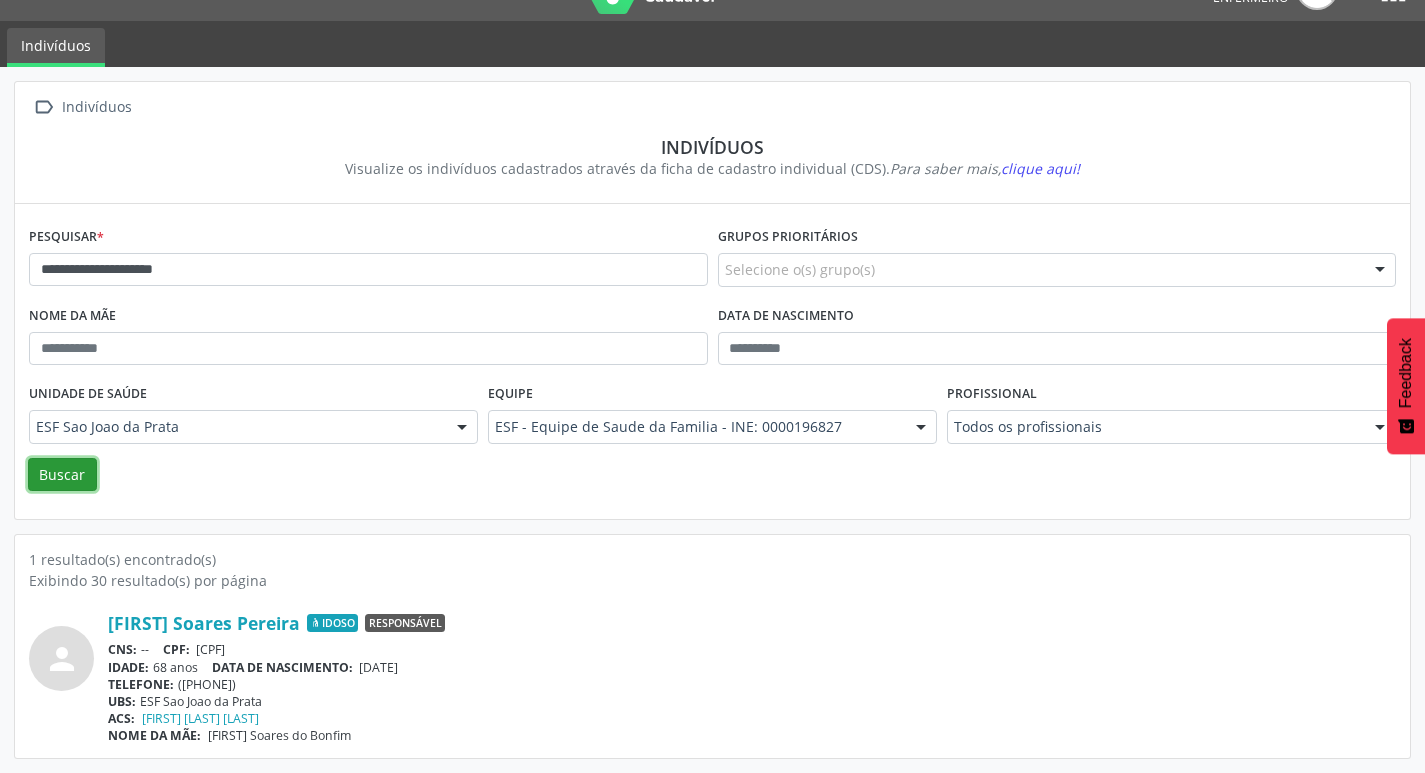 click on "Buscar" at bounding box center (62, 475) 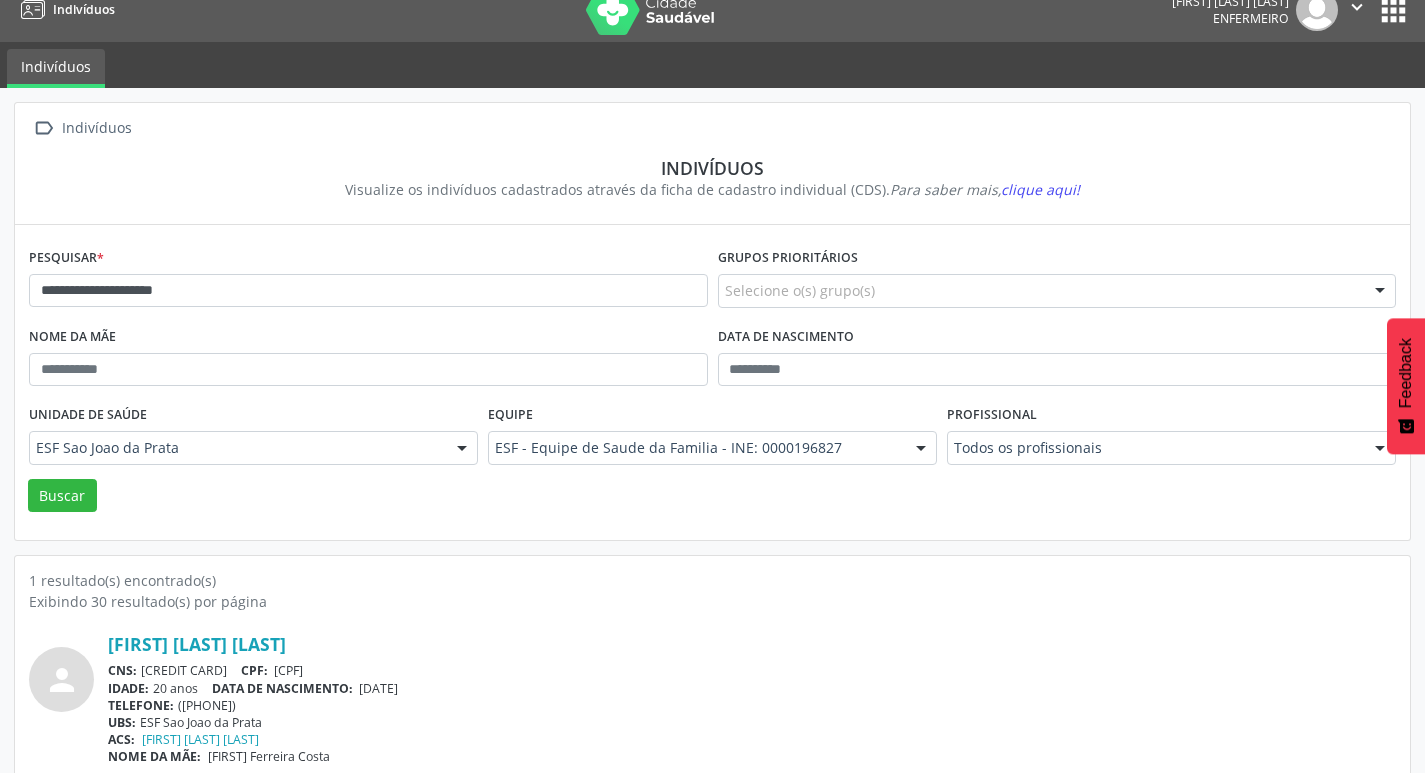 scroll, scrollTop: 43, scrollLeft: 0, axis: vertical 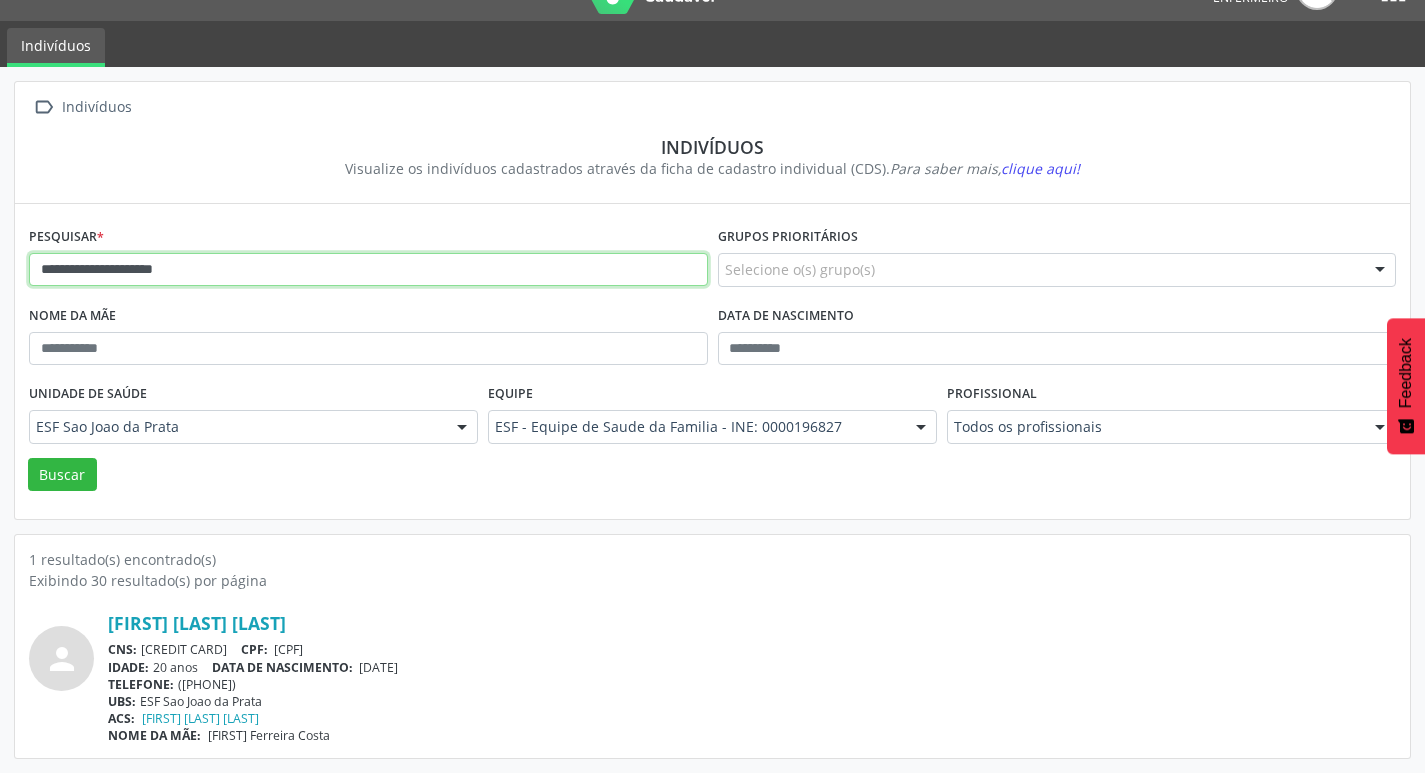 drag, startPoint x: 201, startPoint y: 282, endPoint x: 37, endPoint y: 280, distance: 164.01219 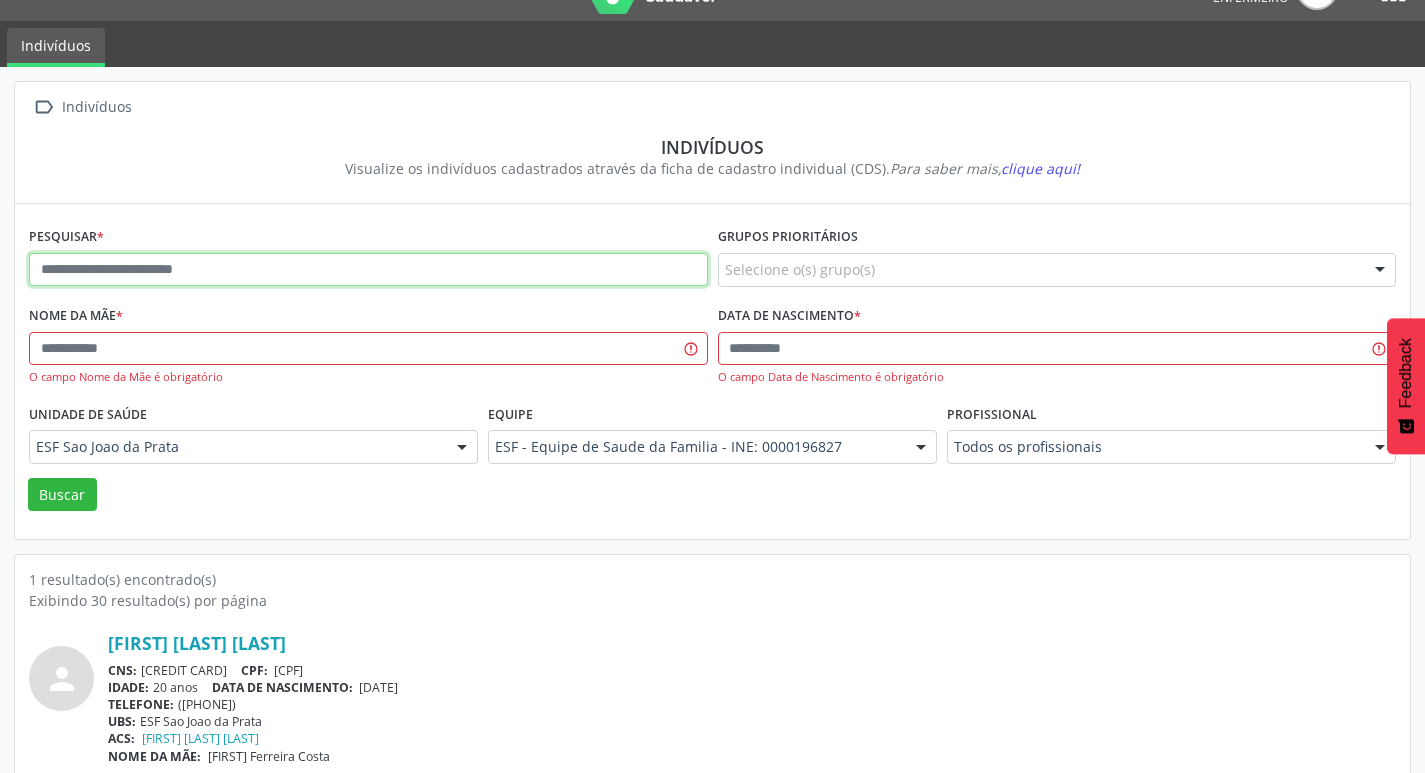 paste on "**********" 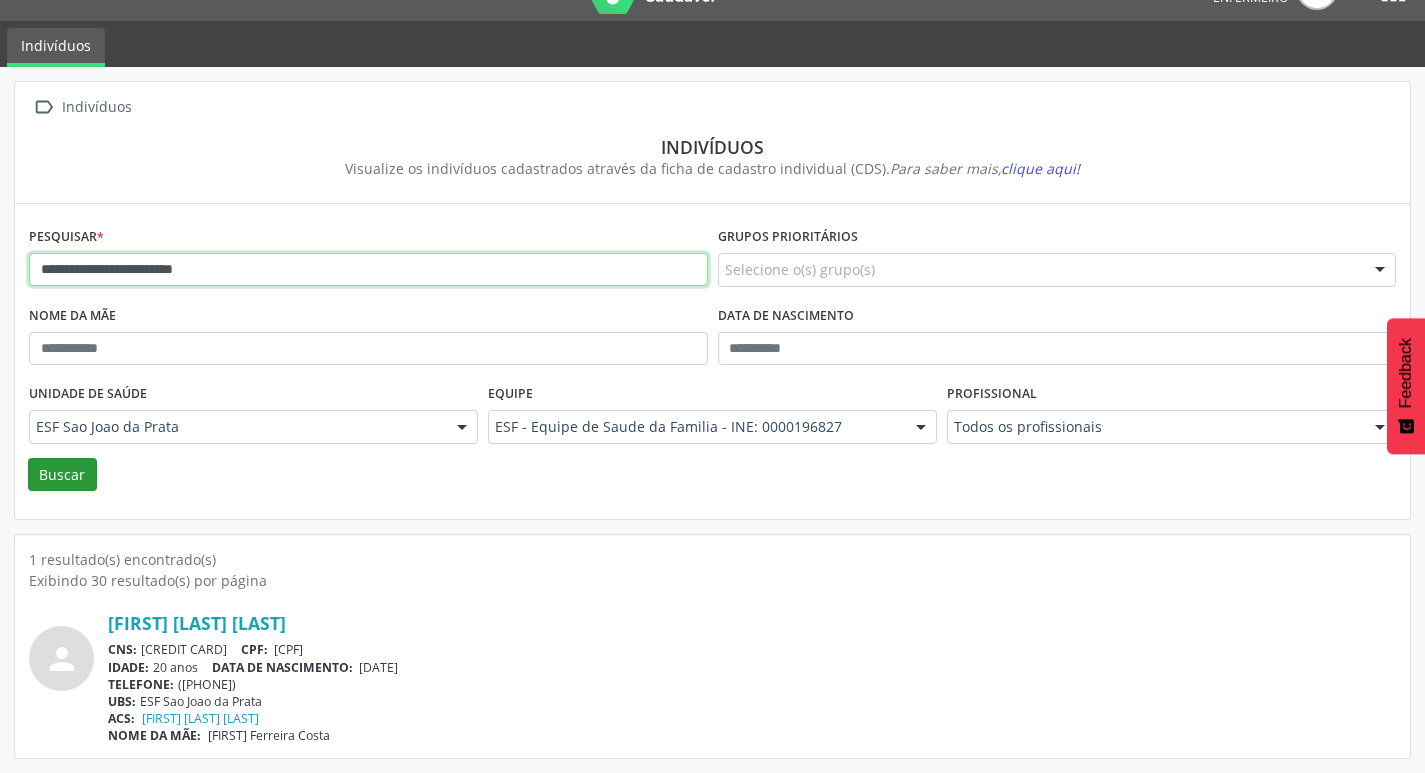 type on "**********" 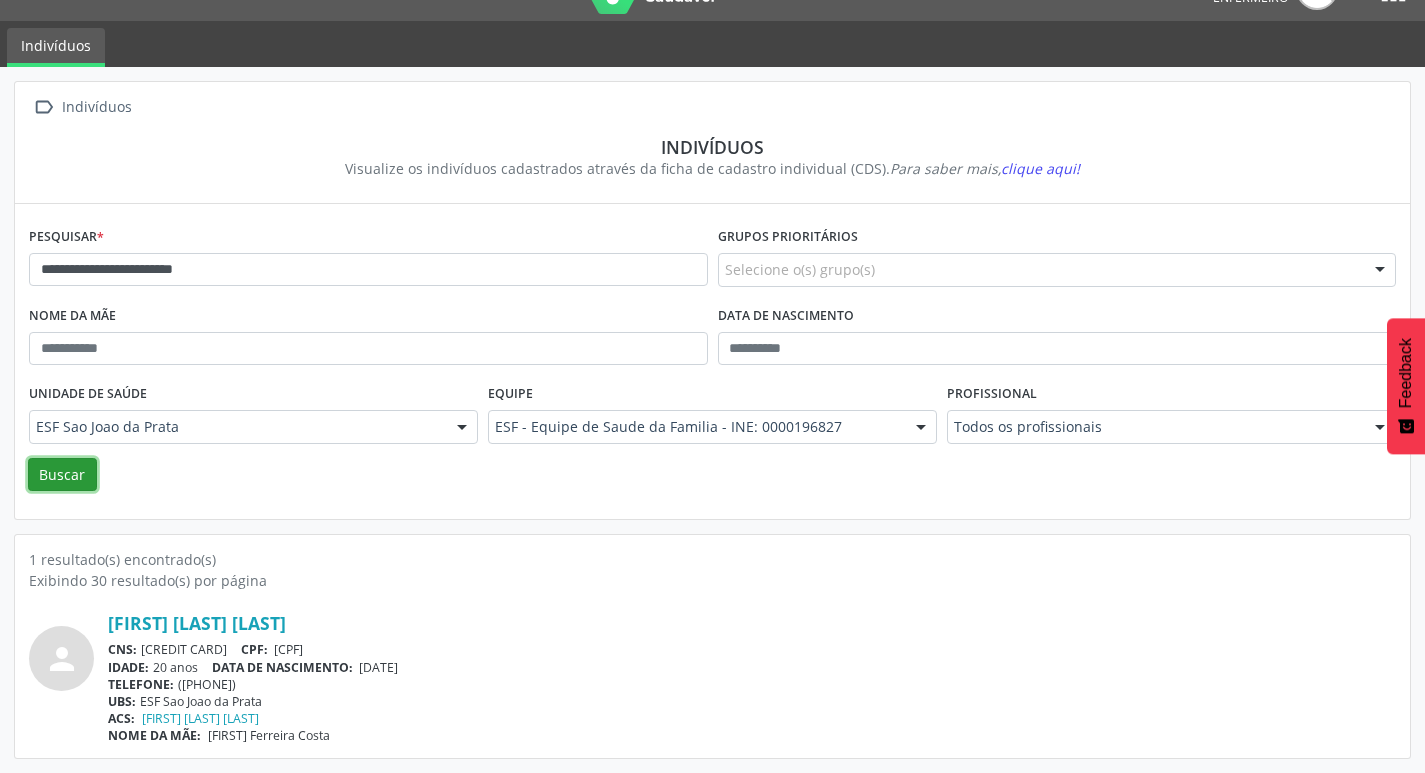 click on "Buscar" at bounding box center [62, 475] 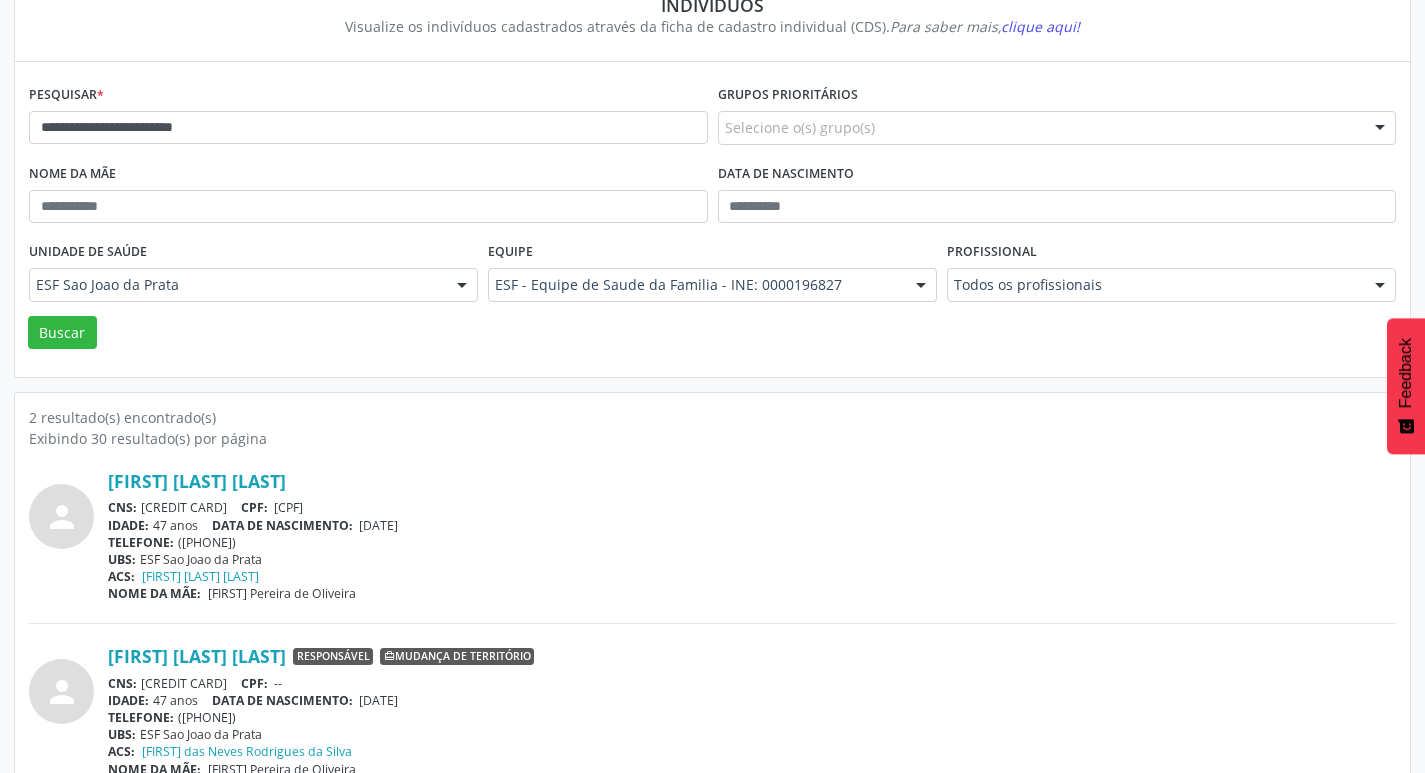scroll, scrollTop: 219, scrollLeft: 0, axis: vertical 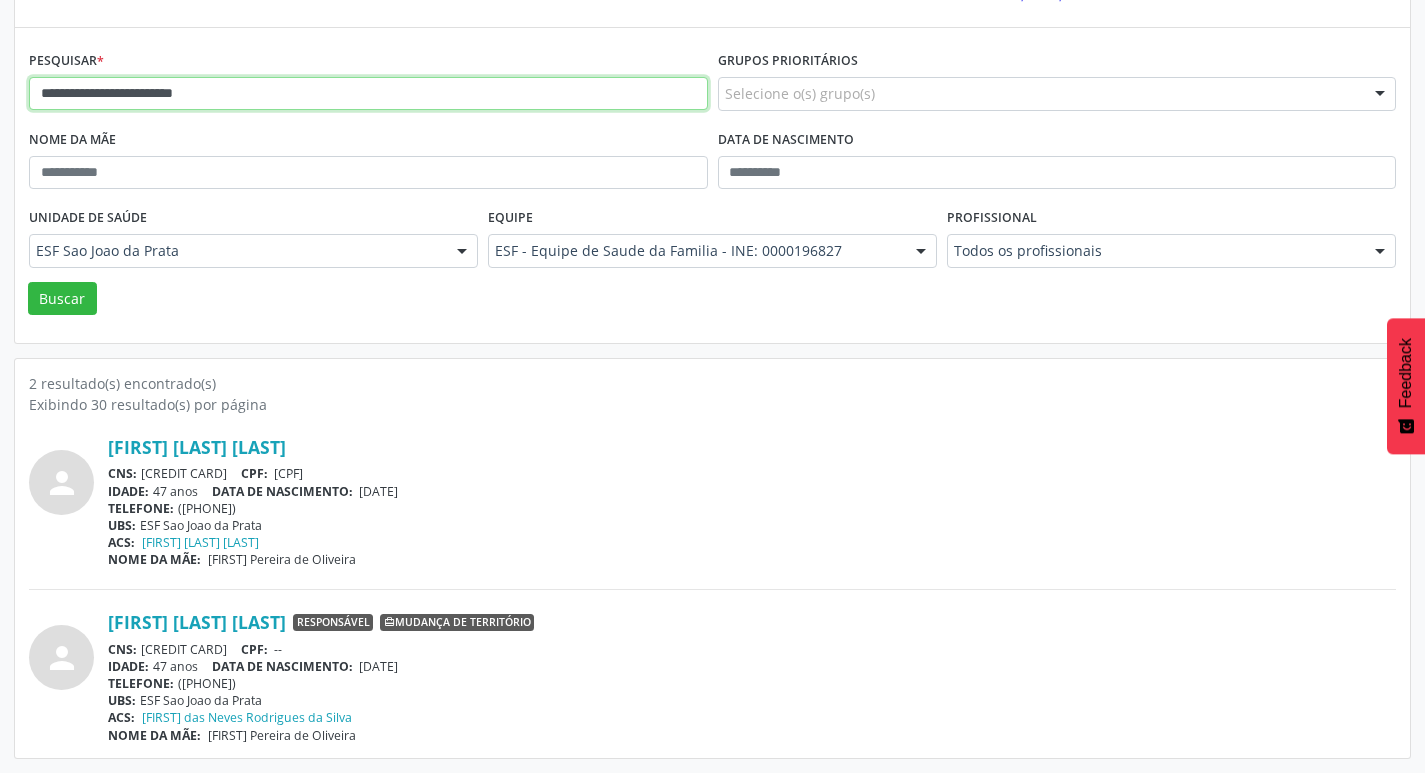 drag, startPoint x: 226, startPoint y: 101, endPoint x: 35, endPoint y: 78, distance: 192.37984 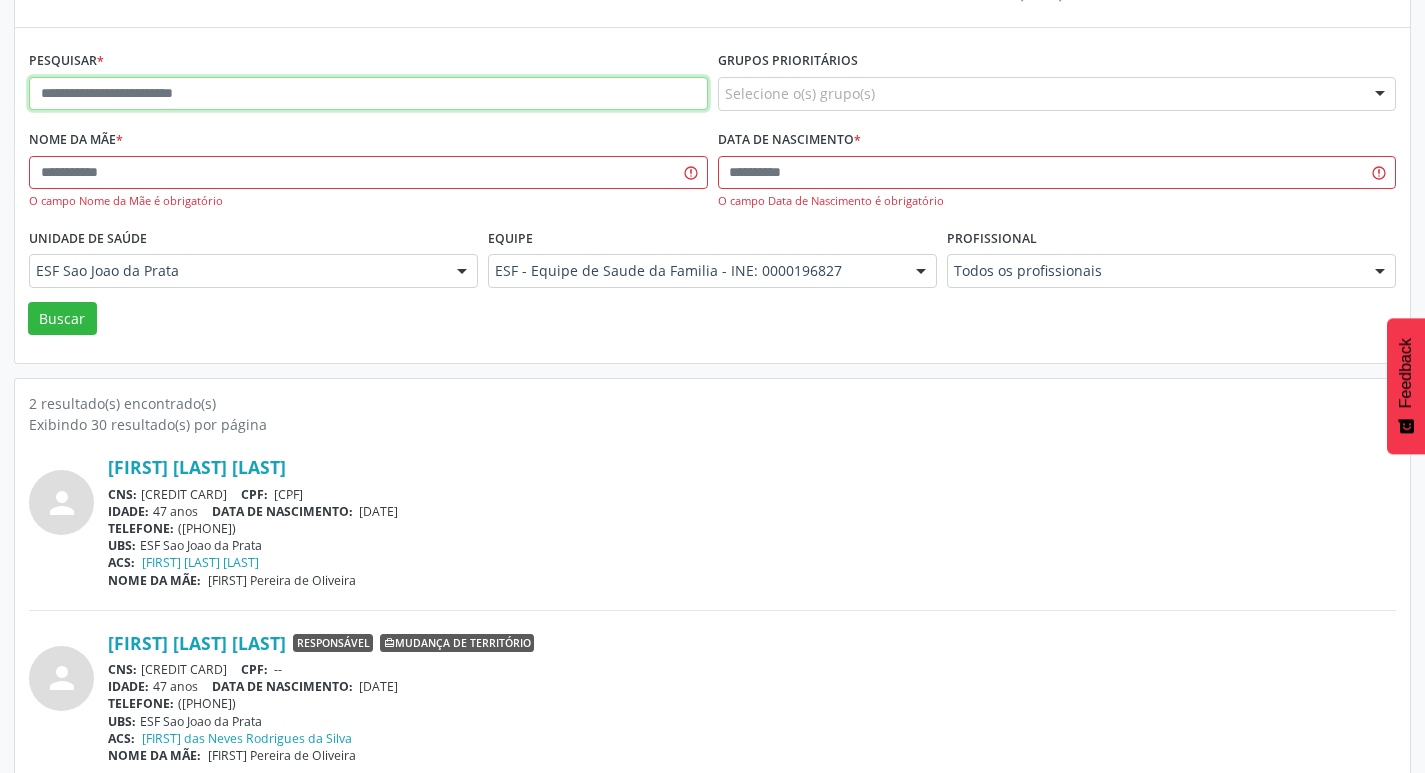paste on "**********" 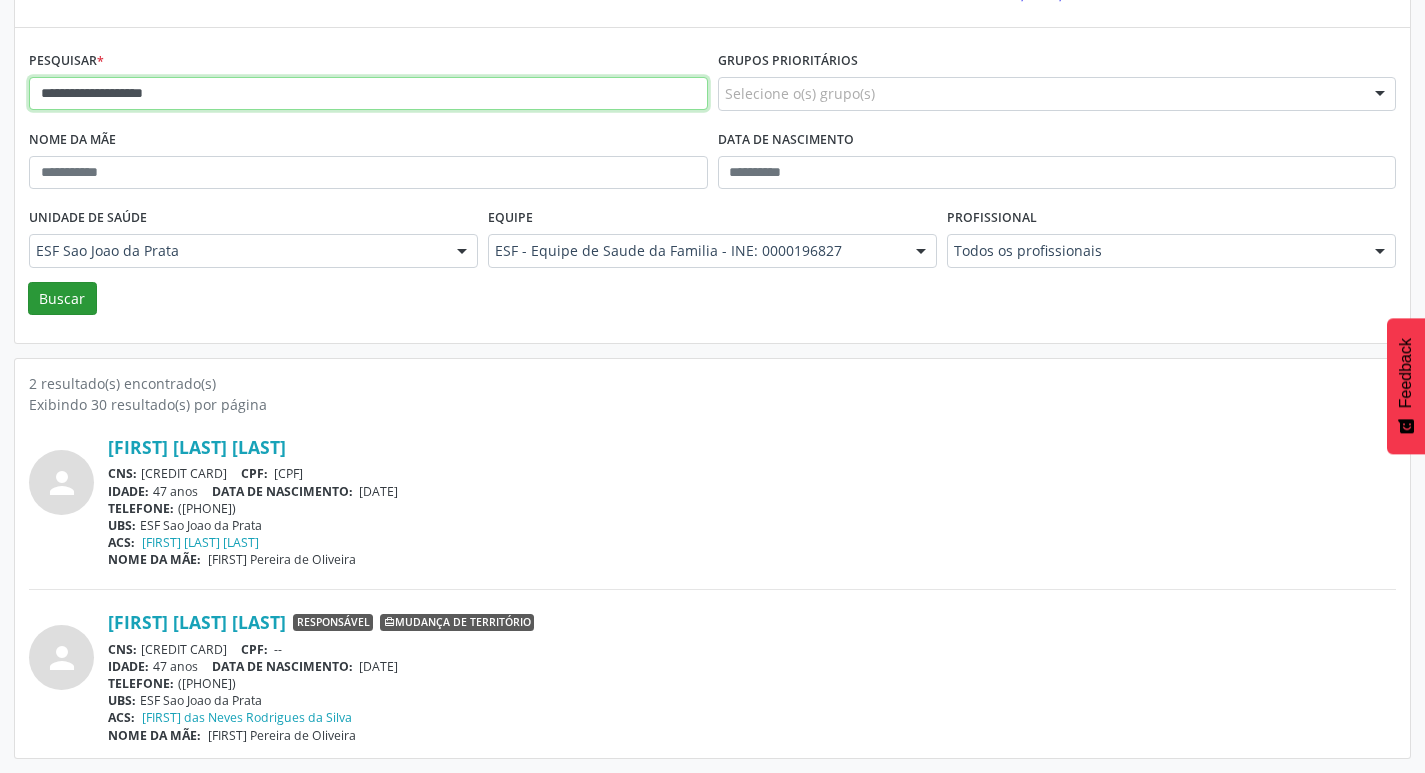 type on "**********" 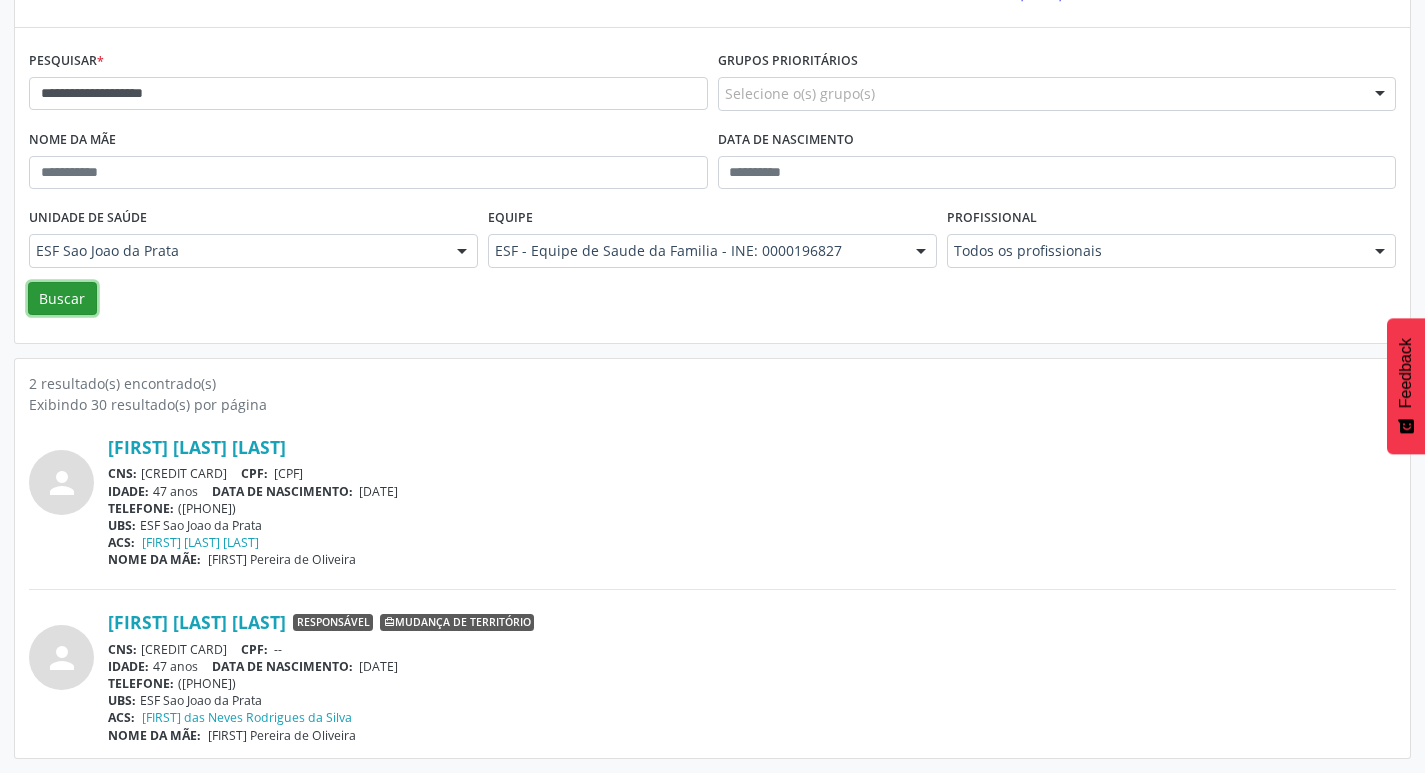 click on "Buscar" at bounding box center (62, 299) 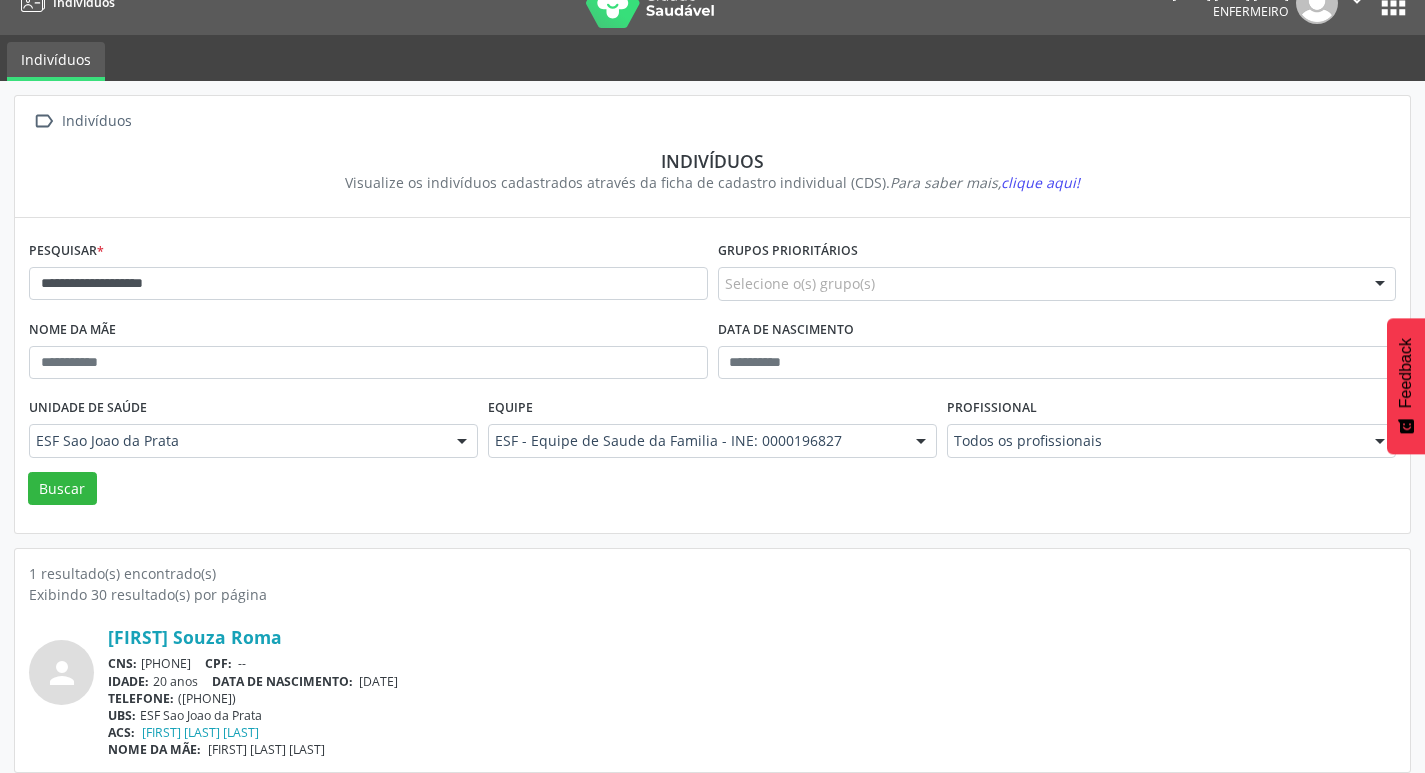 scroll, scrollTop: 43, scrollLeft: 0, axis: vertical 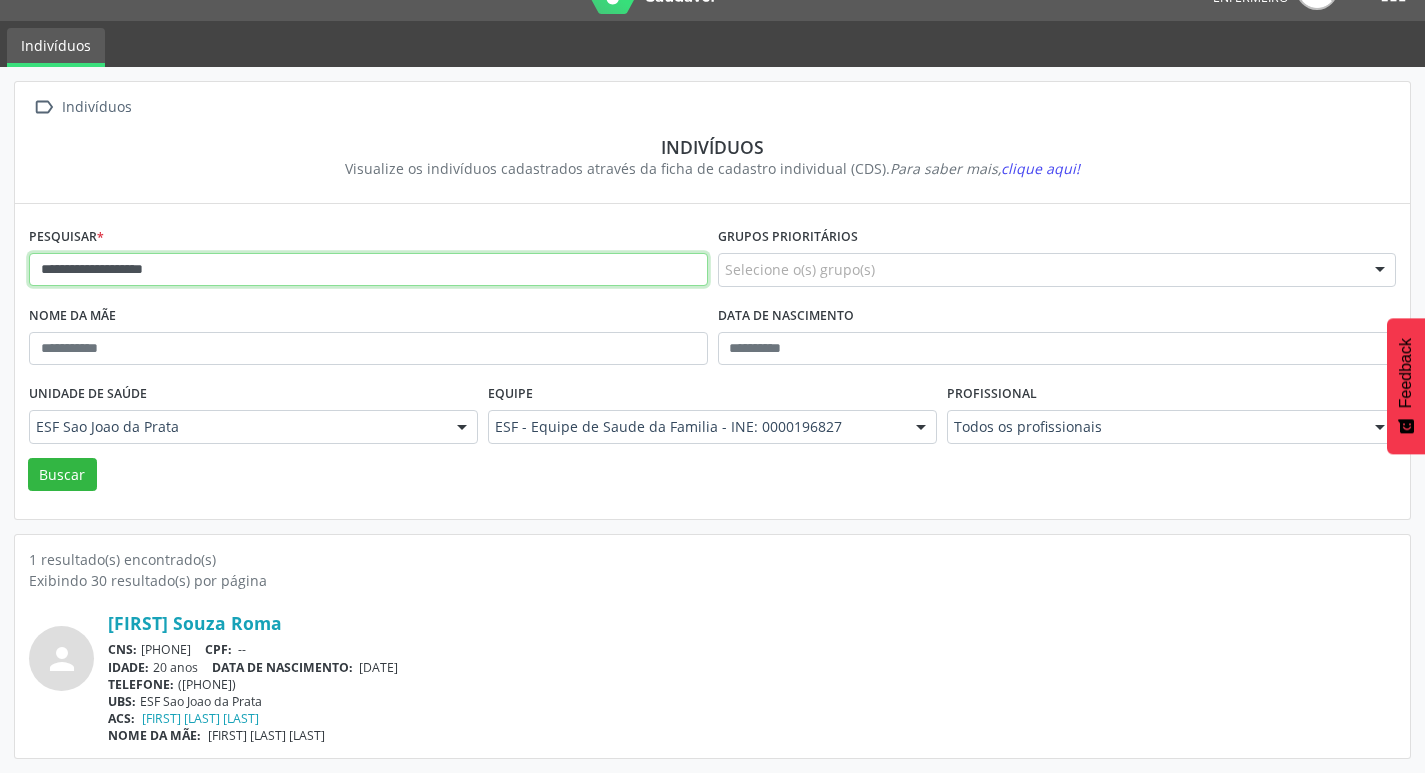 drag, startPoint x: 249, startPoint y: 271, endPoint x: 39, endPoint y: 266, distance: 210.05951 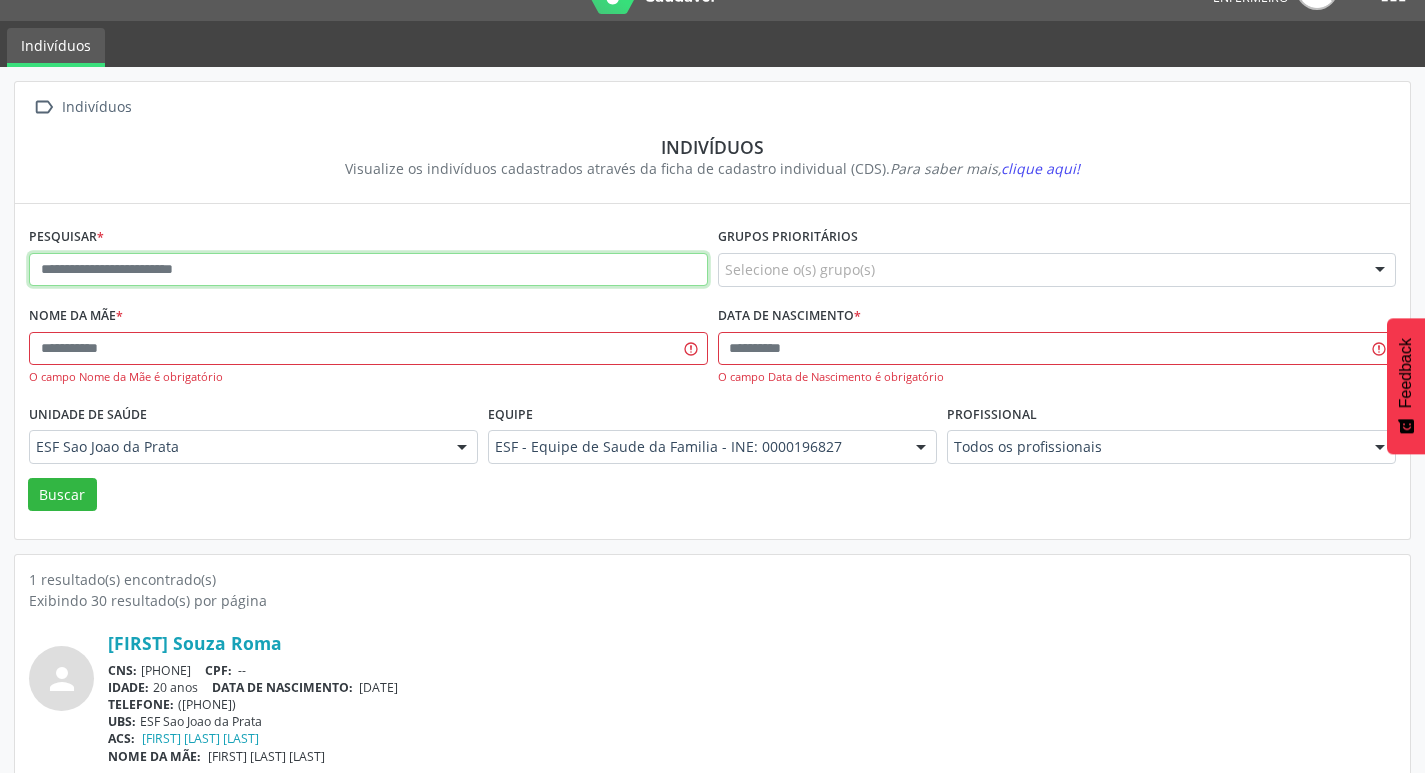 paste on "**********" 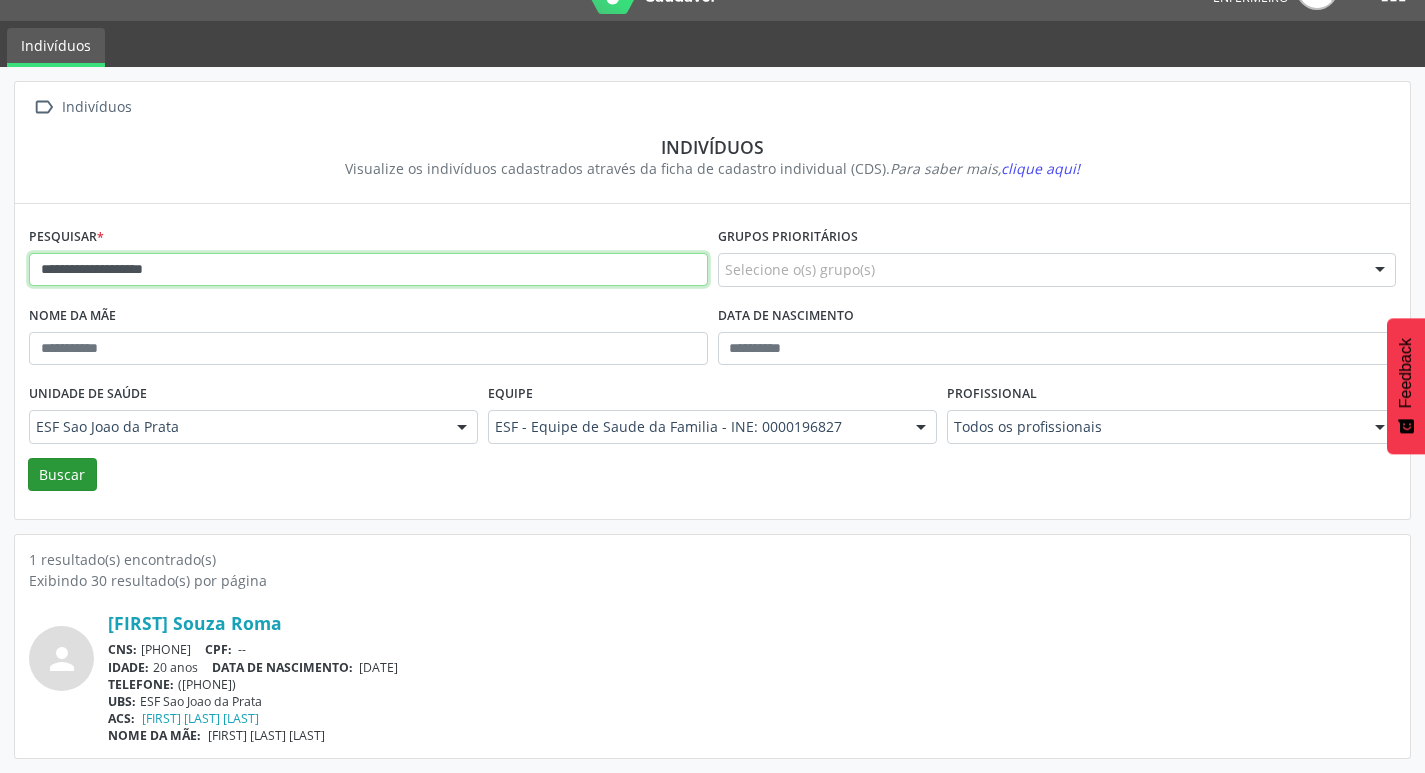 type on "**********" 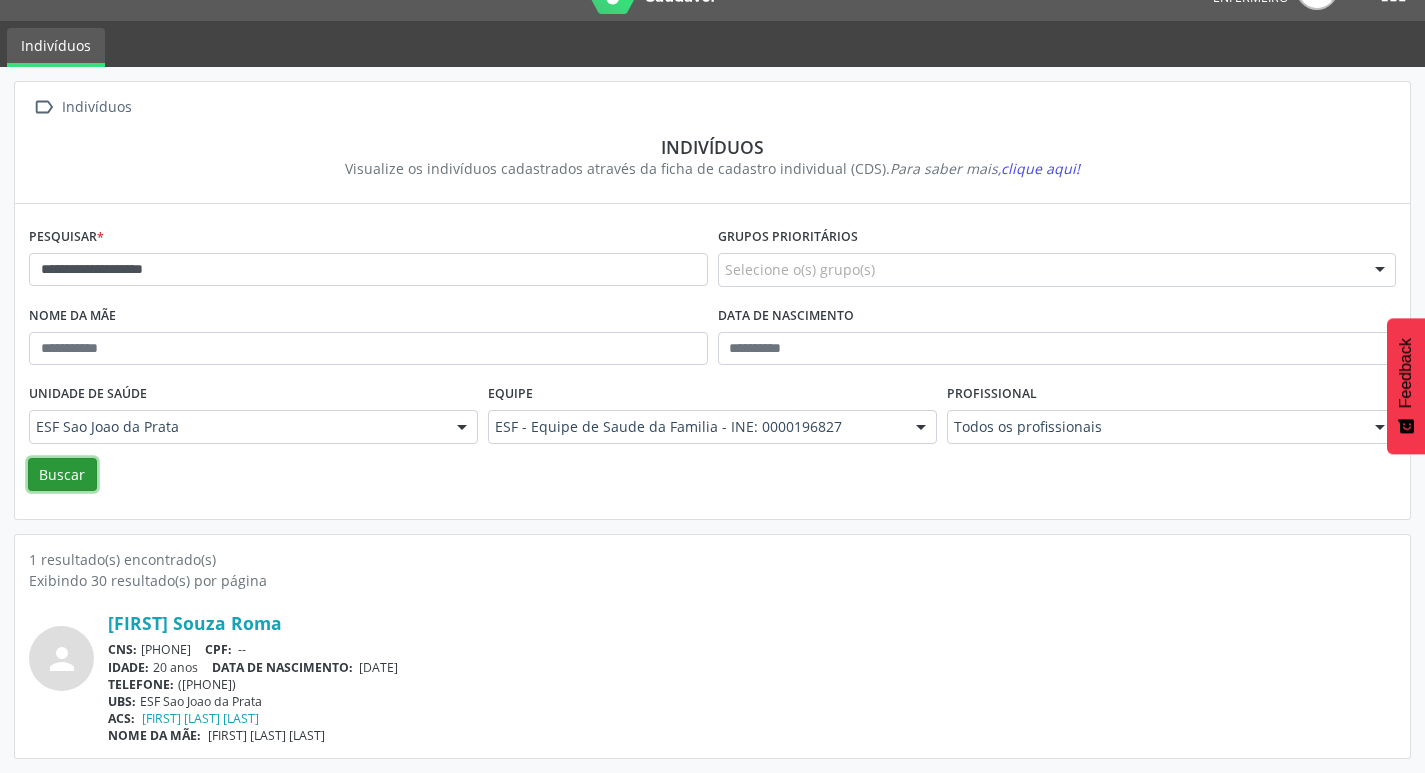 click on "Buscar" at bounding box center [62, 475] 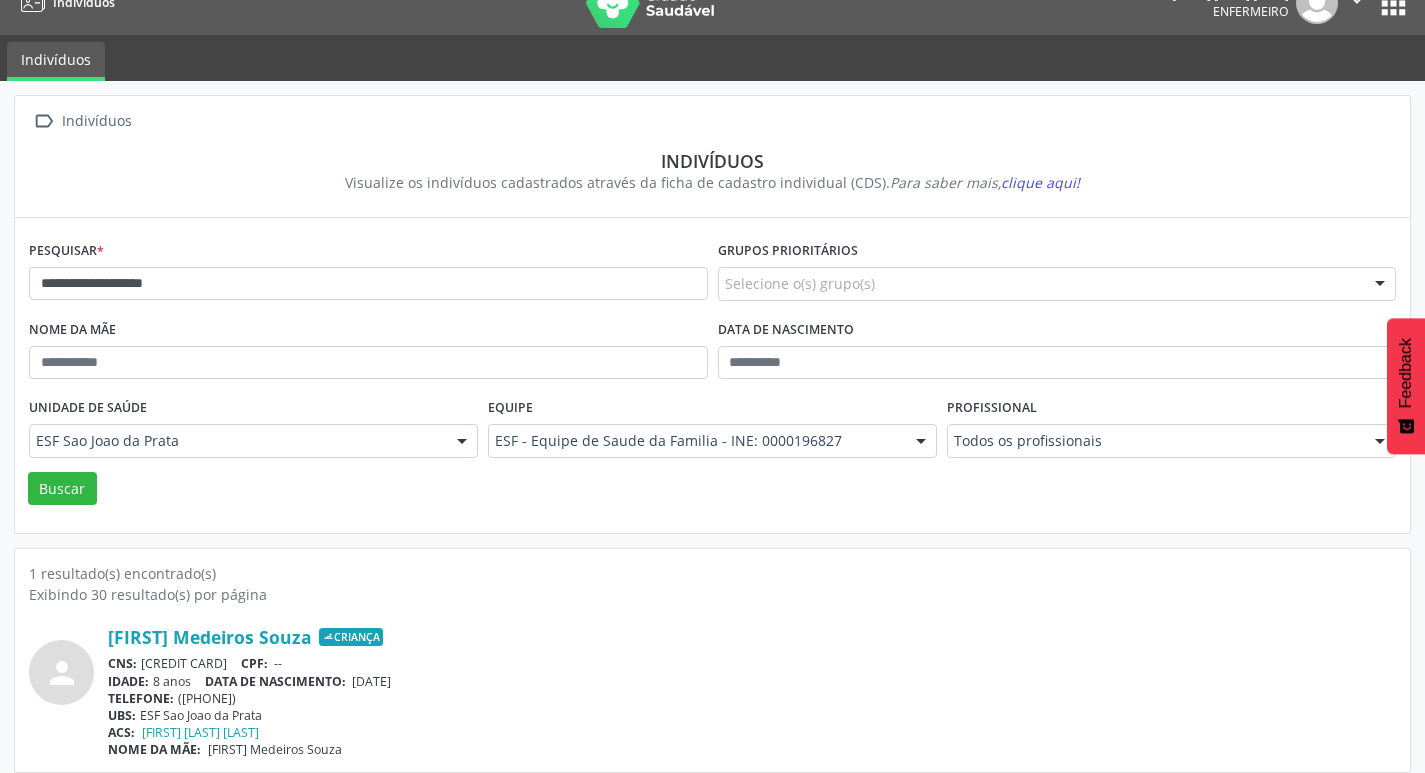 scroll, scrollTop: 43, scrollLeft: 0, axis: vertical 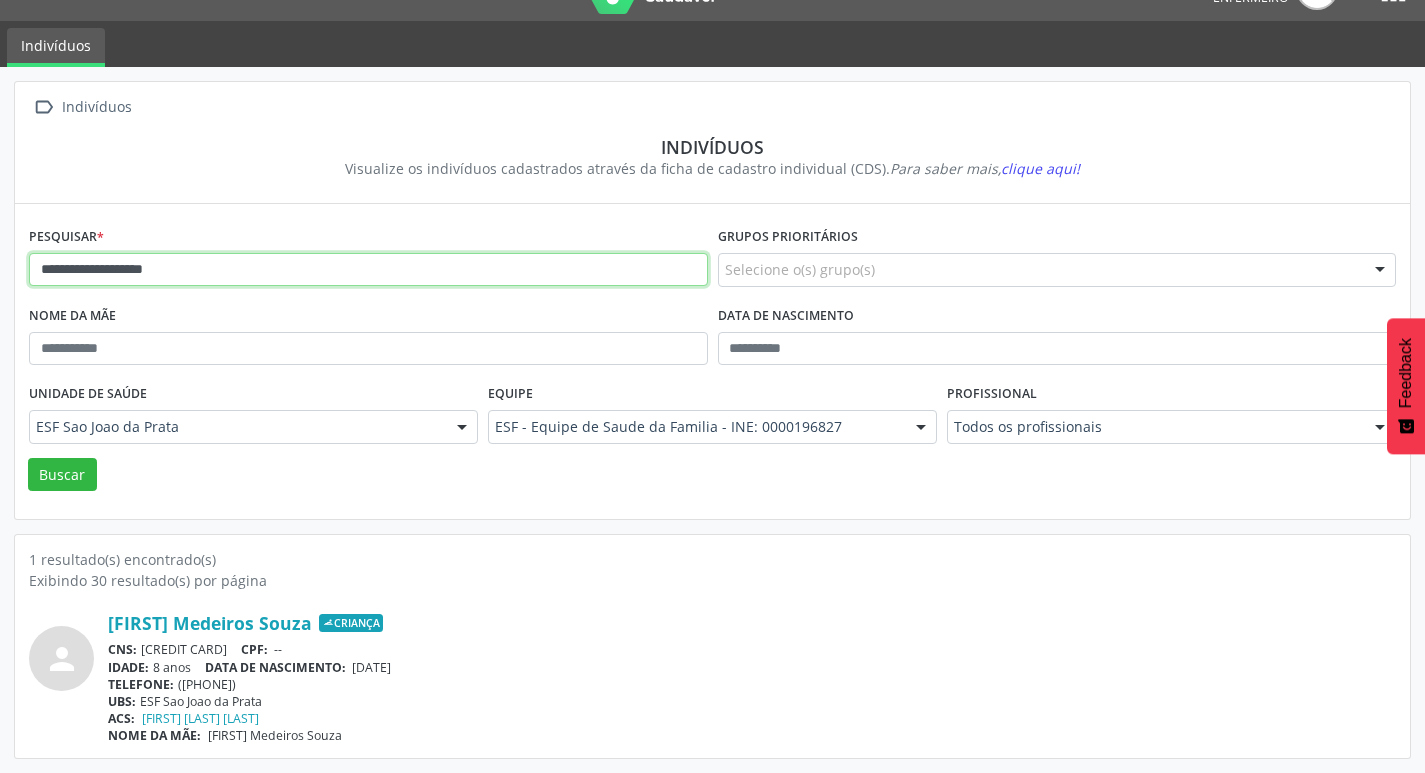 drag, startPoint x: 200, startPoint y: 273, endPoint x: 27, endPoint y: 273, distance: 173 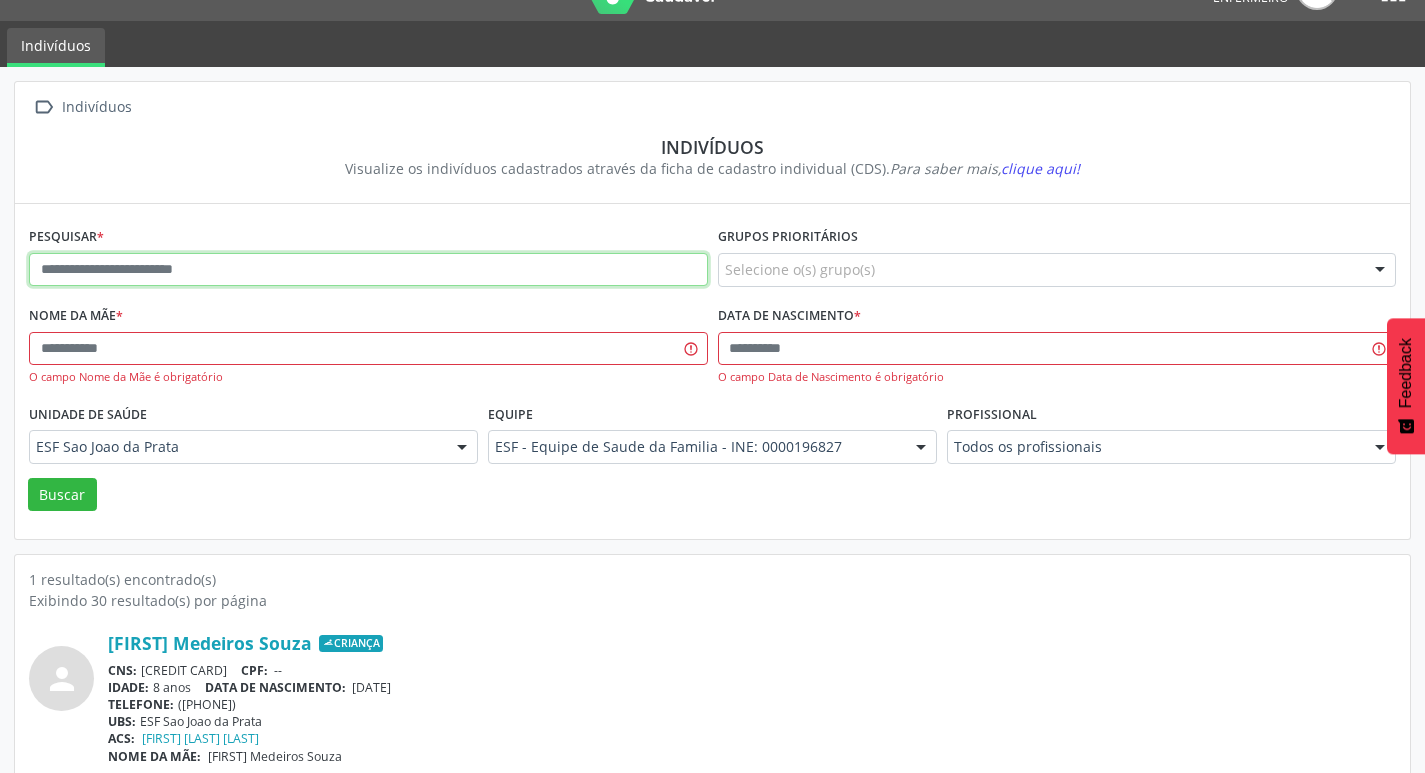 paste on "**********" 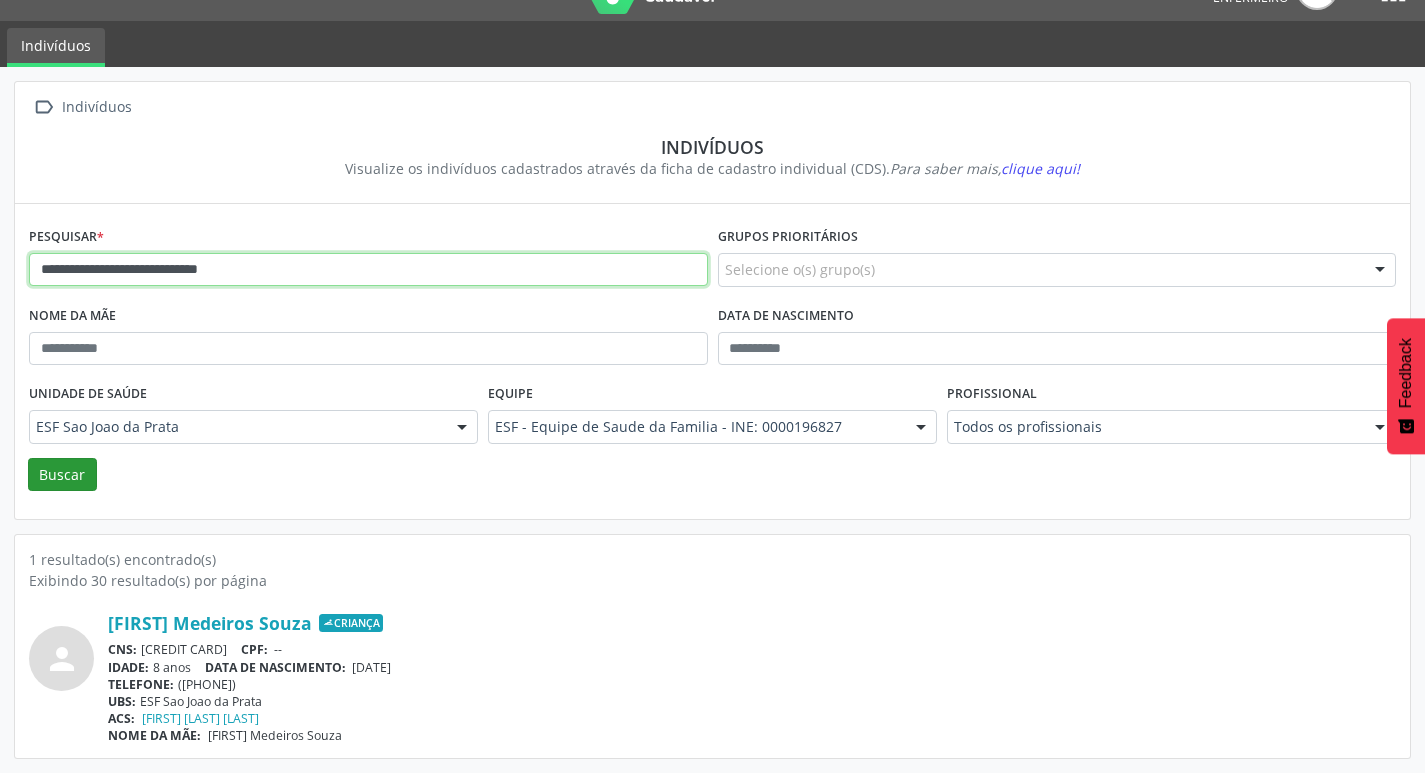 type on "**********" 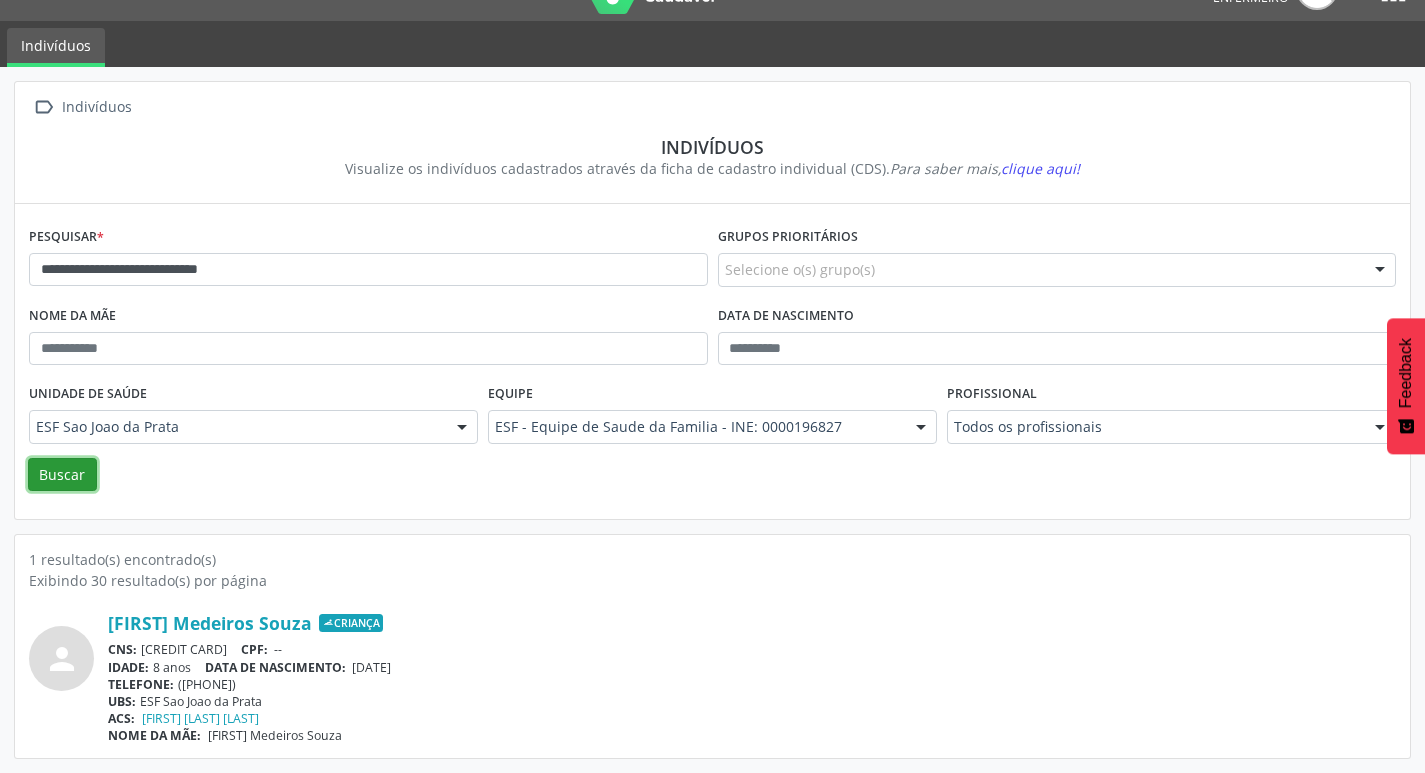 click on "Buscar" at bounding box center (62, 475) 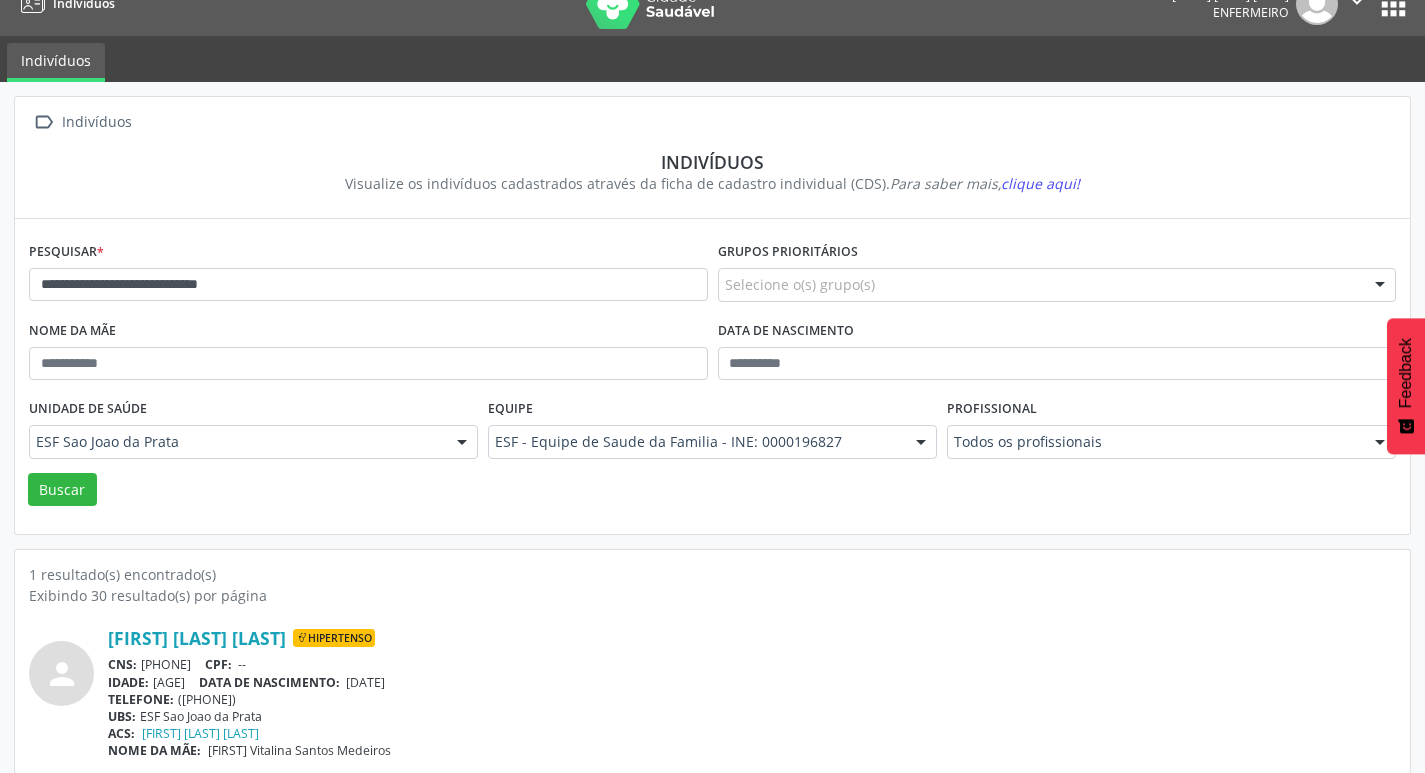 scroll, scrollTop: 43, scrollLeft: 0, axis: vertical 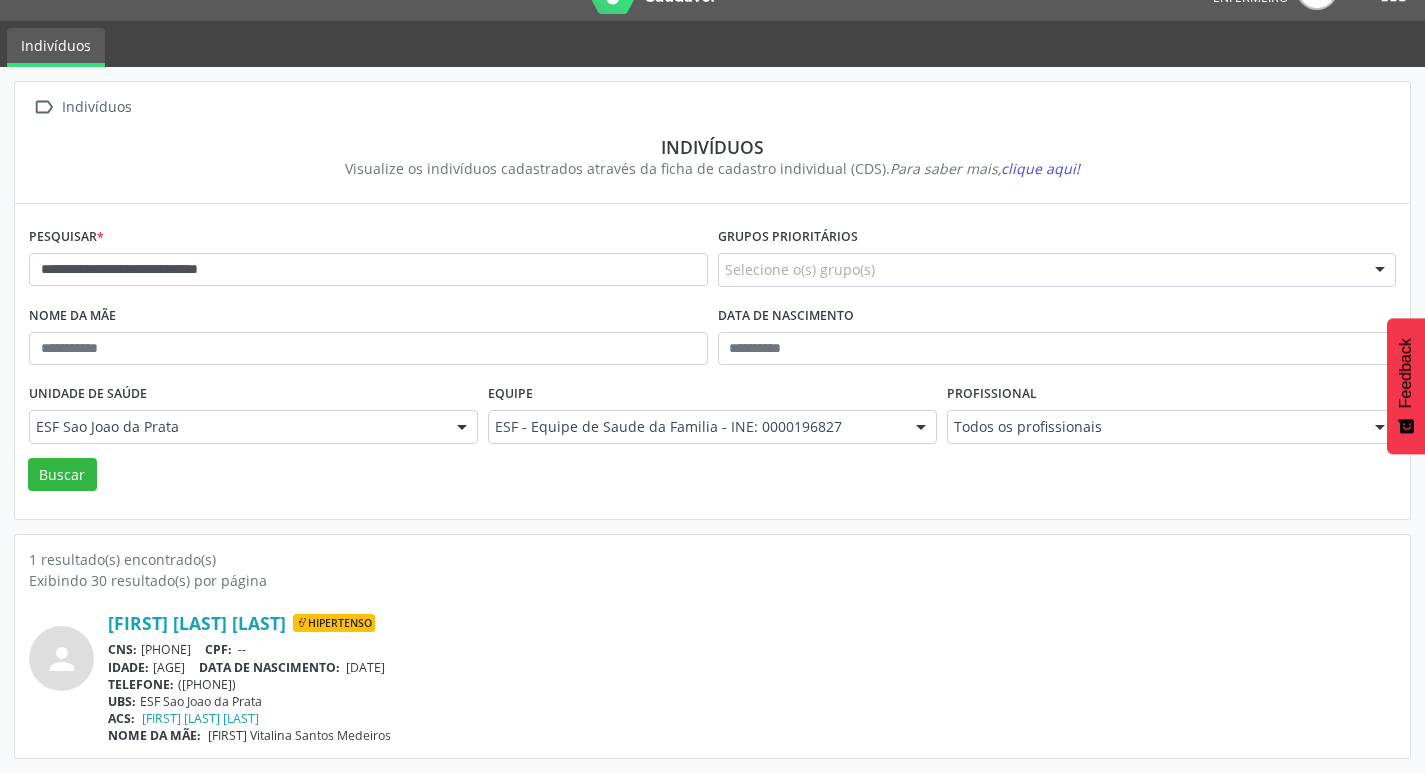 drag, startPoint x: 295, startPoint y: 292, endPoint x: 82, endPoint y: 293, distance: 213.00235 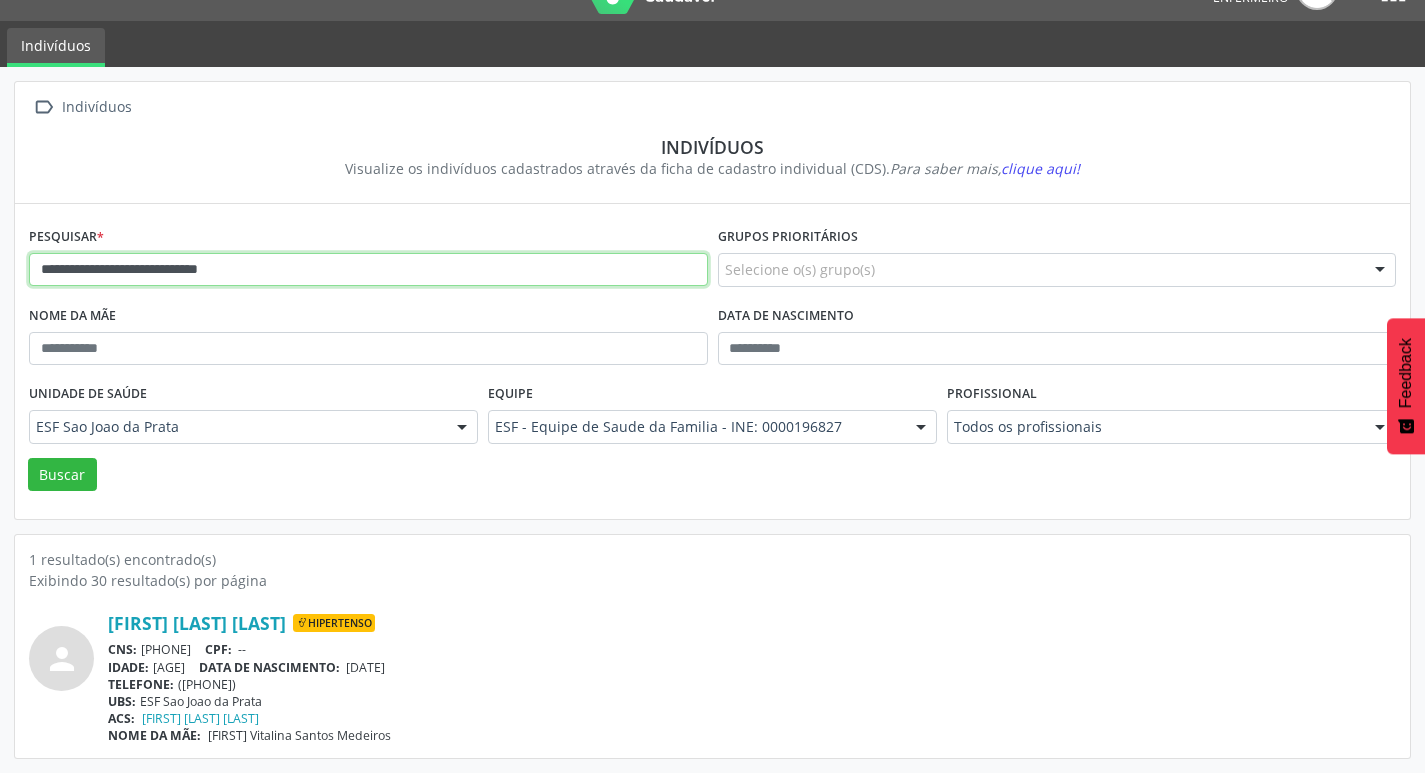 drag, startPoint x: 301, startPoint y: 268, endPoint x: 40, endPoint y: 281, distance: 261.32355 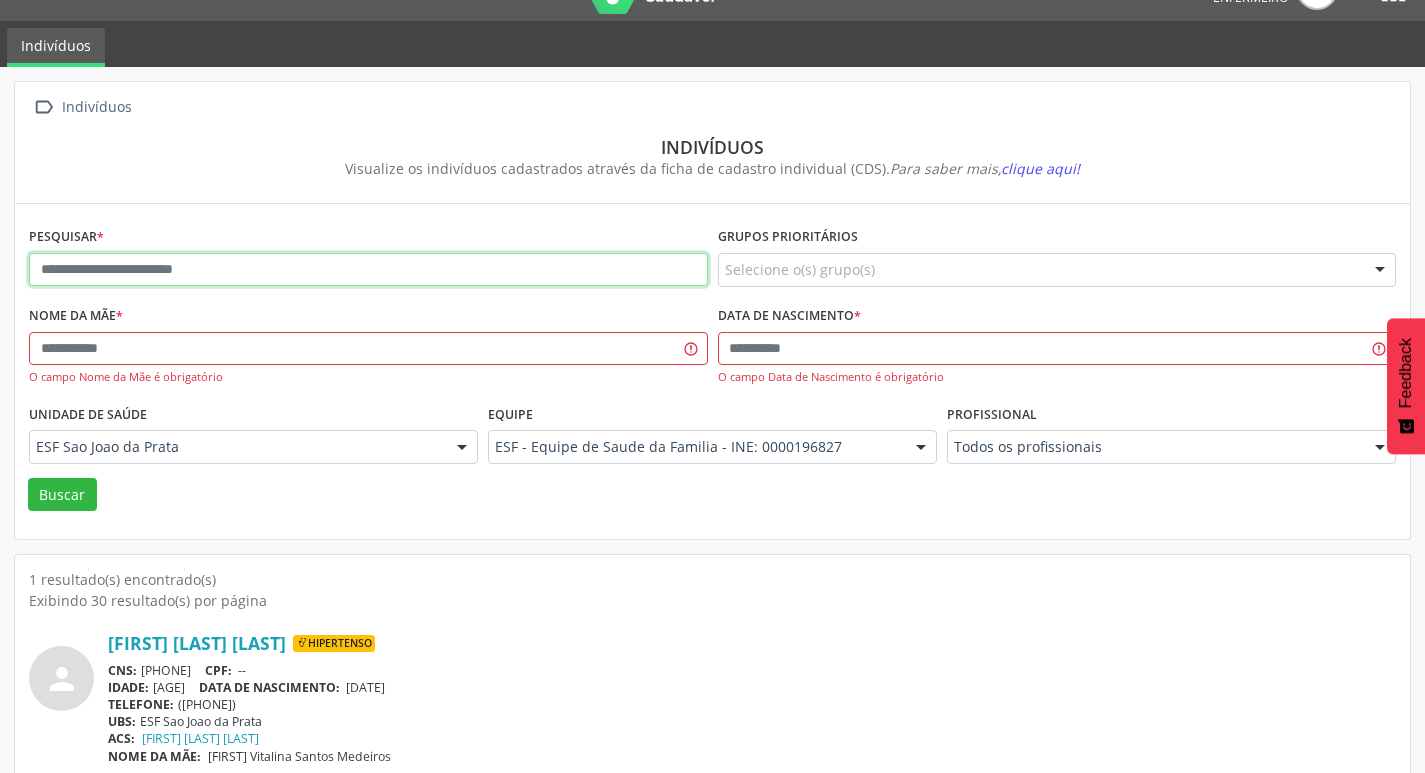 paste on "**********" 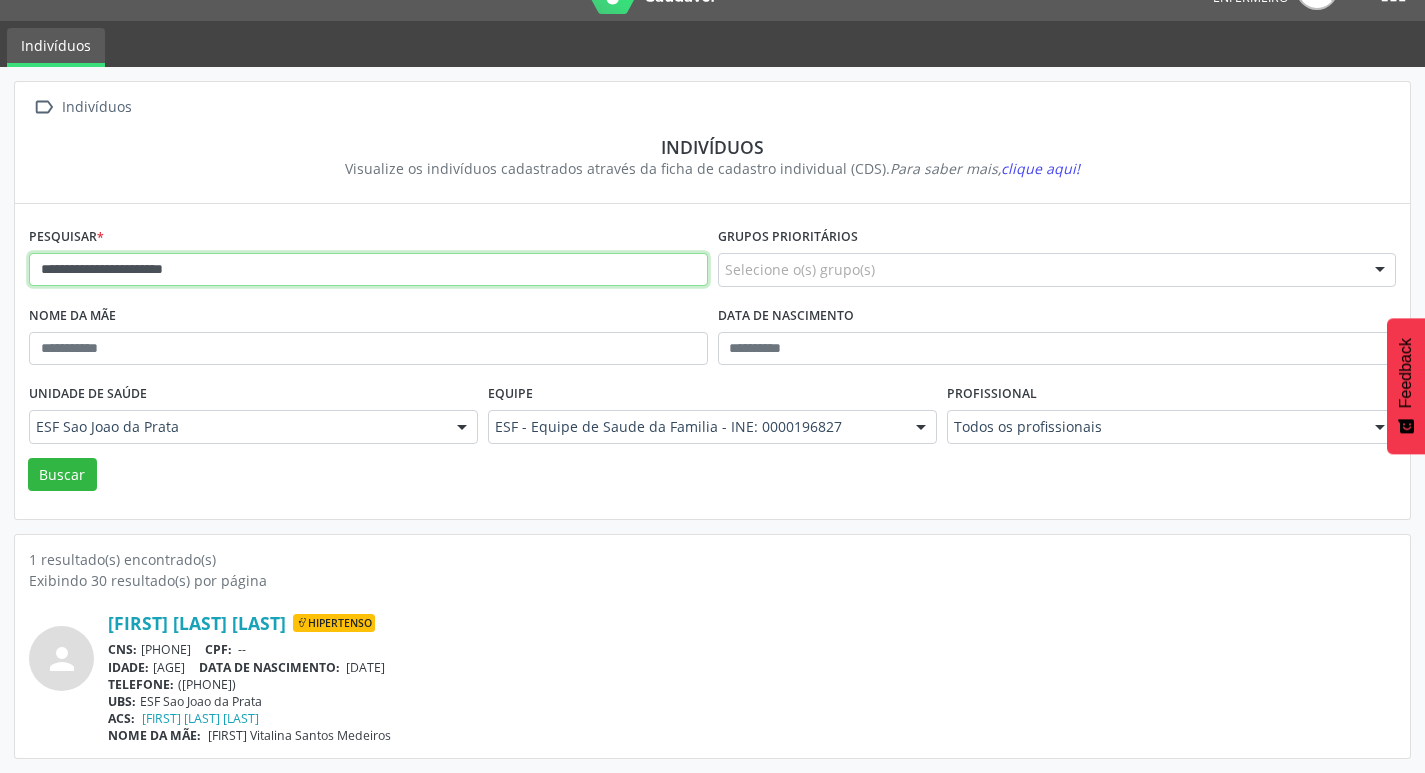 type on "**********" 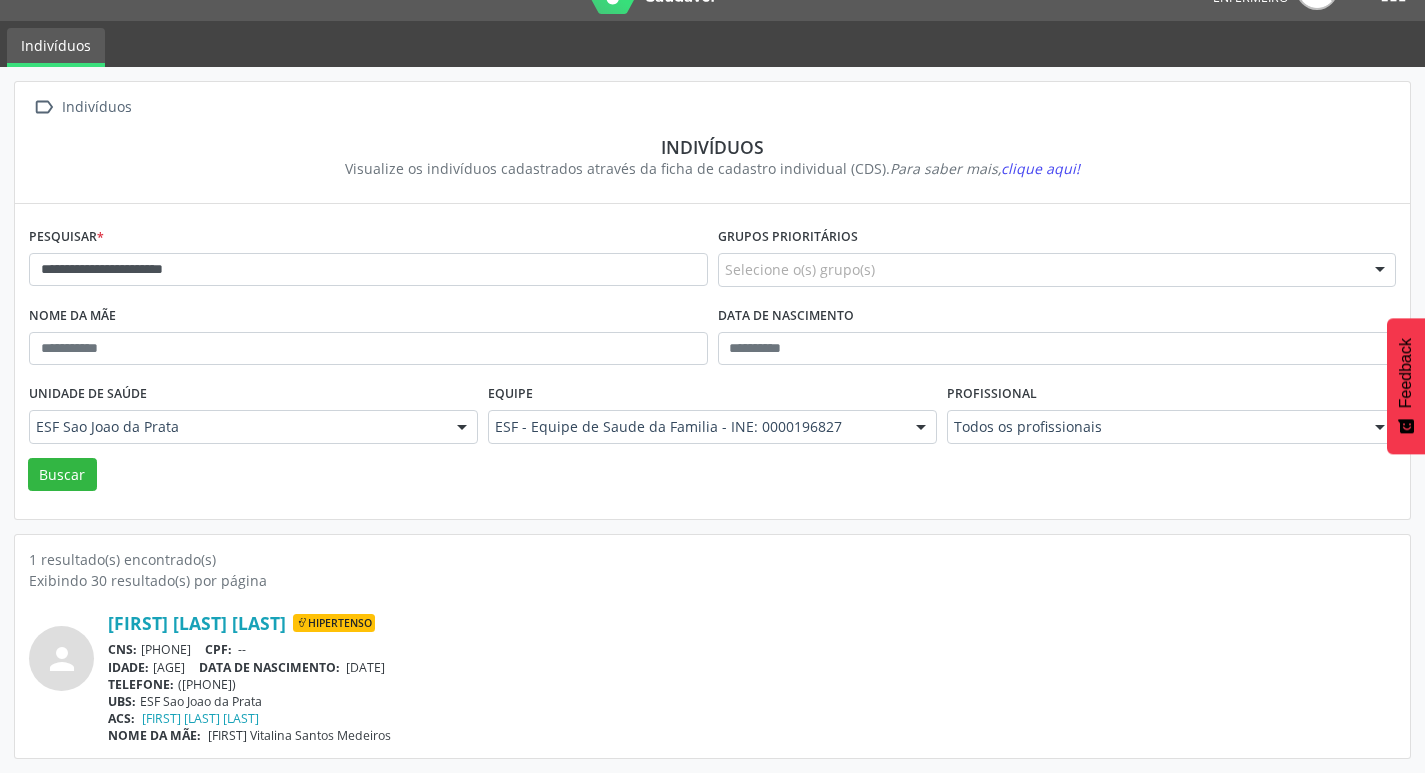 click on "Unidade de saúde
ESF Sao Joao da Prata         ESF Sao Joao da Prata
Nenhum resultado encontrado para: "   "
Não há nenhuma opção para ser exibida." at bounding box center (253, 418) 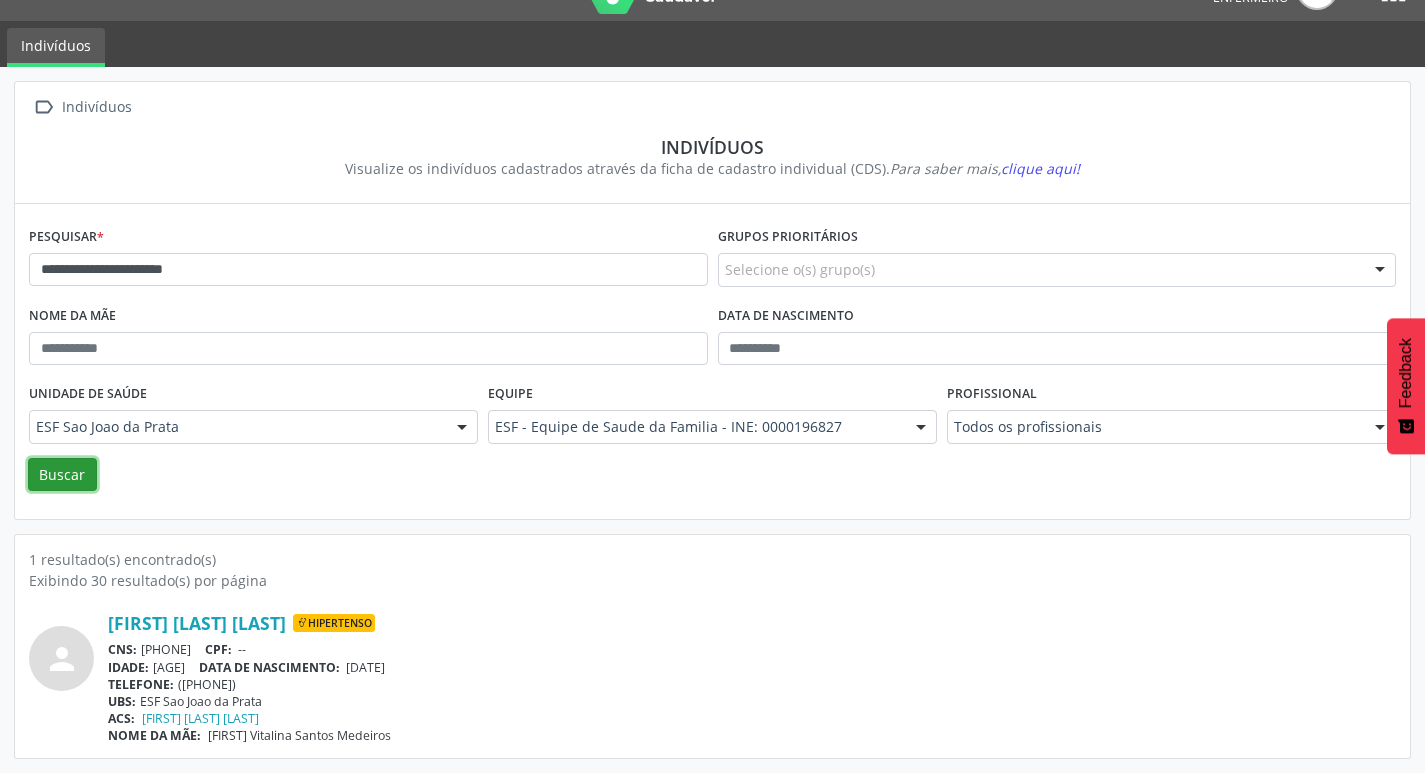 click on "Buscar" at bounding box center (62, 475) 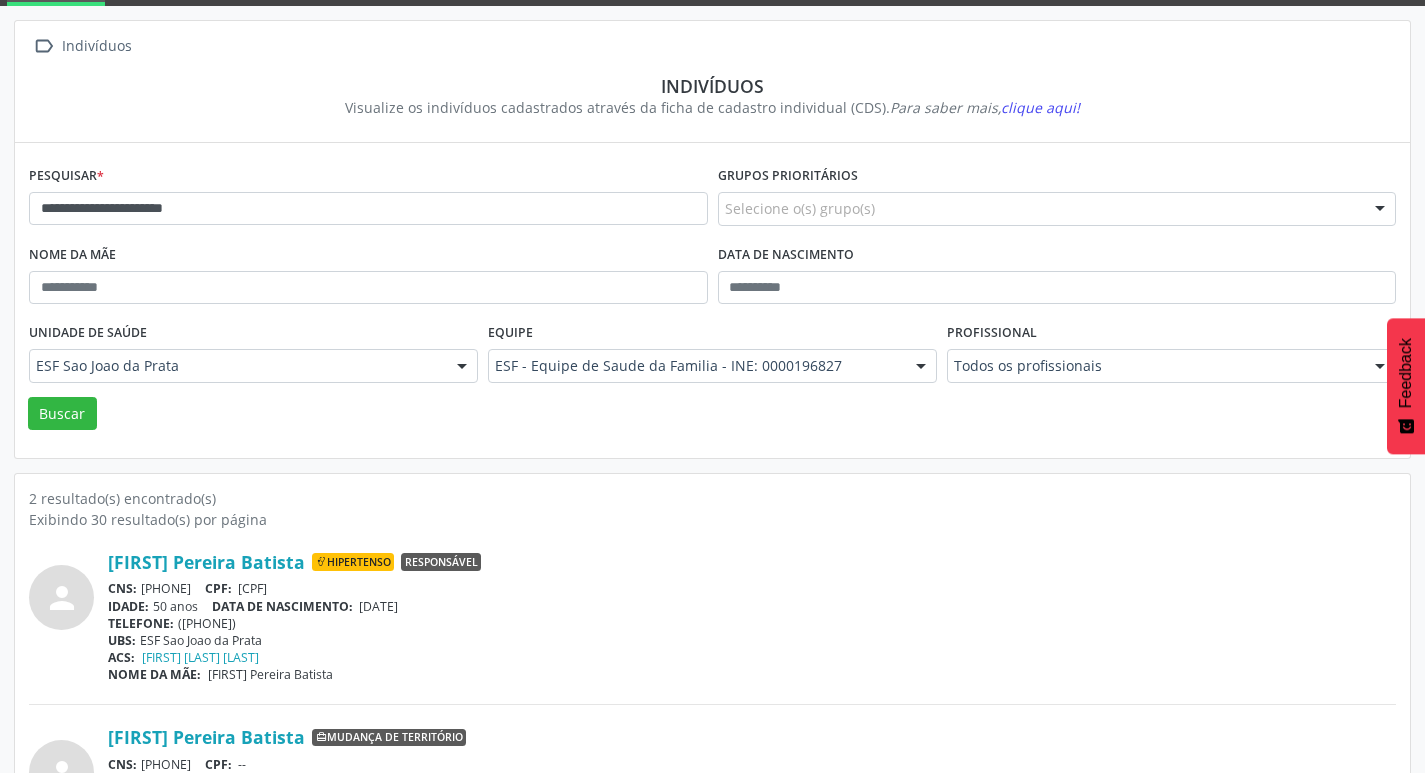 scroll, scrollTop: 219, scrollLeft: 0, axis: vertical 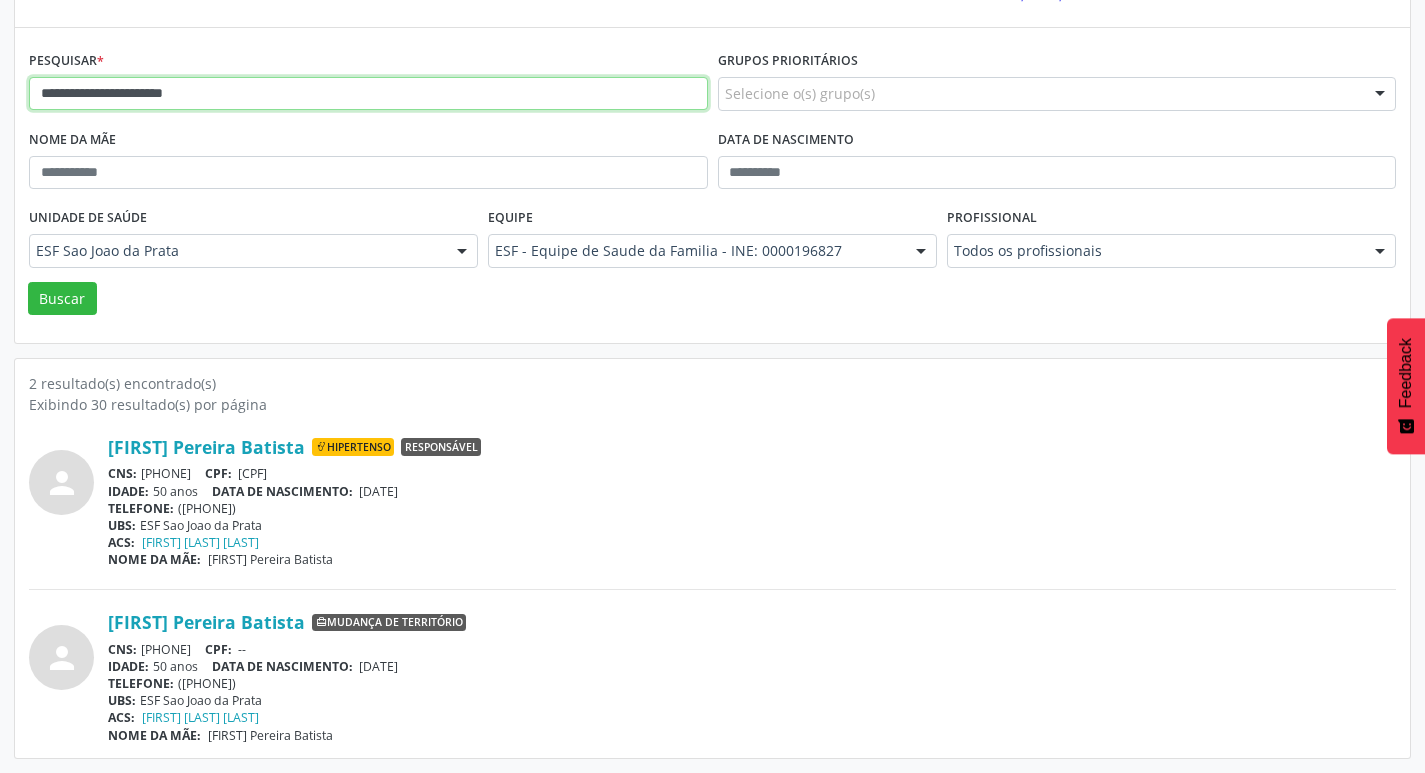 drag, startPoint x: 236, startPoint y: 90, endPoint x: 38, endPoint y: 84, distance: 198.09088 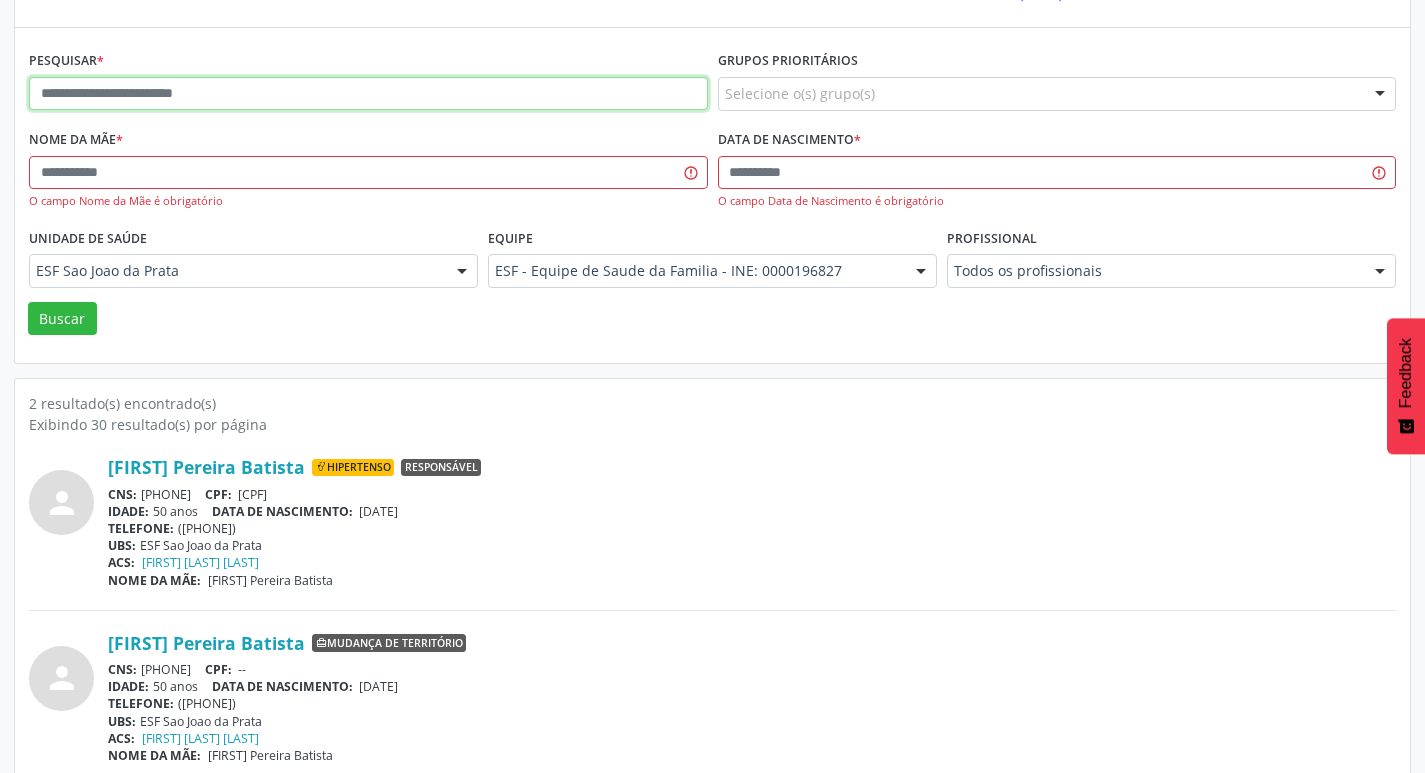 paste on "**********" 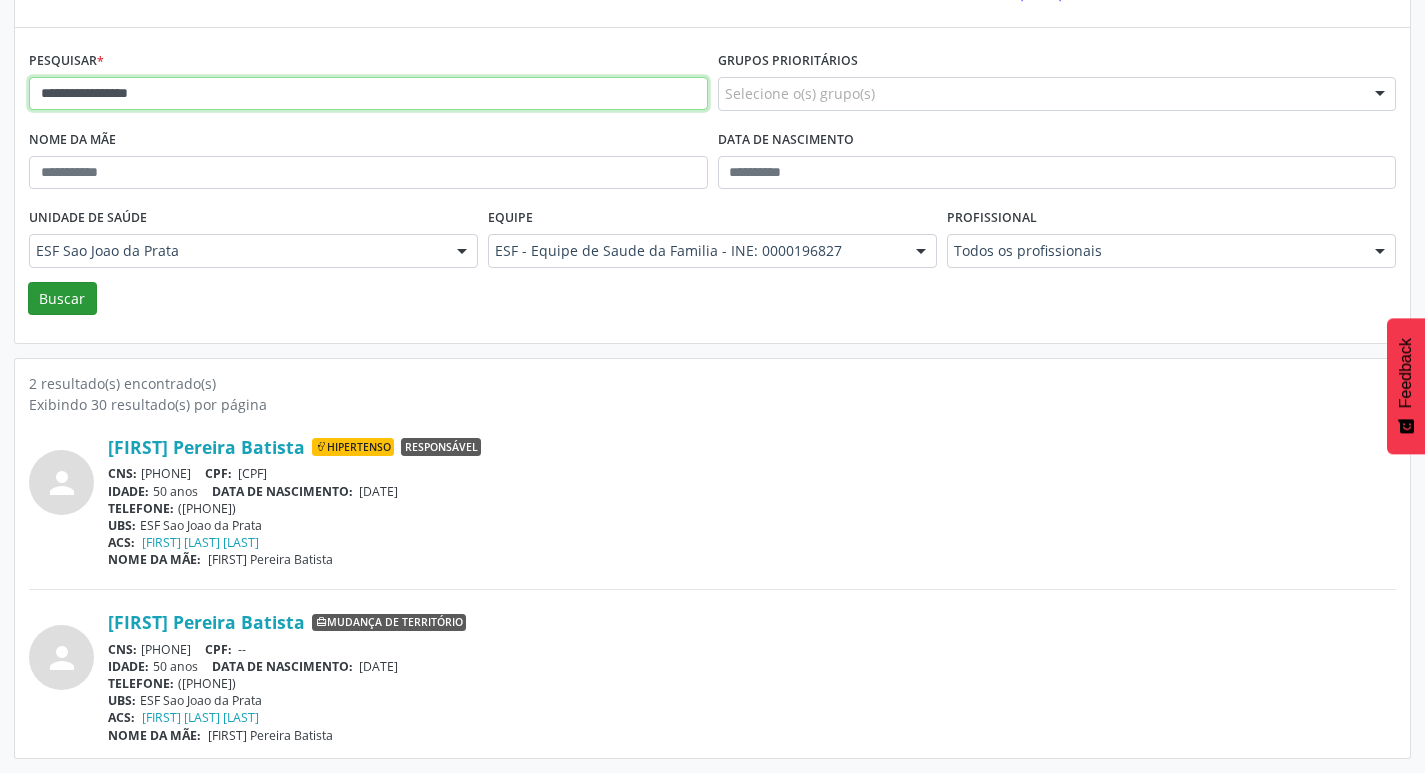 type on "**********" 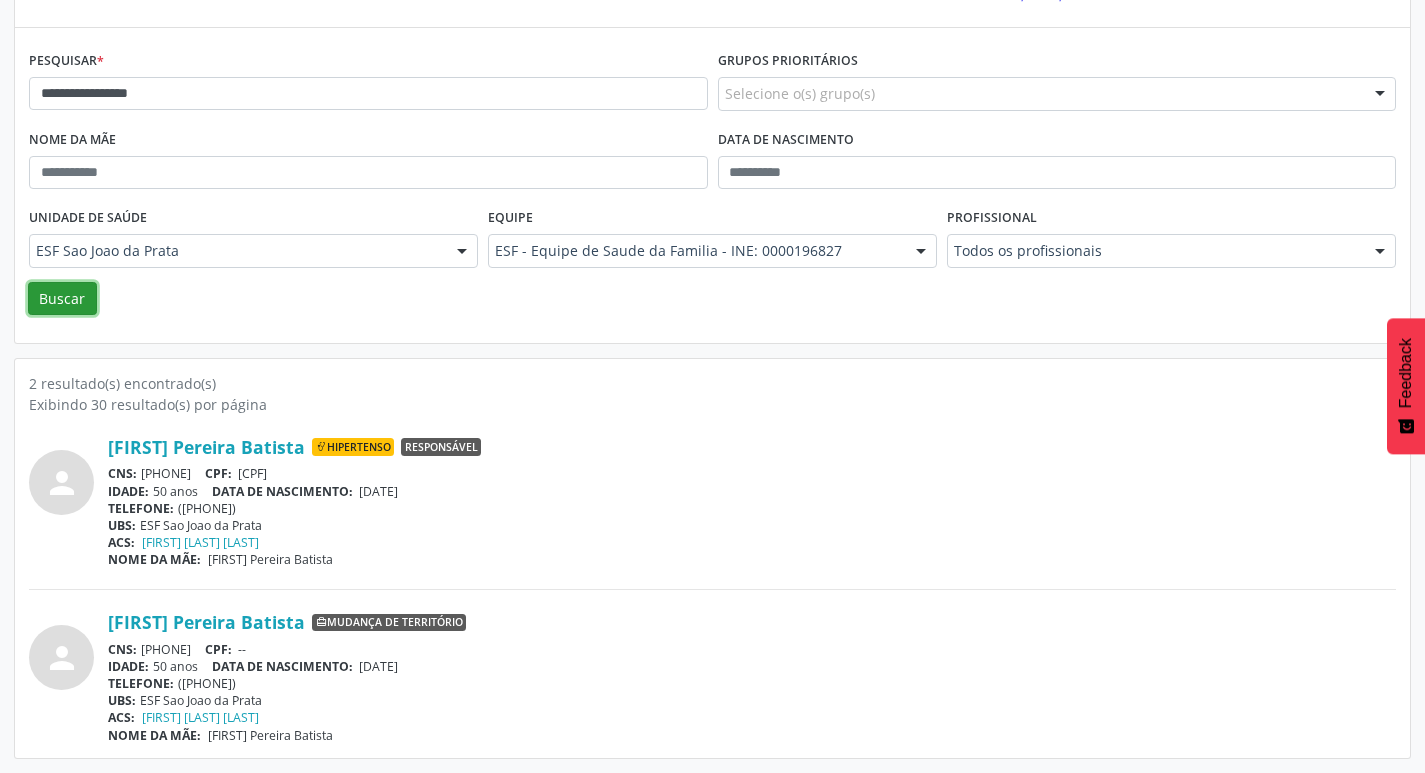 click on "Buscar" at bounding box center (62, 299) 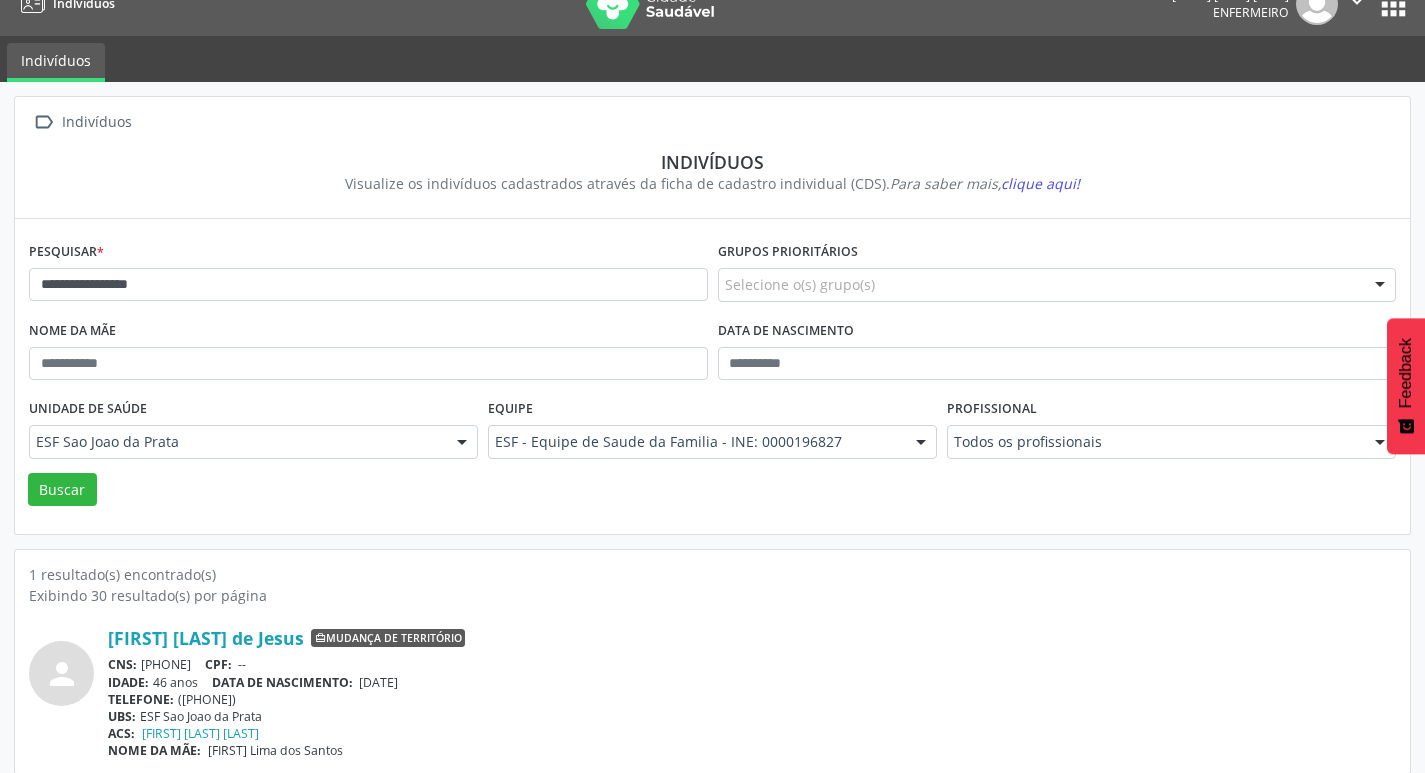 scroll, scrollTop: 43, scrollLeft: 0, axis: vertical 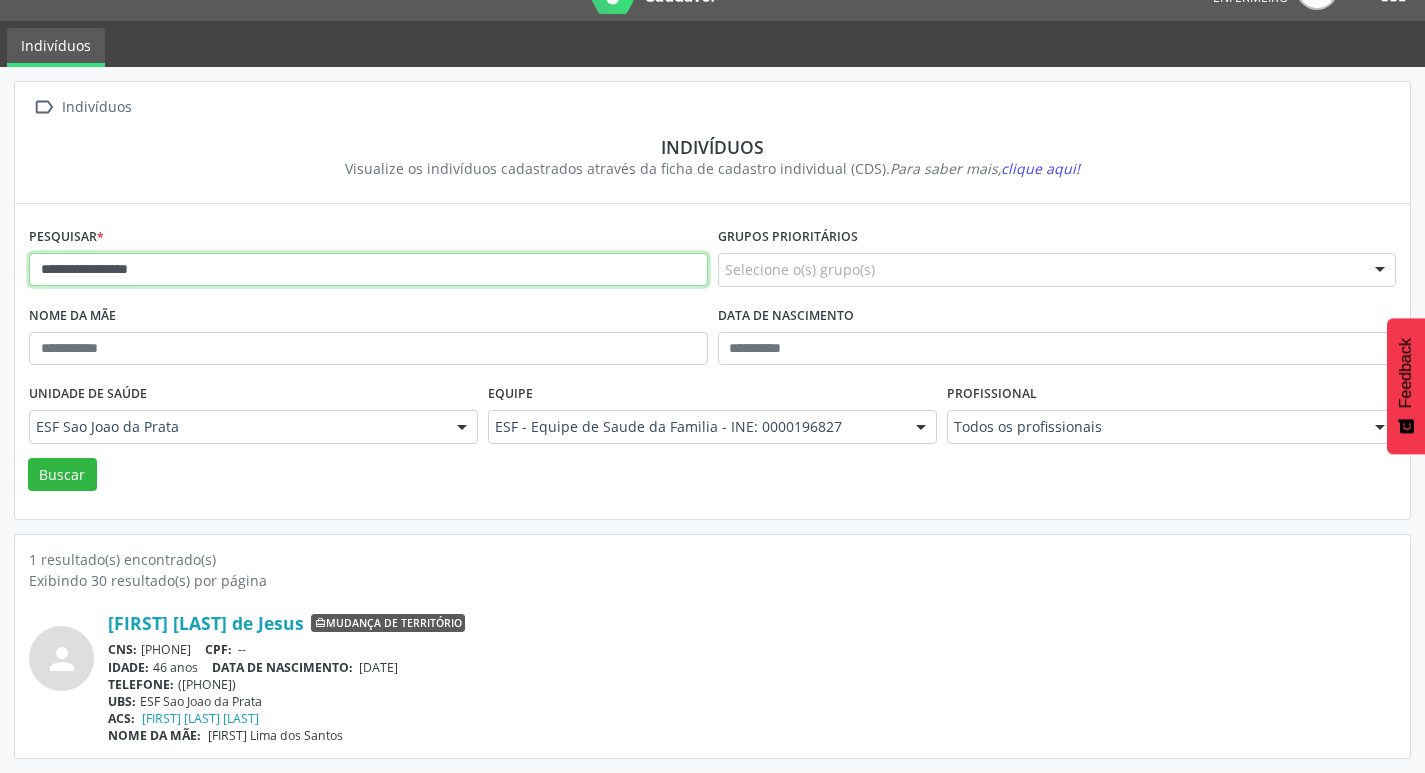 drag, startPoint x: 177, startPoint y: 276, endPoint x: 35, endPoint y: 268, distance: 142.22517 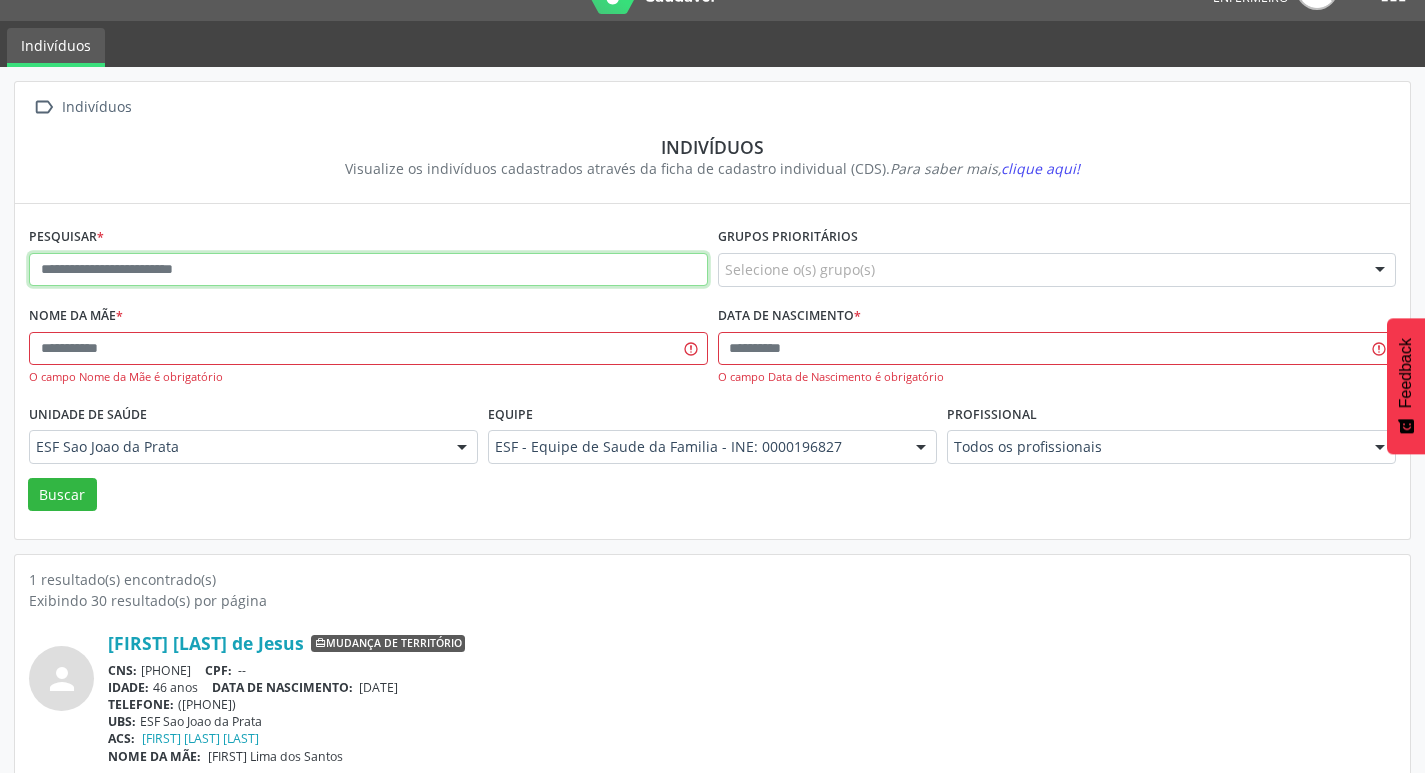 paste on "**********" 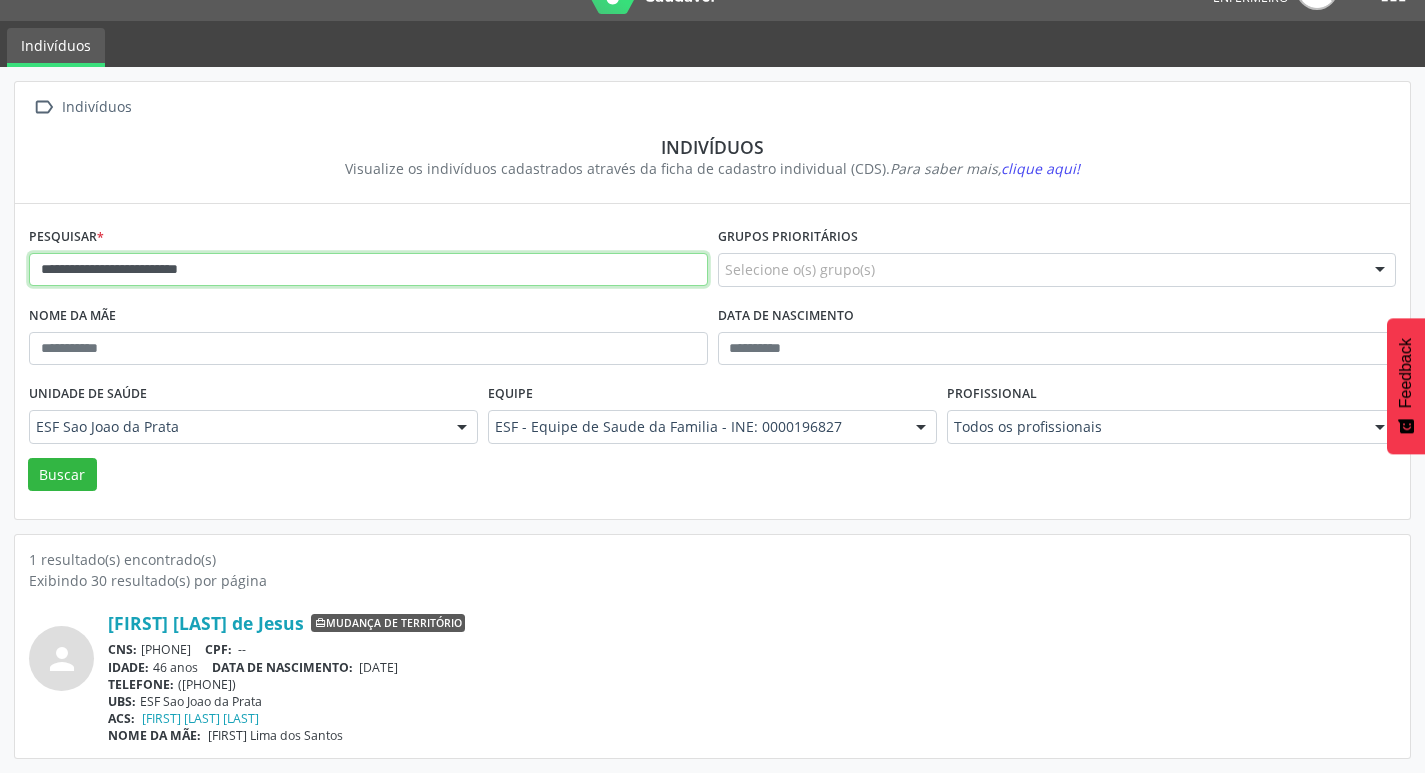 type on "**********" 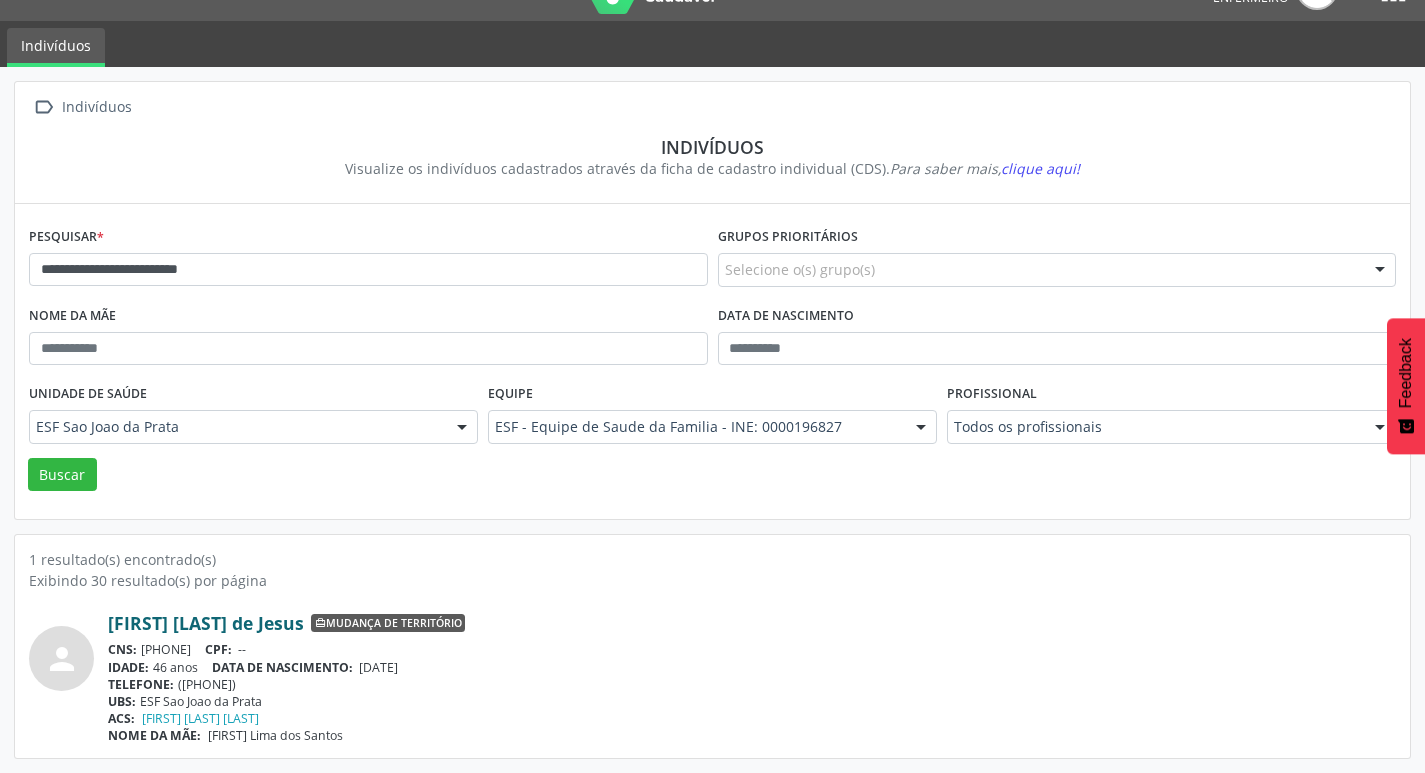 drag, startPoint x: 101, startPoint y: 617, endPoint x: 248, endPoint y: 623, distance: 147.12239 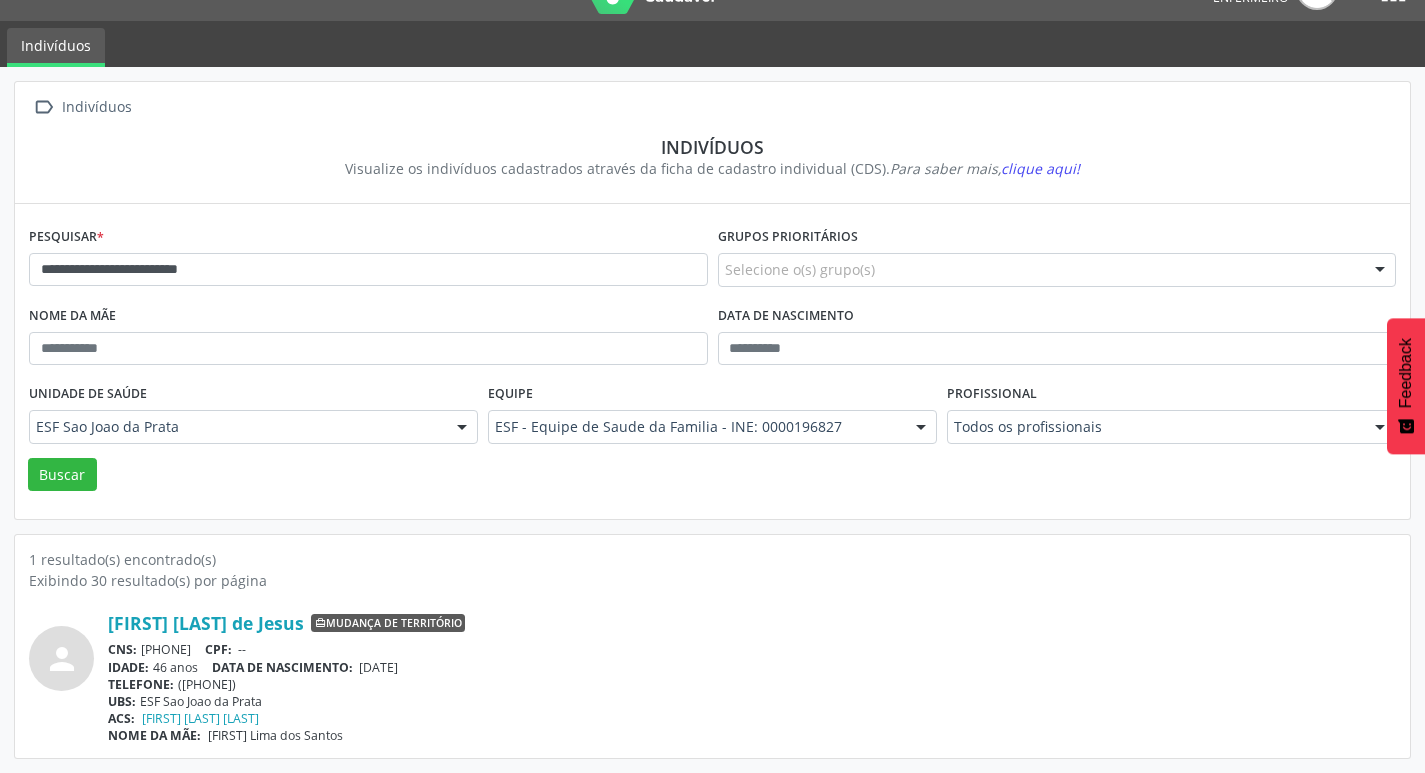 click on "[FIRST] [LAST] de Jesus
Mudança de território
CNS:
[PHONE]
CPF:    --   IDADE:
46 anos
DATA DE NASCIMENTO:    24/08/1978   TELEFONE:
(00) 00000-0000
UBS:
ESFSao Joao da Prata
ACS:
Elieusa Goncalves Oliveira de Almeida
NOME DA MÃE:
Carmosina Lima dos Santos" at bounding box center (752, 678) 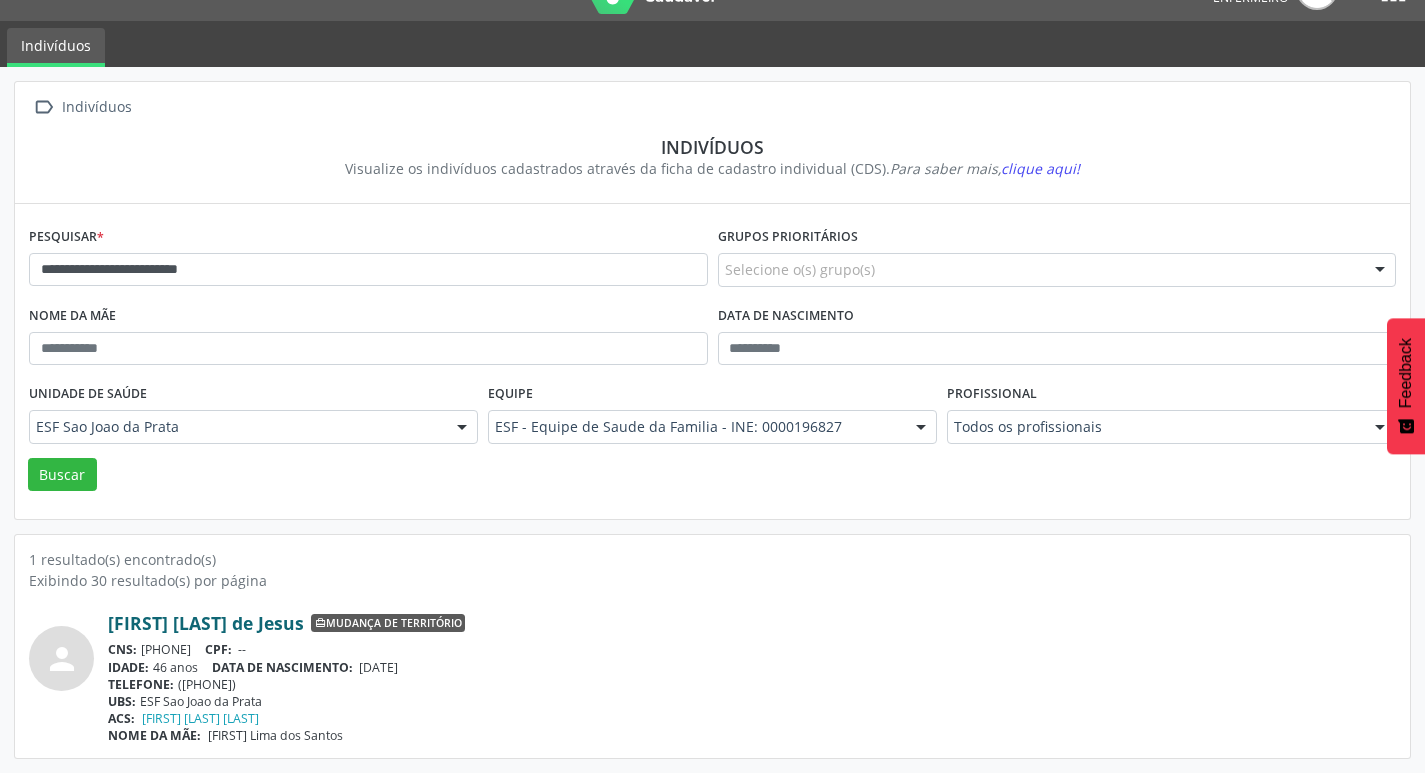copy on "[FIRST] [LAST] de Jesus
Mudança de território
CNS:
[PHONE]
CPF:    --   IDADE:
46 anos
DATA DE NASCIMENTO:    24/08/1978   TELEFONE:
(00) 00000-0000
UBS:
ESFSao Joao da Prata
ACS:
Elieusa Goncalves Oliveira de Almeida
NOME DA MÃE:
Carmosina Lima dos Santos" 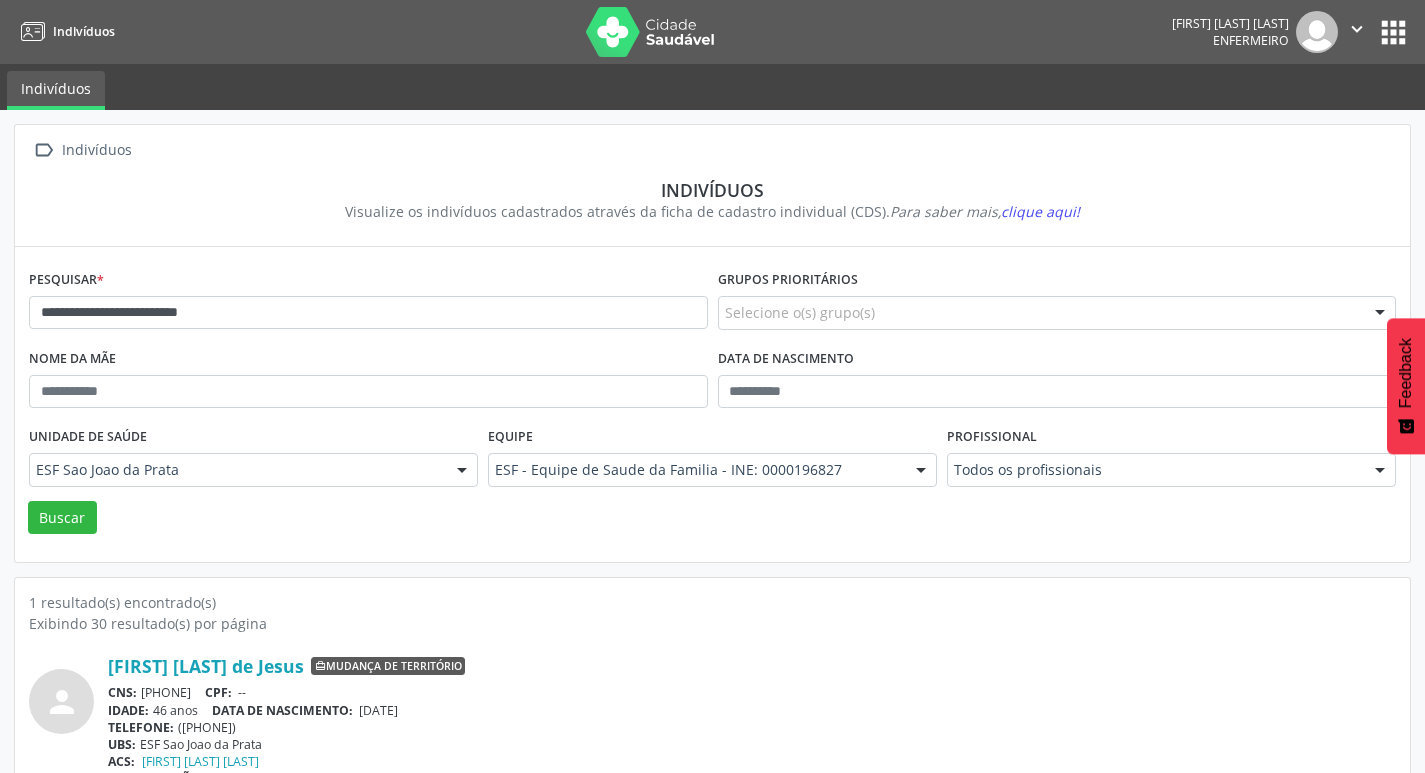 scroll, scrollTop: 43, scrollLeft: 0, axis: vertical 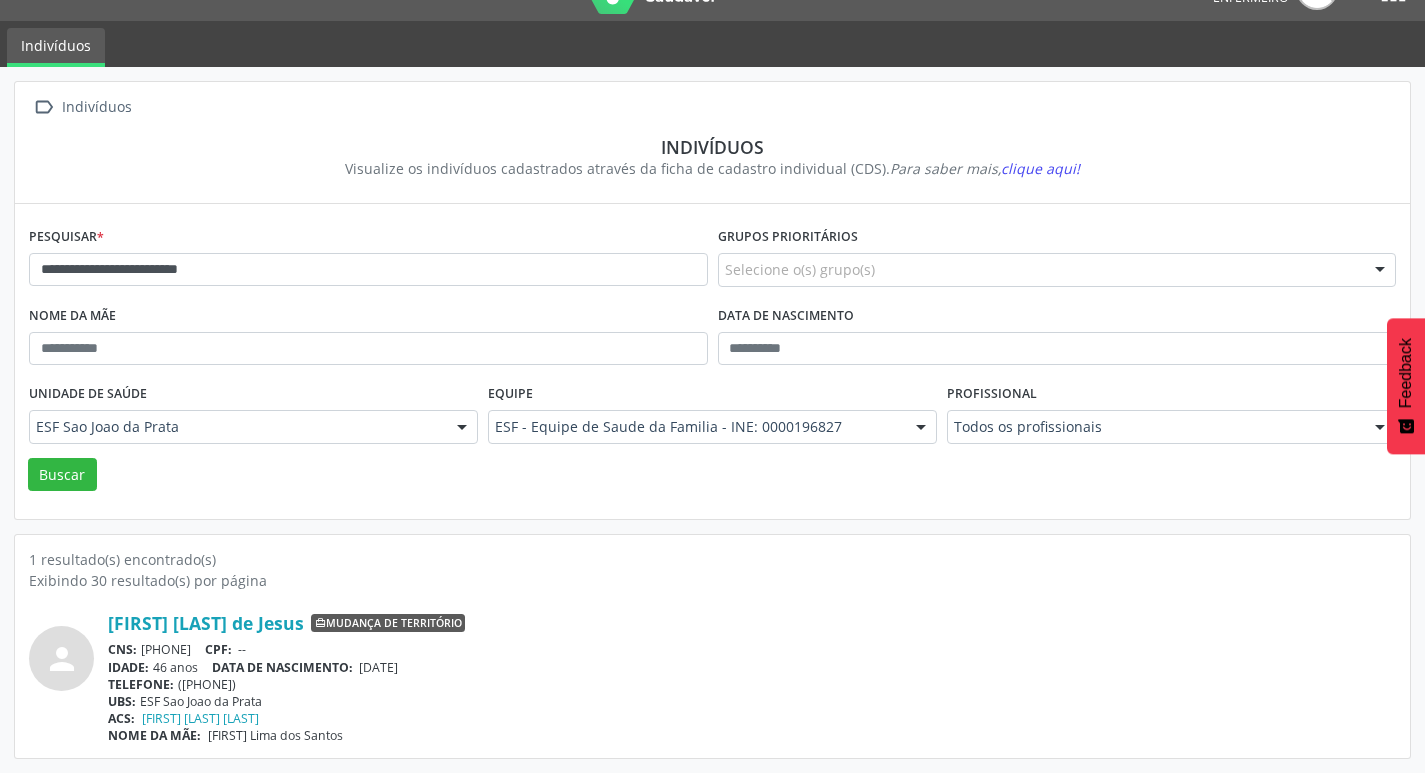 click on "1 resultado(s) encontrado(s)
Exibindo 30 resultado(s) por página
person
[FIRST] [LAST] de Jesus
Mudança de território
CNS:
[PHONE]
CPF:    --   IDADE:
46 anos
DATA DE NASCIMENTO:    24/08/1978   TELEFONE:
(00) 00000-0000
UBS:
ESFSao Joao da Prata
ACS:
Elieusa Goncalves Oliveira de Almeida
NOME DA MÃE:
Carmosina Lima dos Santos" at bounding box center [712, 646] 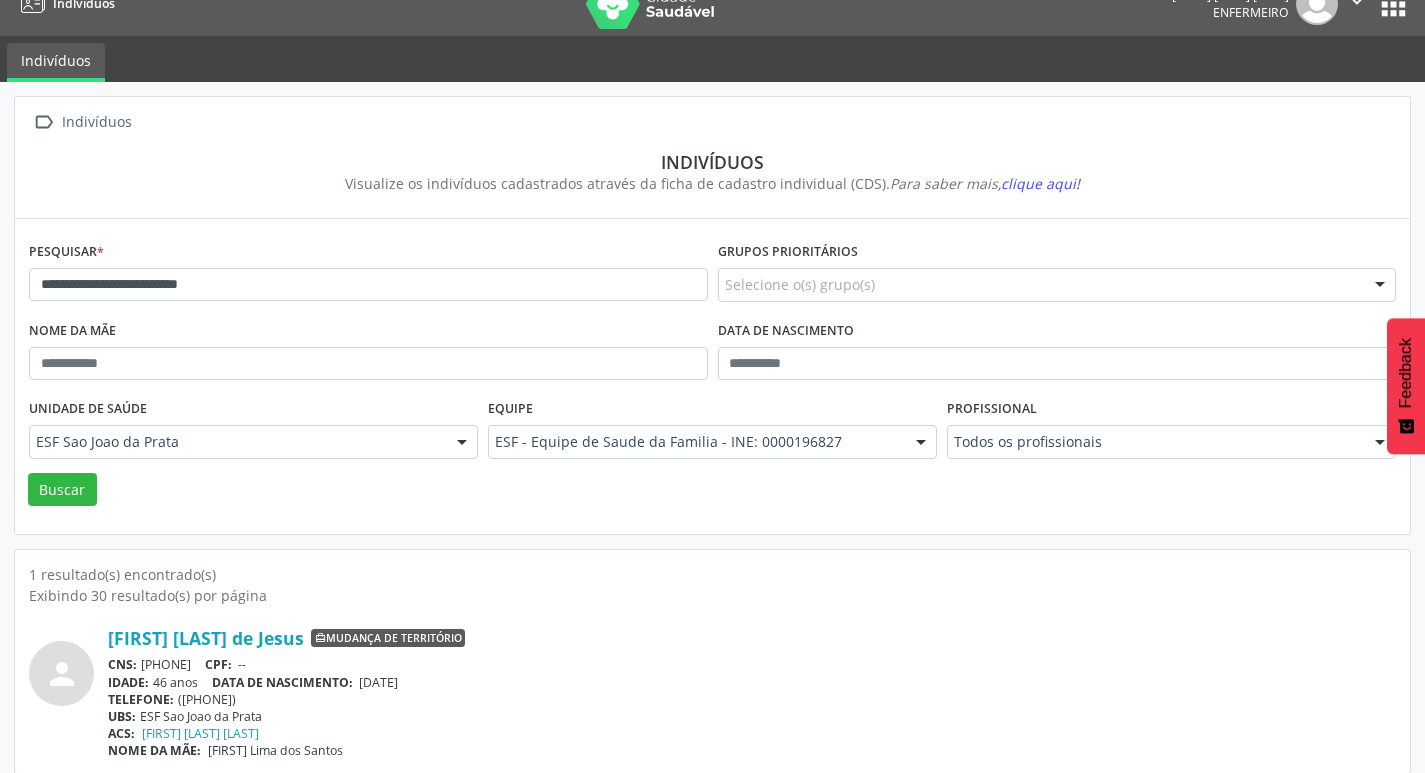 scroll, scrollTop: 43, scrollLeft: 0, axis: vertical 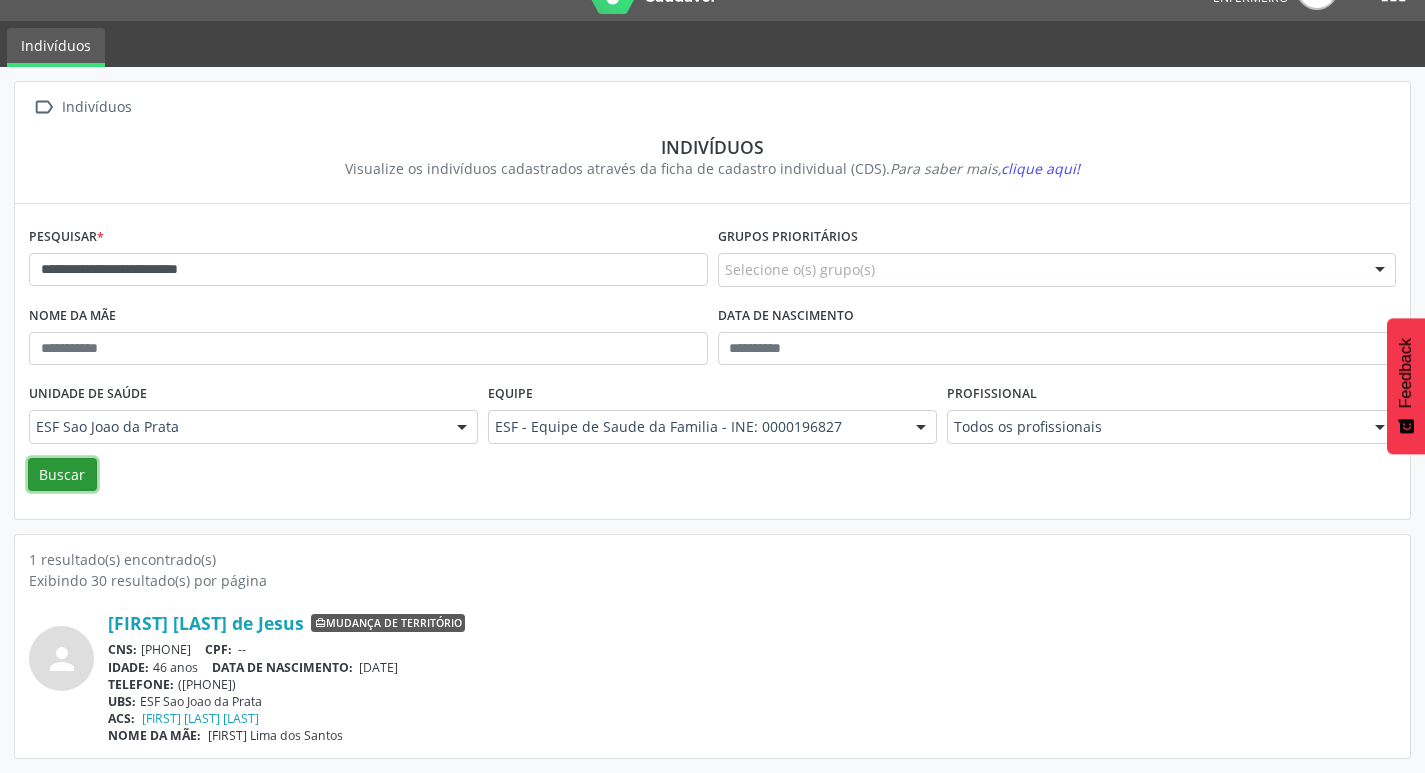 click on "Buscar" at bounding box center (62, 475) 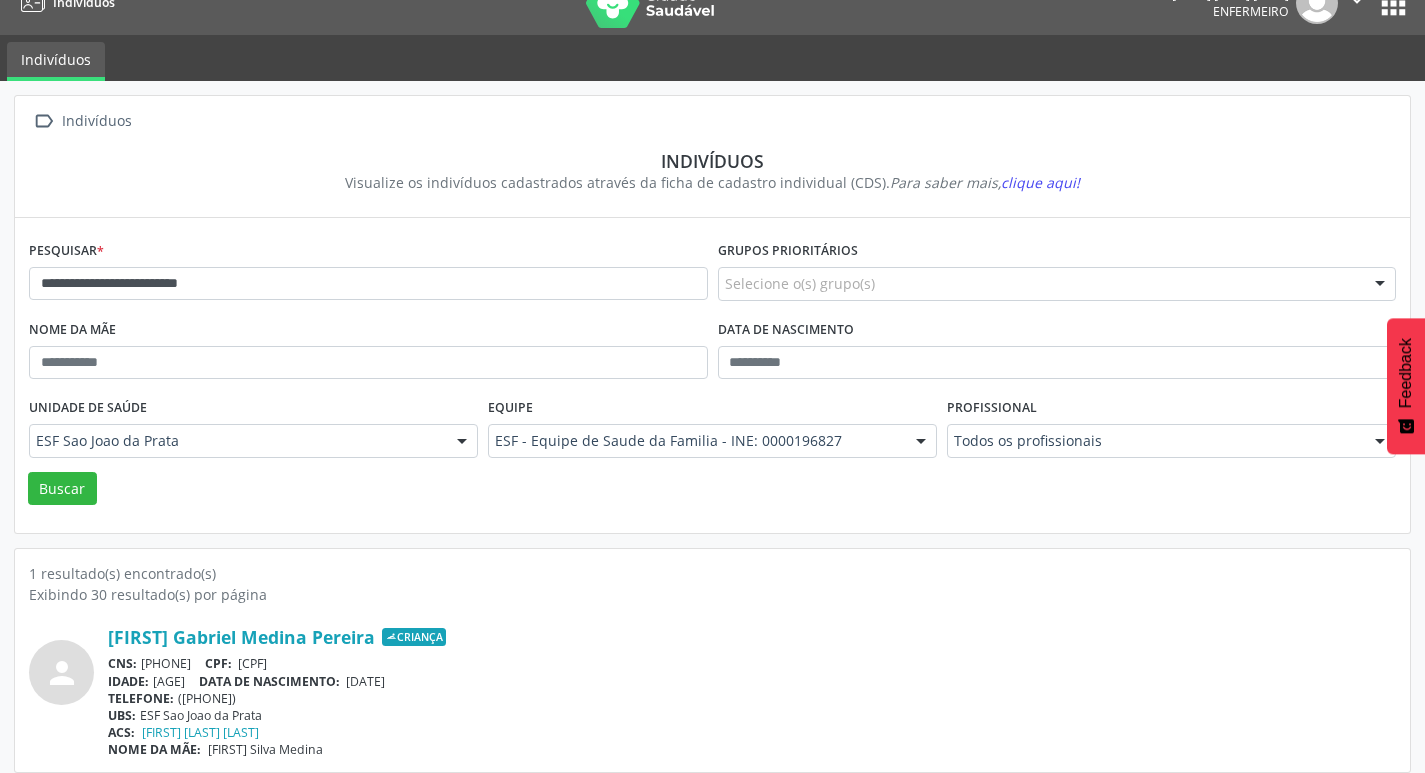 scroll, scrollTop: 43, scrollLeft: 0, axis: vertical 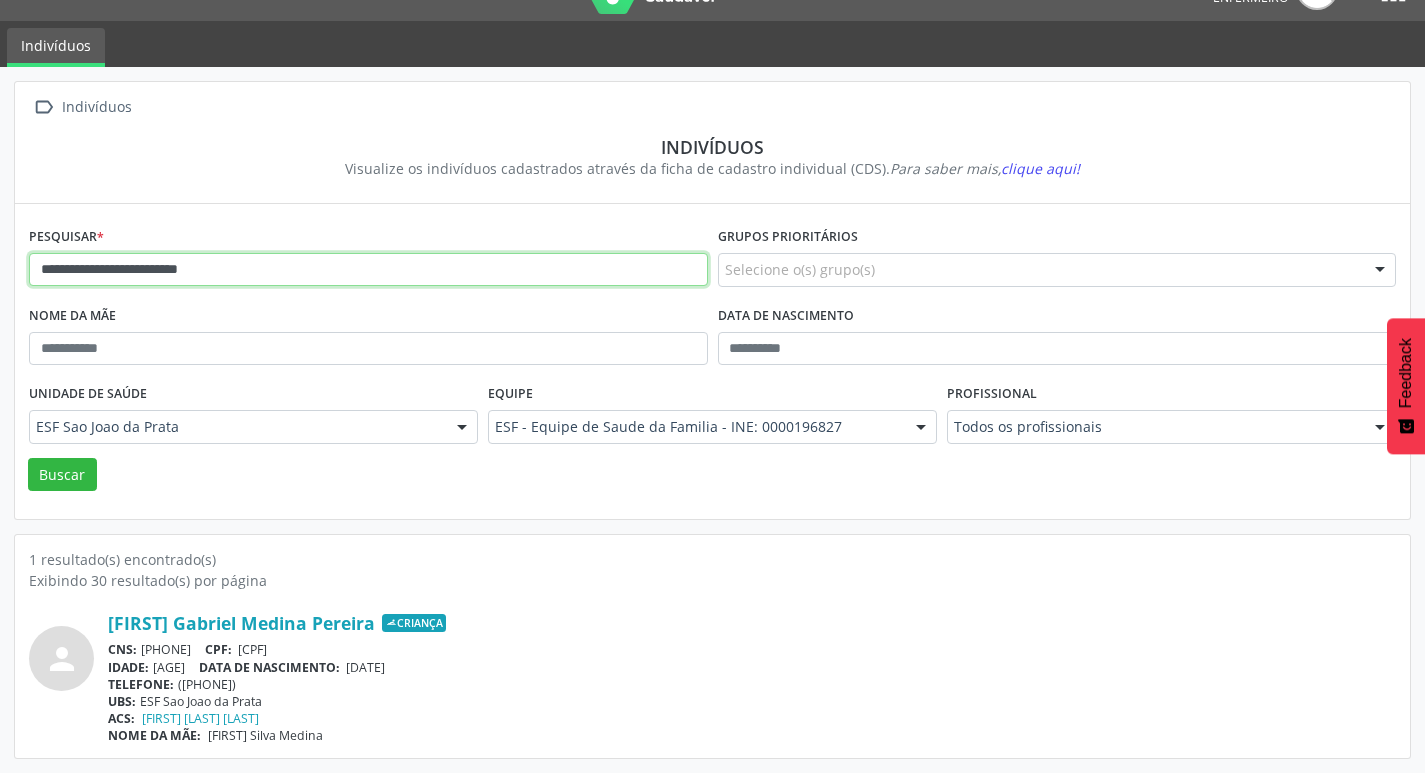 drag, startPoint x: 34, startPoint y: 270, endPoint x: 260, endPoint y: 282, distance: 226.31836 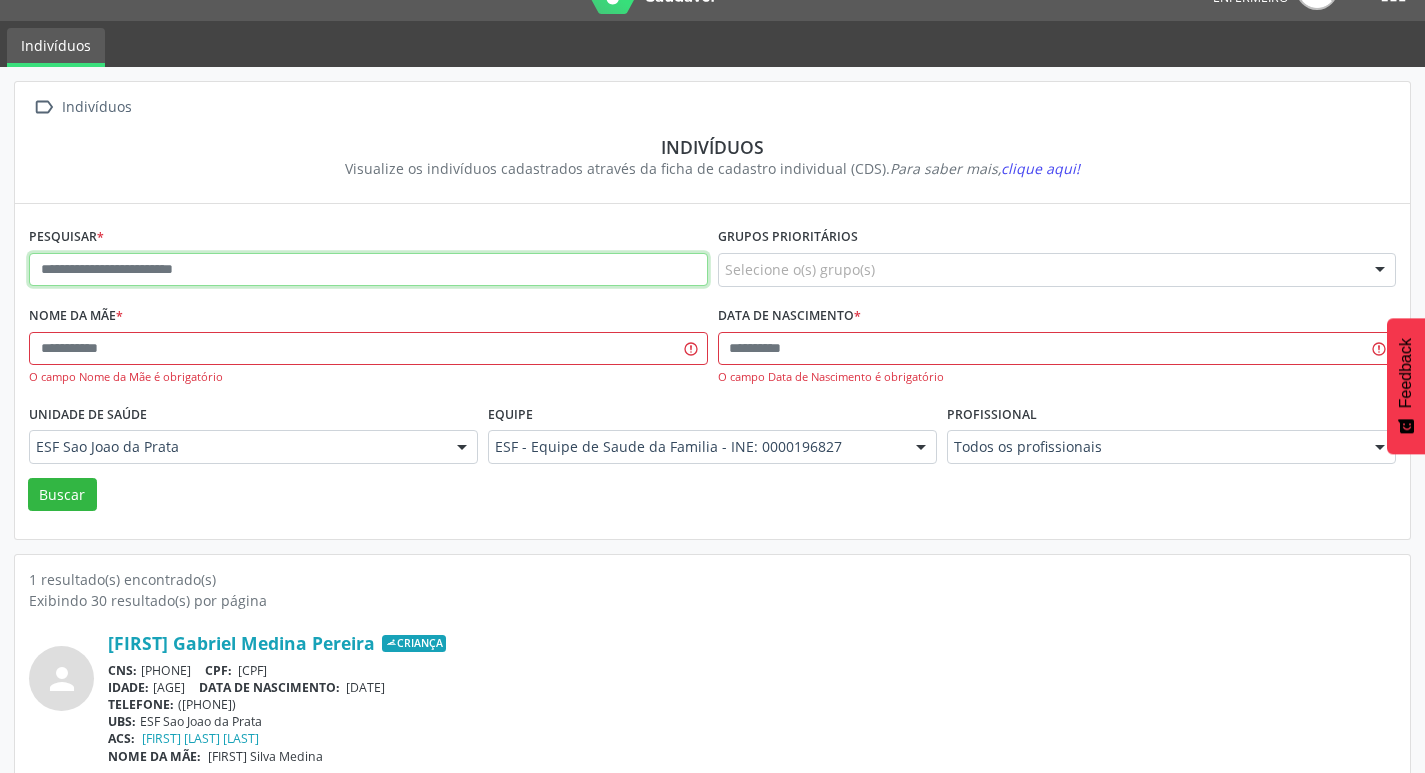 paste on "**********" 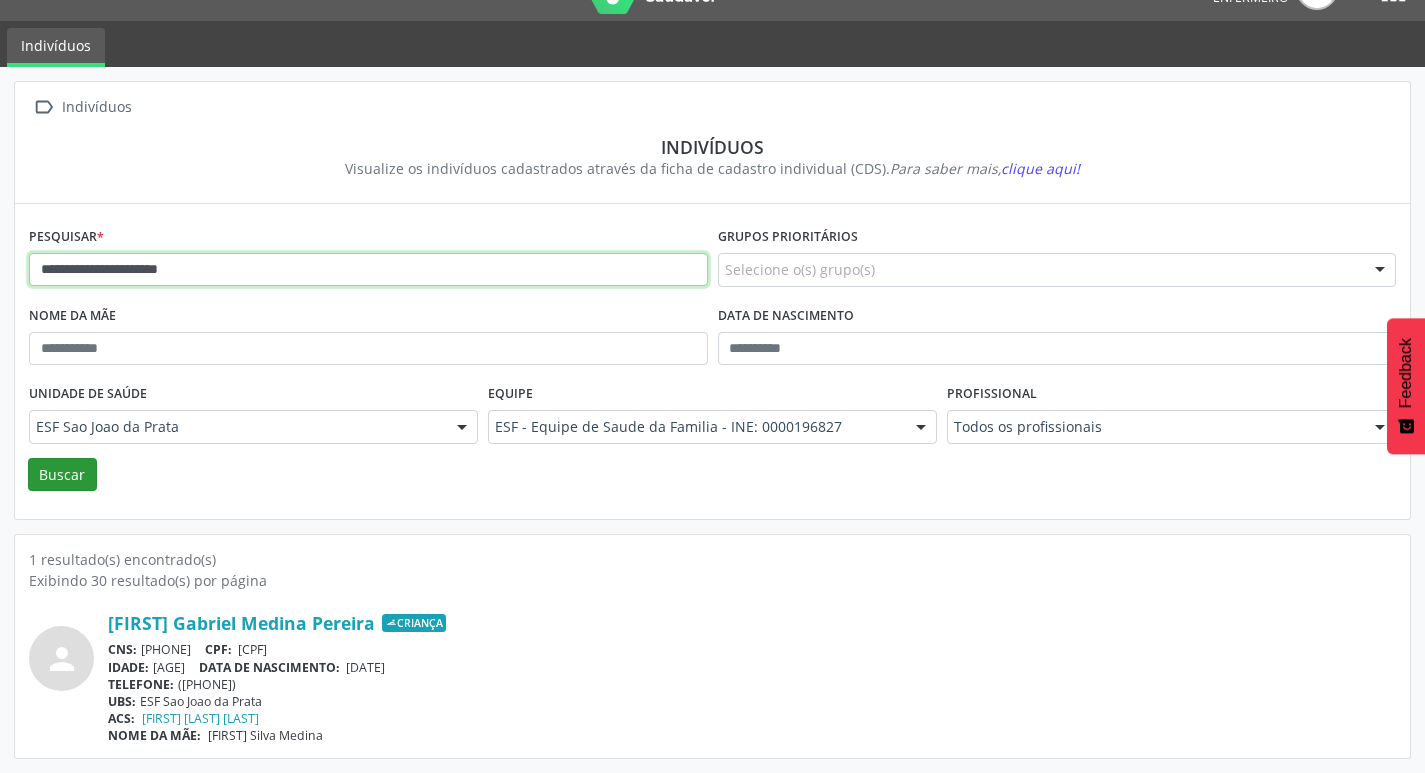 type on "**********" 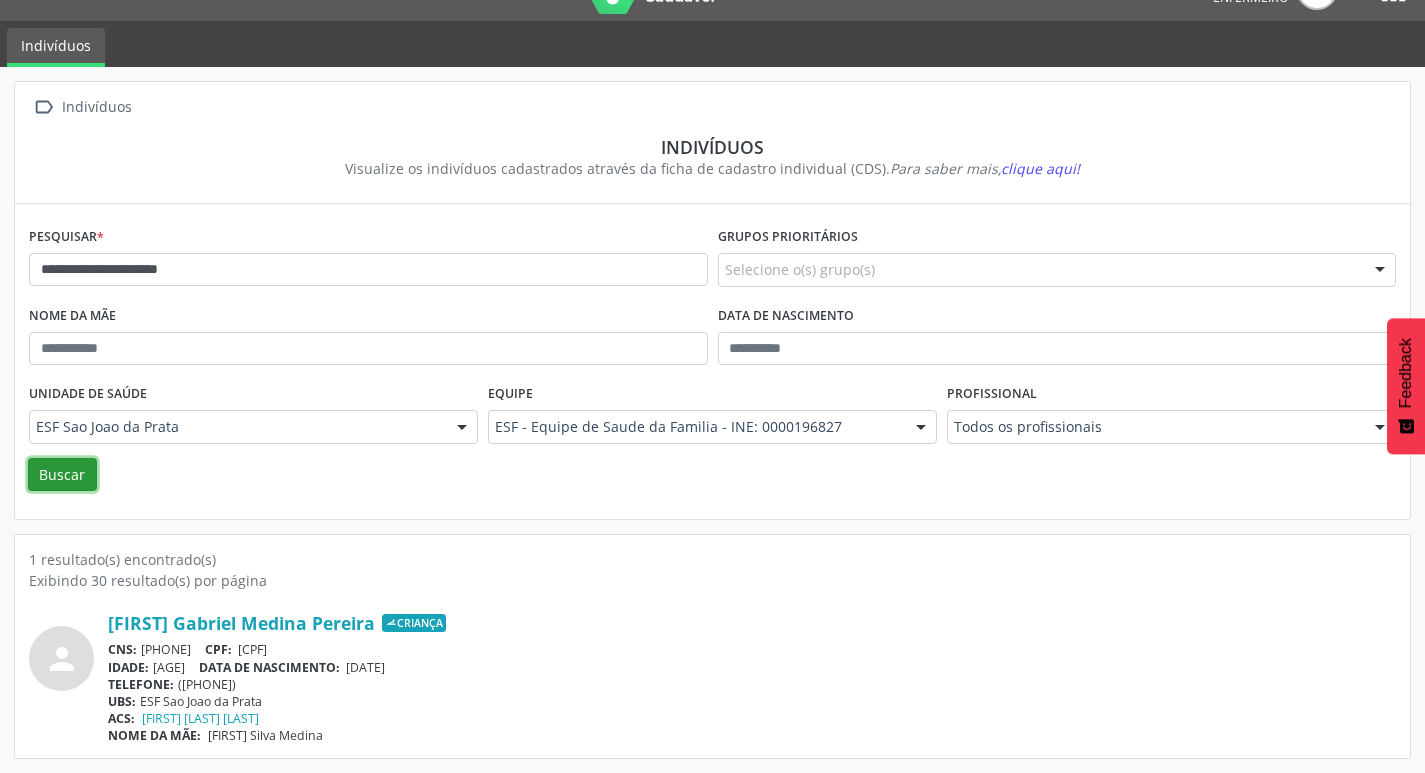 click on "Buscar" at bounding box center [62, 475] 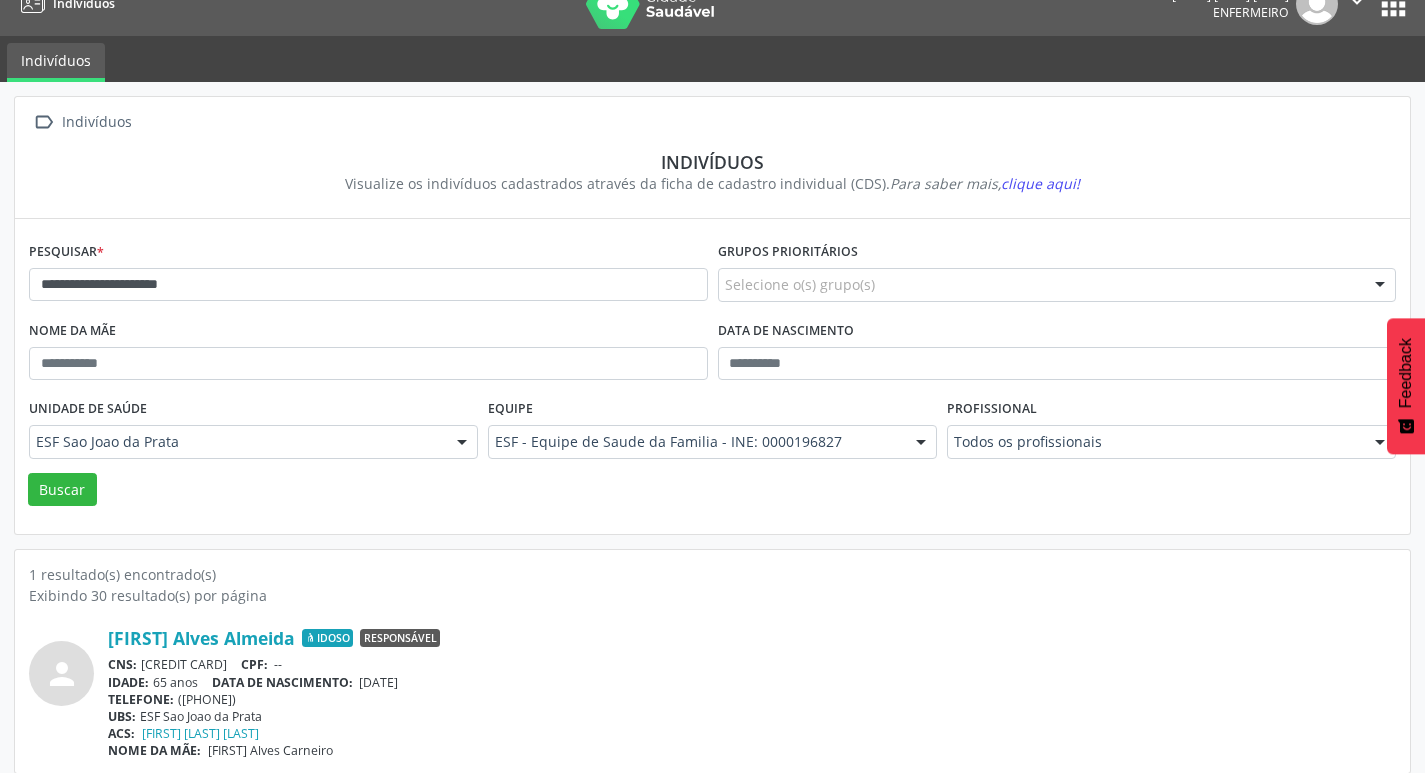 scroll, scrollTop: 43, scrollLeft: 0, axis: vertical 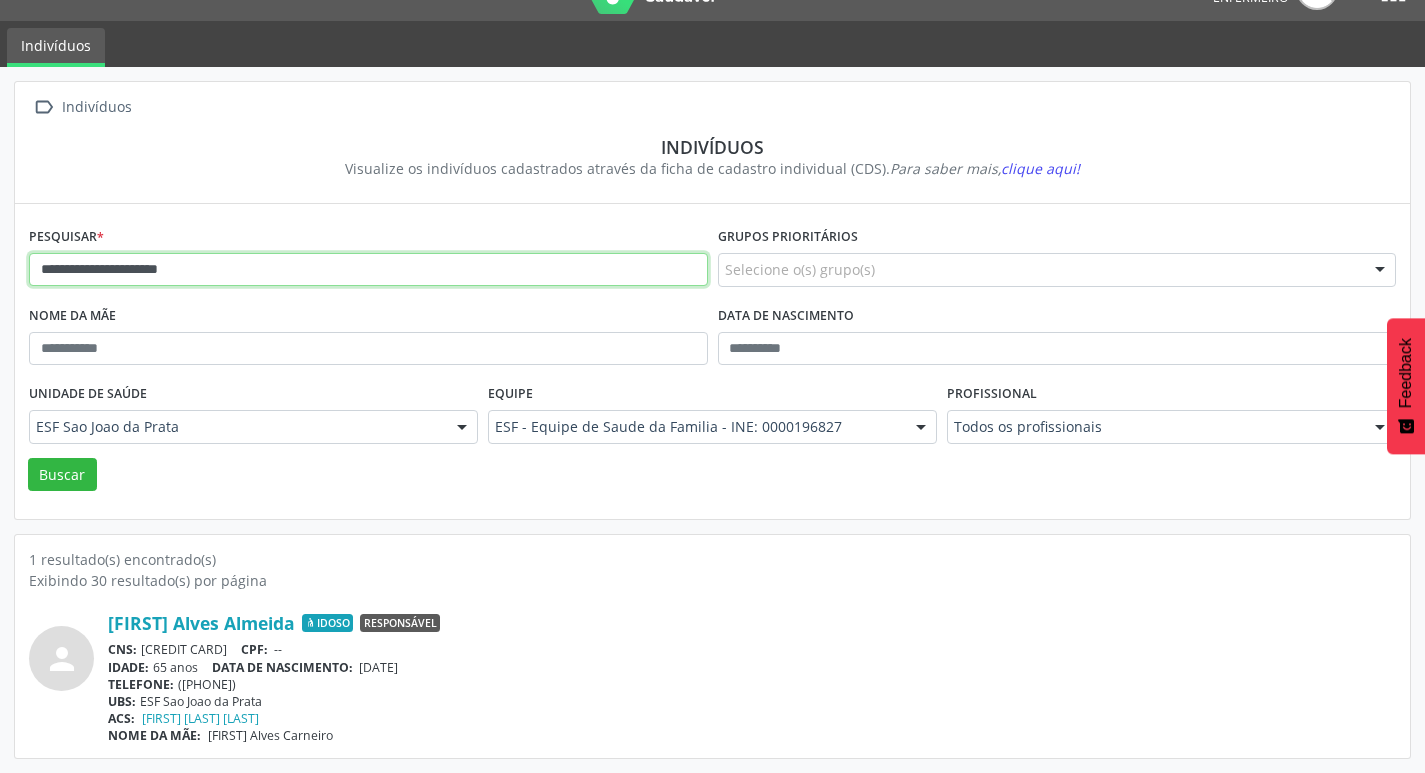 drag, startPoint x: 570, startPoint y: 267, endPoint x: 254, endPoint y: 297, distance: 317.42087 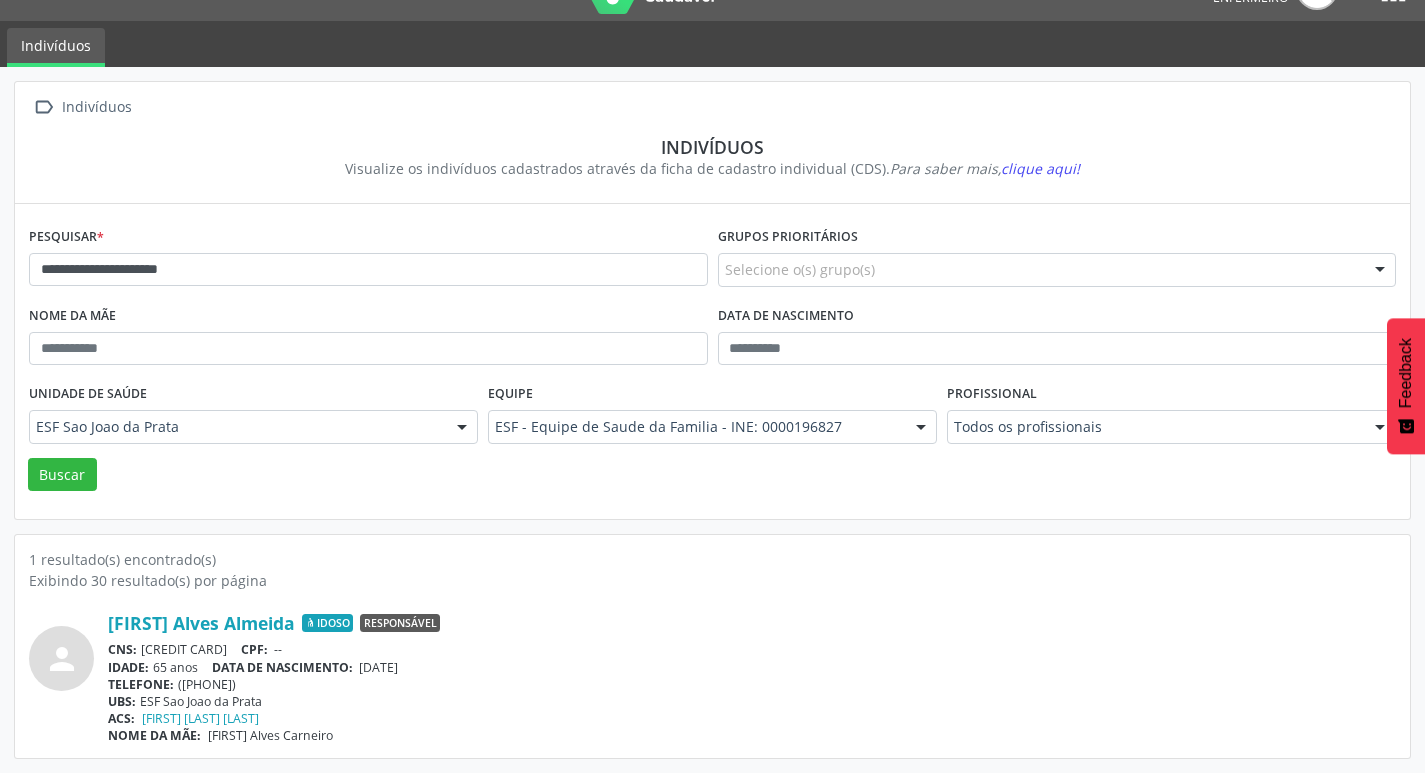 drag, startPoint x: 252, startPoint y: 287, endPoint x: 76, endPoint y: 275, distance: 176.40862 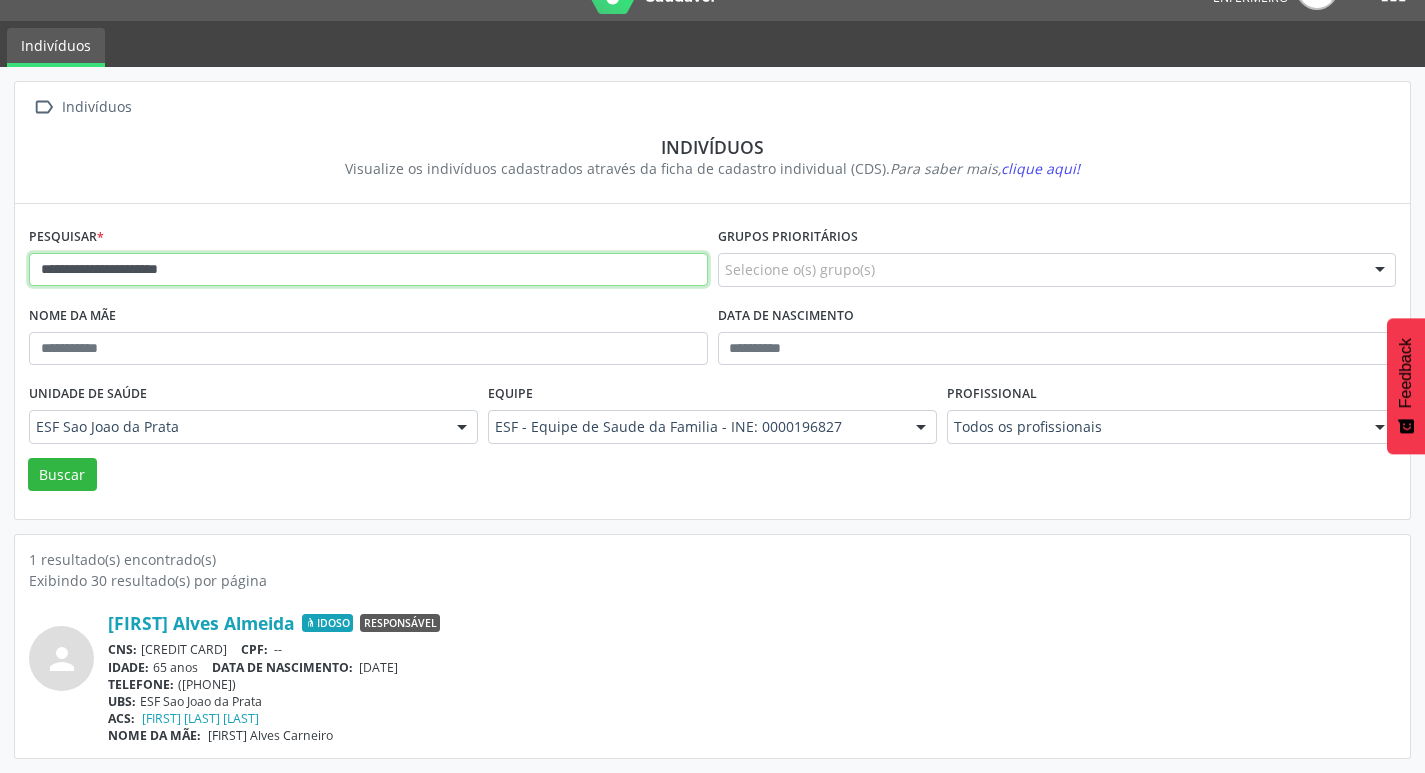 drag, startPoint x: 37, startPoint y: 269, endPoint x: 273, endPoint y: 277, distance: 236.13556 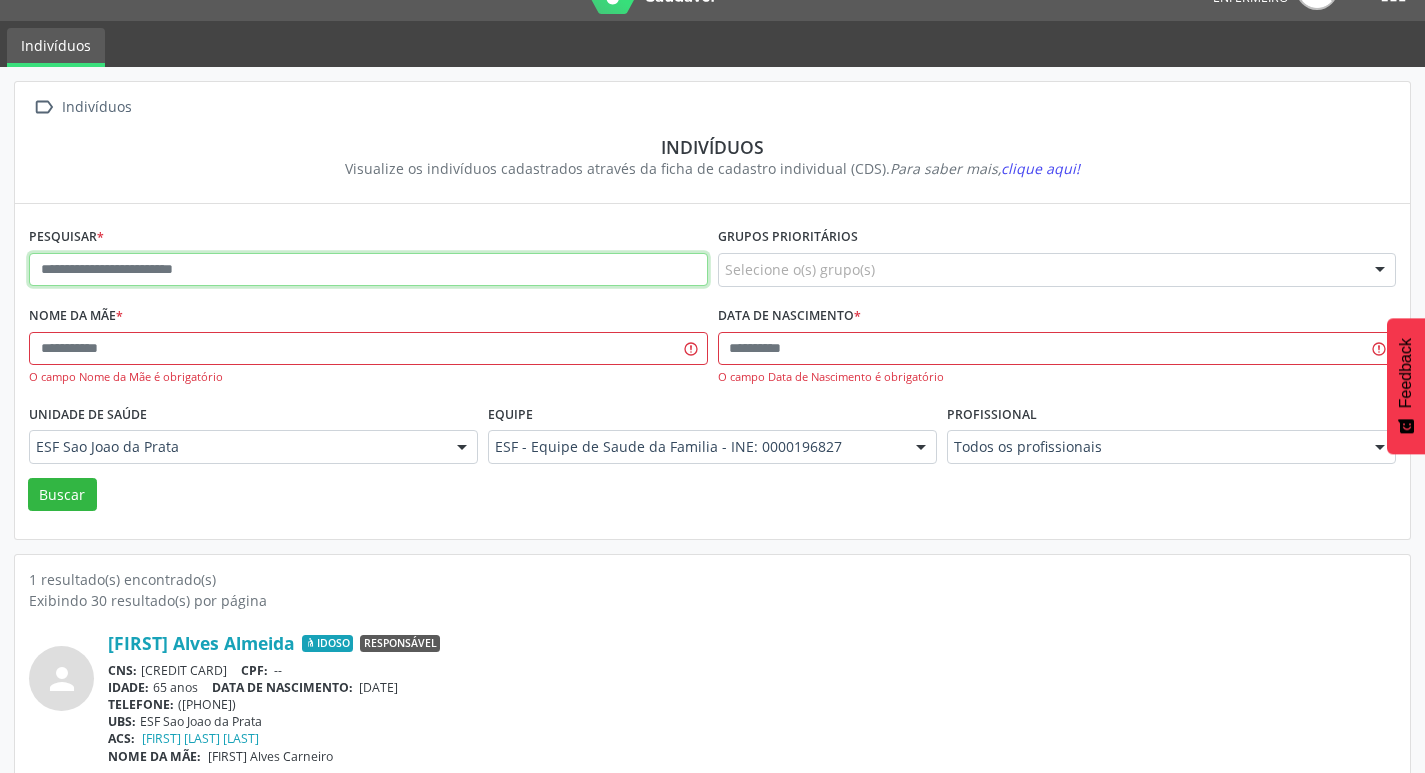 paste on "**********" 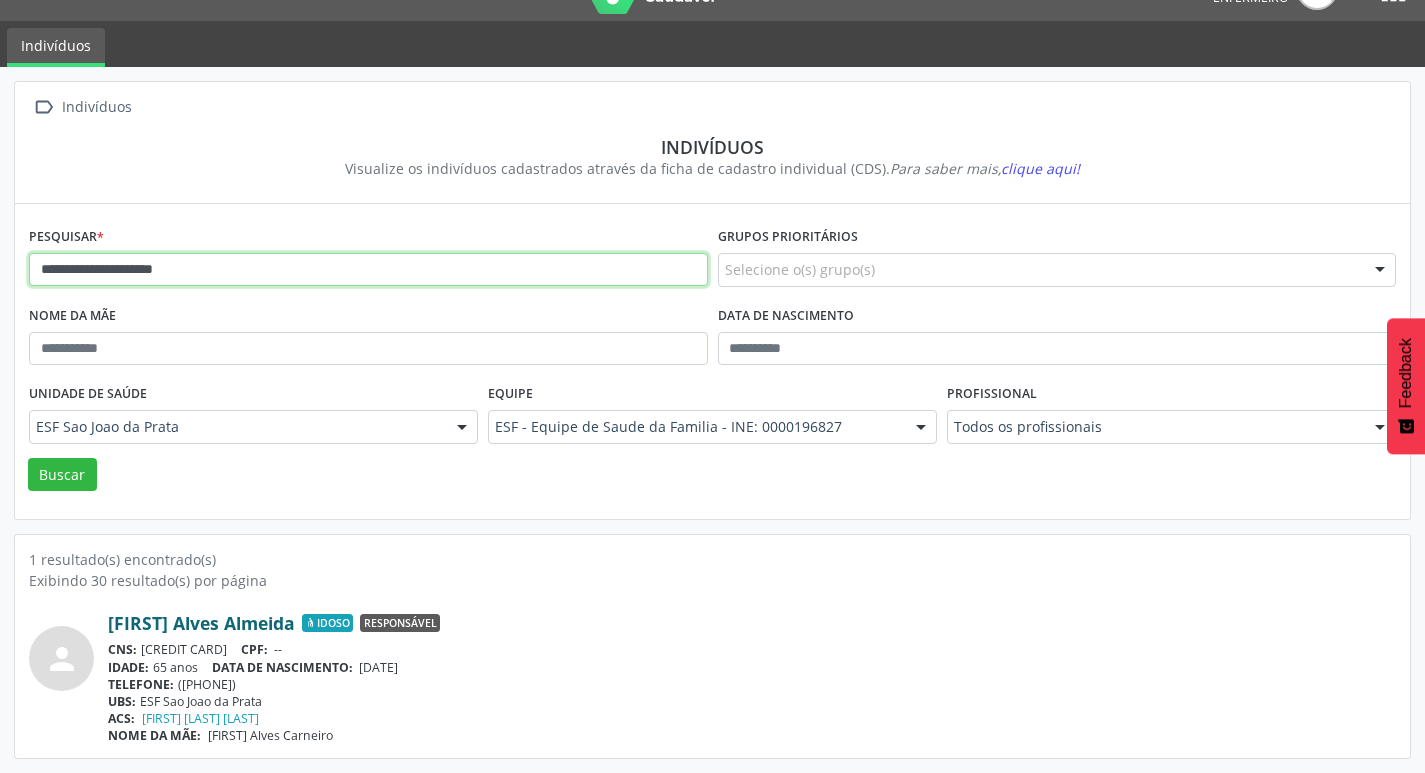 type on "**********" 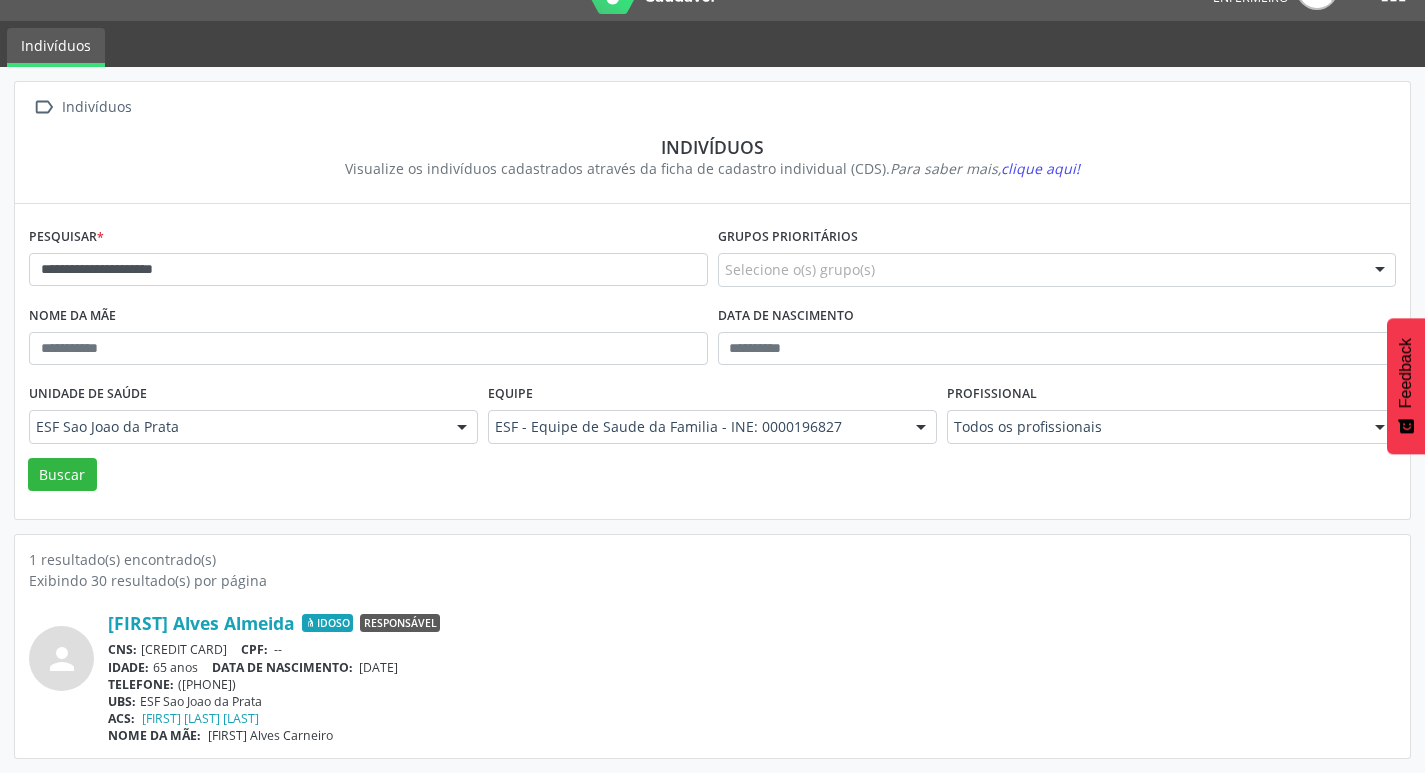 click on "[FIRST] [LAST] [LAST]
Idoso
Responsável" at bounding box center [752, 623] 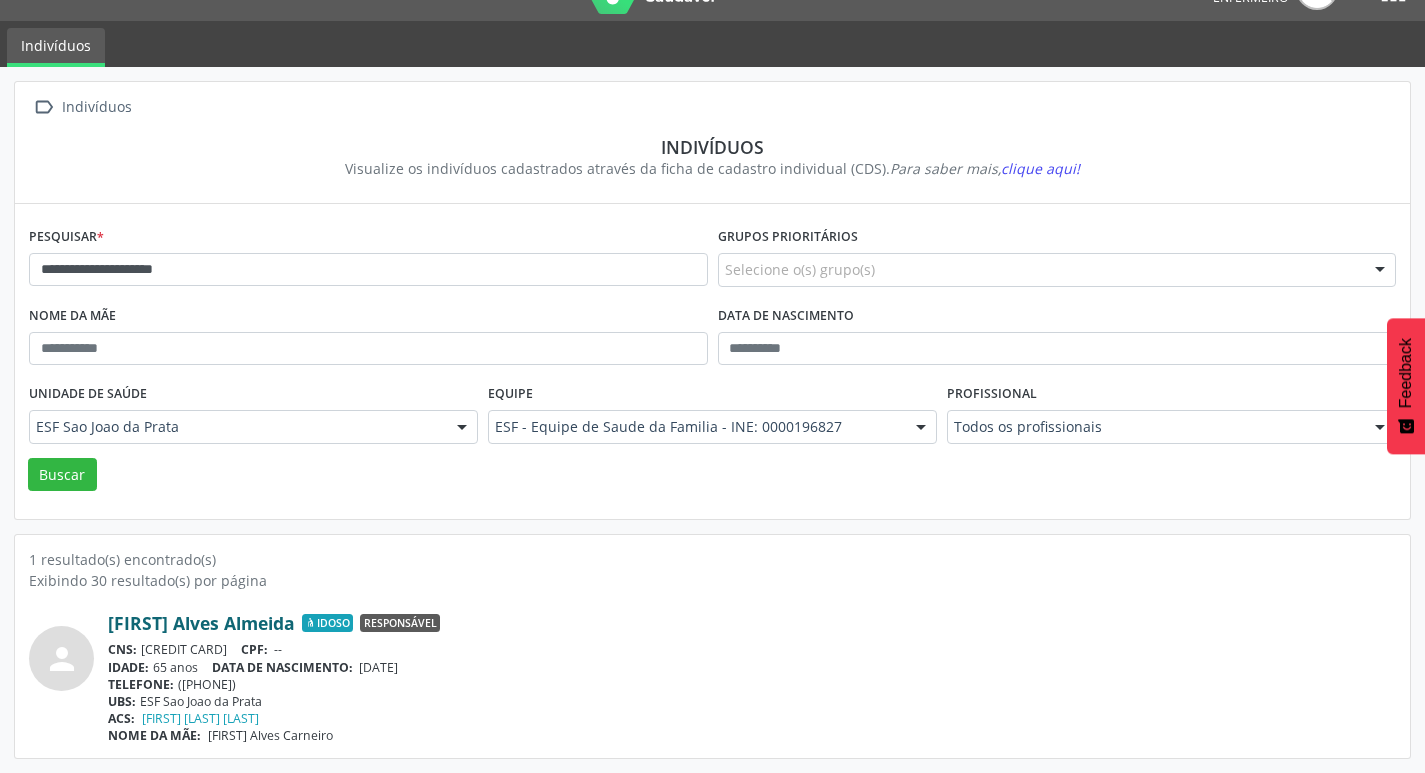 copy on "[FIRST] Alves Almeida
Idoso
Responsável
CNS:
[PHONE]
CPF" 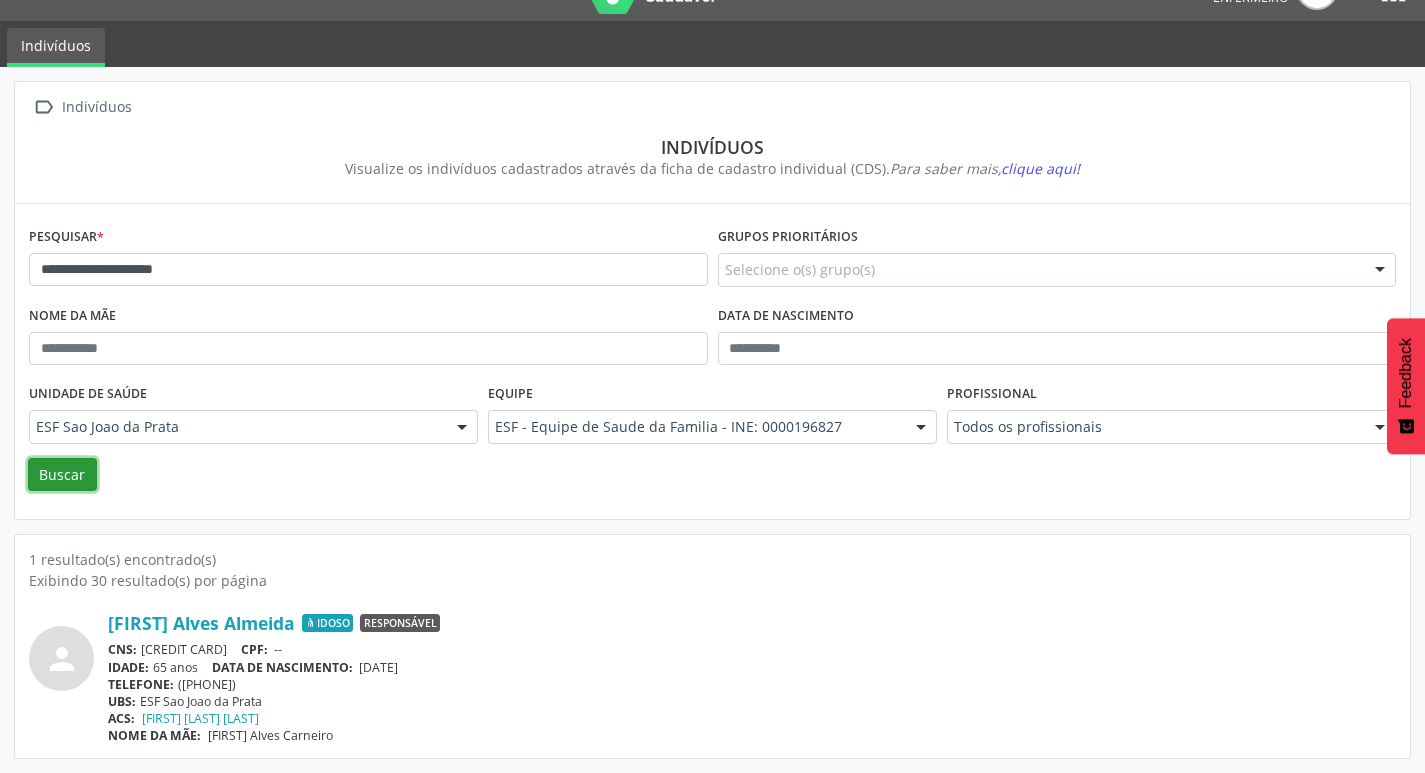 click on "Buscar" at bounding box center [62, 475] 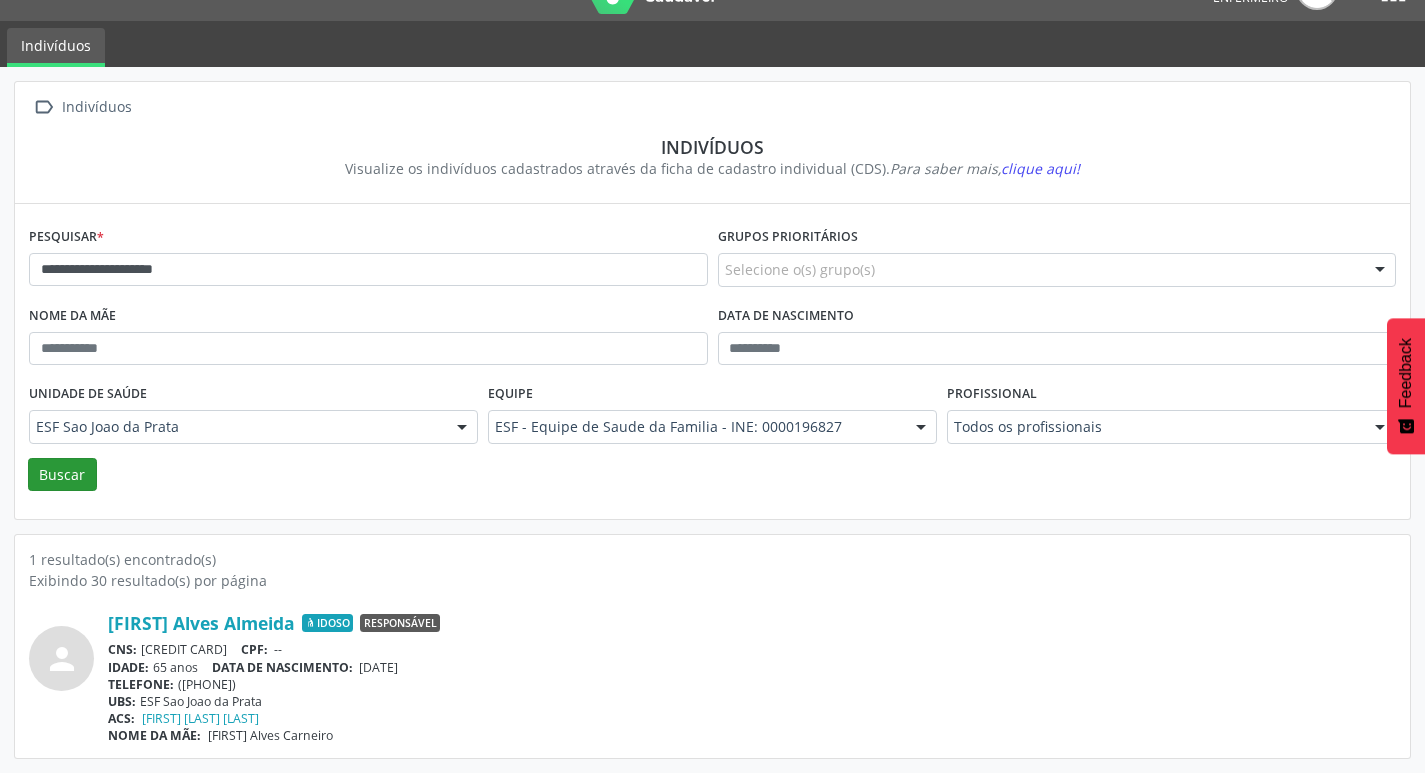 scroll, scrollTop: 0, scrollLeft: 0, axis: both 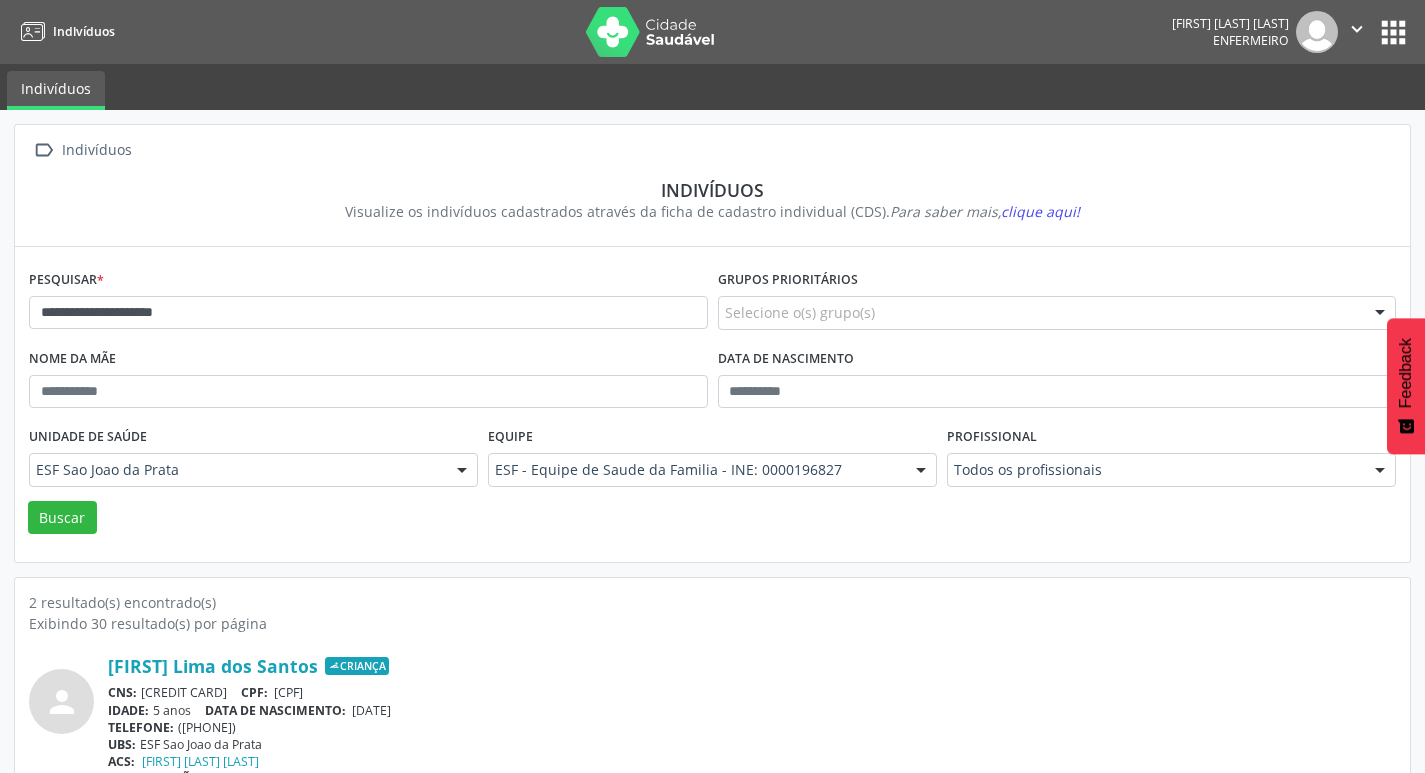 click on "**********" at bounding box center [368, 313] 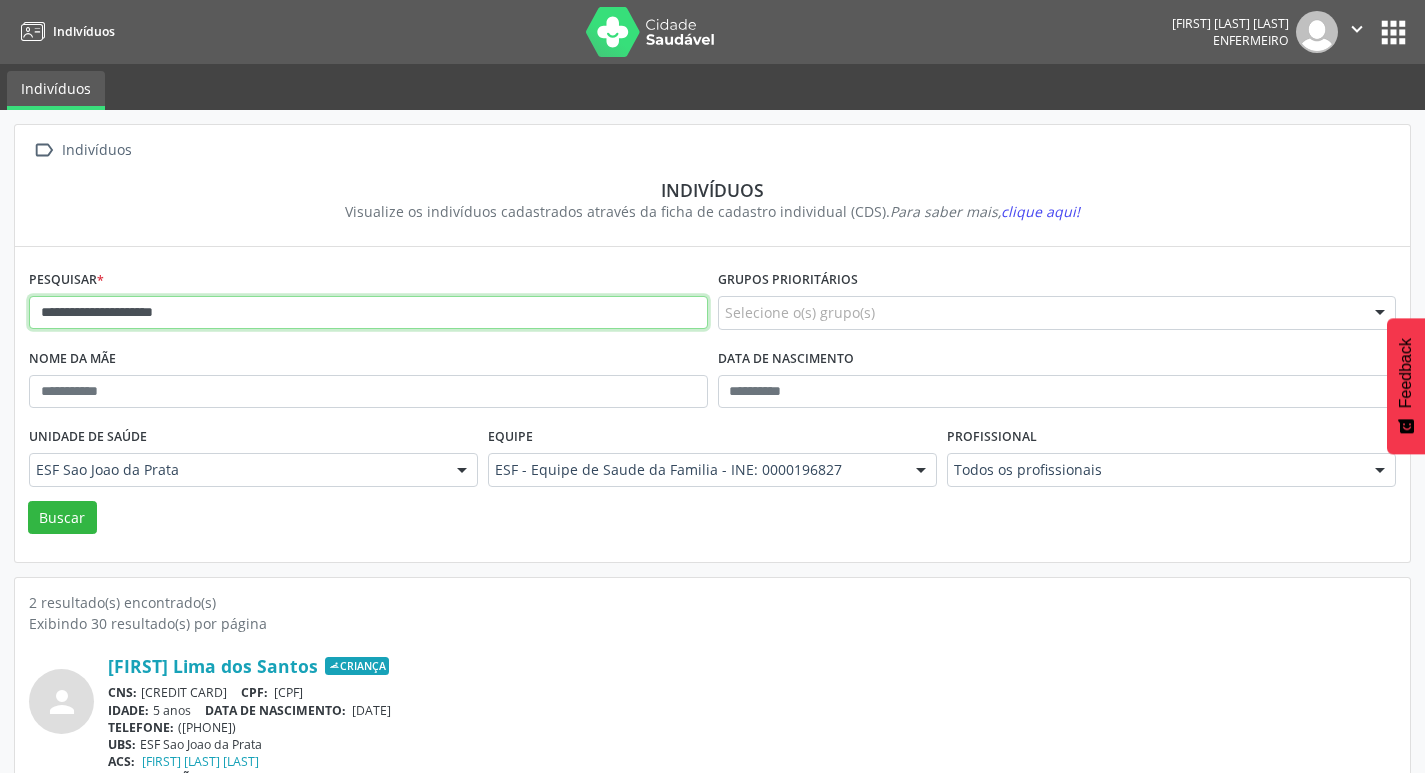 drag, startPoint x: 42, startPoint y: 307, endPoint x: 232, endPoint y: 318, distance: 190.31816 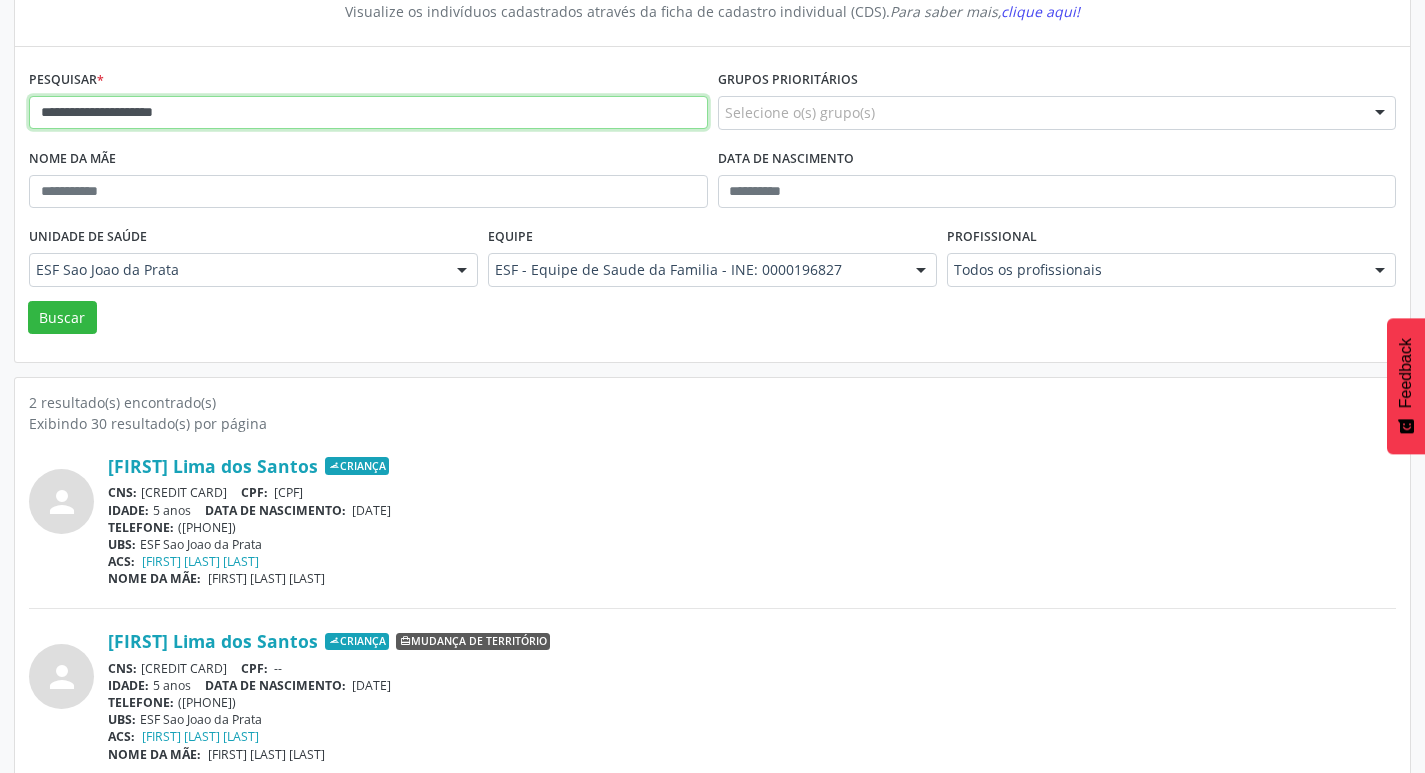 scroll, scrollTop: 219, scrollLeft: 0, axis: vertical 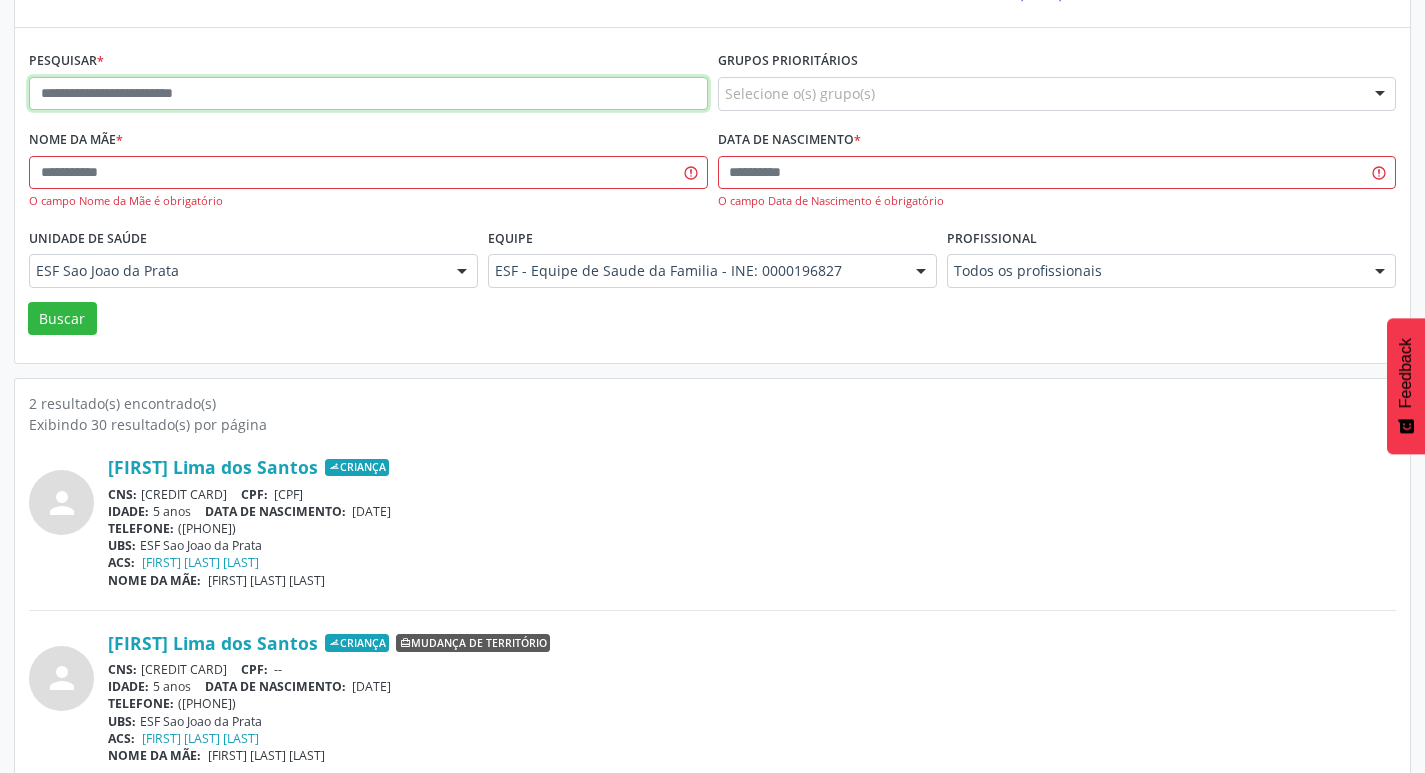 paste on "**********" 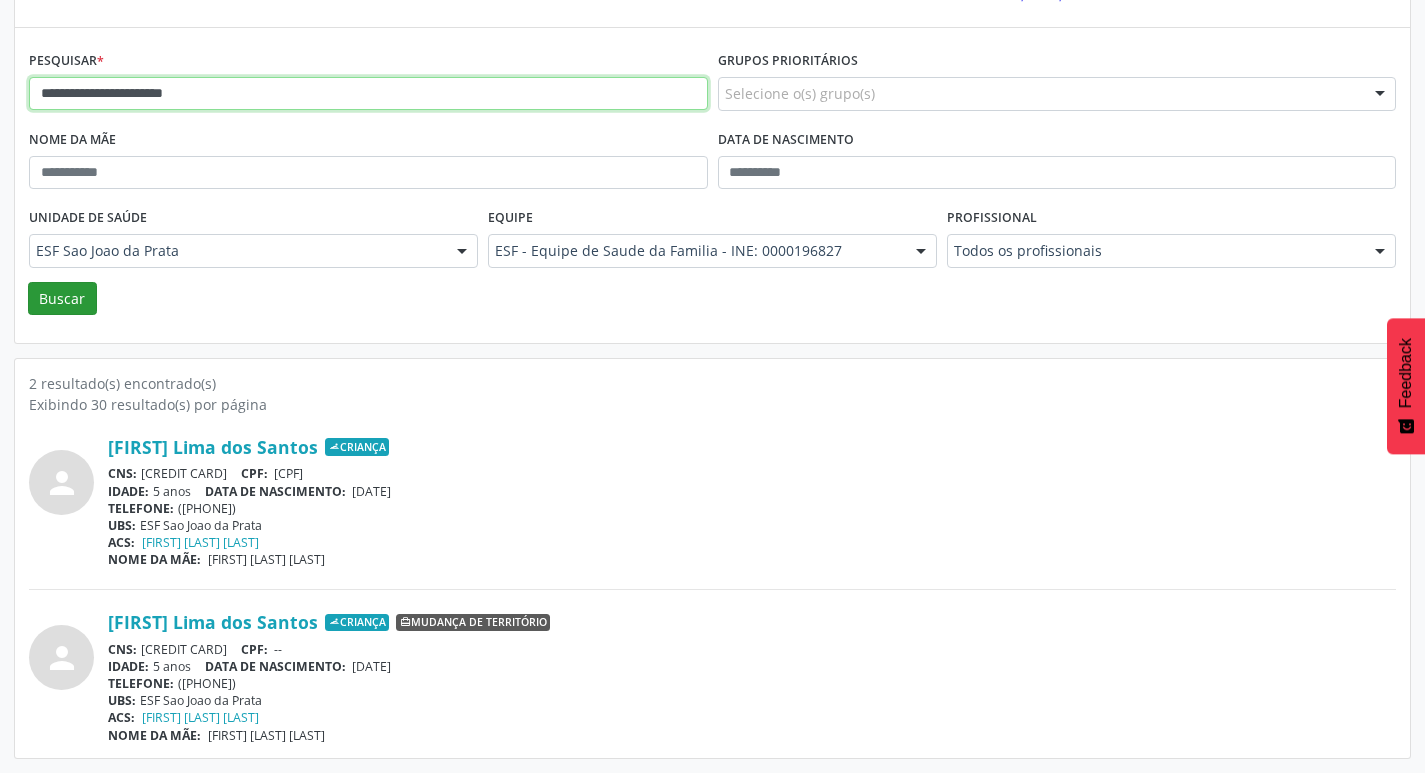 type on "**********" 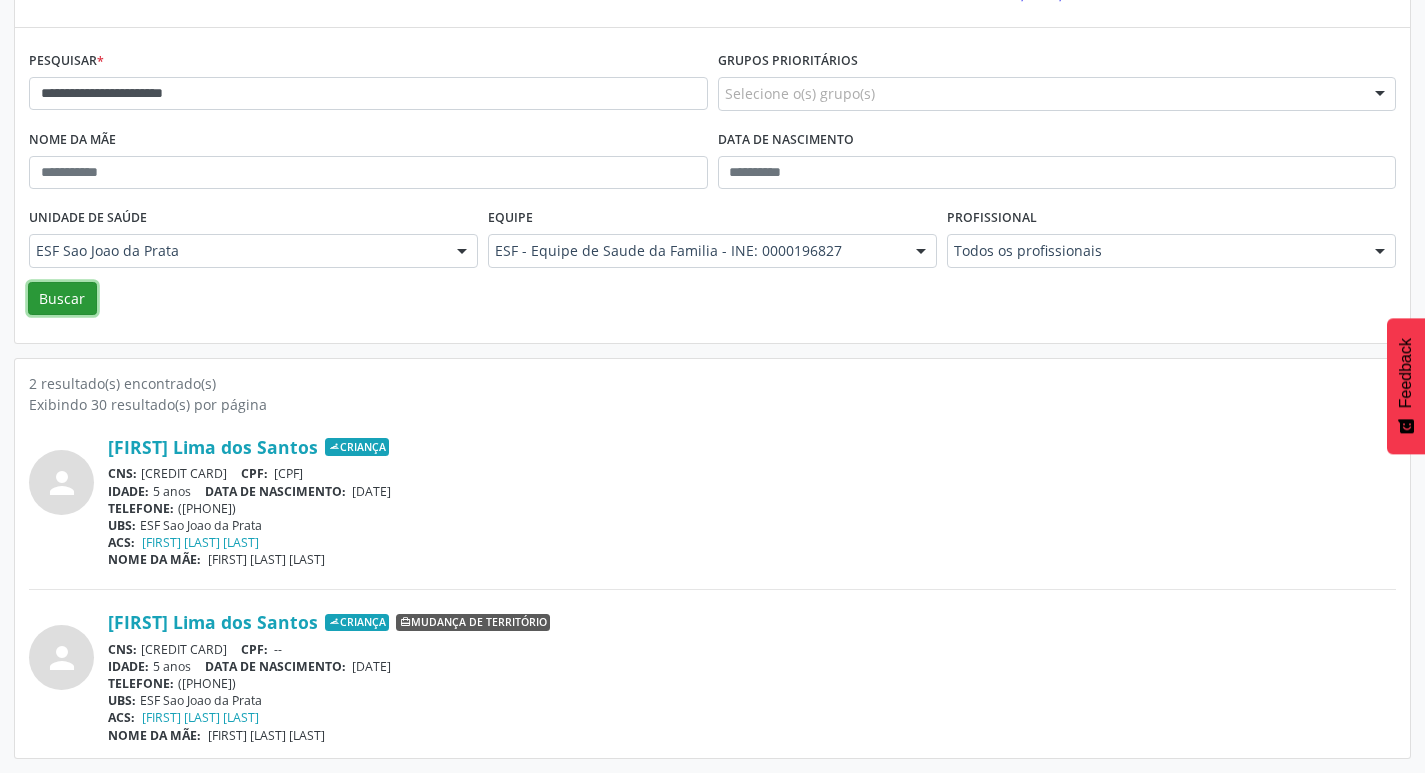 click on "Buscar" at bounding box center (62, 299) 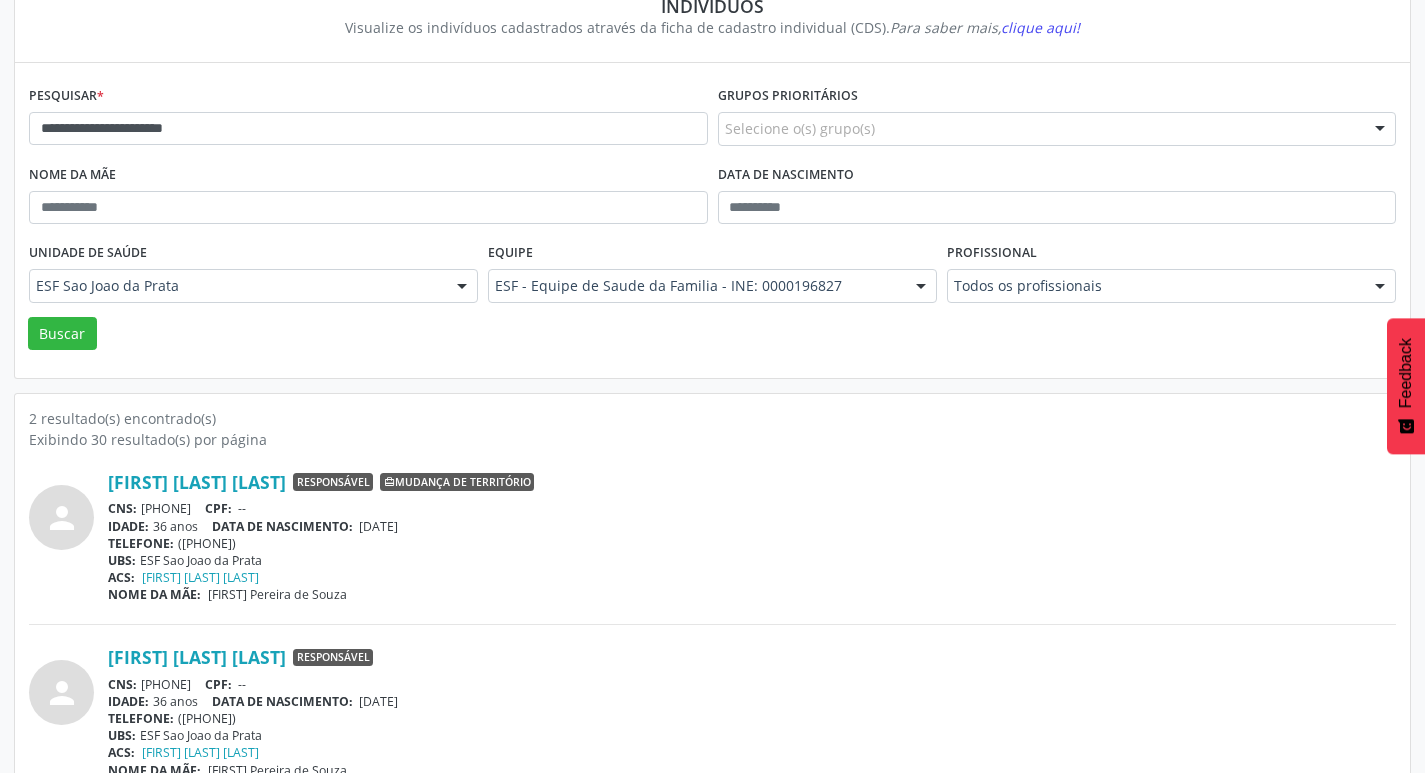 scroll, scrollTop: 219, scrollLeft: 0, axis: vertical 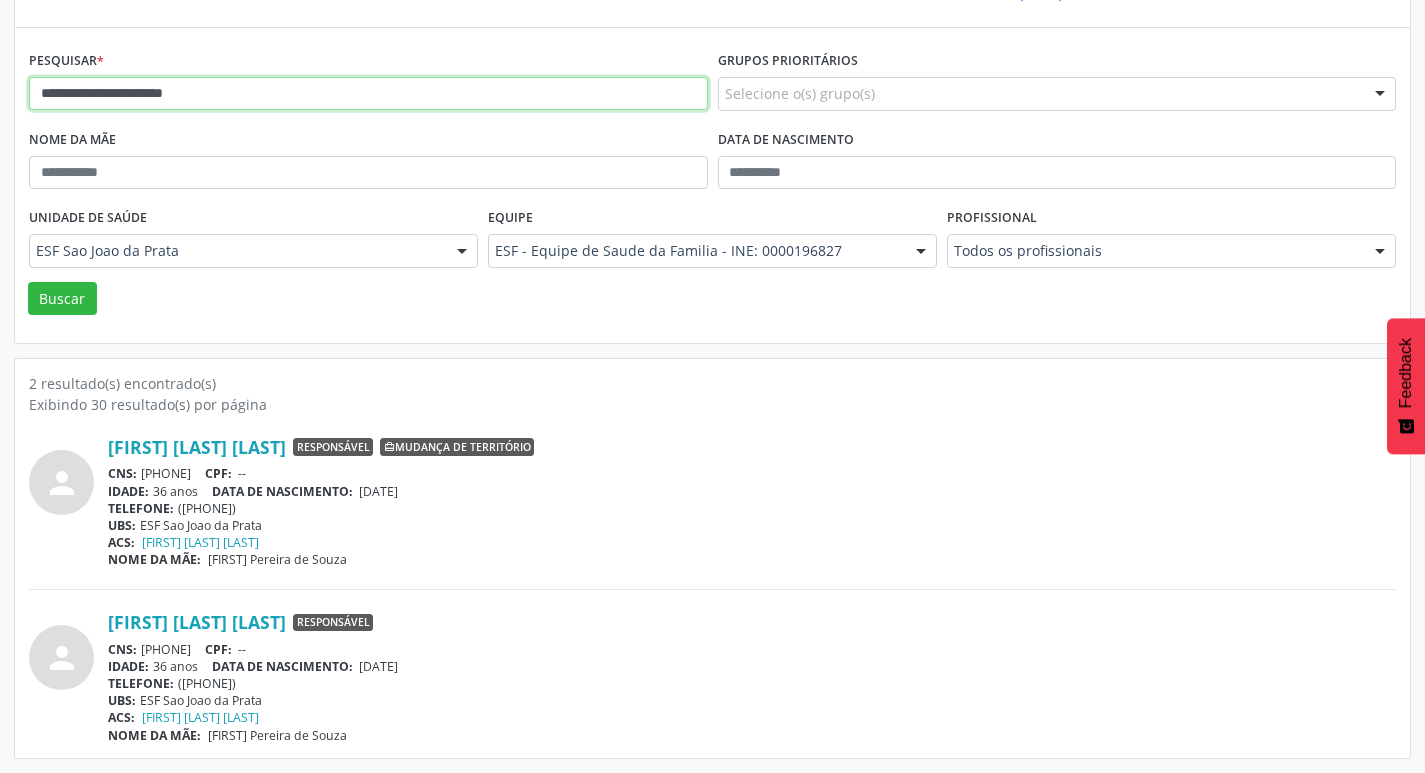 drag, startPoint x: 403, startPoint y: 94, endPoint x: 40, endPoint y: 103, distance: 363.11154 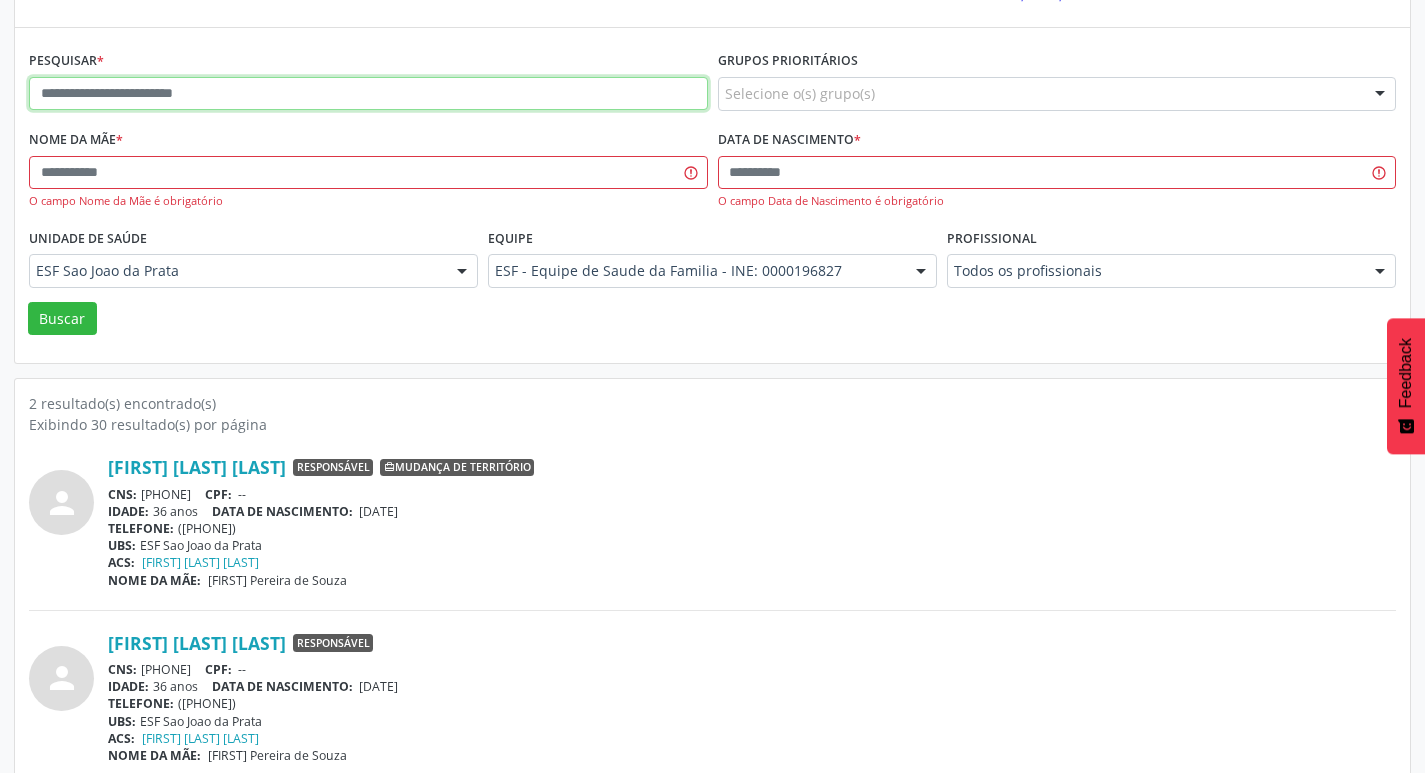 paste on "**********" 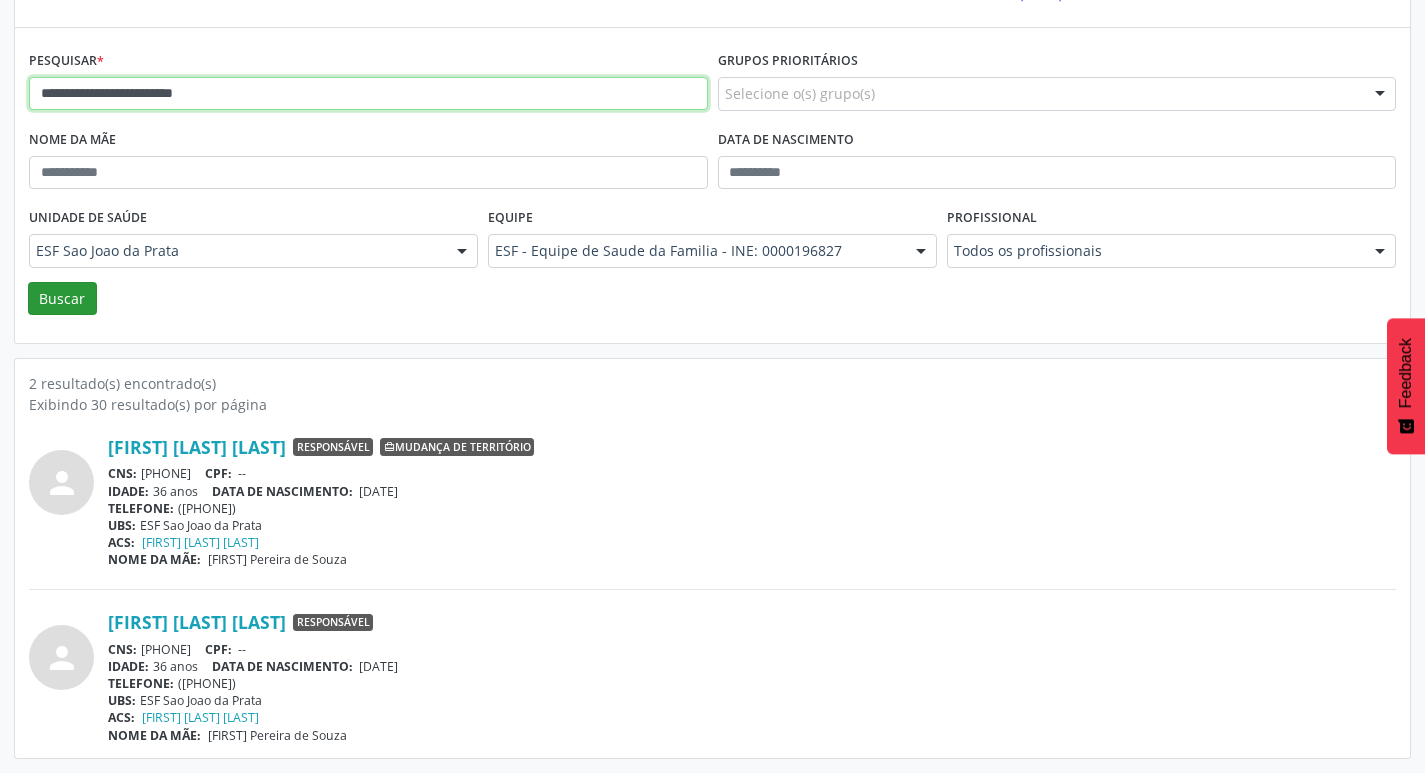 type on "**********" 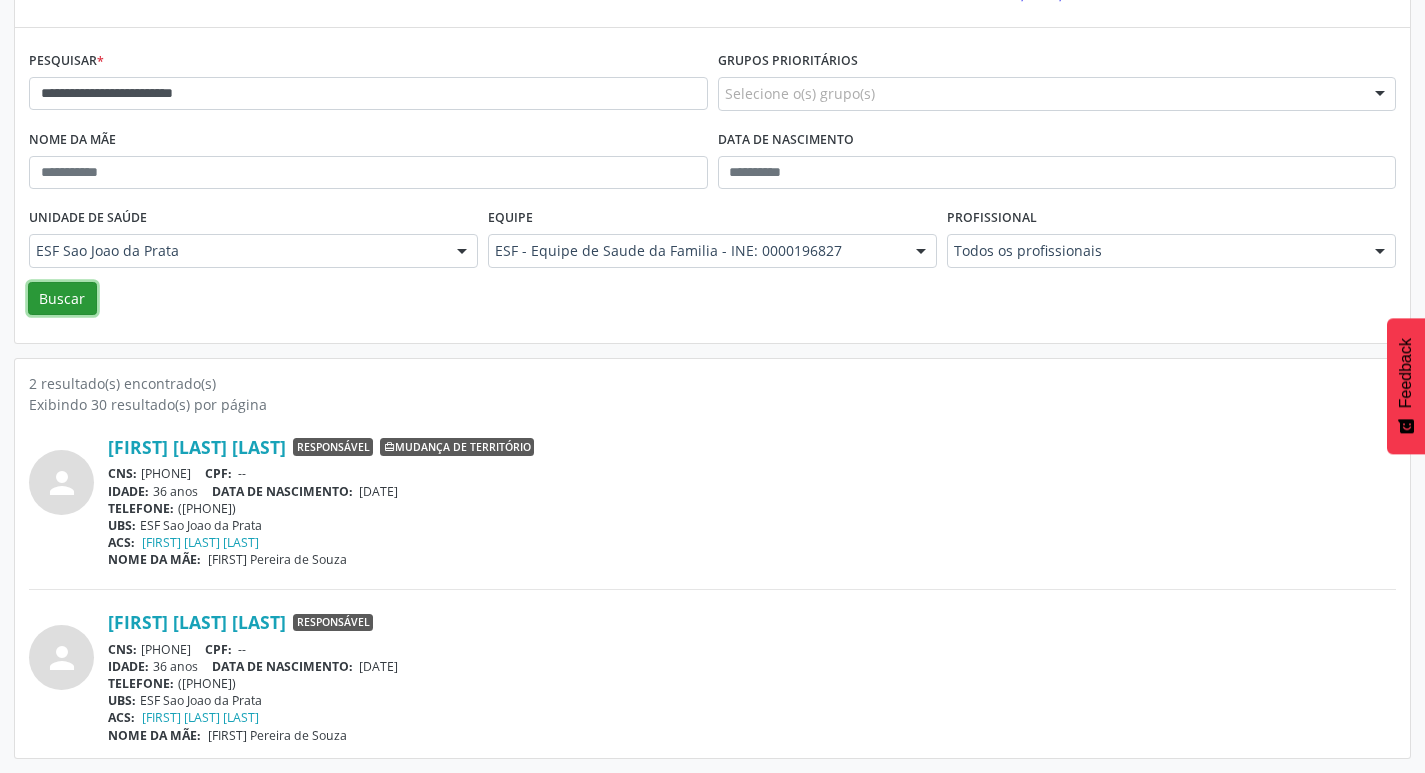 click on "Buscar" at bounding box center (62, 299) 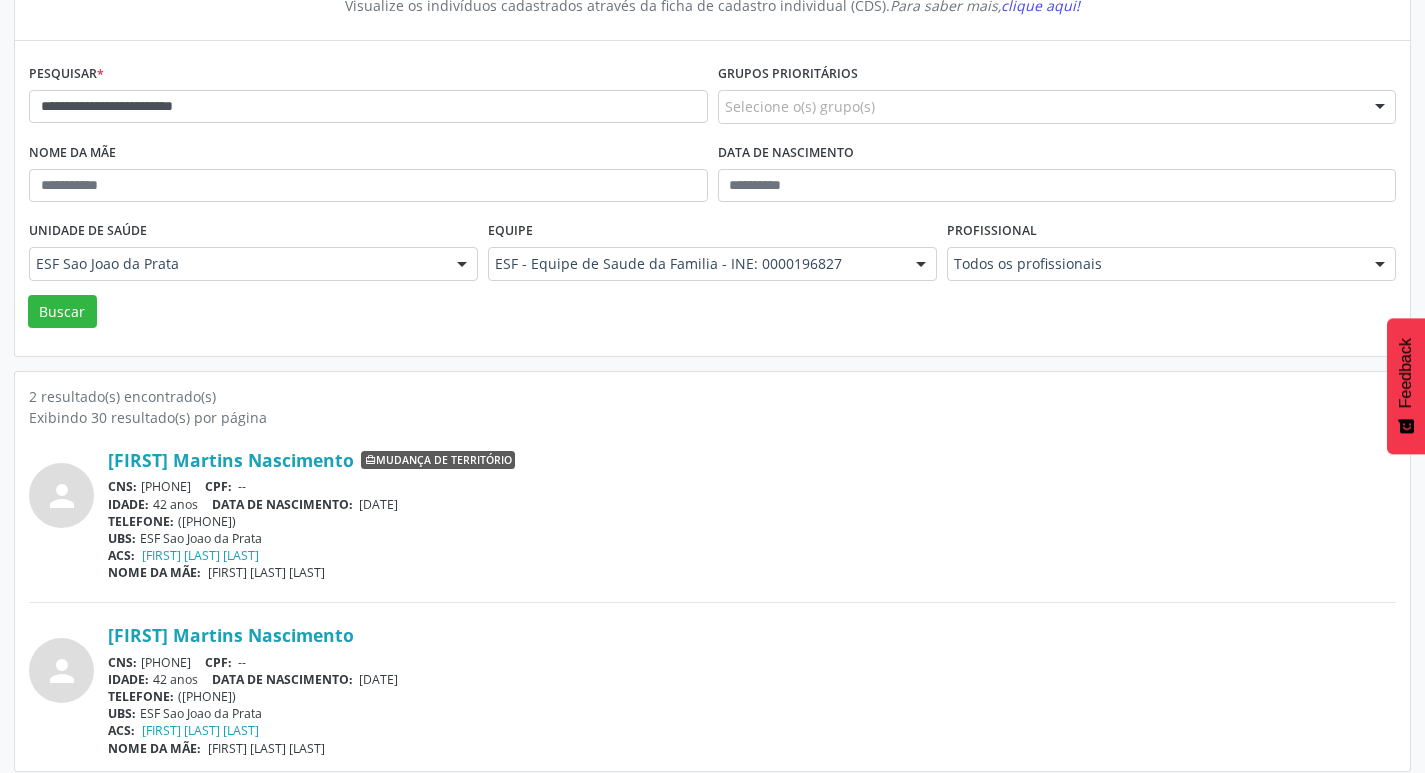 scroll, scrollTop: 219, scrollLeft: 0, axis: vertical 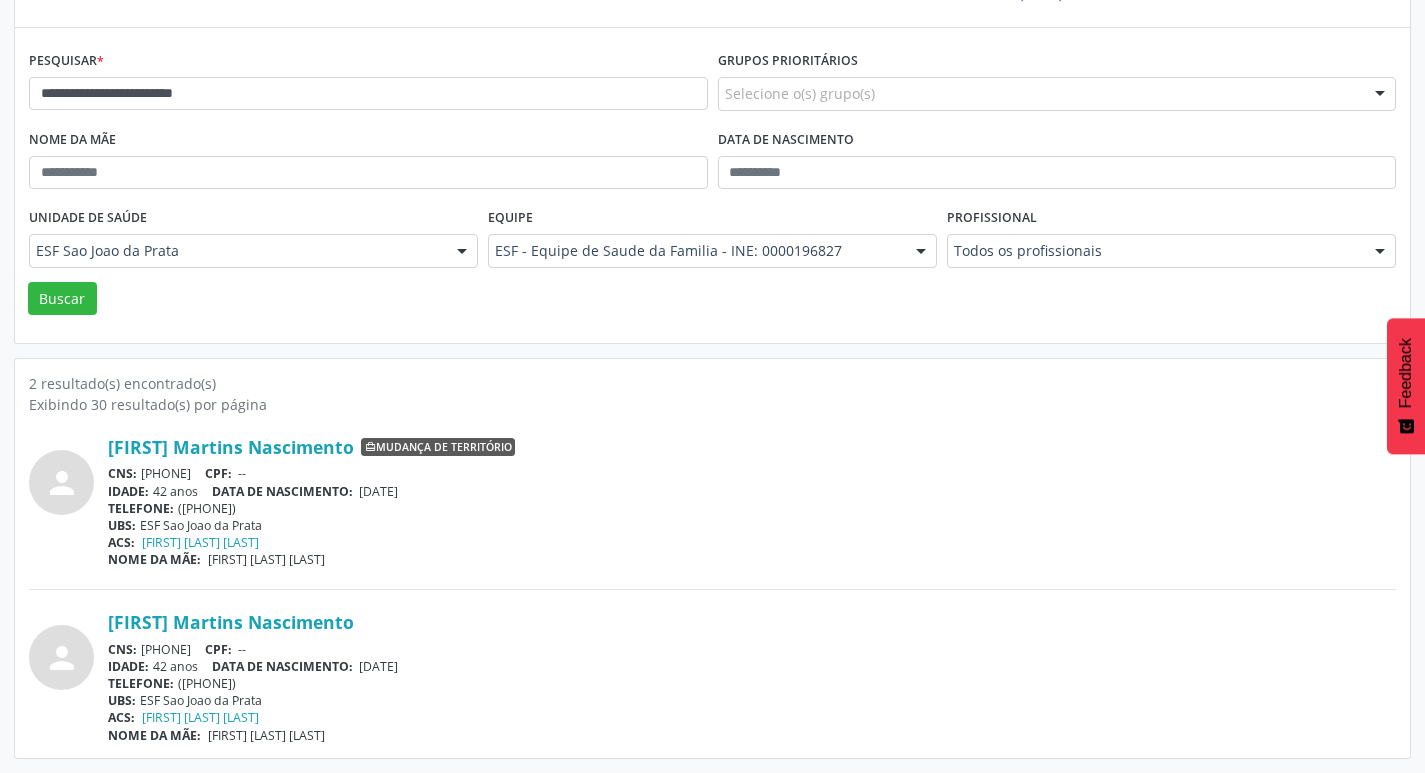 drag, startPoint x: 363, startPoint y: 622, endPoint x: 106, endPoint y: 613, distance: 257.15753 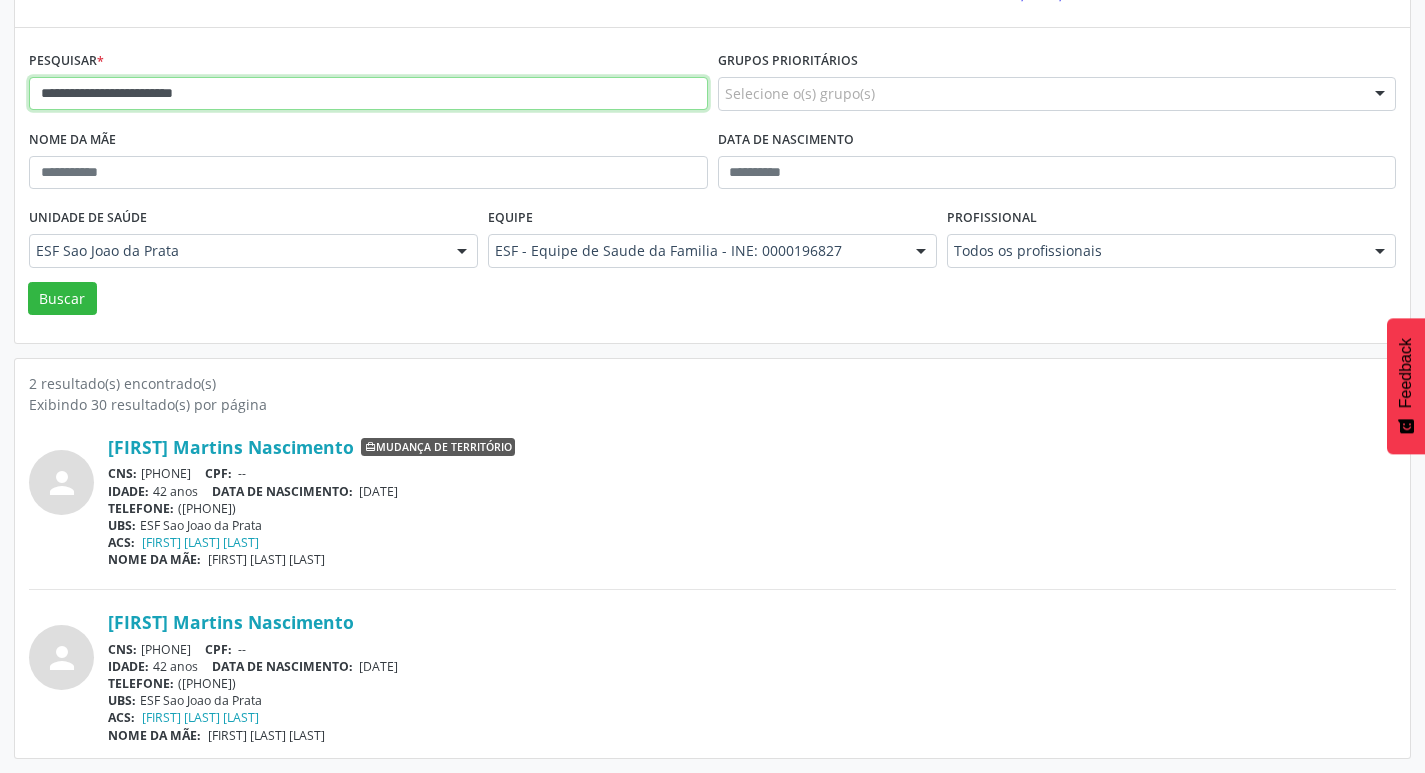 drag, startPoint x: 342, startPoint y: 108, endPoint x: 38, endPoint y: 84, distance: 304.9459 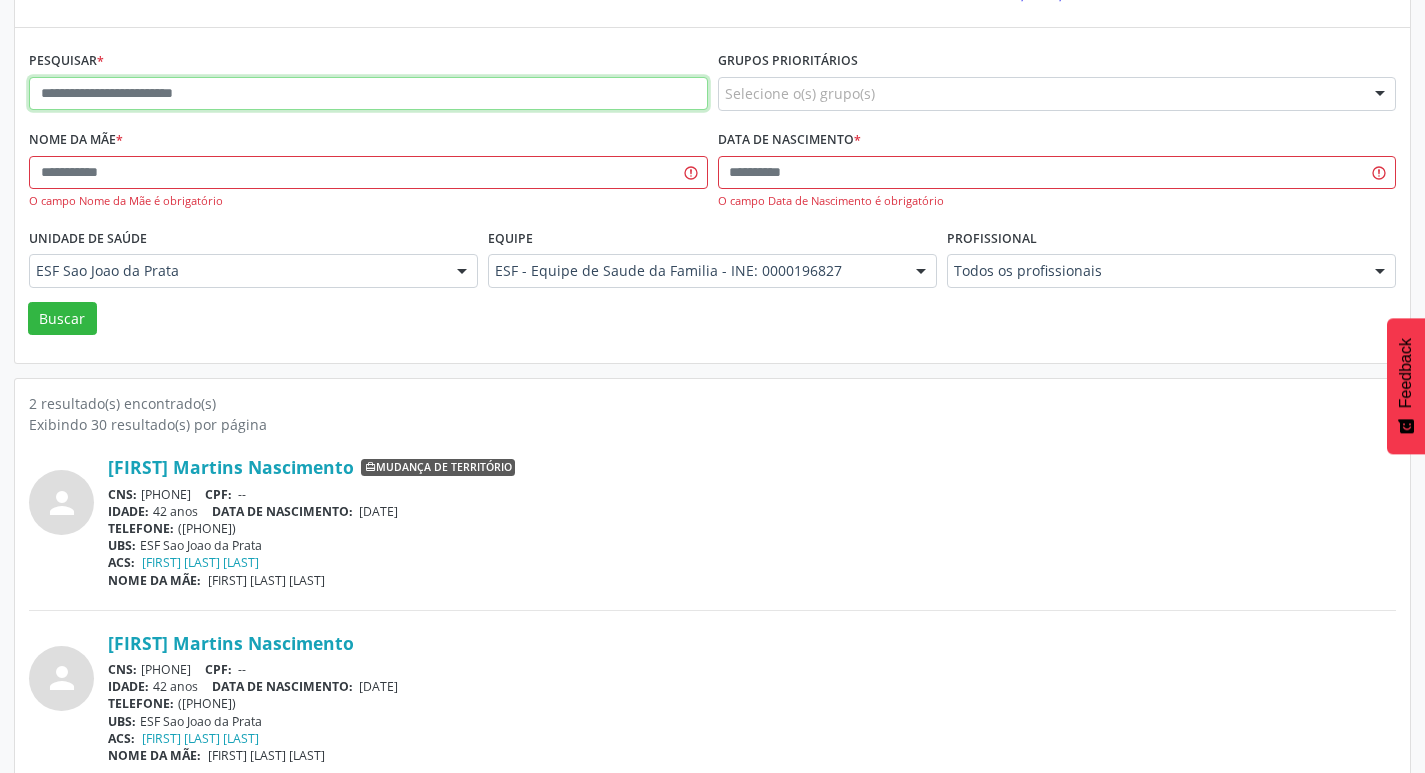 paste on "**********" 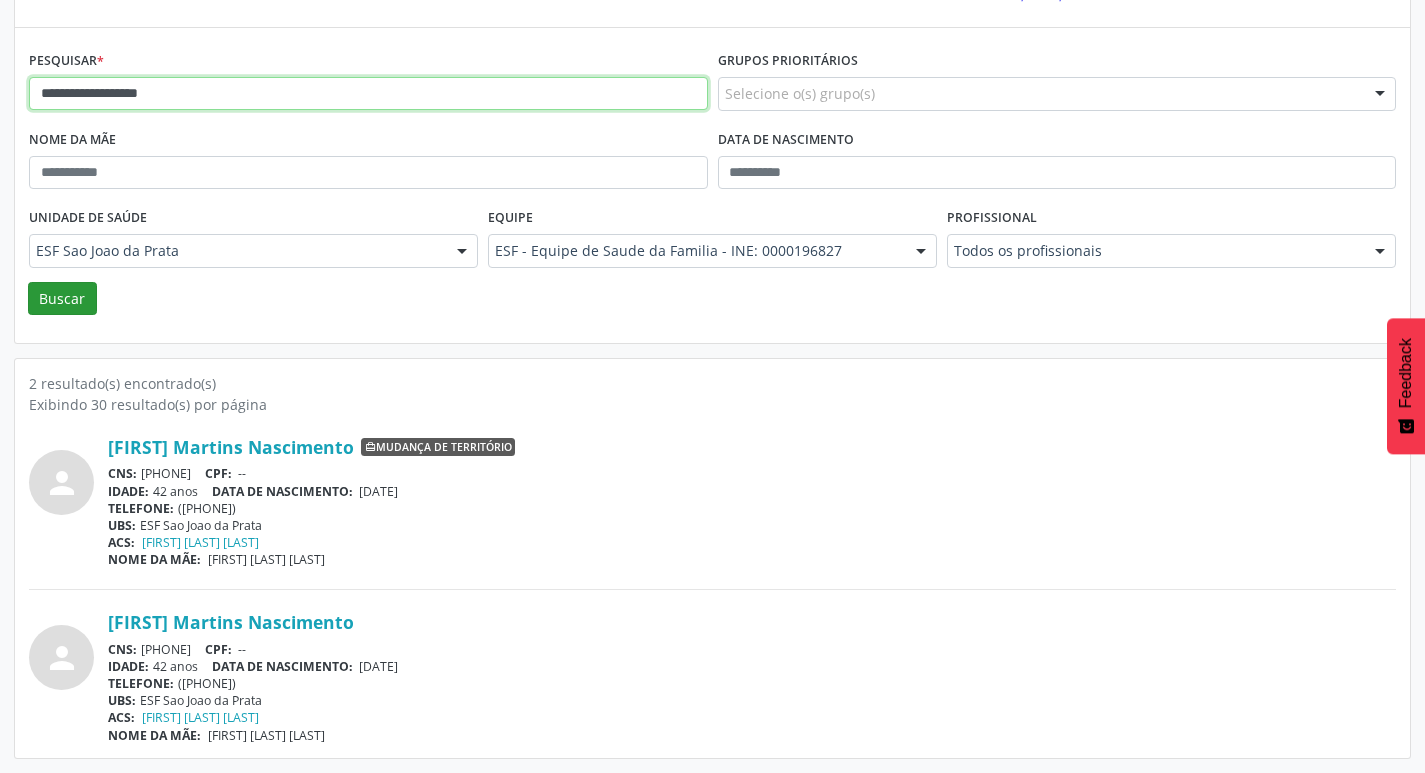 type on "**********" 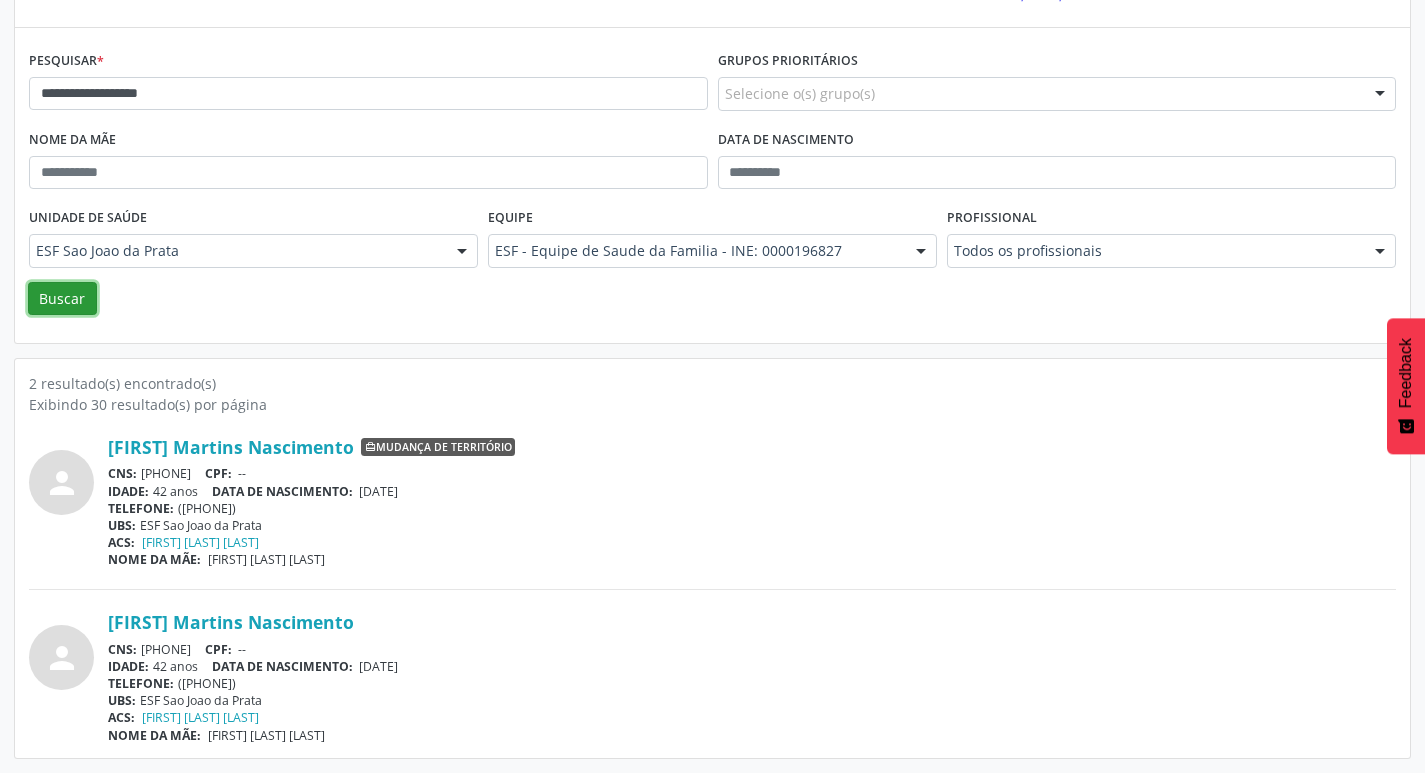 click on "Buscar" at bounding box center (62, 299) 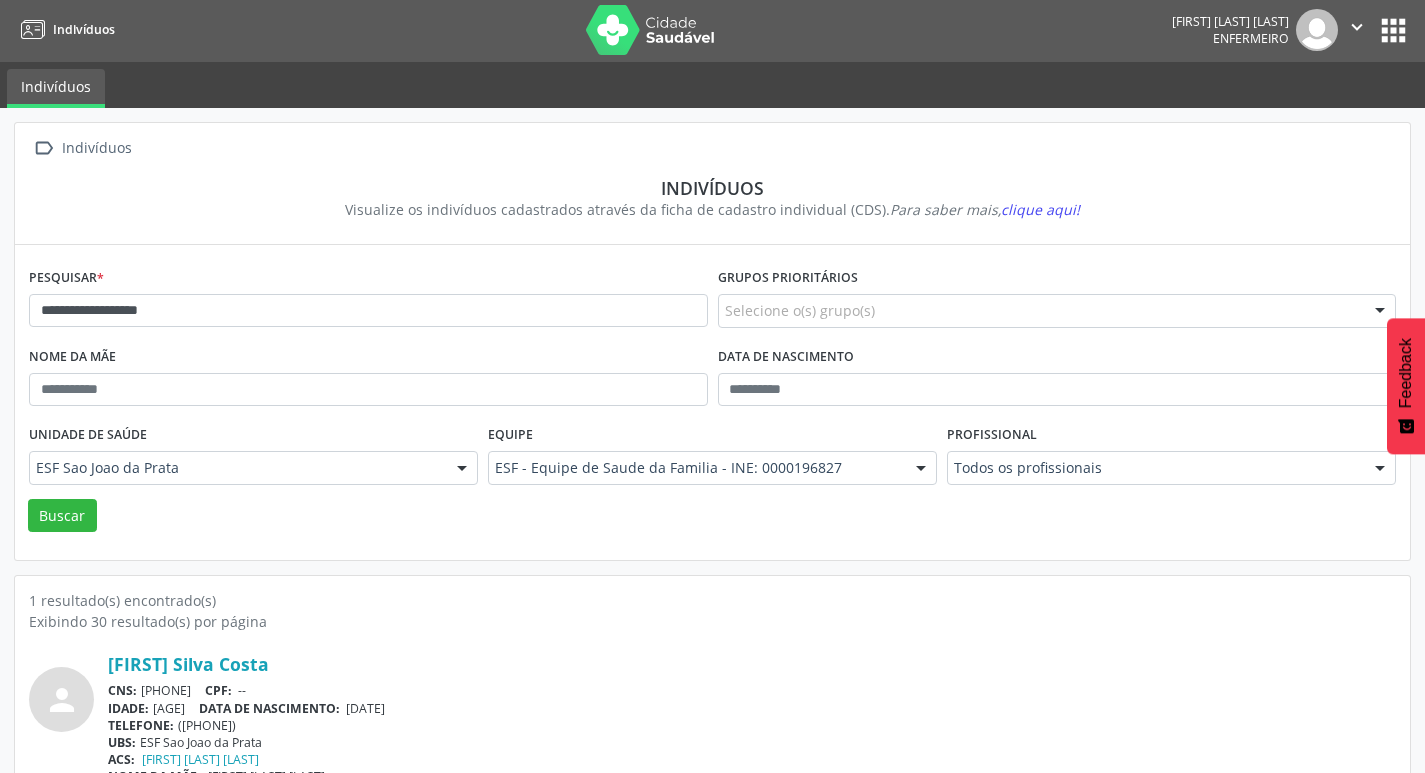 scroll, scrollTop: 43, scrollLeft: 0, axis: vertical 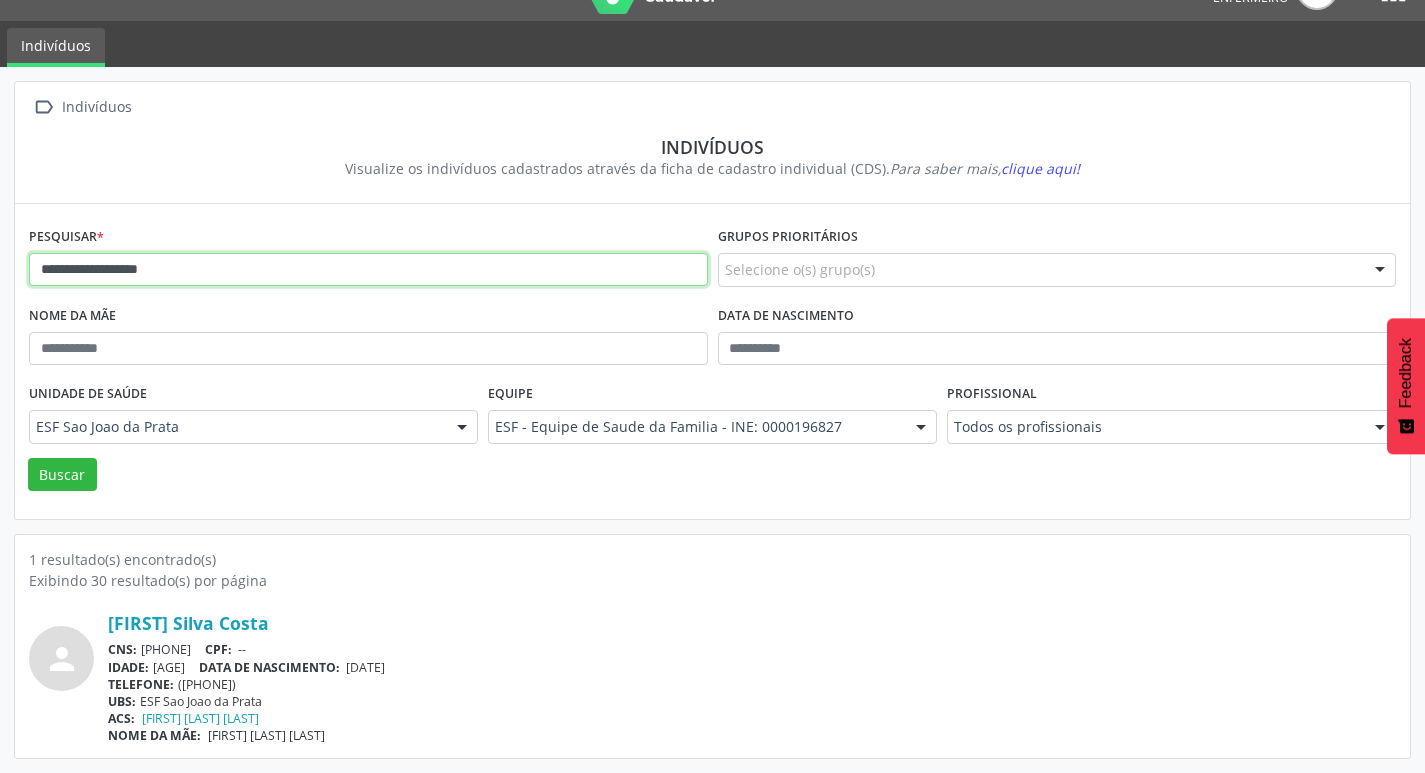 drag, startPoint x: 386, startPoint y: 258, endPoint x: 37, endPoint y: 271, distance: 349.24203 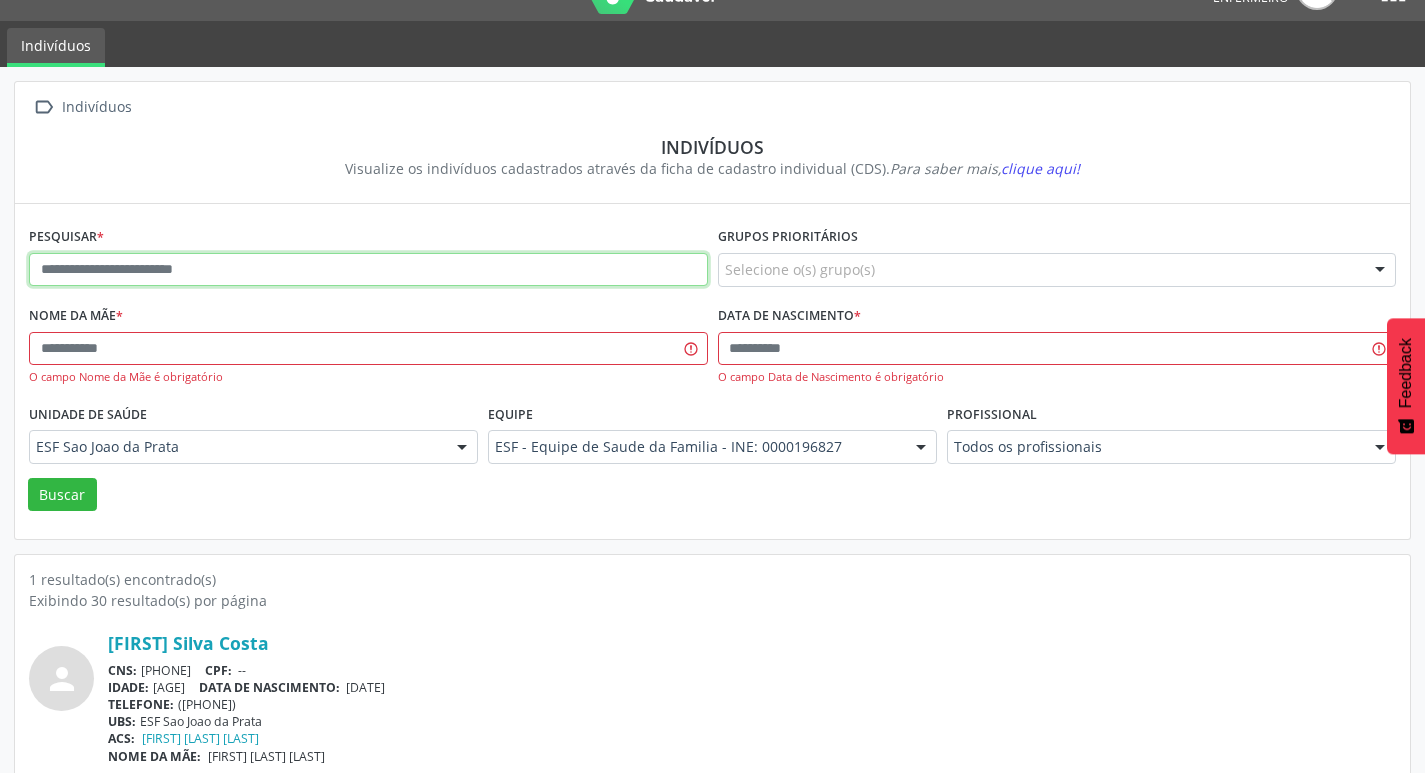 paste on "**********" 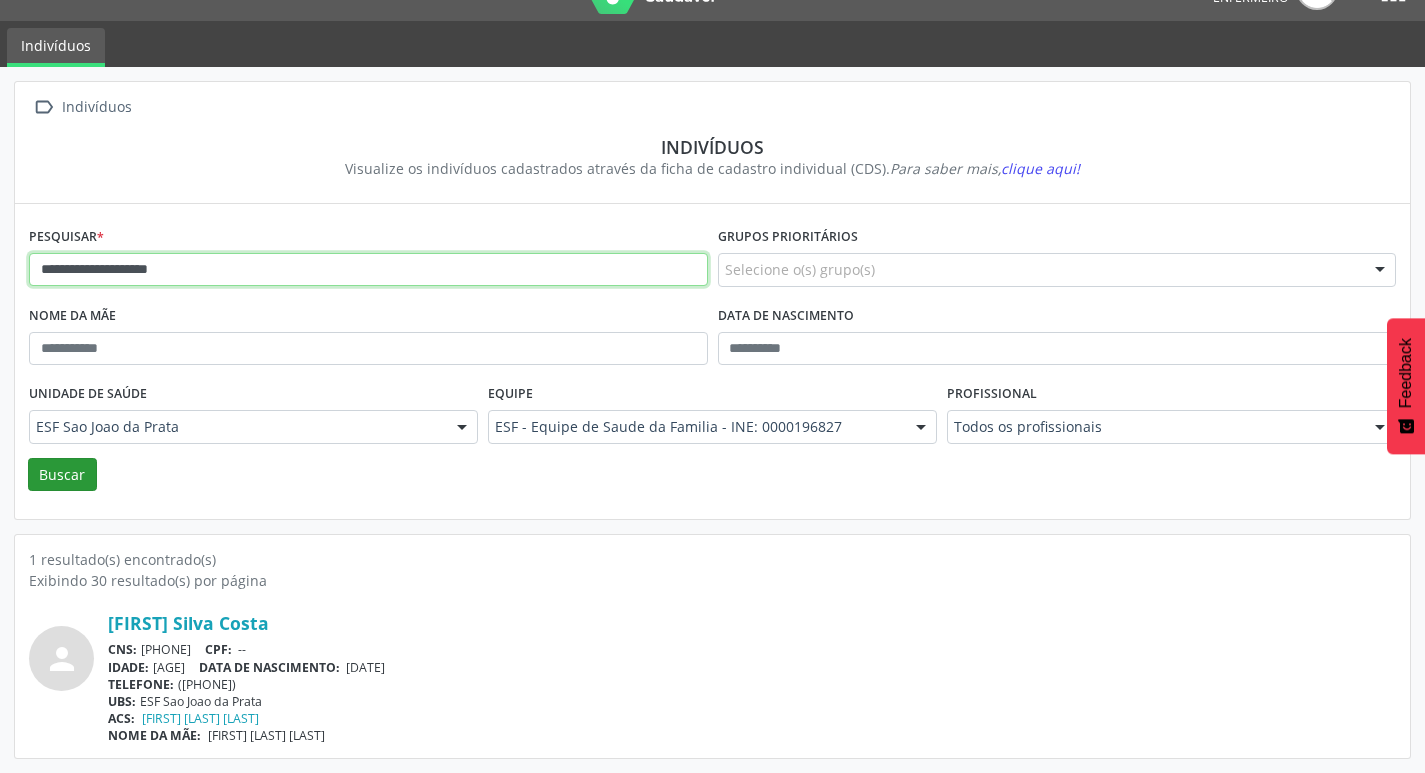 type on "**********" 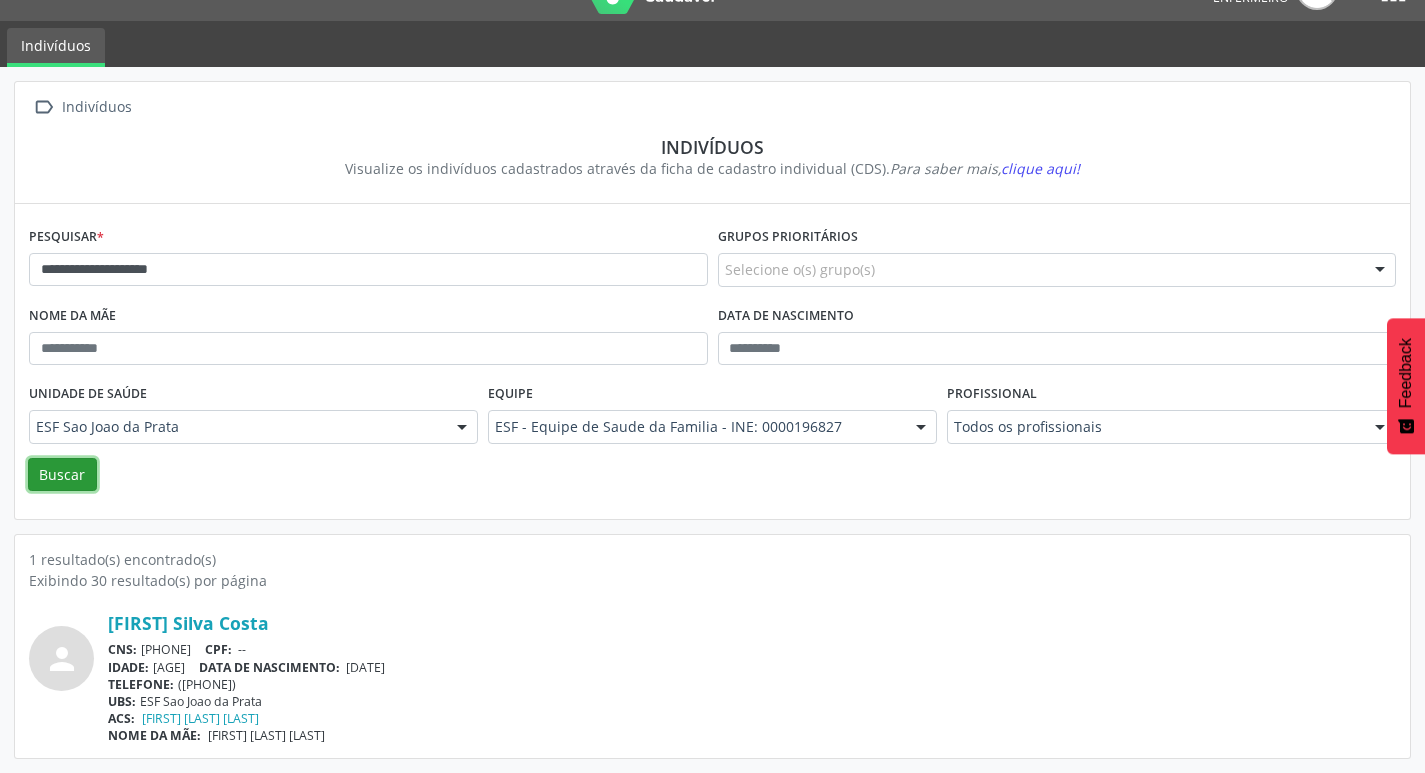 click on "Buscar" at bounding box center [62, 475] 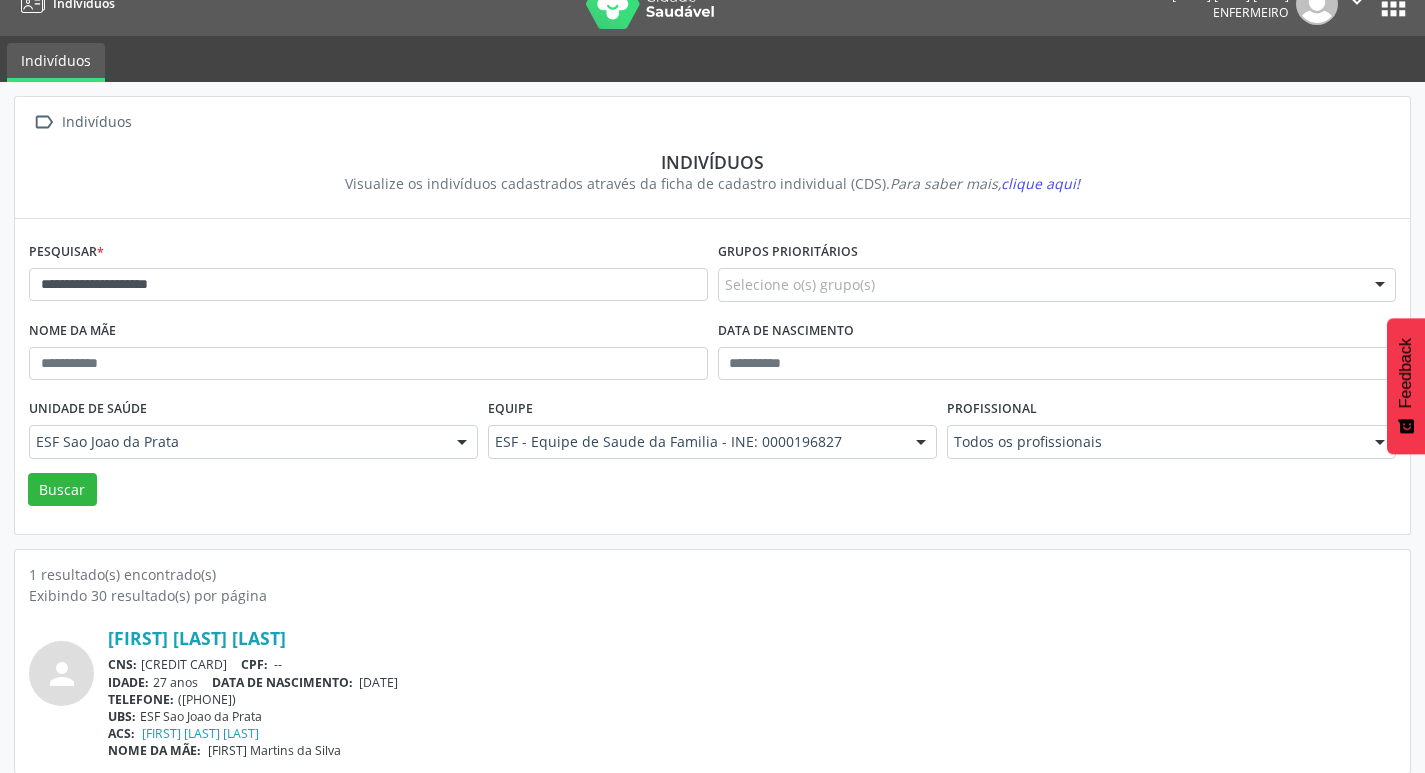 scroll, scrollTop: 43, scrollLeft: 0, axis: vertical 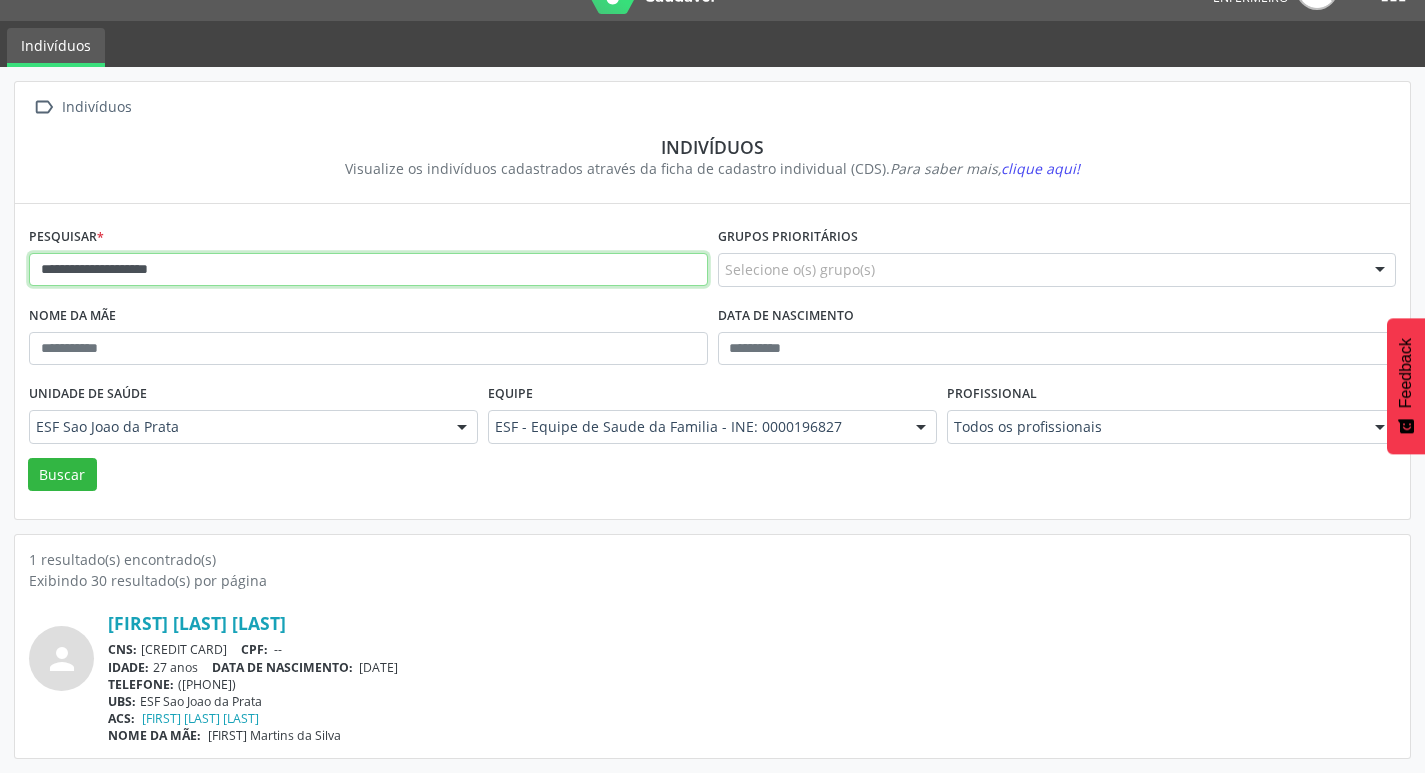 drag, startPoint x: 246, startPoint y: 270, endPoint x: 36, endPoint y: 270, distance: 210 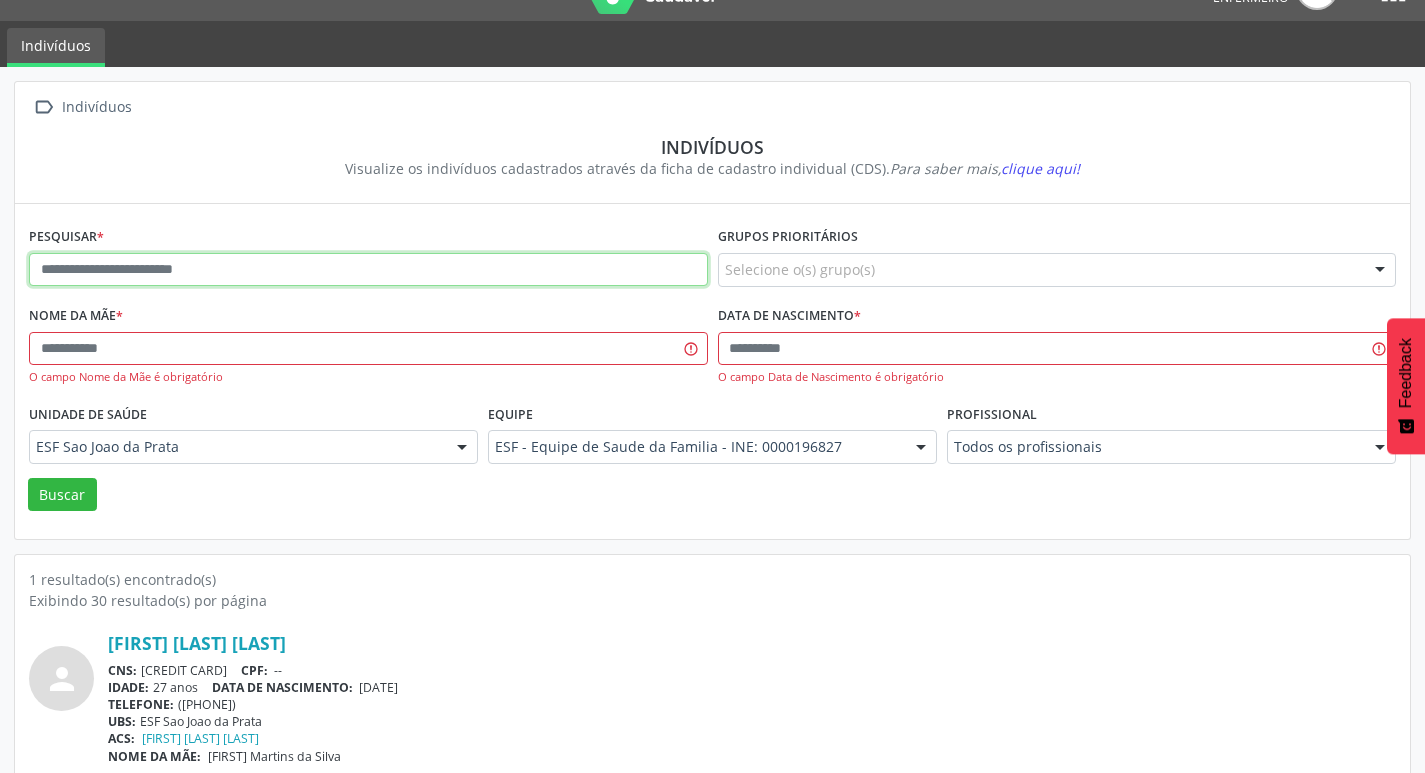 paste on "**********" 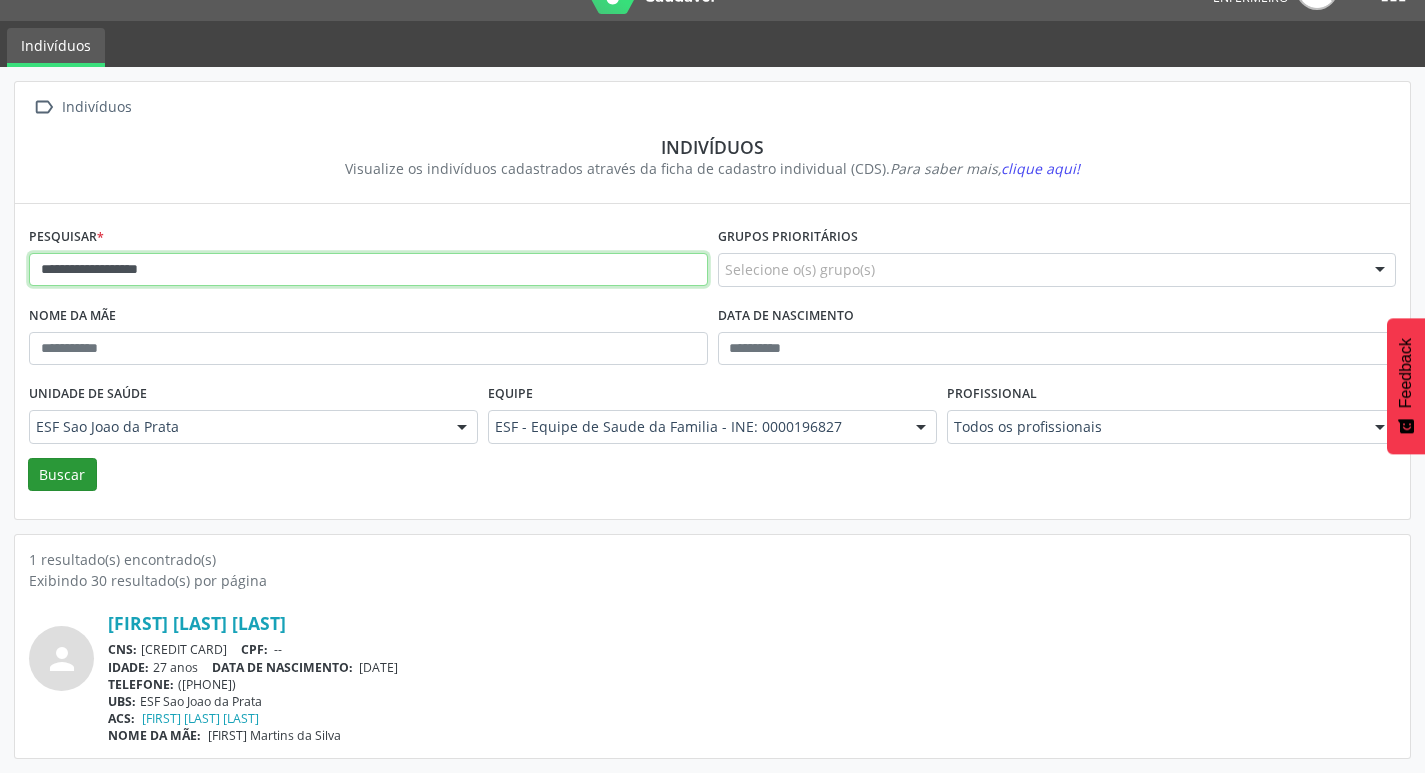 type on "**********" 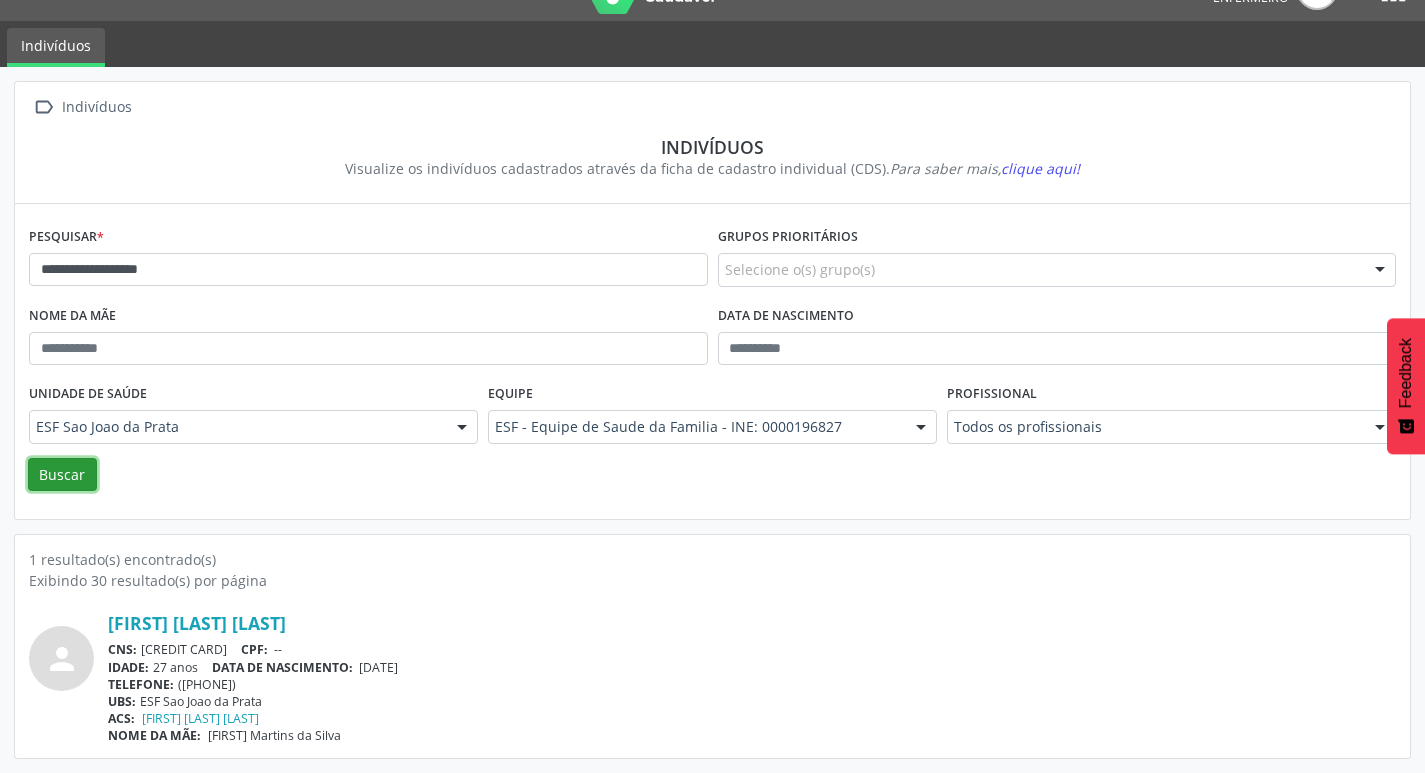 click on "Buscar" at bounding box center [62, 475] 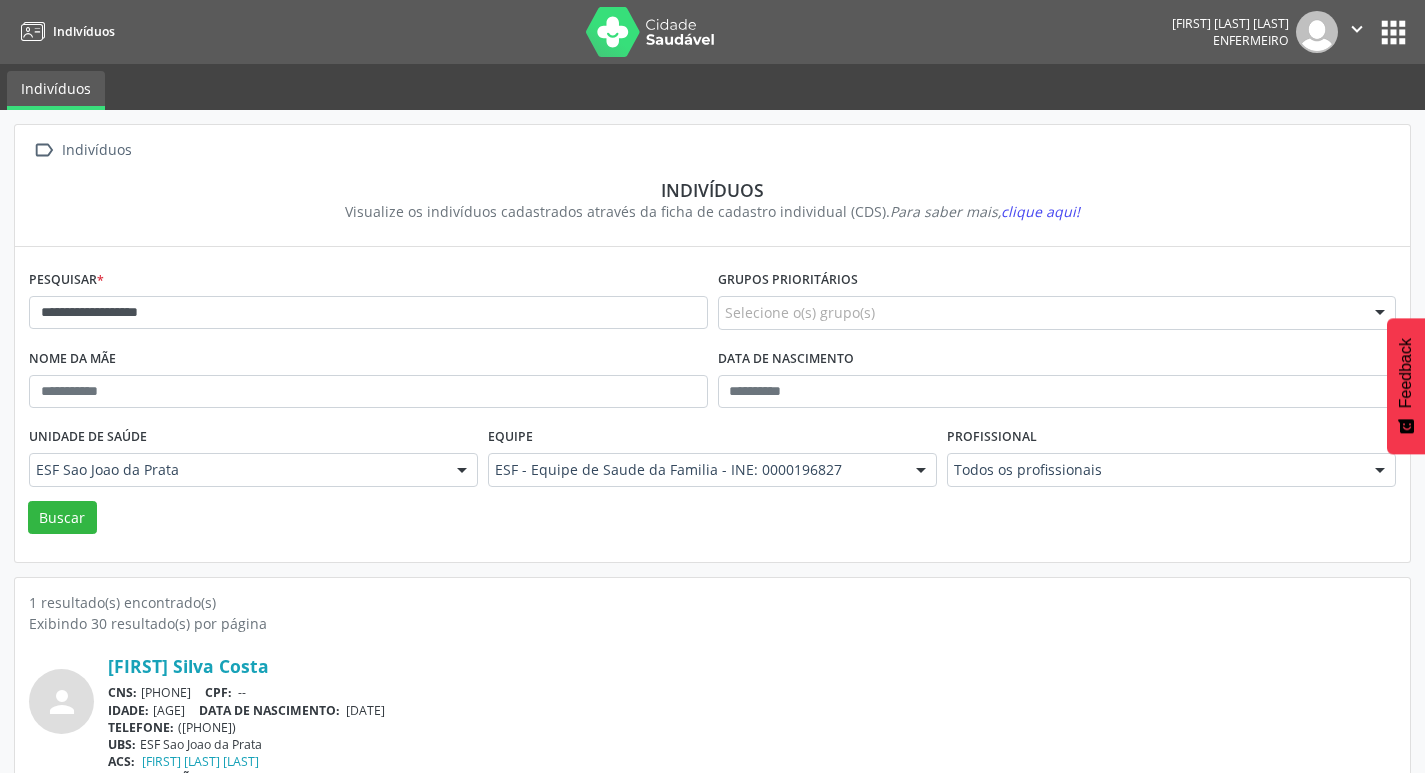 scroll, scrollTop: 43, scrollLeft: 0, axis: vertical 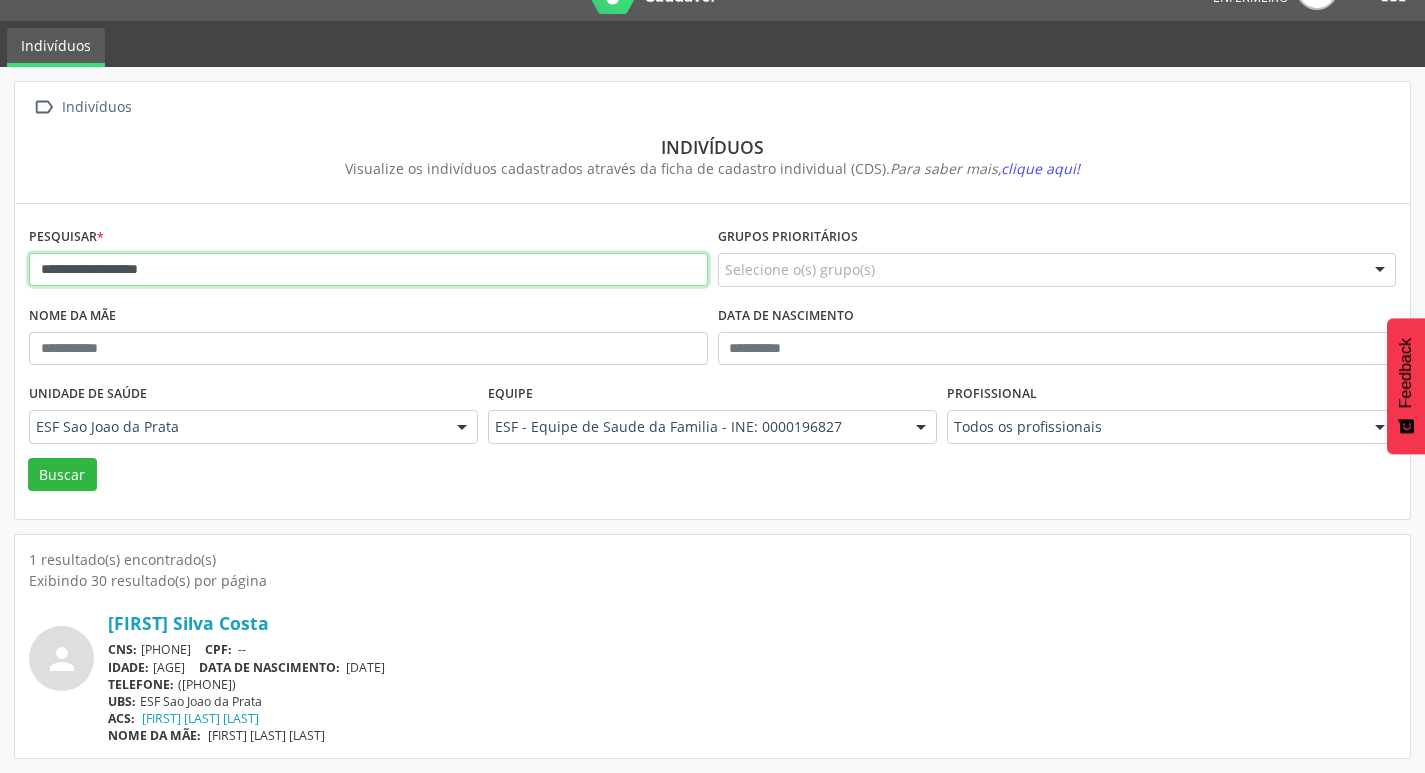 drag, startPoint x: 208, startPoint y: 273, endPoint x: 28, endPoint y: 259, distance: 180.54362 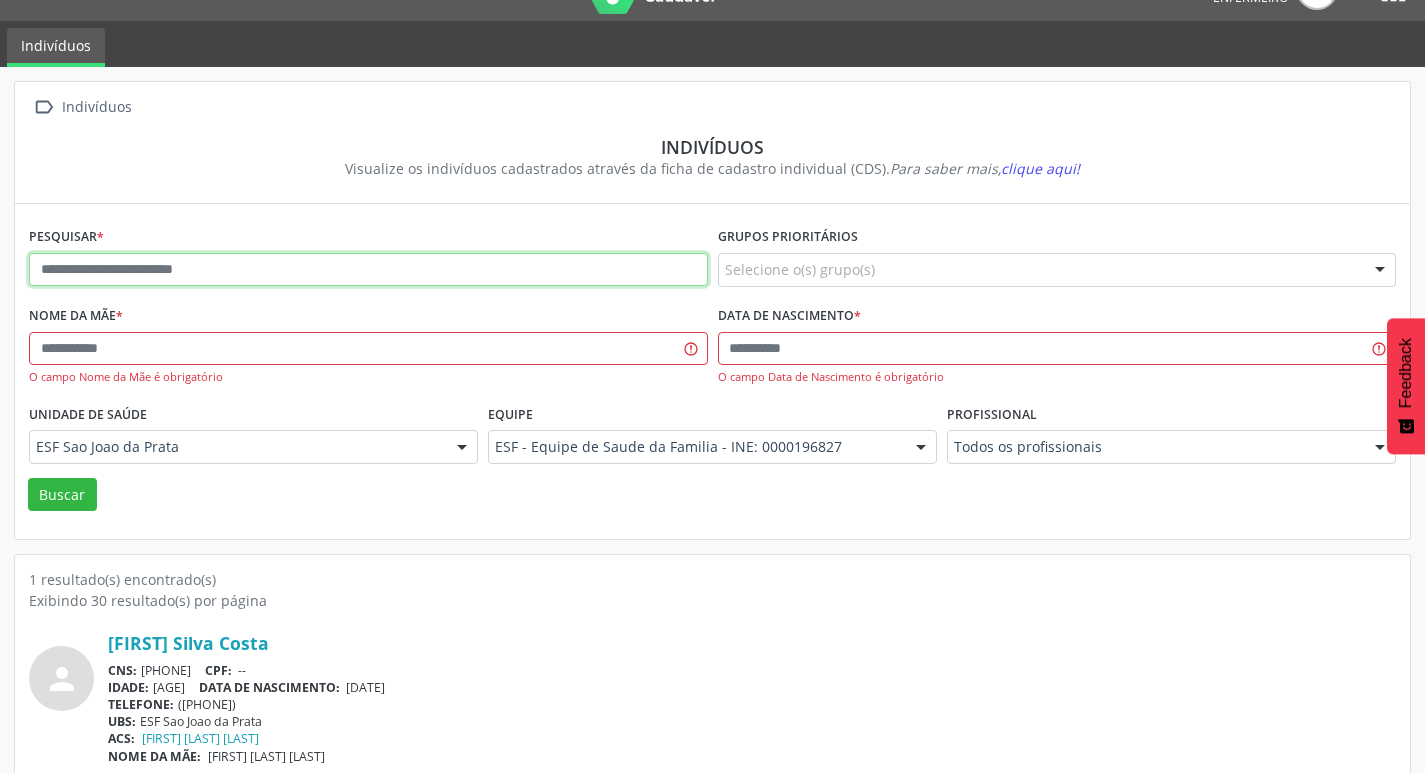 paste on "**********" 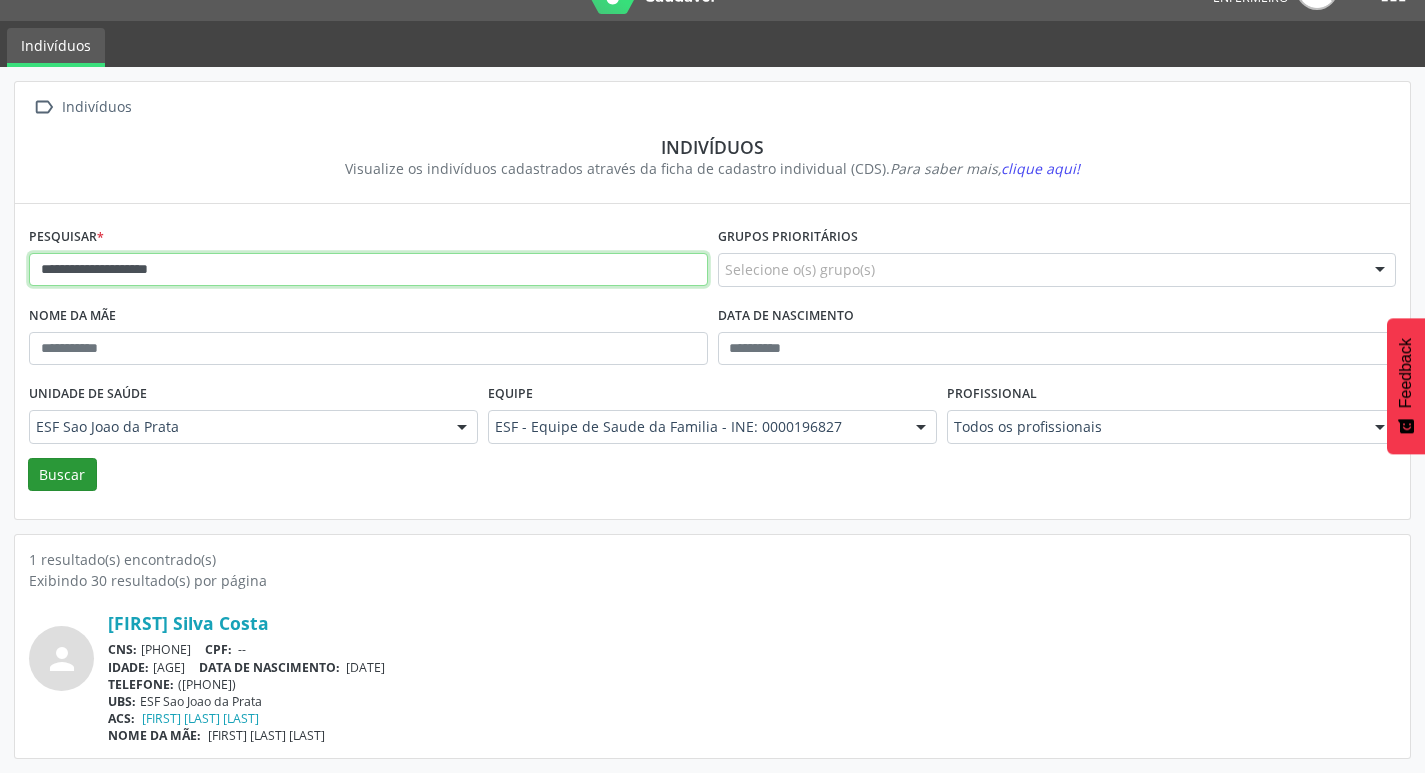 type on "**********" 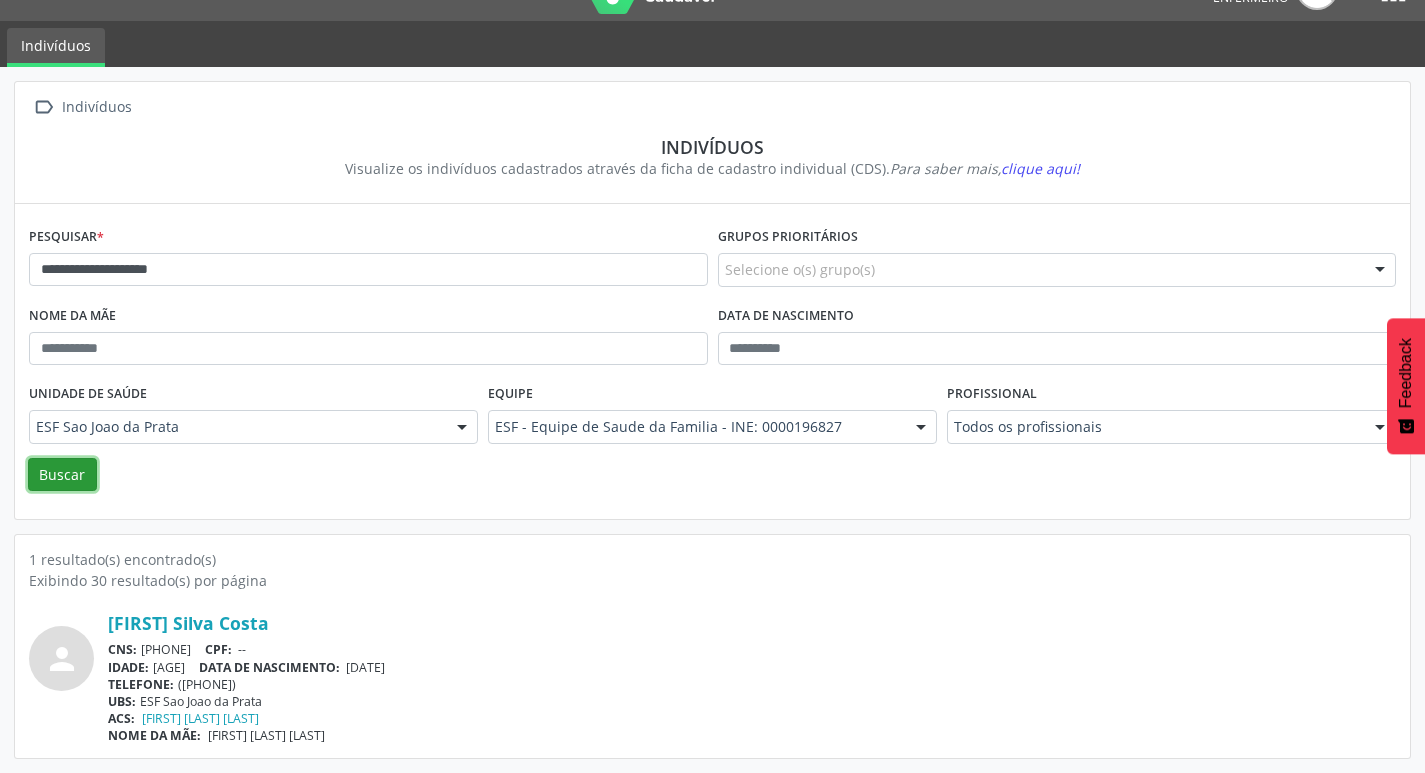click on "Buscar" at bounding box center [62, 475] 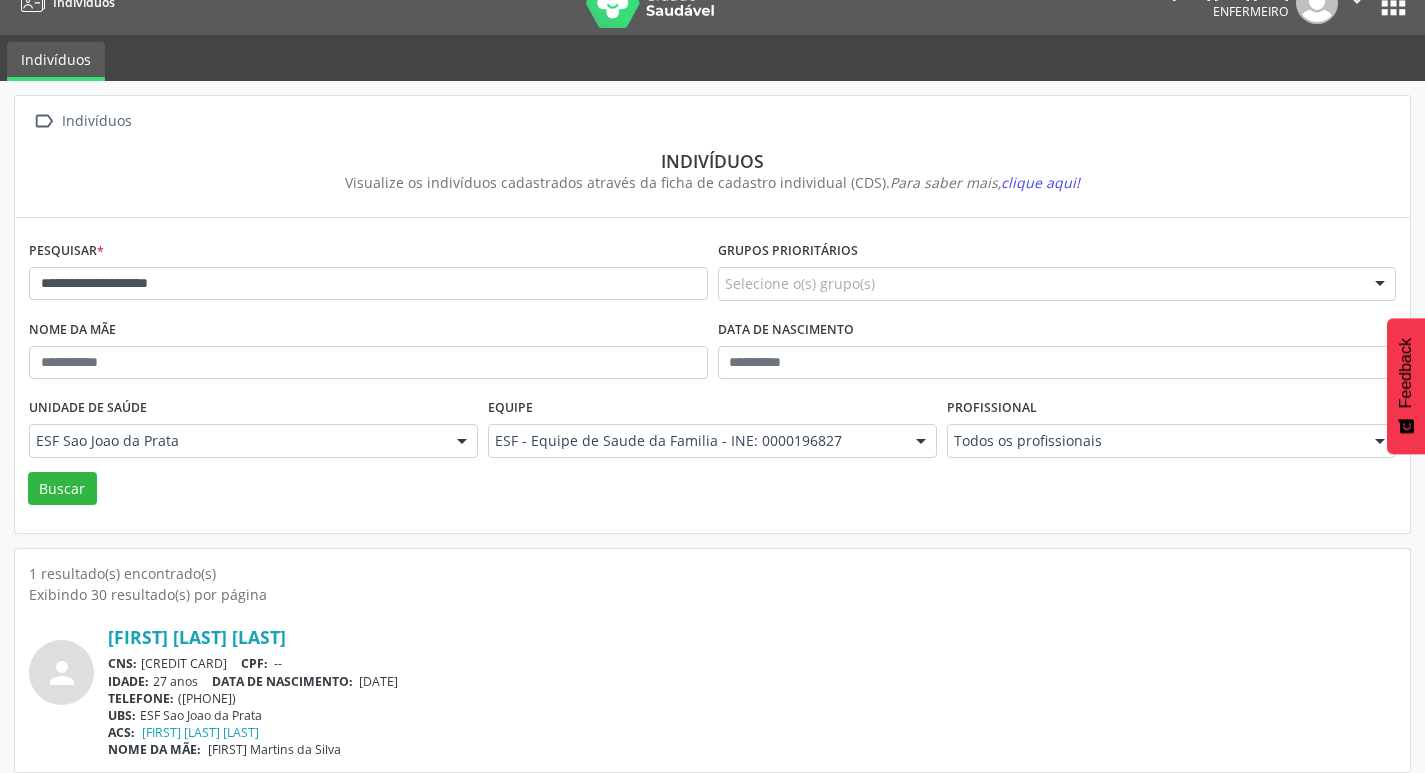 scroll, scrollTop: 43, scrollLeft: 0, axis: vertical 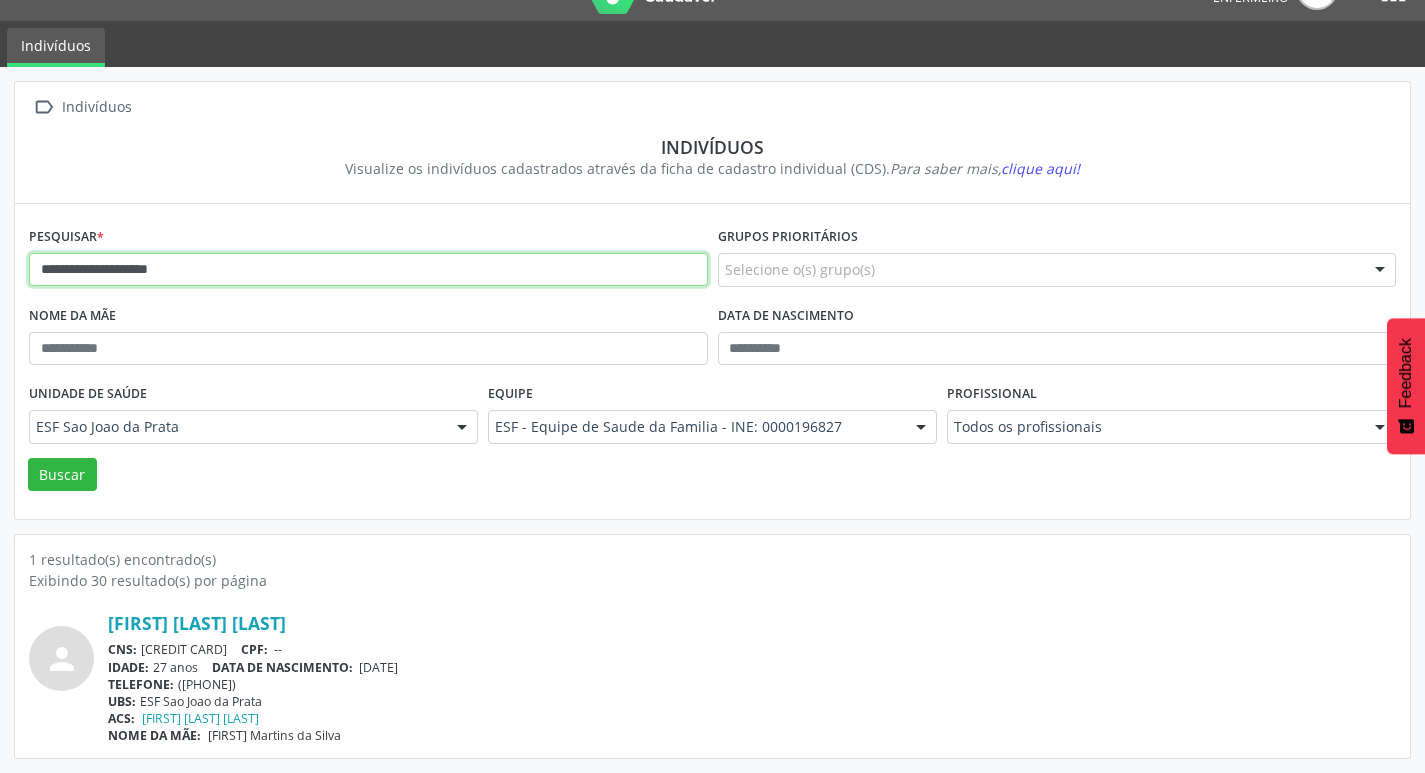 drag, startPoint x: 34, startPoint y: 262, endPoint x: 261, endPoint y: 268, distance: 227.07928 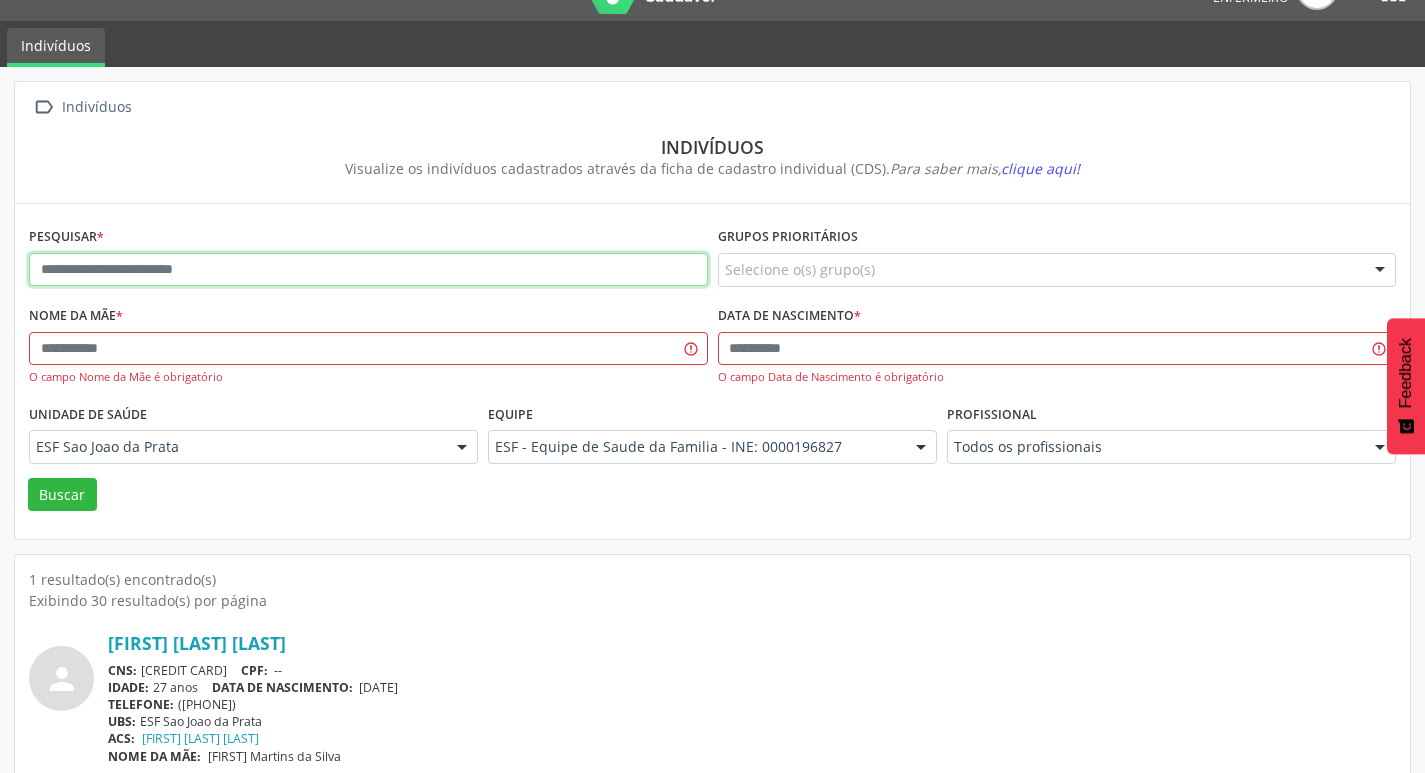 paste on "**********" 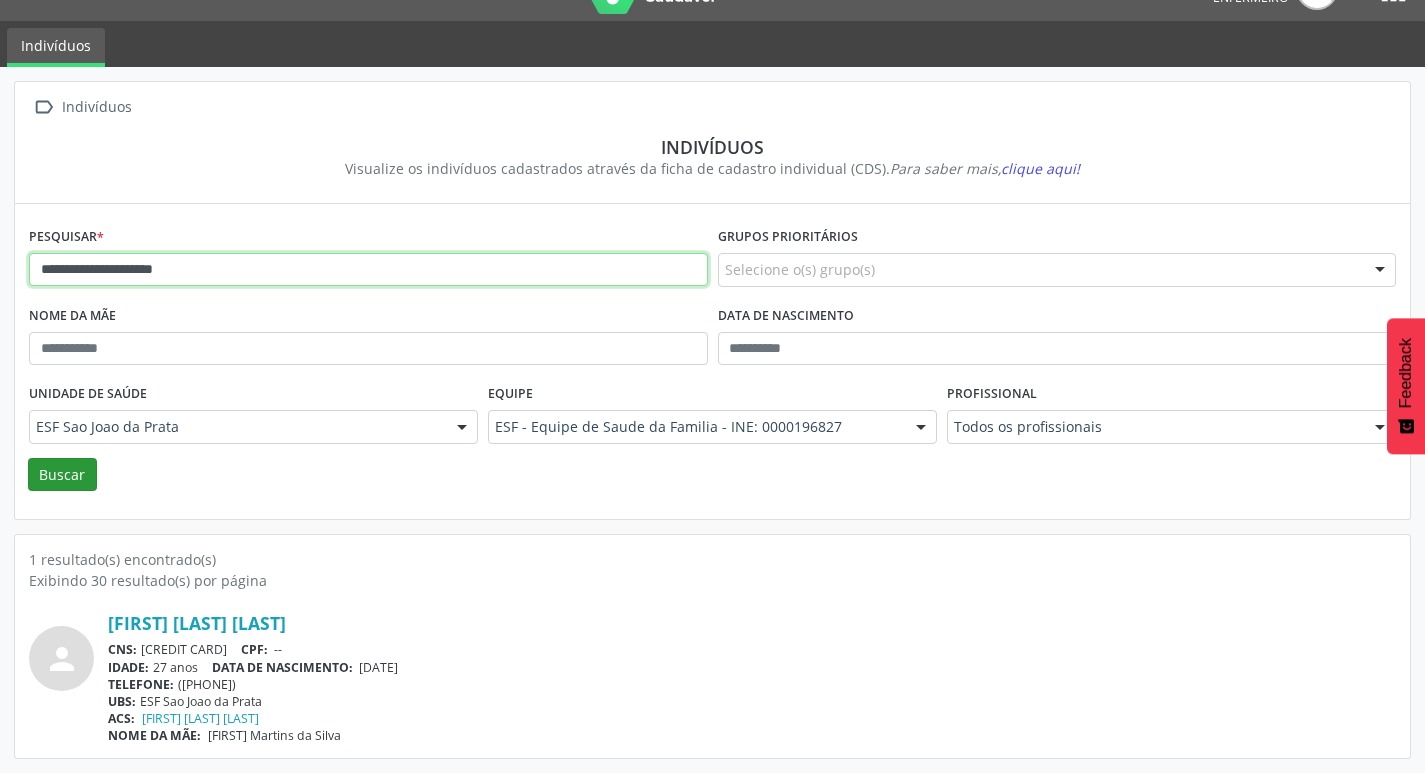 type on "**********" 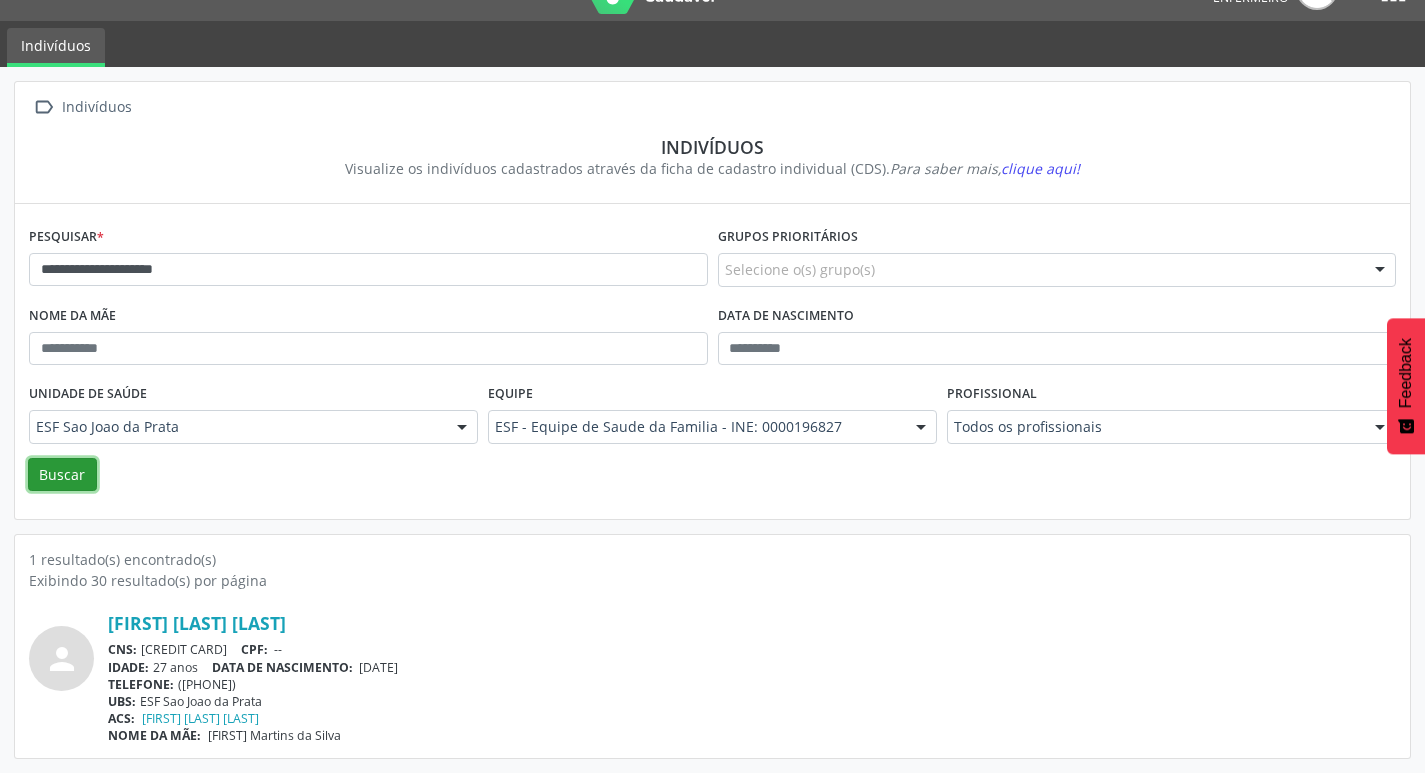 click on "Buscar" at bounding box center (62, 475) 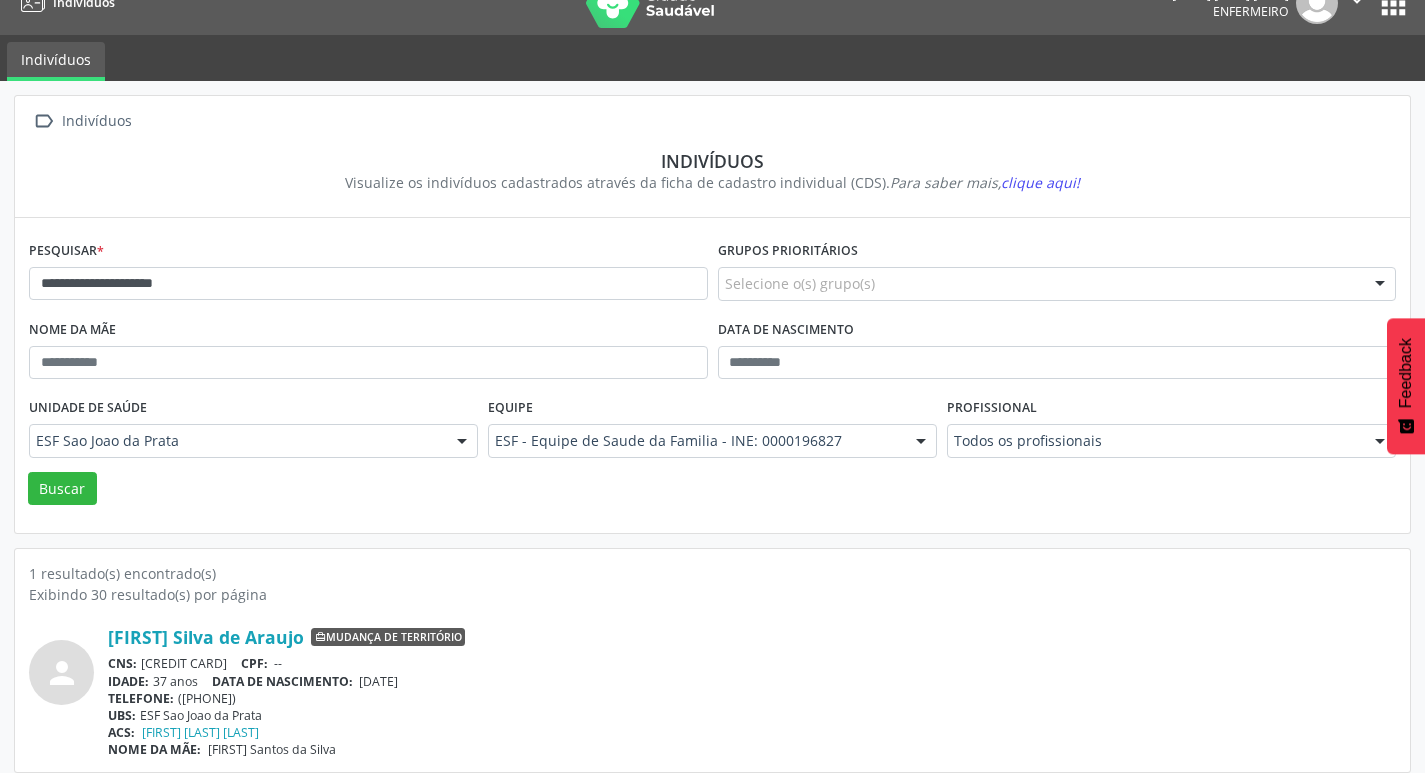 scroll, scrollTop: 43, scrollLeft: 0, axis: vertical 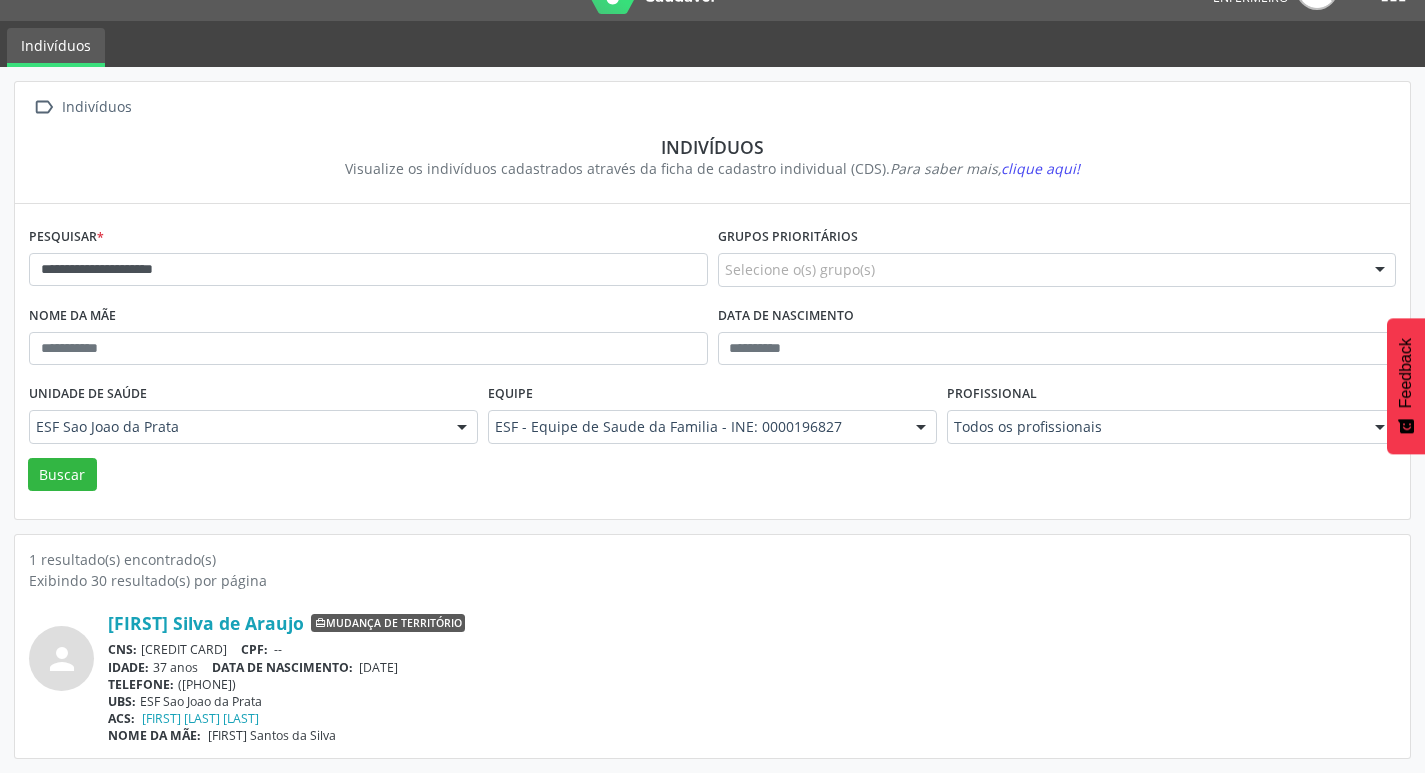 drag, startPoint x: 305, startPoint y: 250, endPoint x: 109, endPoint y: 259, distance: 196.20653 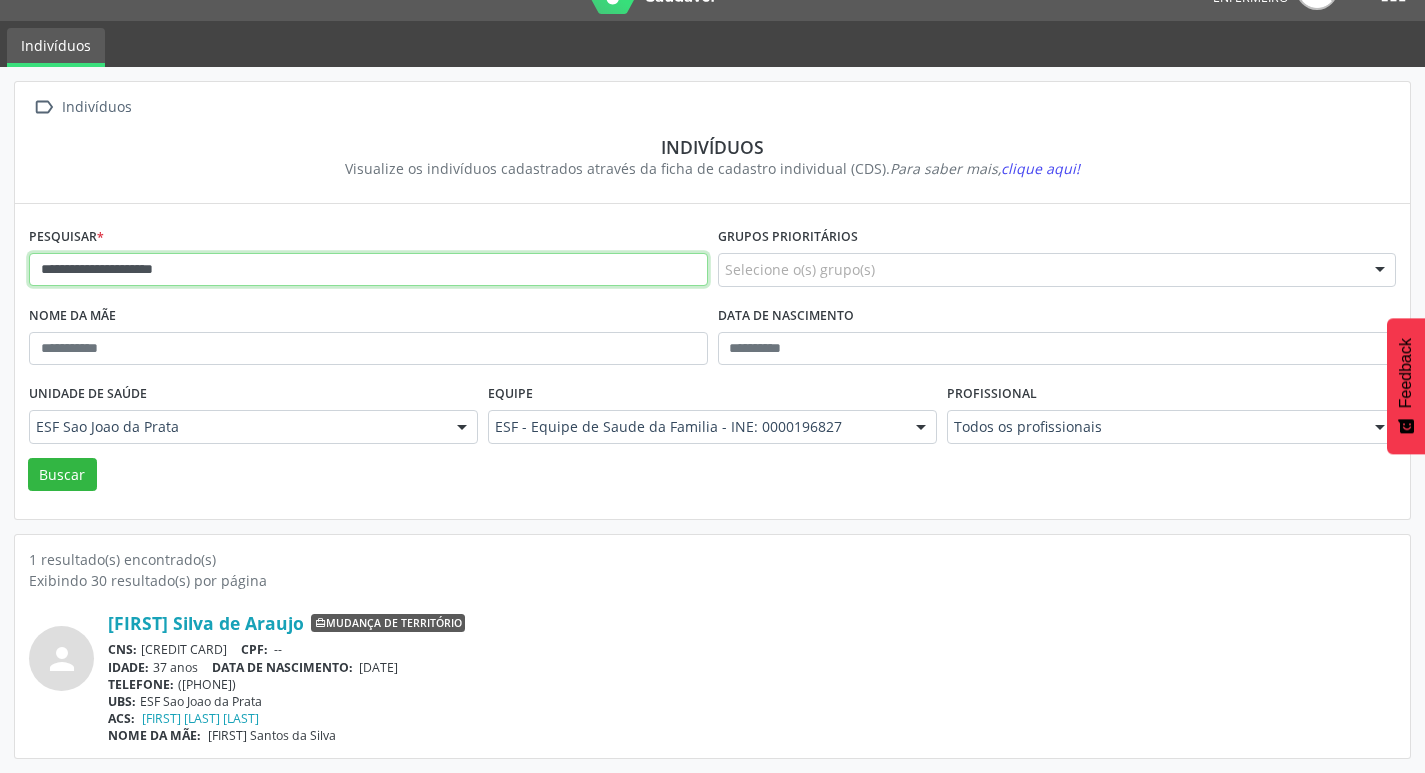 drag, startPoint x: 38, startPoint y: 263, endPoint x: 265, endPoint y: 282, distance: 227.79376 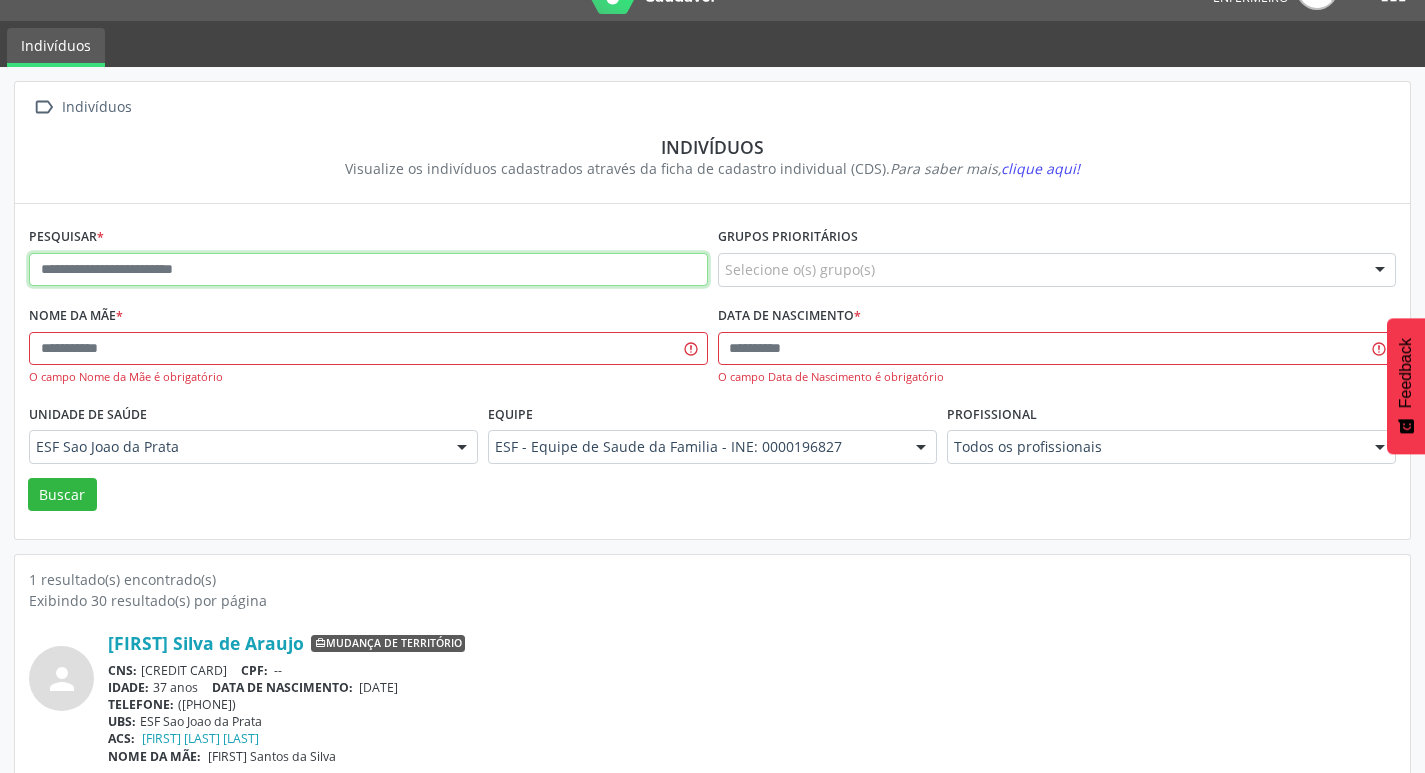 paste on "**********" 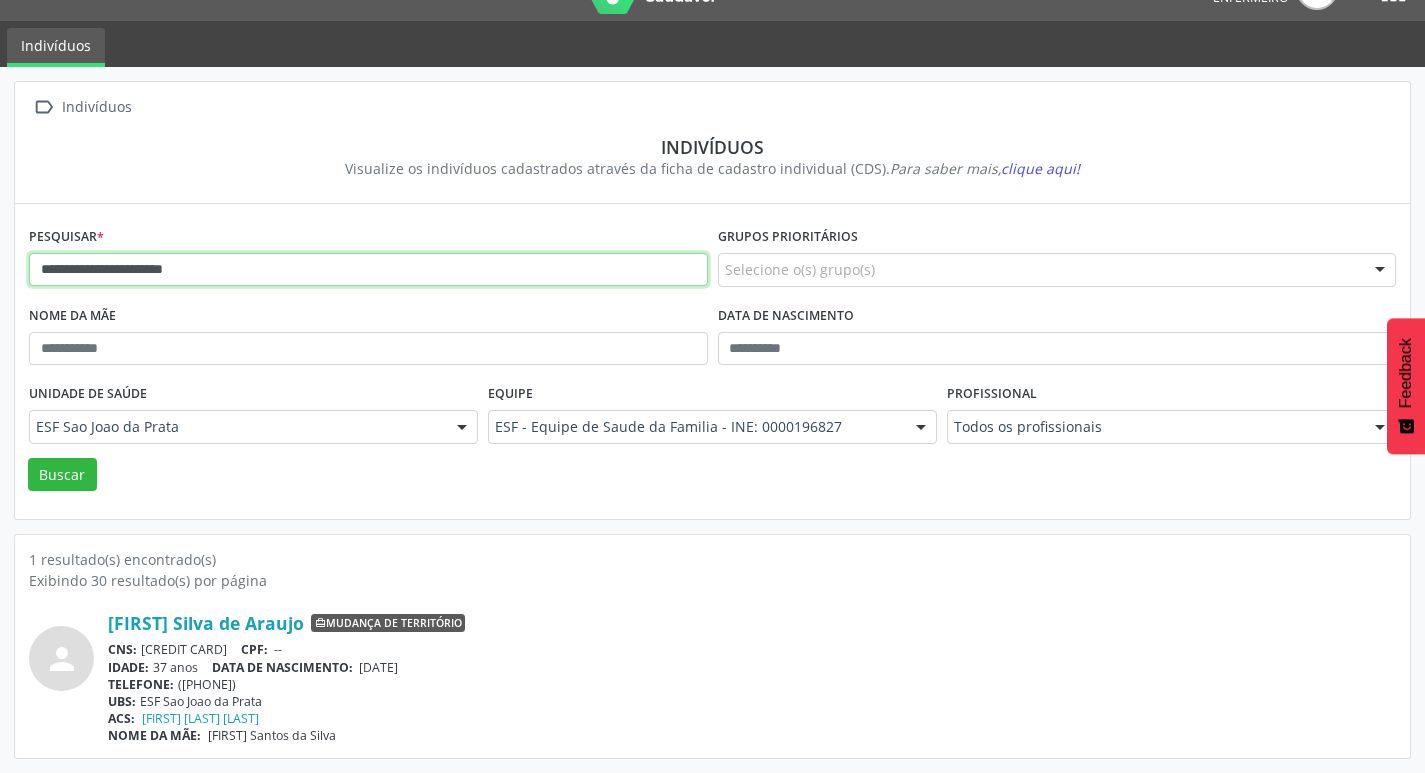 type on "**********" 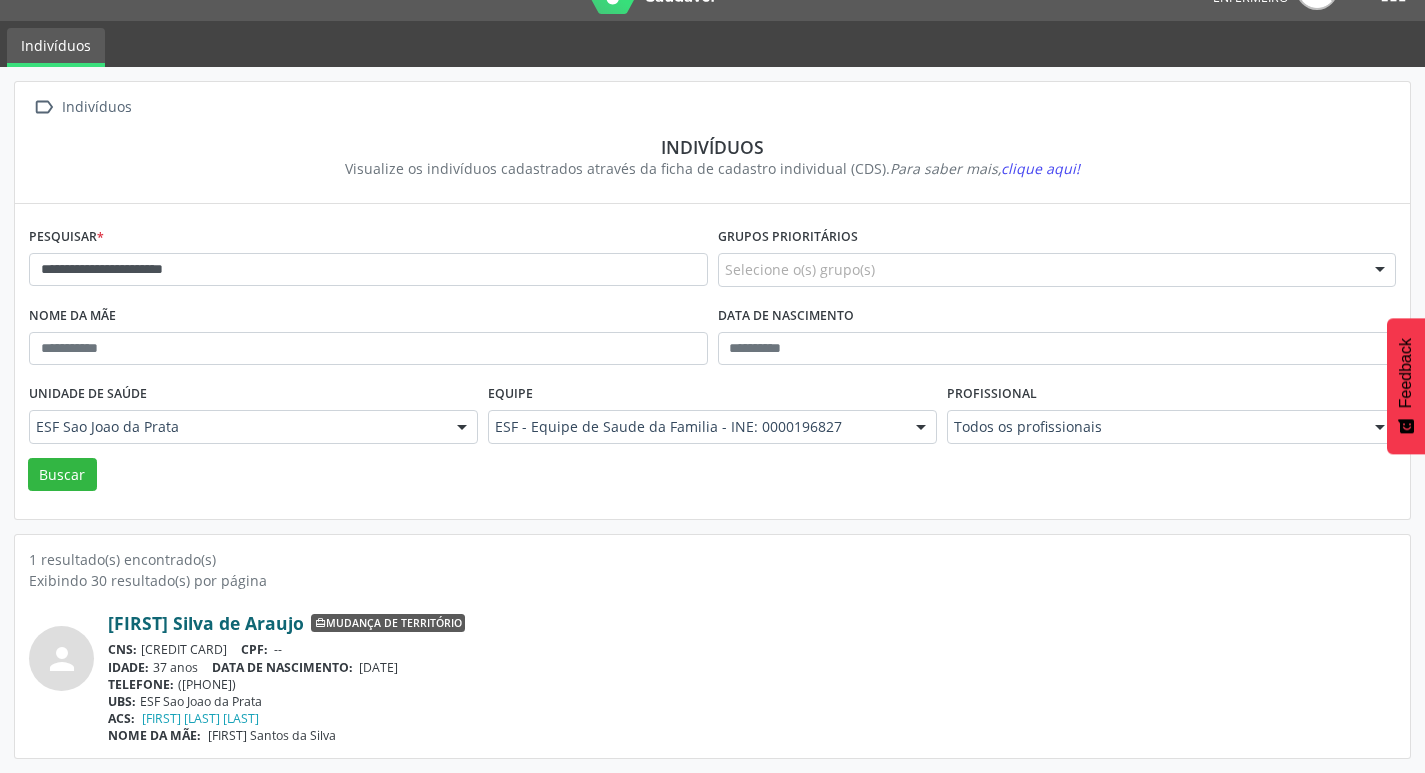 drag, startPoint x: 100, startPoint y: 622, endPoint x: 285, endPoint y: 618, distance: 185.04324 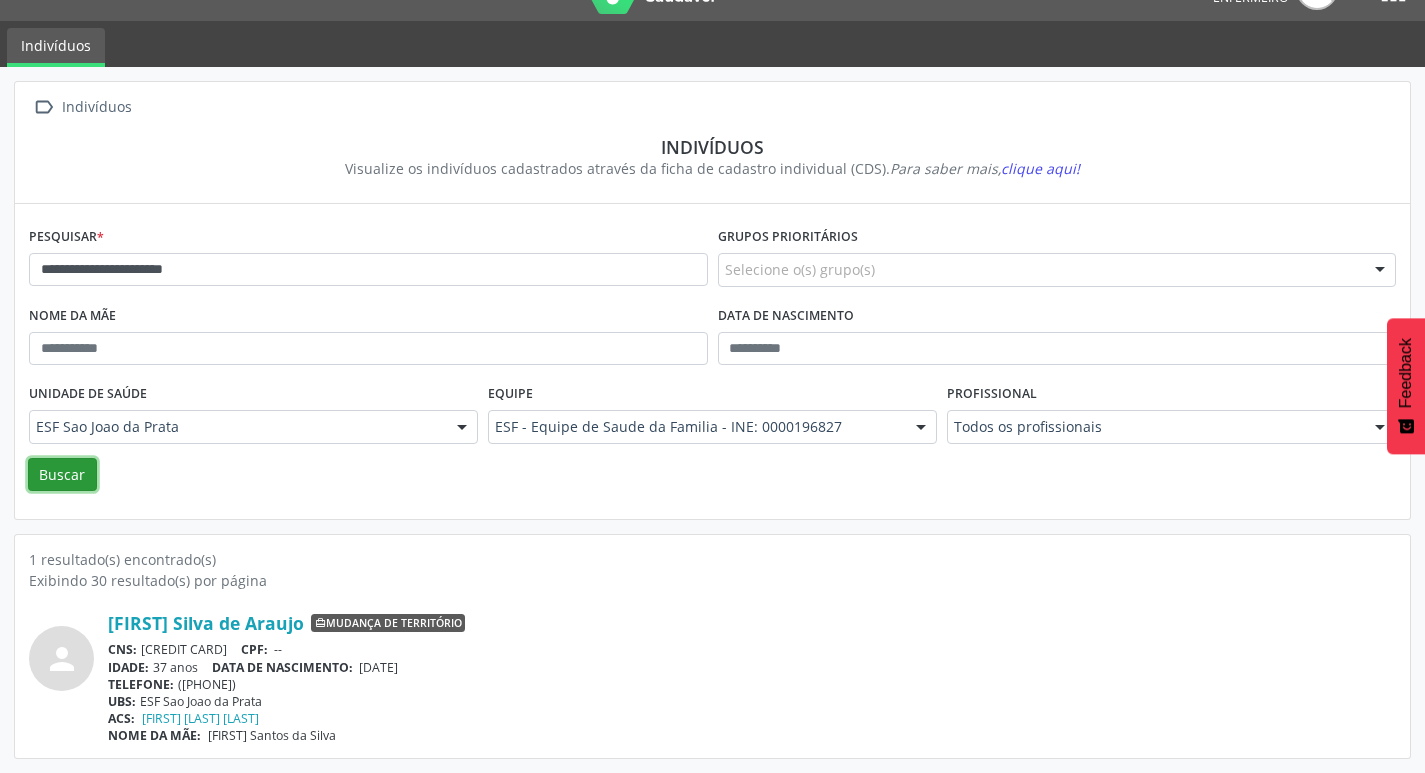 click on "Buscar" at bounding box center [62, 475] 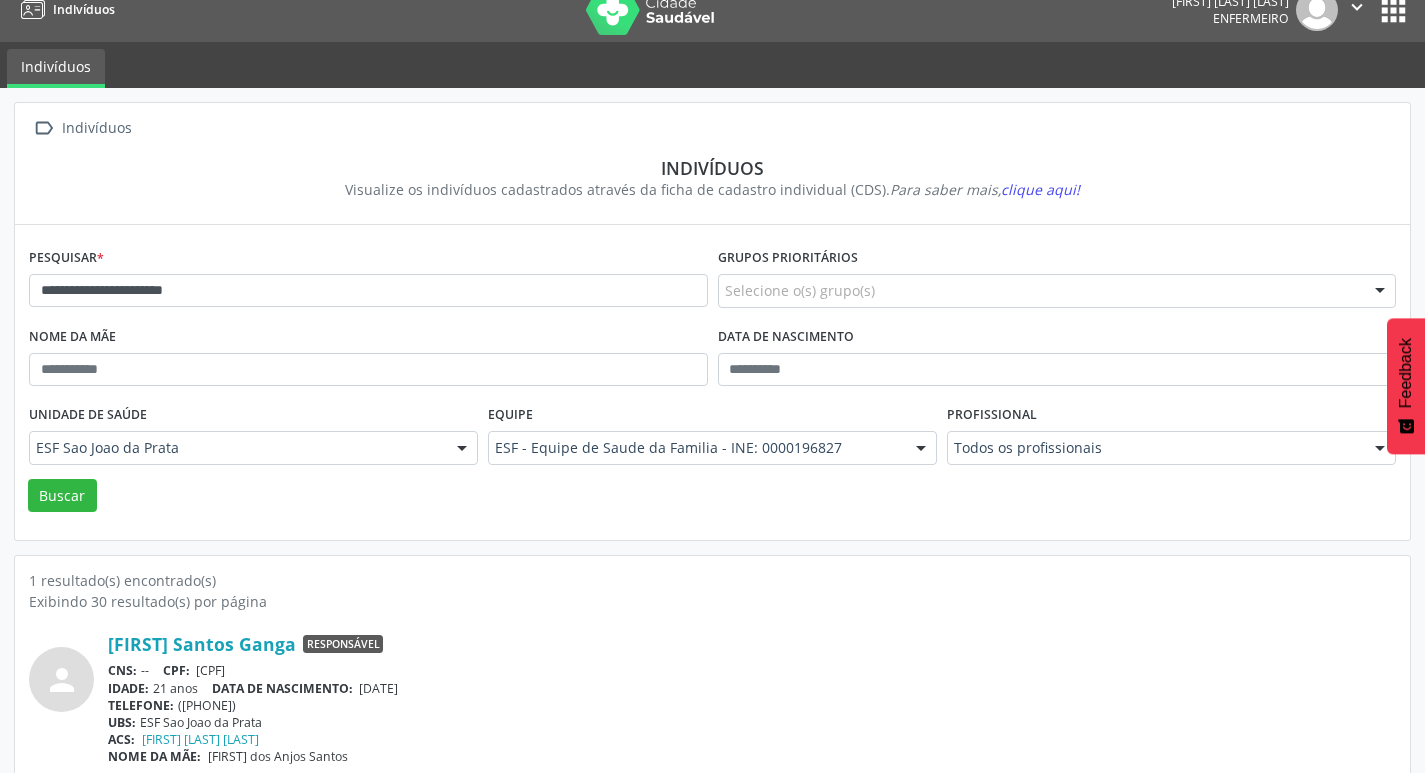 scroll, scrollTop: 43, scrollLeft: 0, axis: vertical 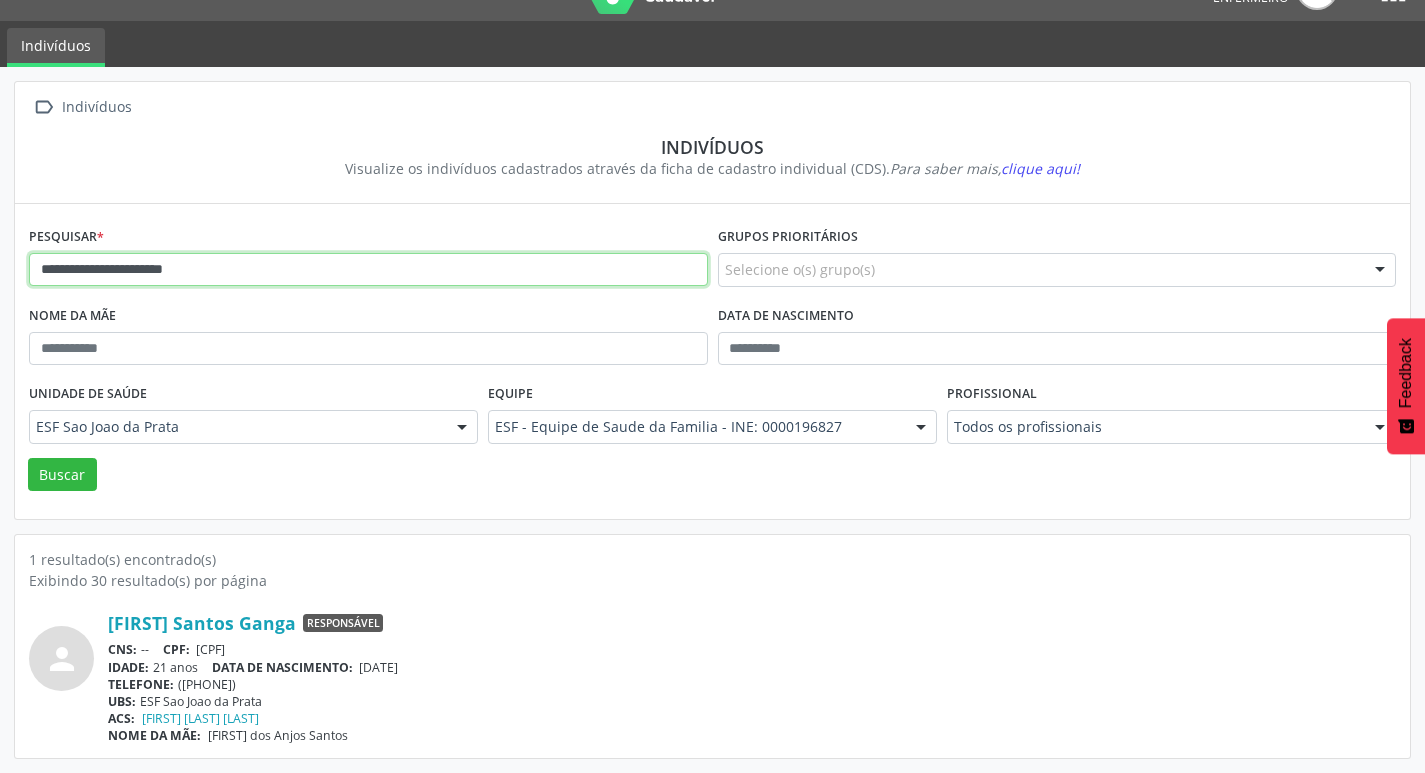 drag, startPoint x: 348, startPoint y: 256, endPoint x: 42, endPoint y: 264, distance: 306.10455 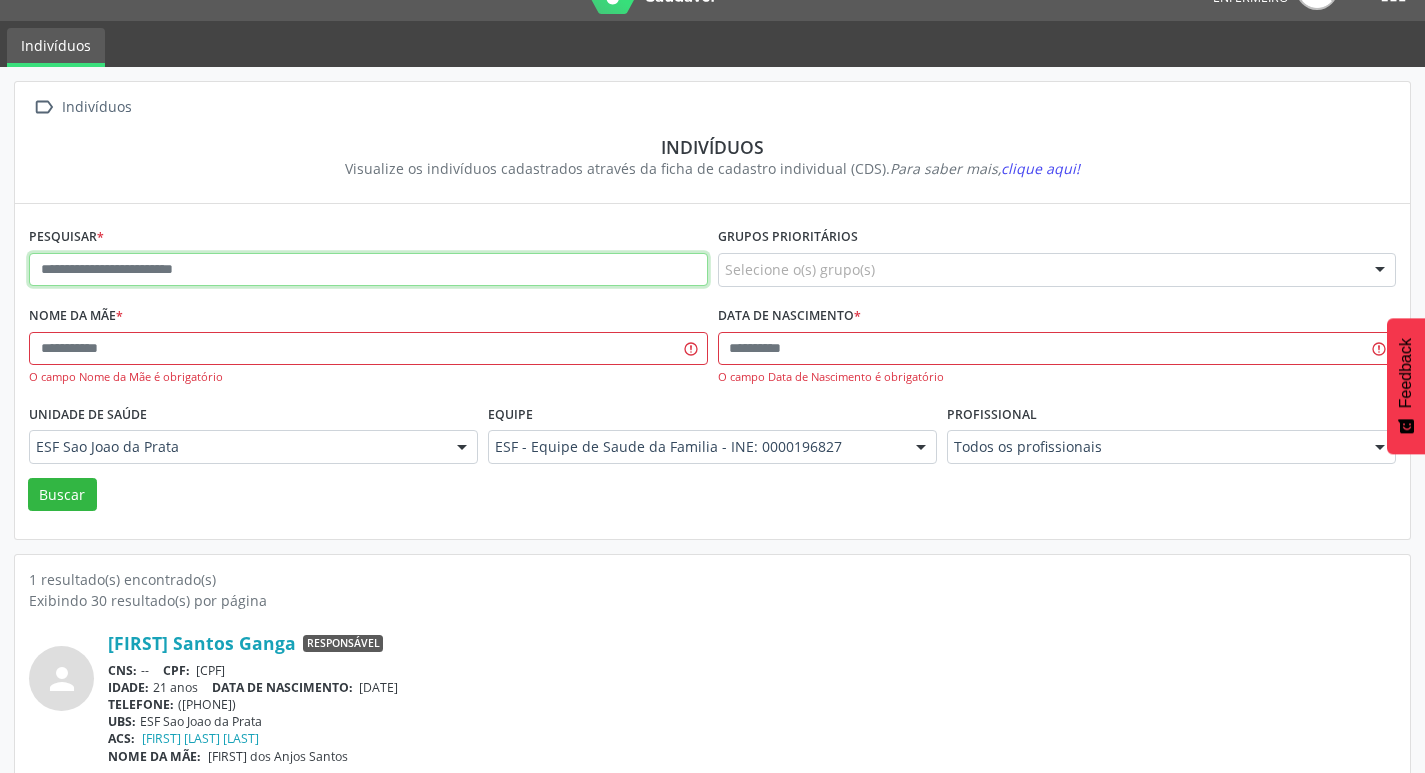 paste on "**********" 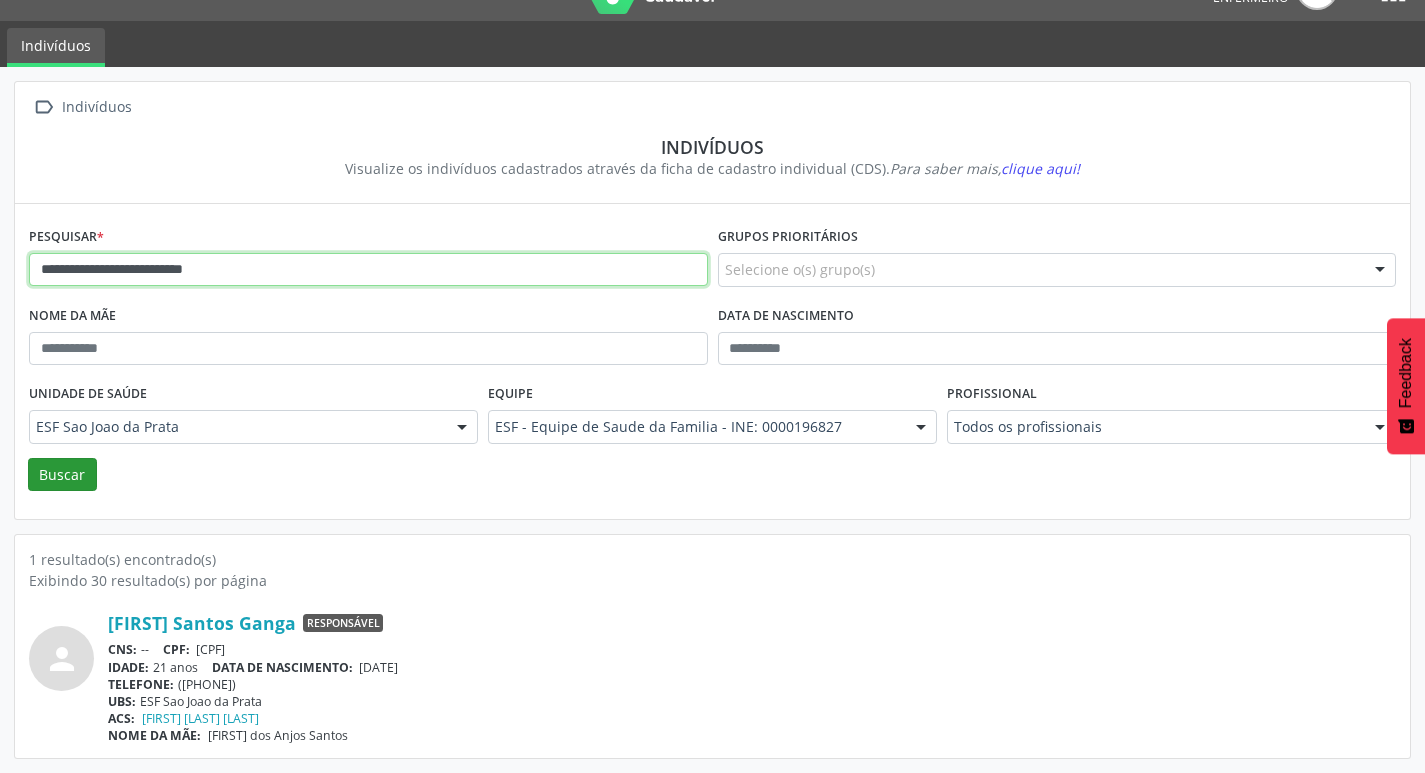type on "**********" 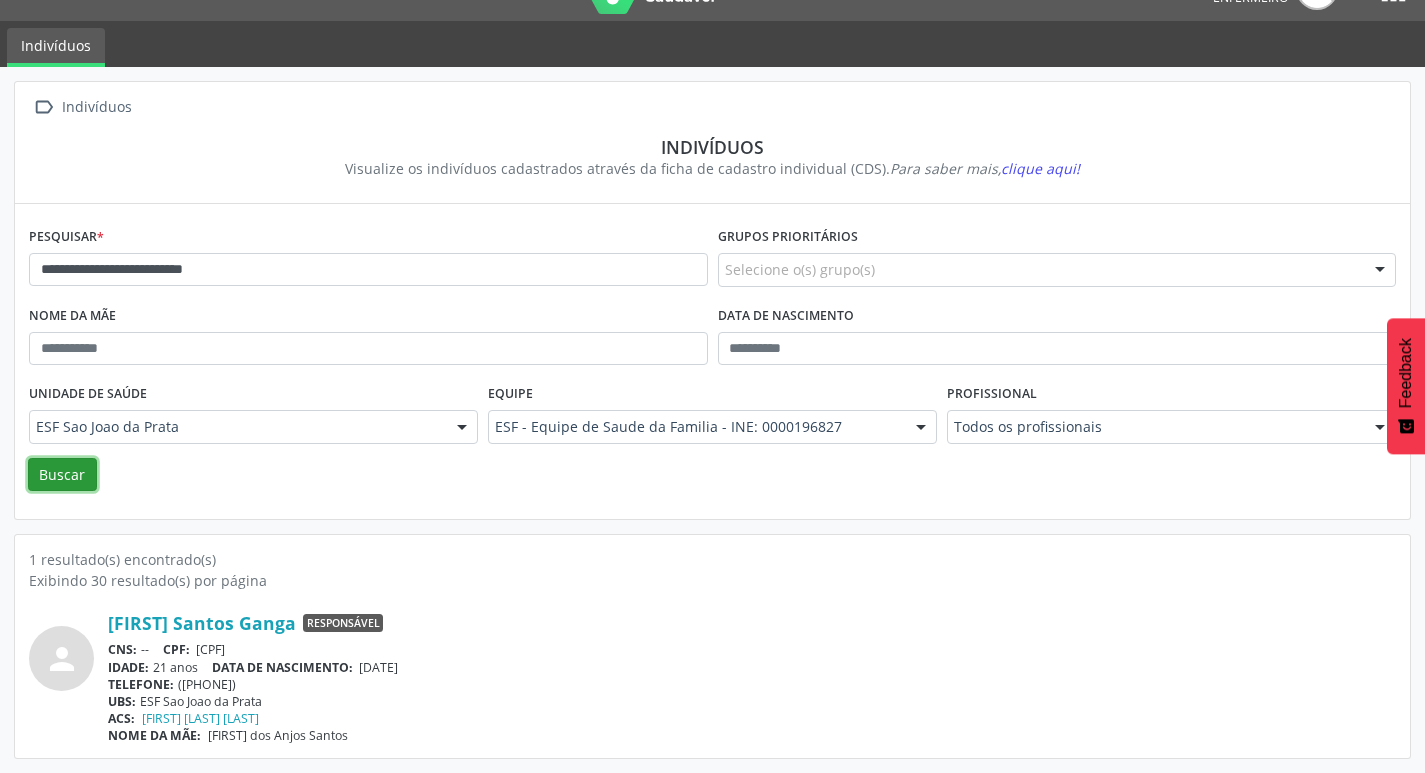 click on "Buscar" at bounding box center (62, 475) 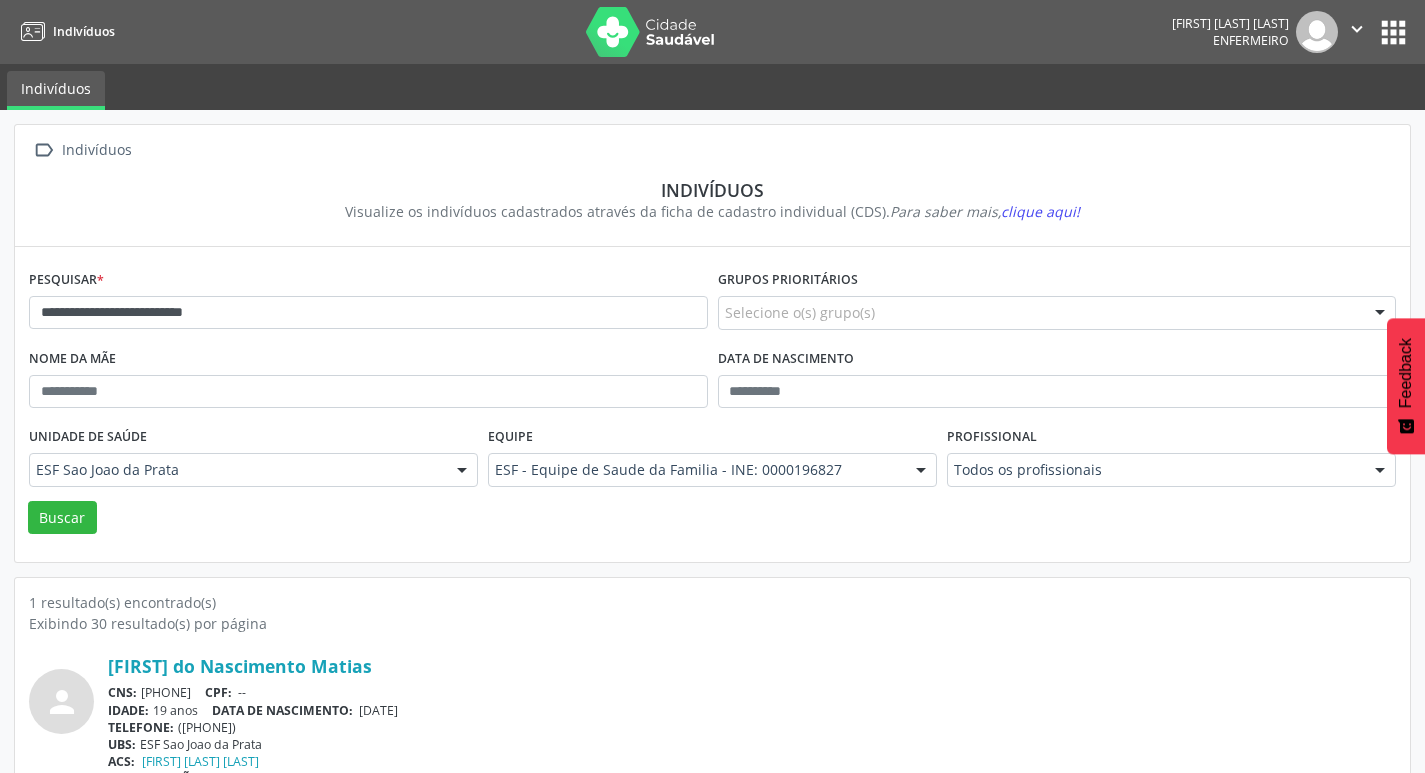 scroll, scrollTop: 43, scrollLeft: 0, axis: vertical 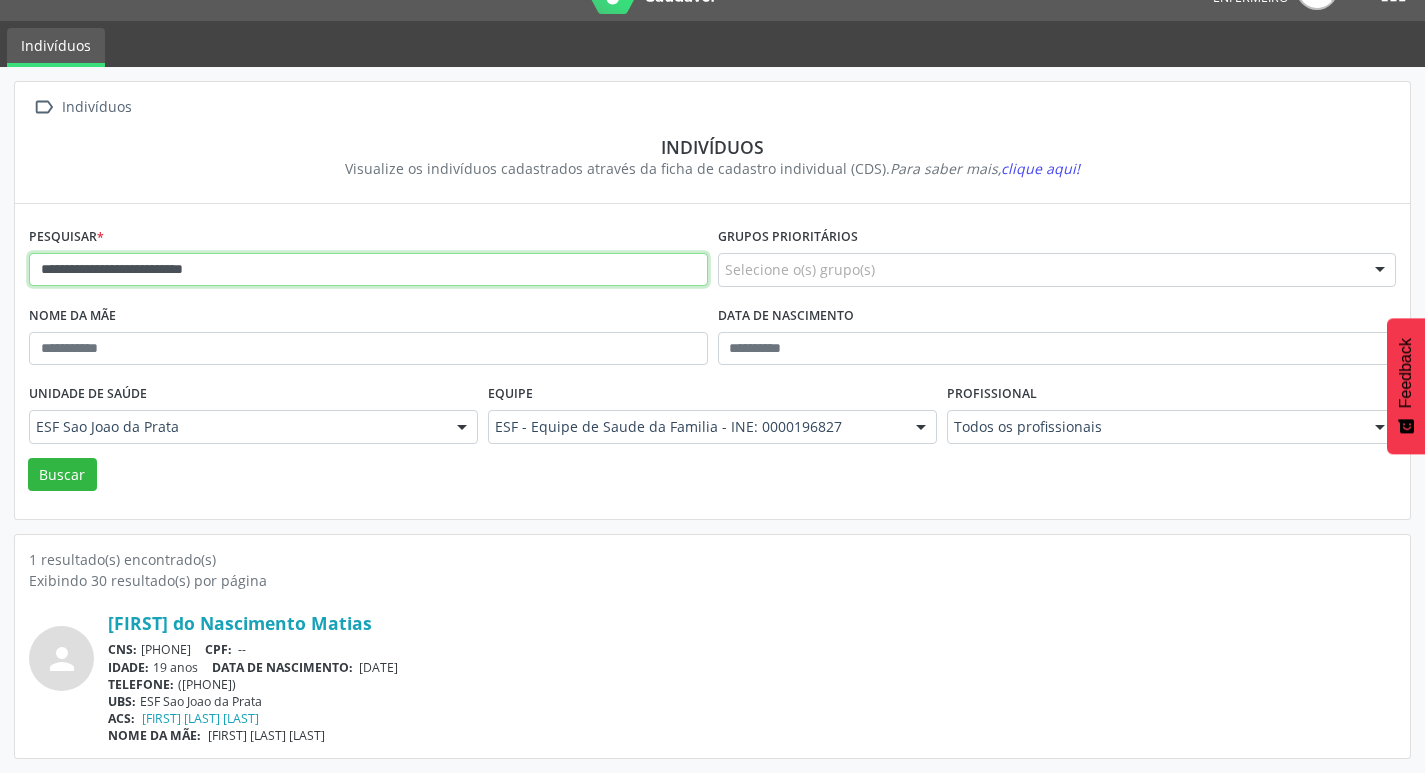 drag, startPoint x: 47, startPoint y: 273, endPoint x: 165, endPoint y: 273, distance: 118 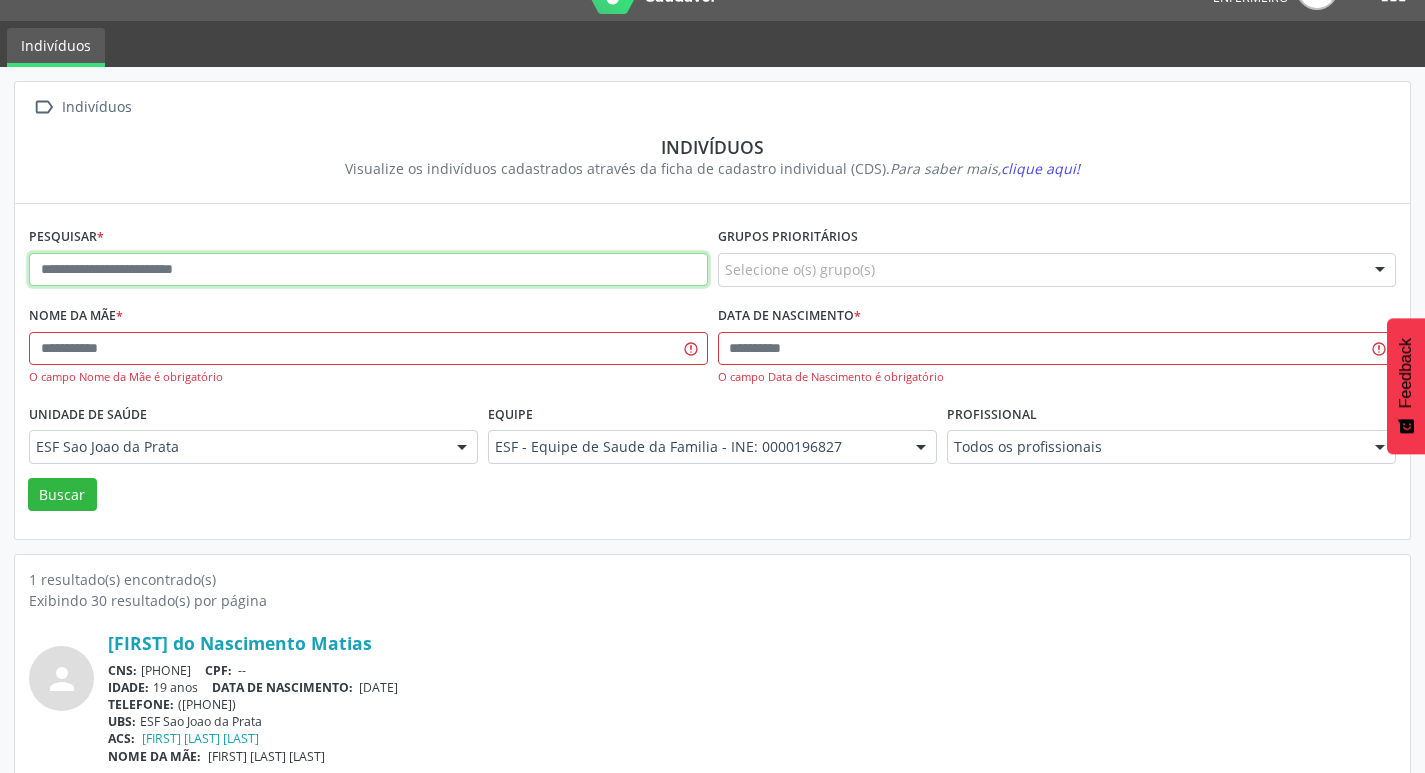 paste on "**********" 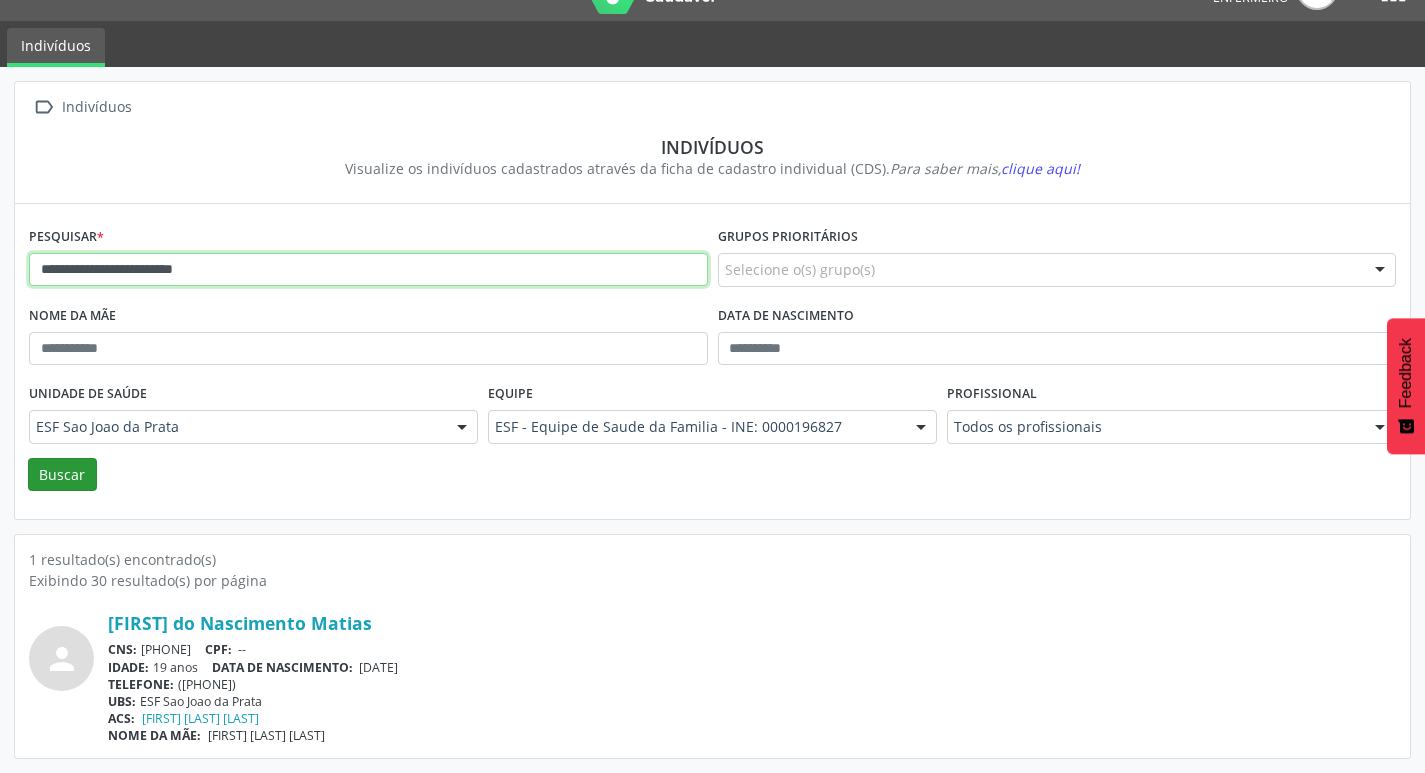 type on "**********" 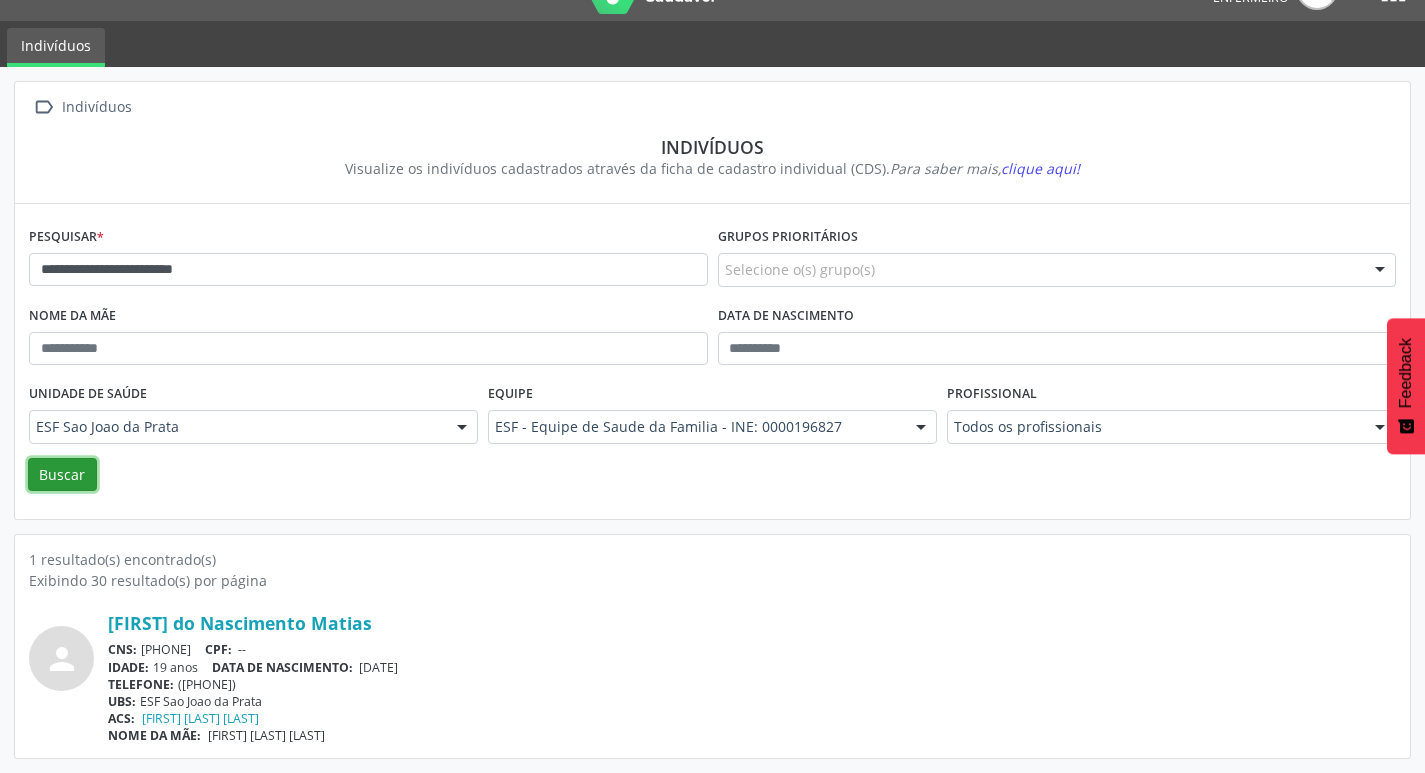 click on "Buscar" at bounding box center (62, 475) 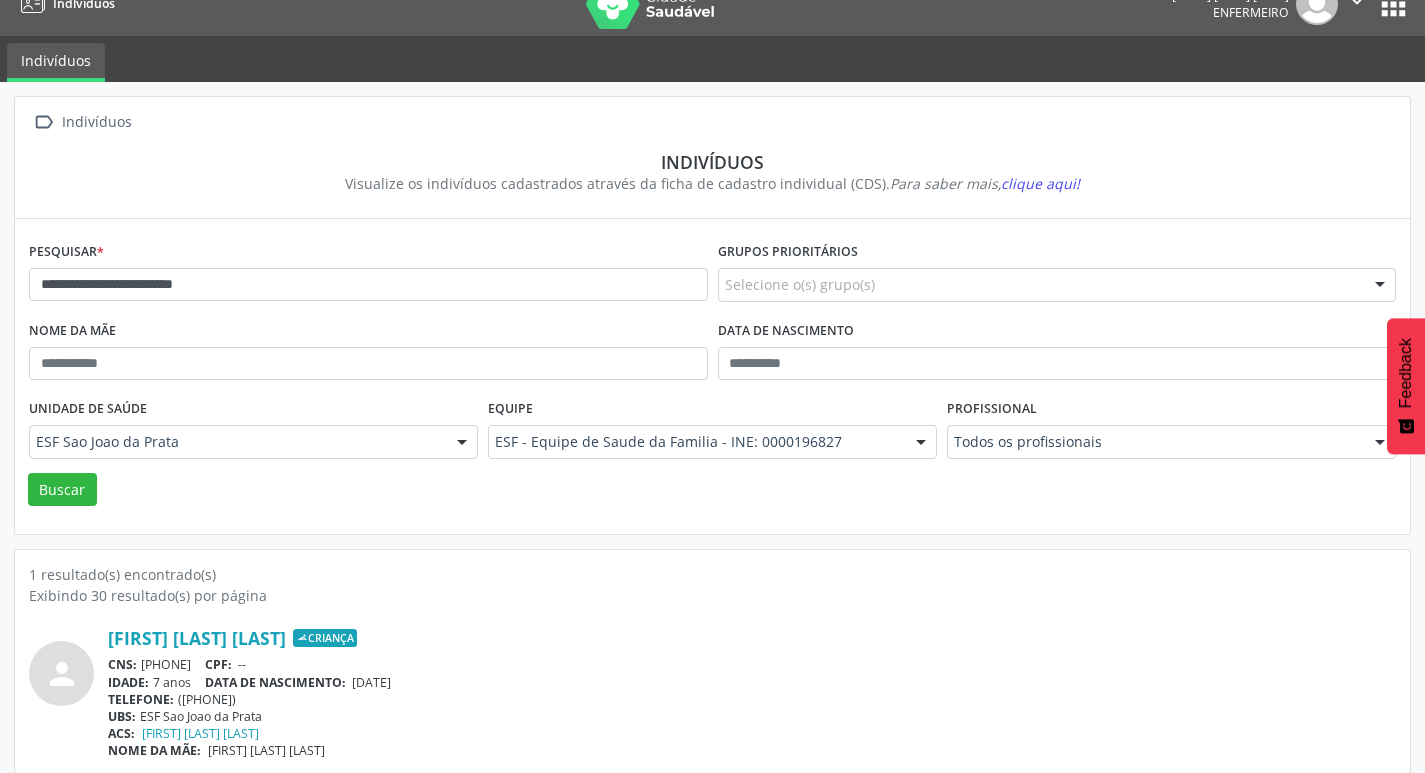 scroll, scrollTop: 43, scrollLeft: 0, axis: vertical 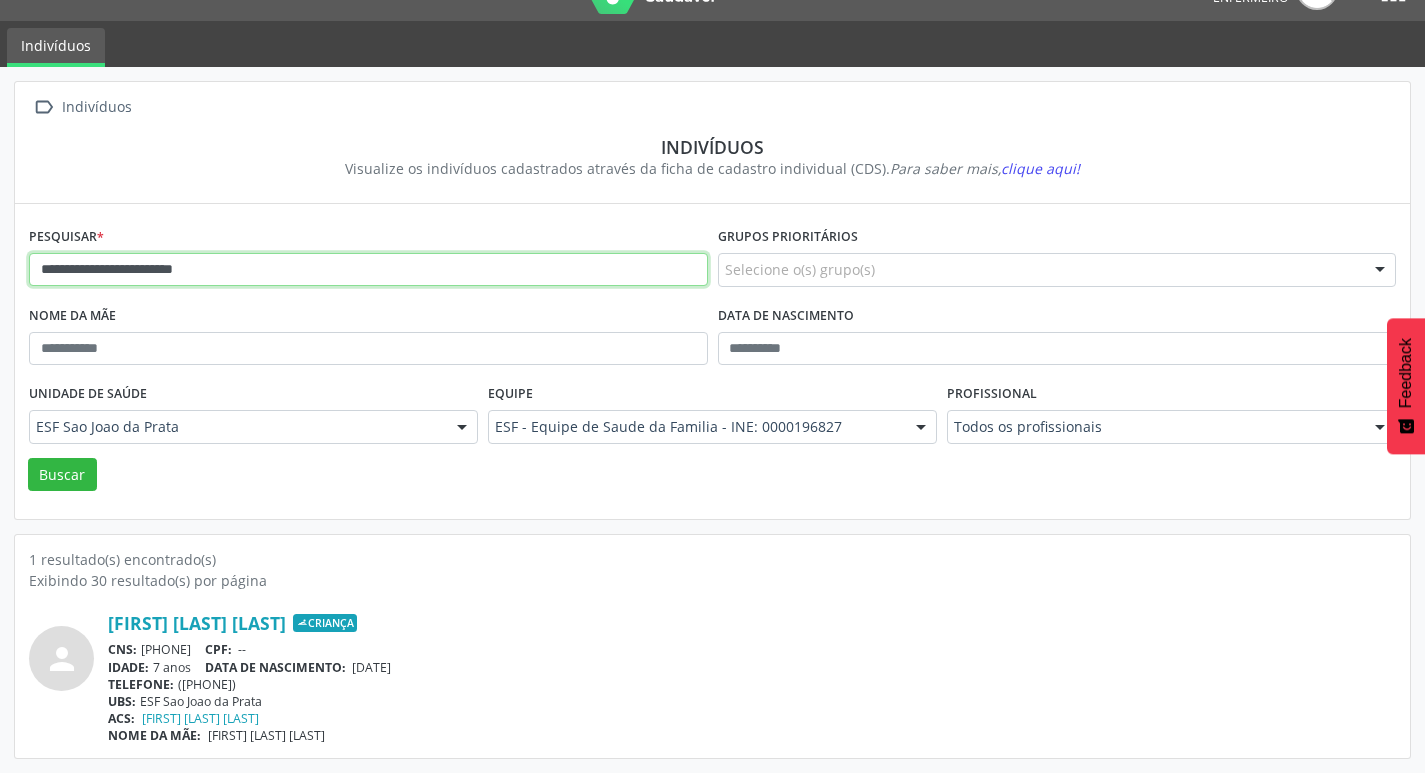 drag, startPoint x: 40, startPoint y: 272, endPoint x: 348, endPoint y: 285, distance: 308.27423 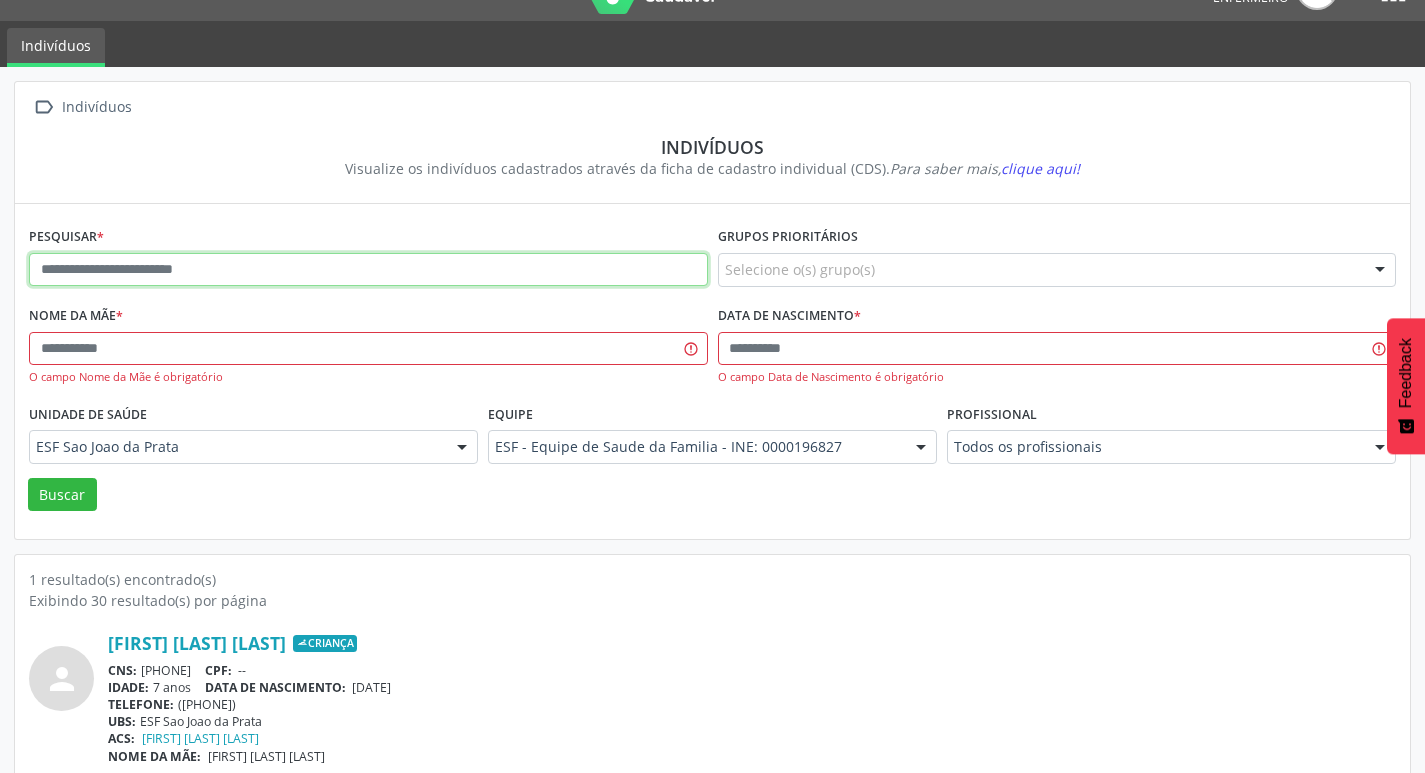 paste on "**********" 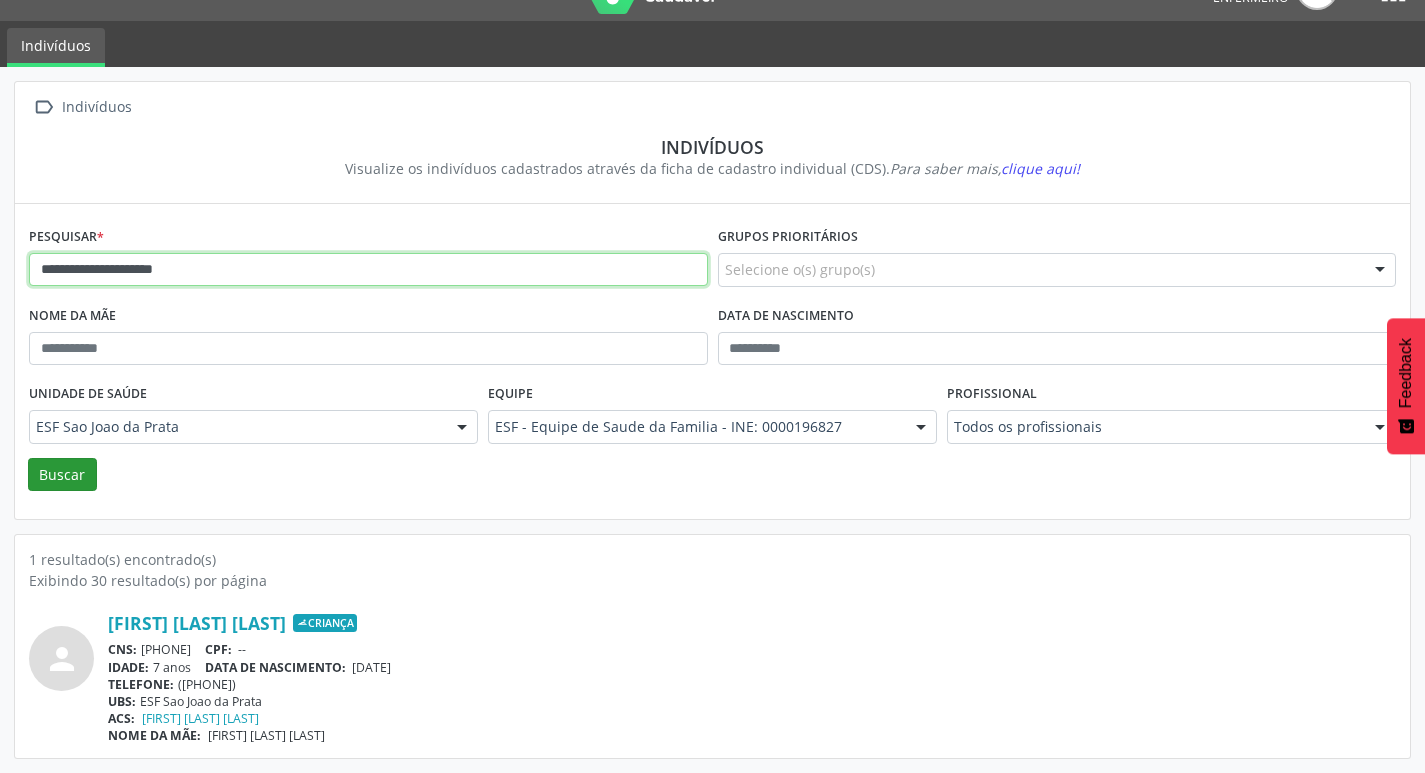 type on "**********" 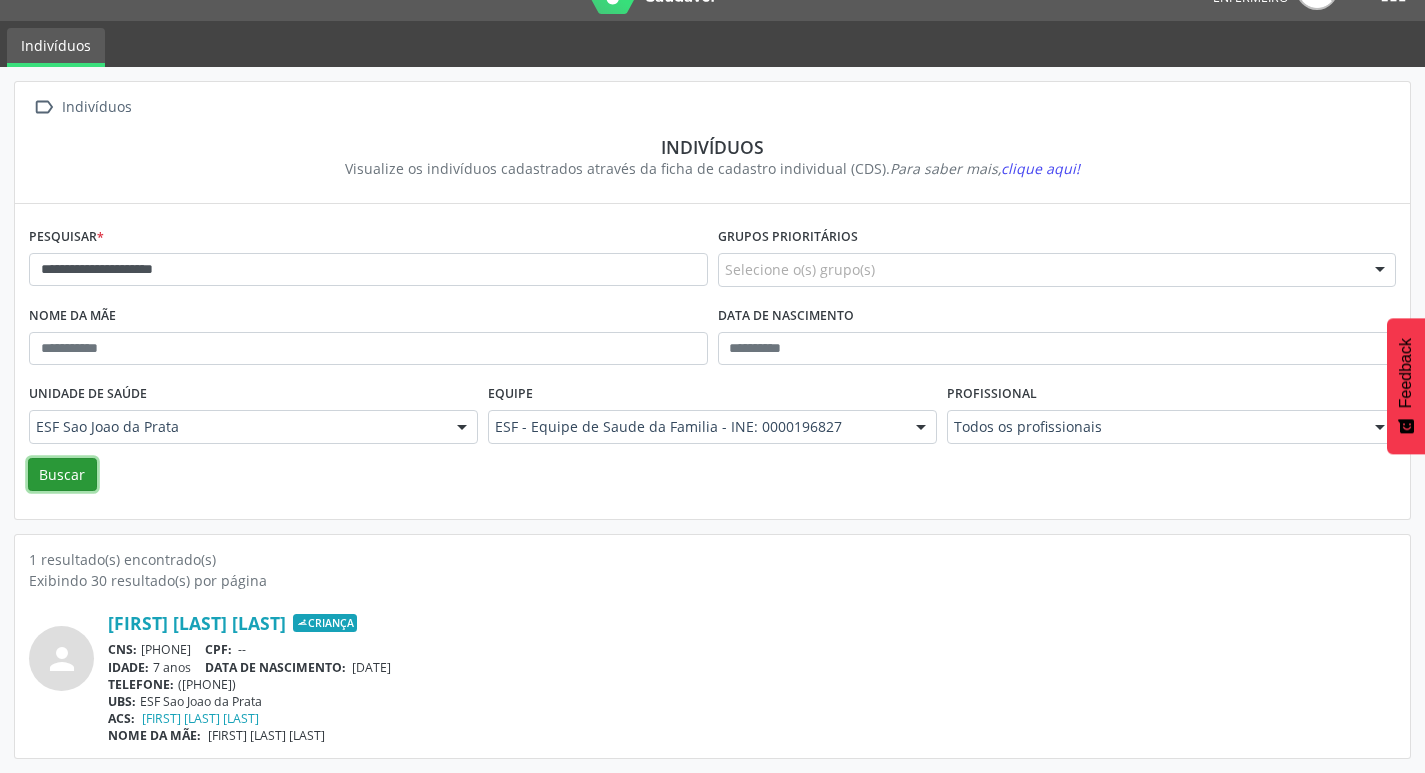 click on "Buscar" at bounding box center [62, 475] 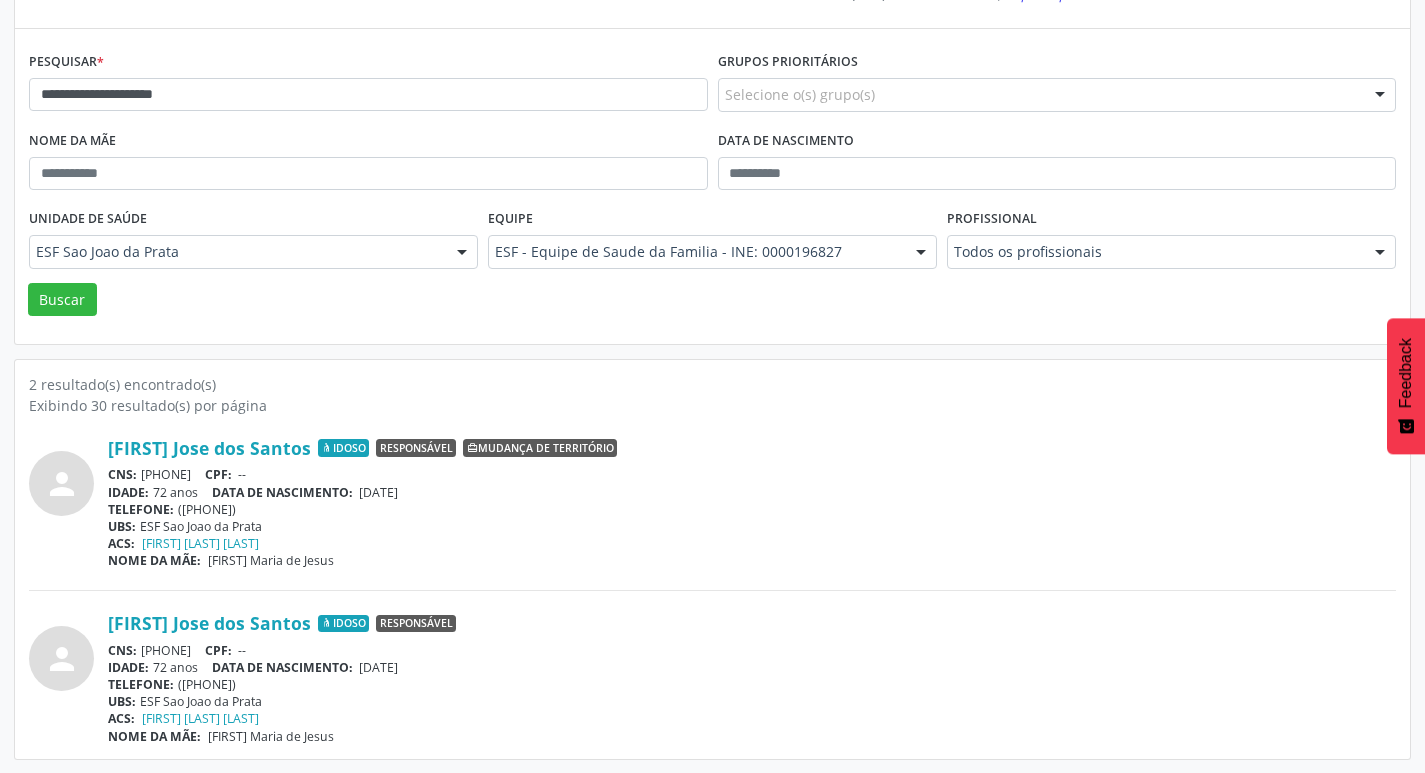 scroll, scrollTop: 219, scrollLeft: 0, axis: vertical 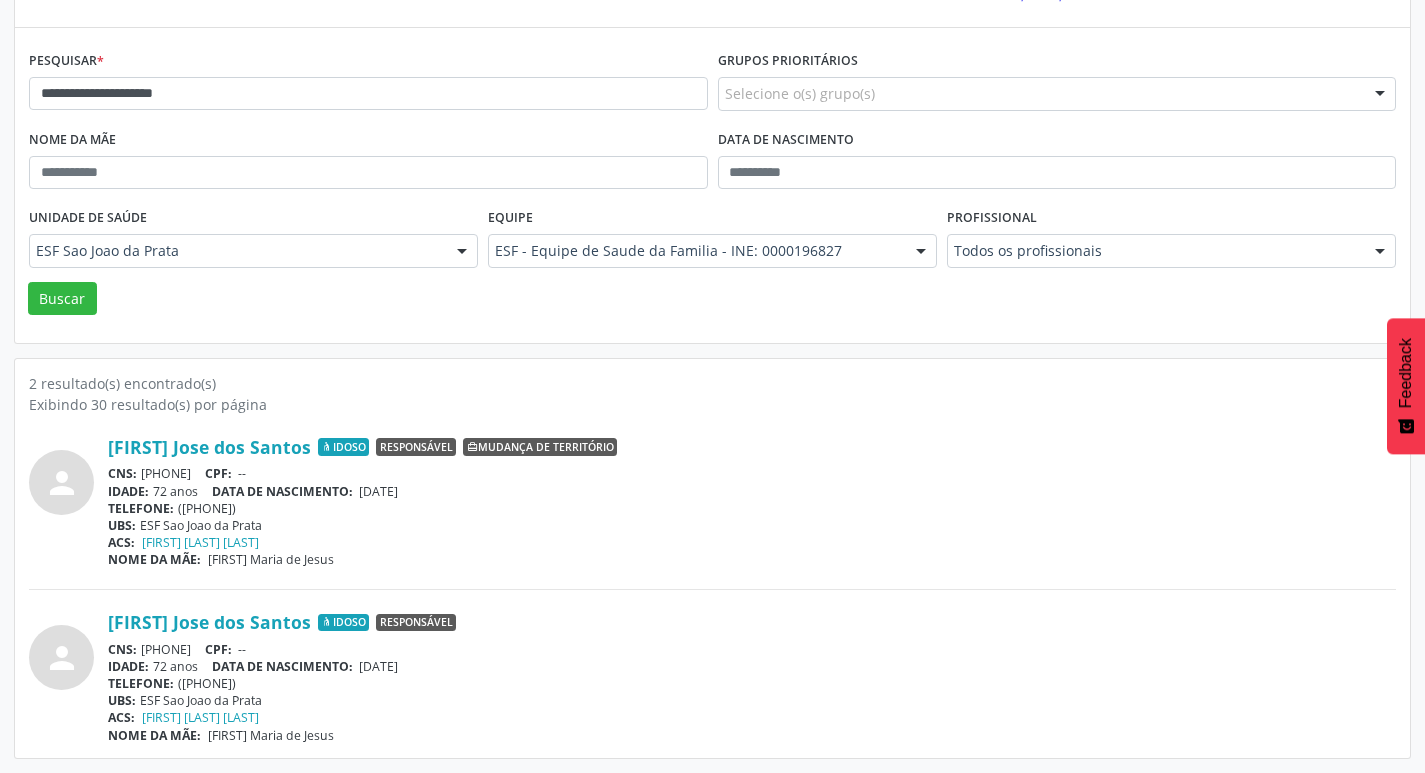 drag, startPoint x: 221, startPoint y: 69, endPoint x: 186, endPoint y: 106, distance: 50.931328 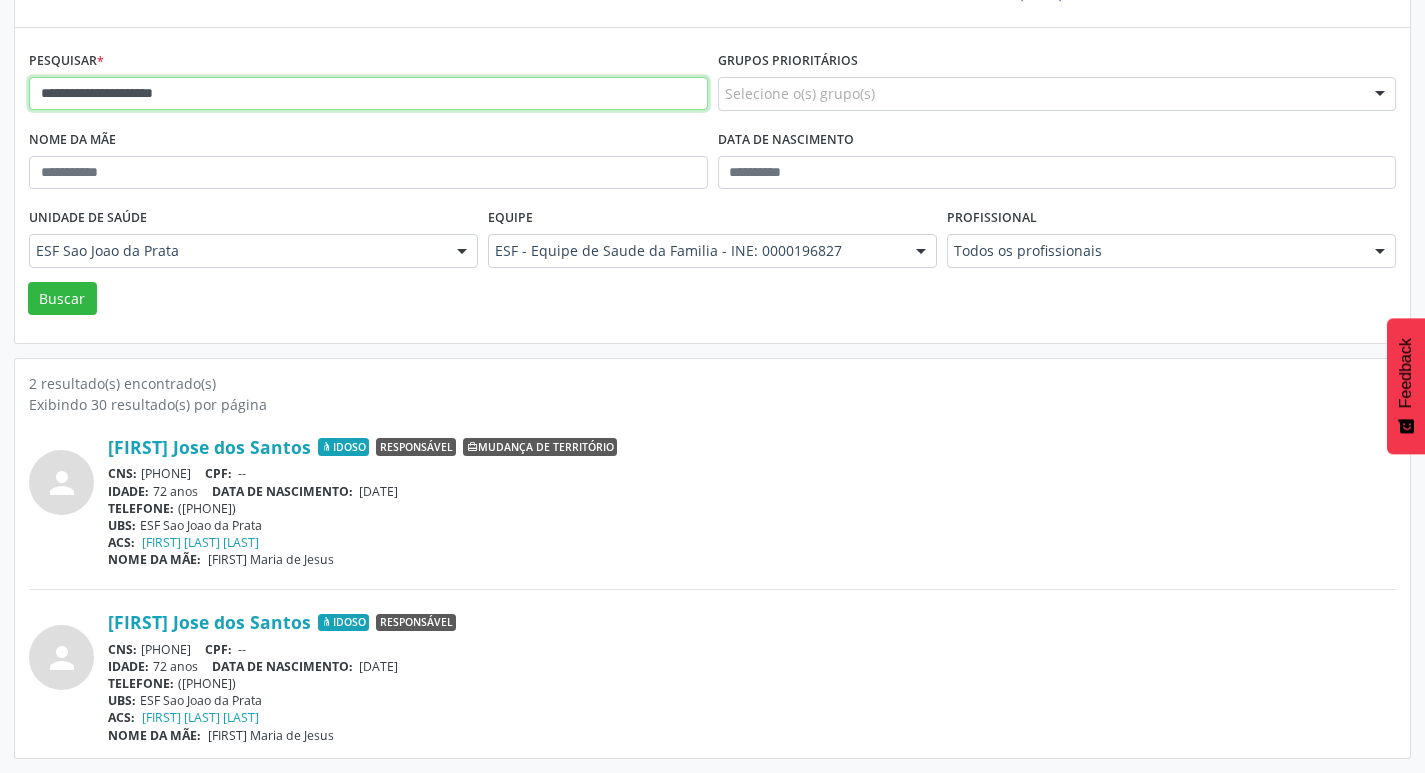 click on "**********" at bounding box center (368, 94) 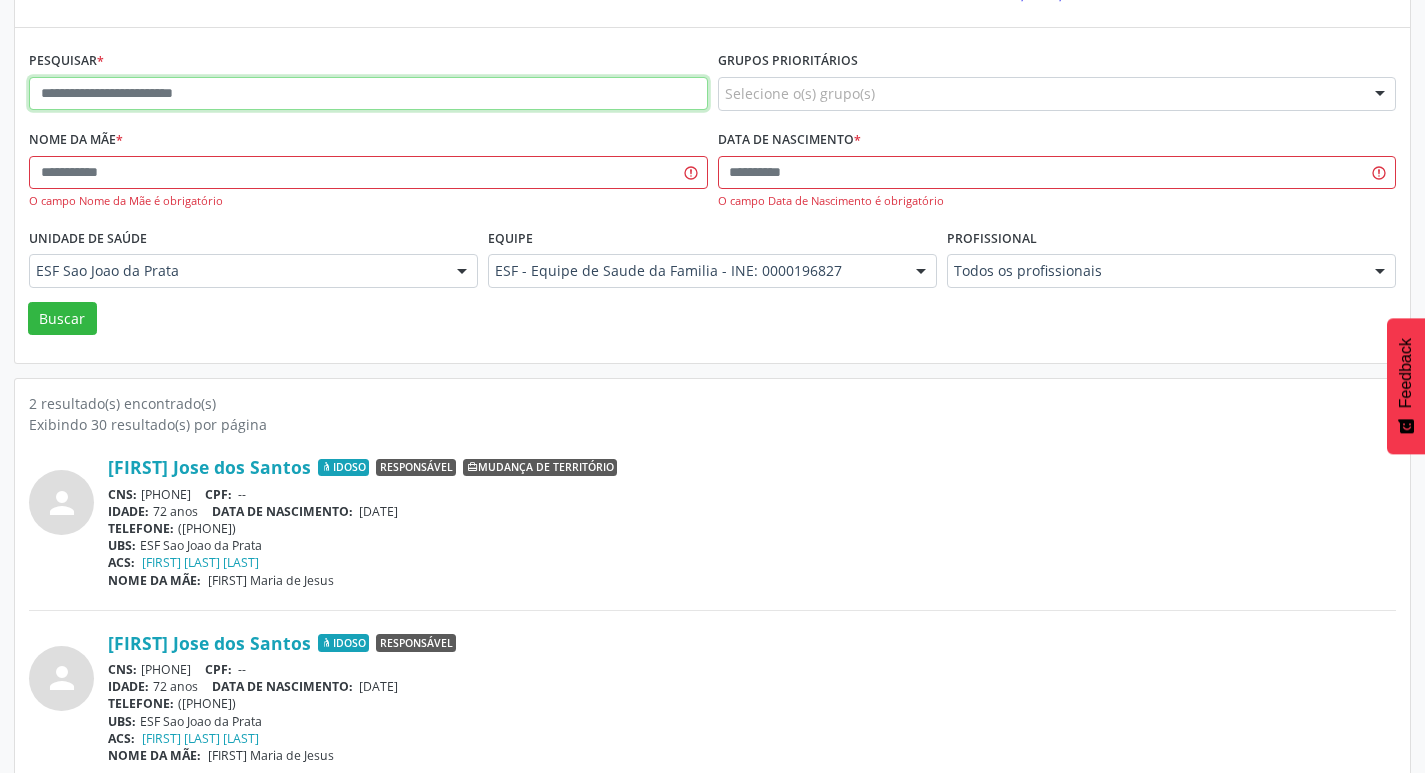 paste on "**********" 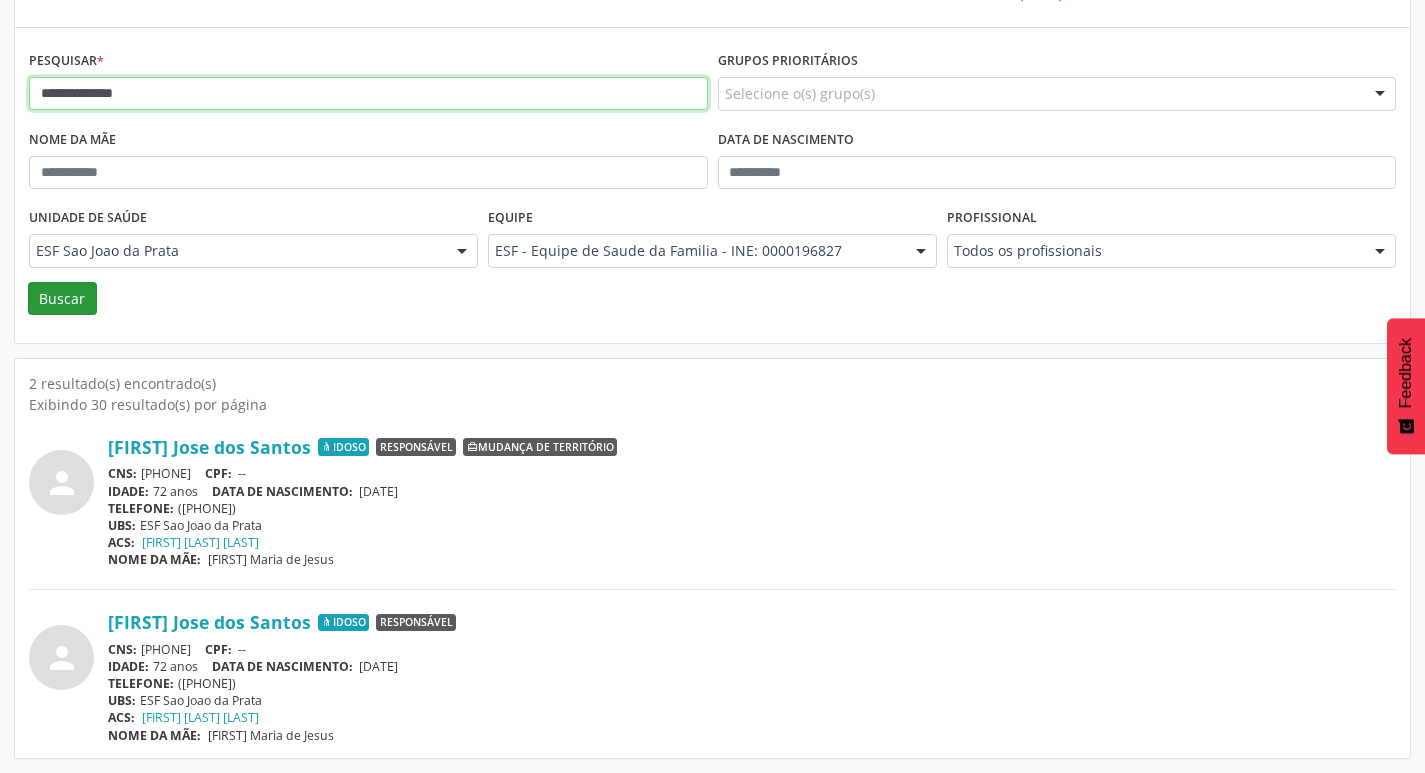 type on "**********" 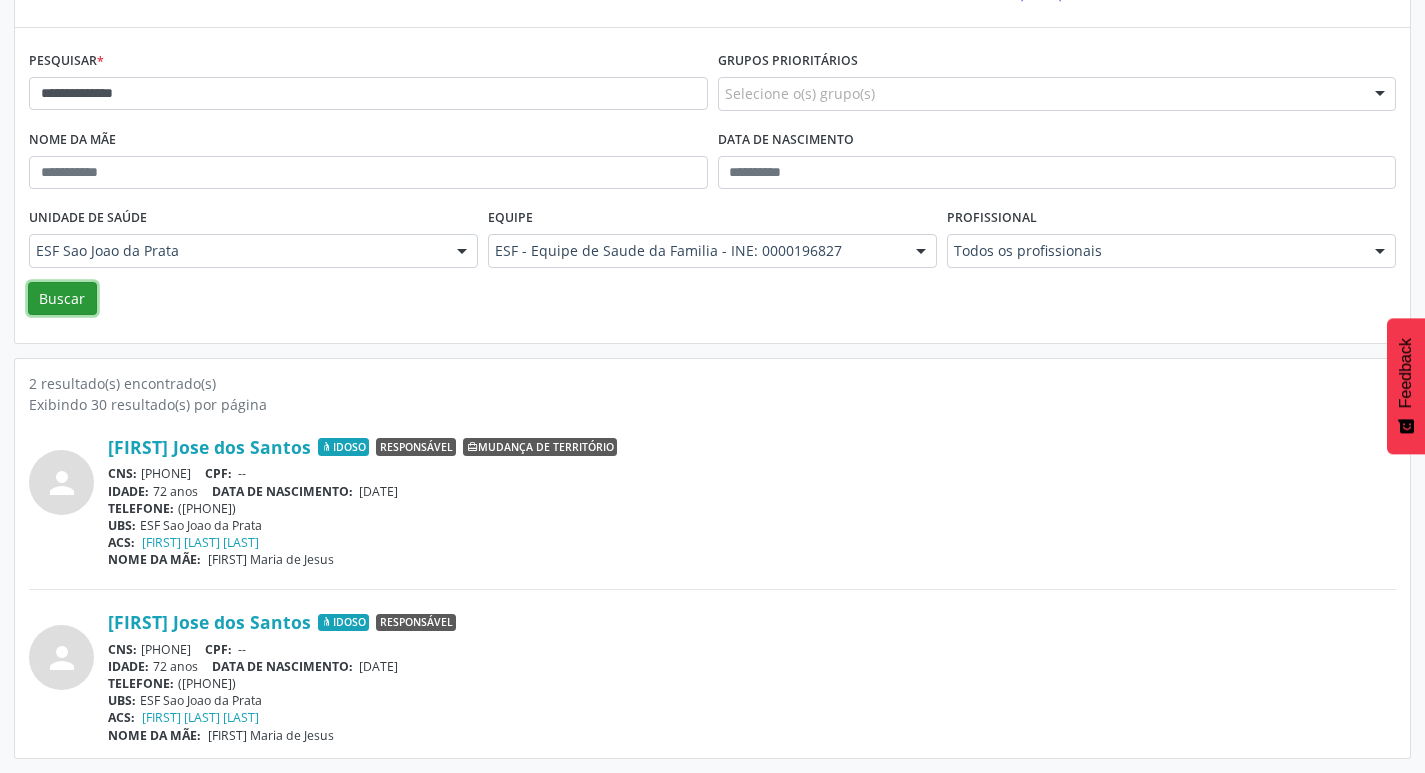 click on "Buscar" at bounding box center (62, 299) 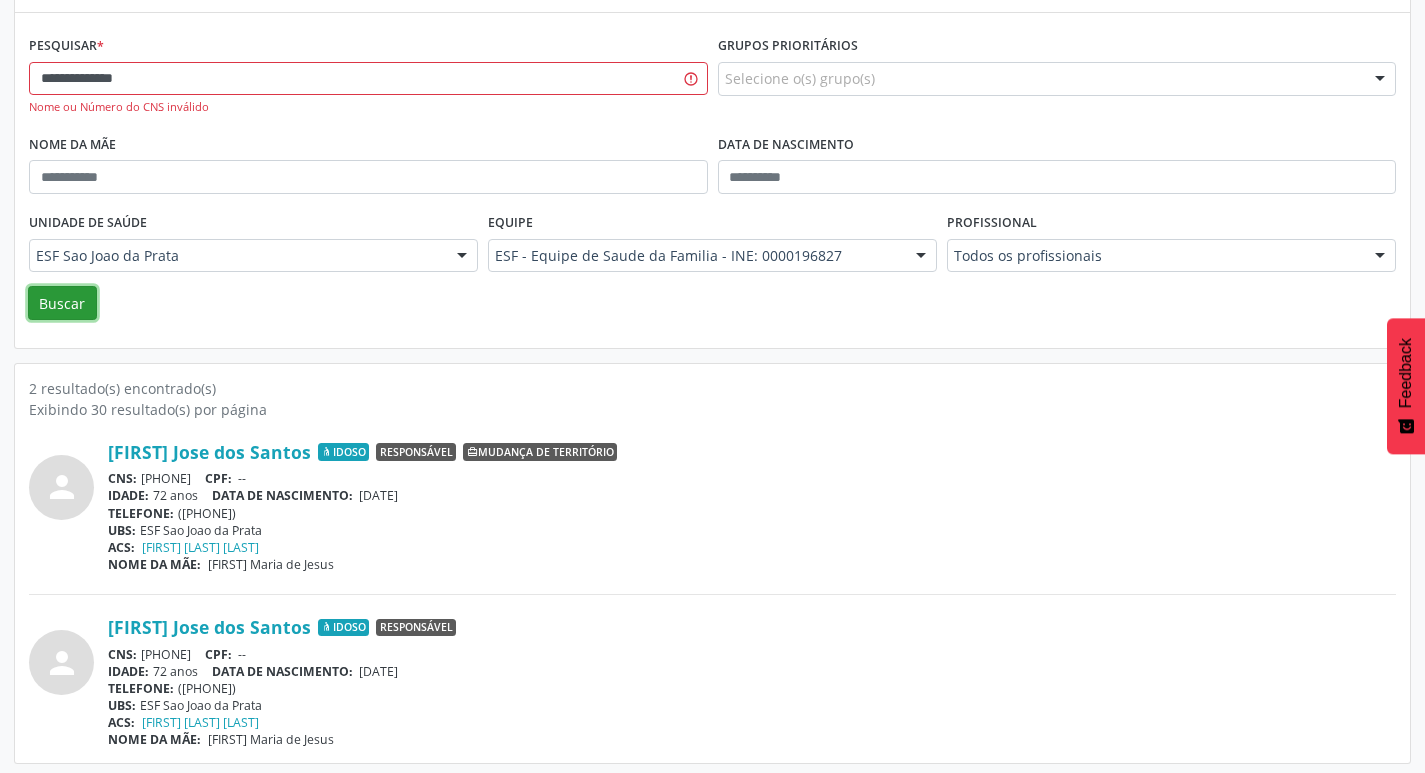 scroll, scrollTop: 239, scrollLeft: 0, axis: vertical 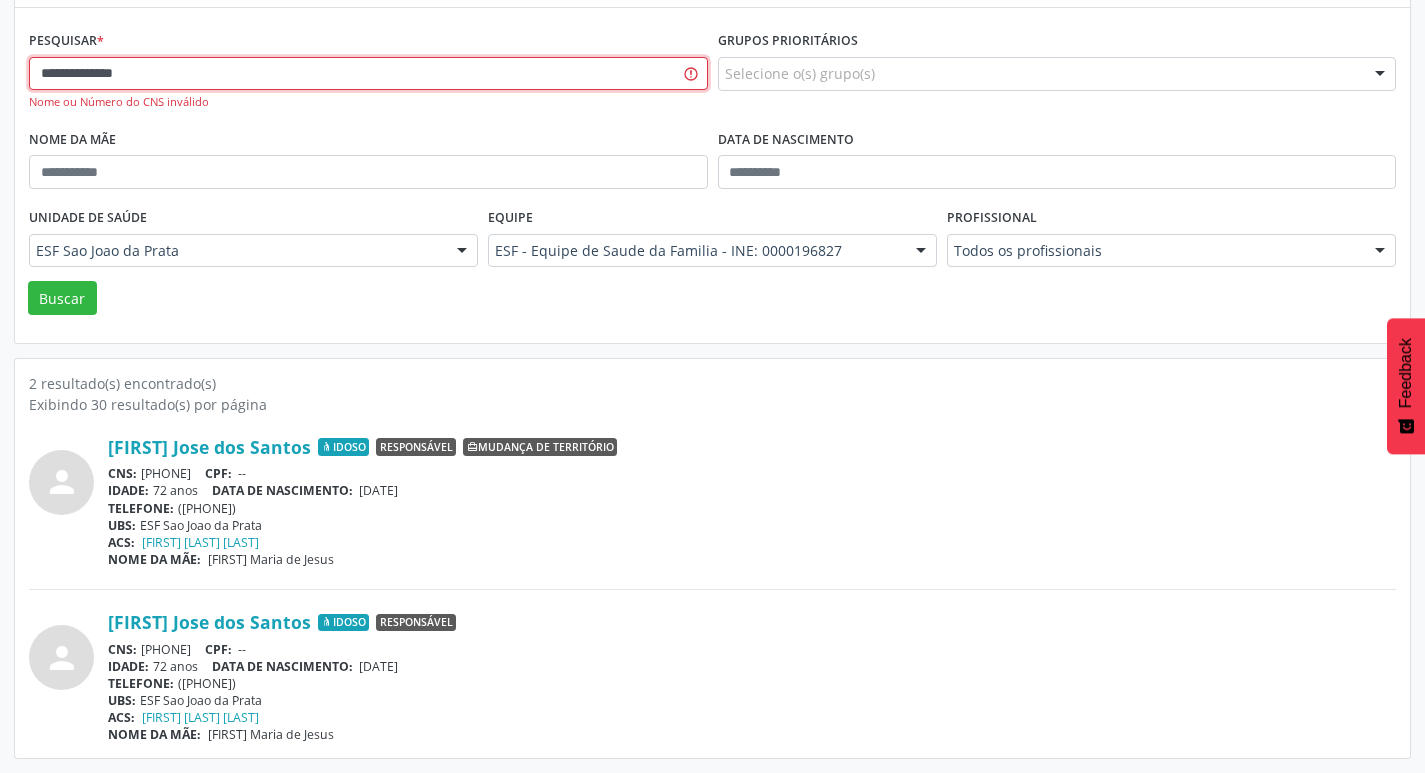 drag, startPoint x: 42, startPoint y: 78, endPoint x: 194, endPoint y: 74, distance: 152.05263 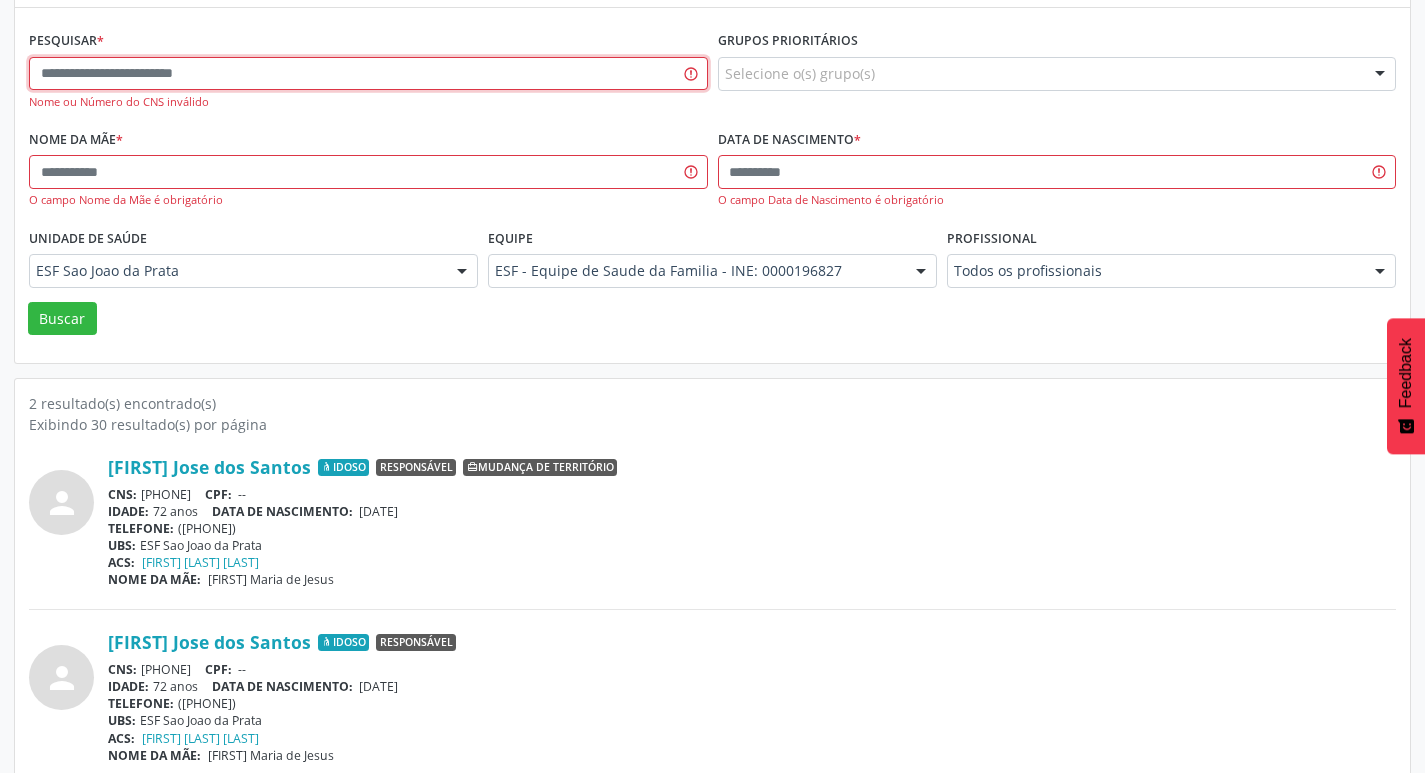 paste on "**********" 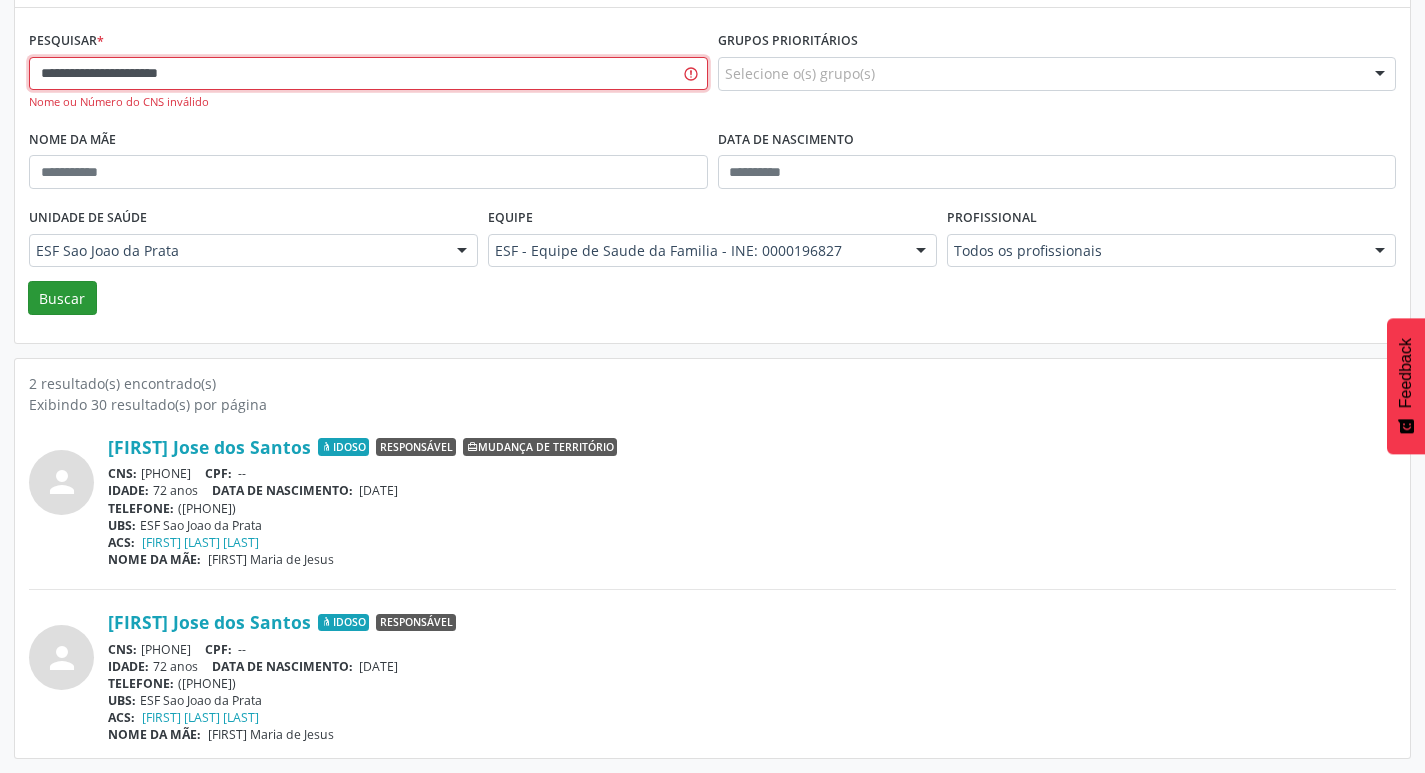 type on "**********" 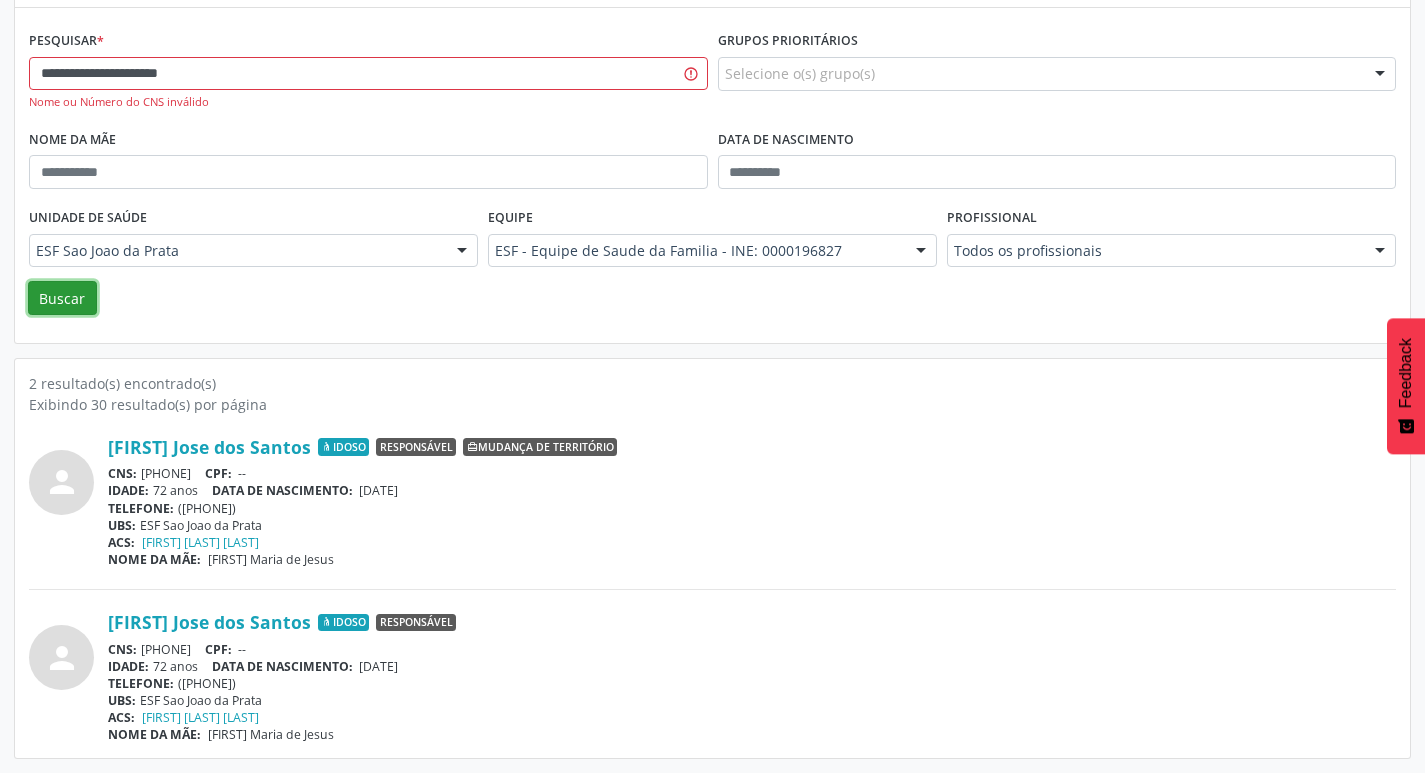 click on "Buscar" at bounding box center (62, 298) 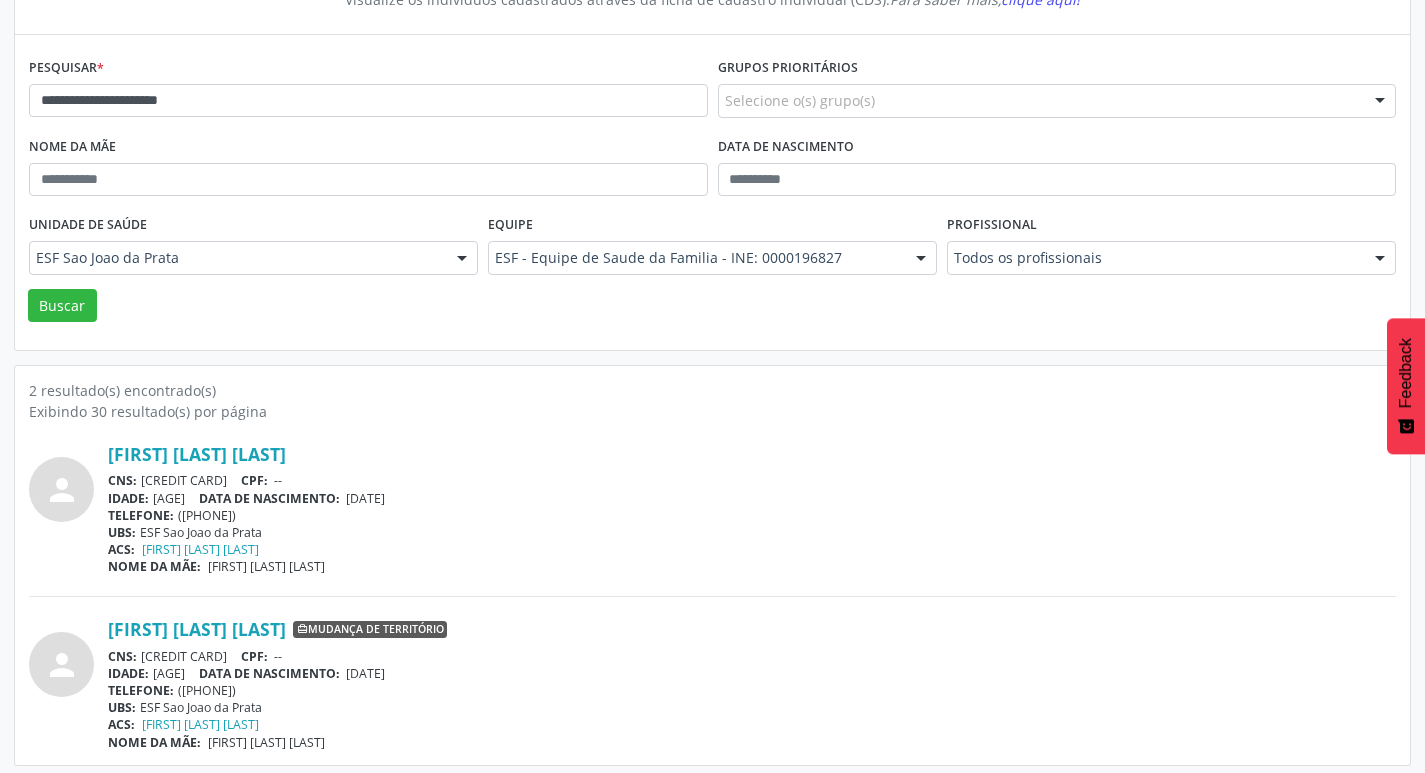 scroll, scrollTop: 219, scrollLeft: 0, axis: vertical 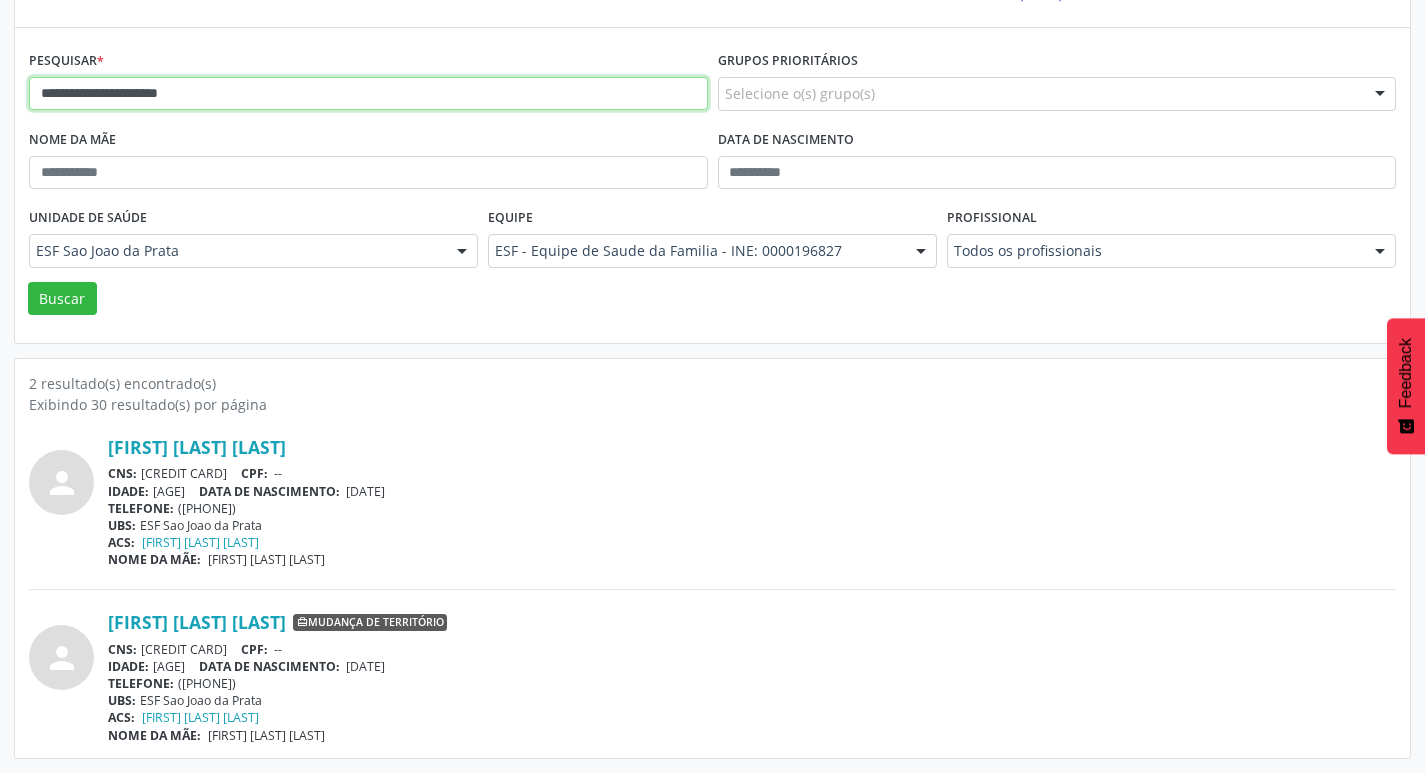 drag, startPoint x: 242, startPoint y: 98, endPoint x: 29, endPoint y: 99, distance: 213.00235 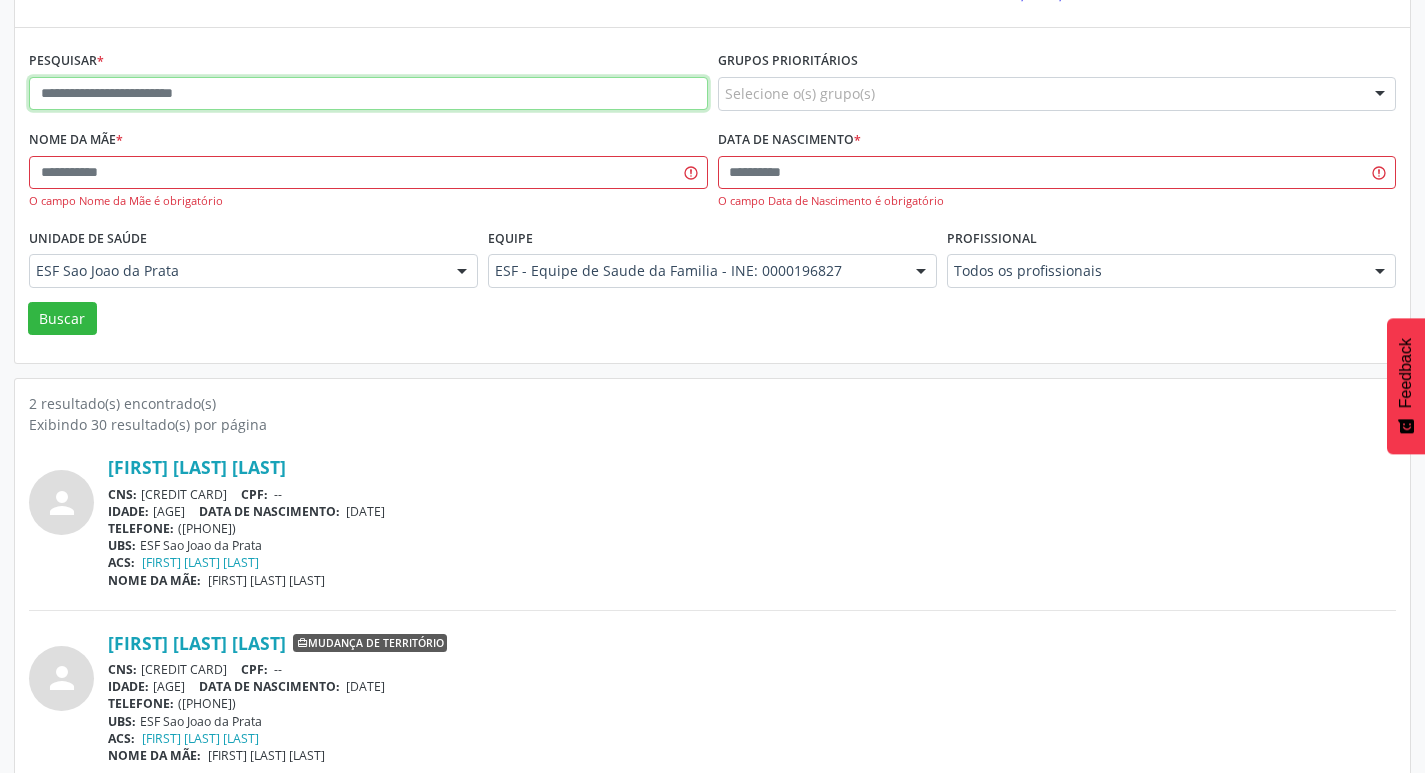 paste on "**********" 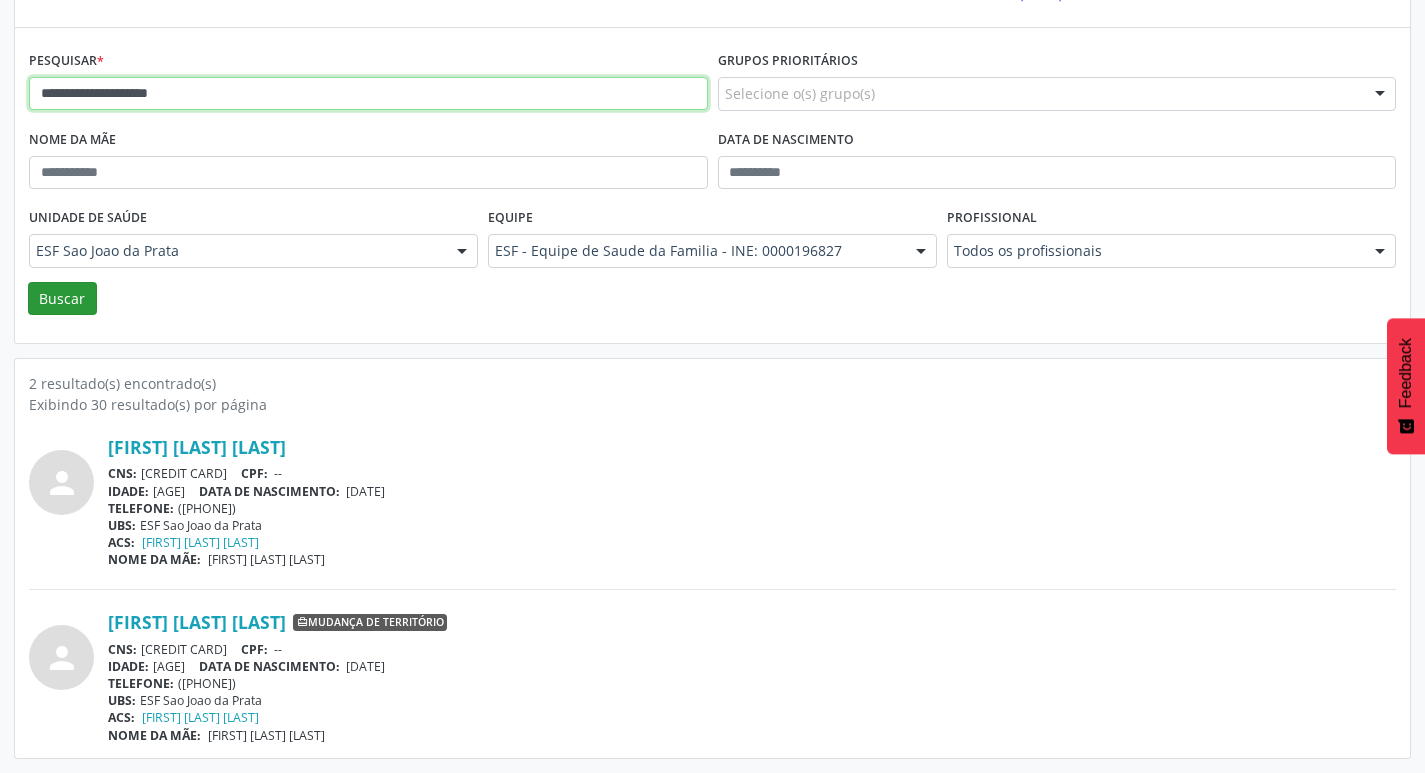 type on "**********" 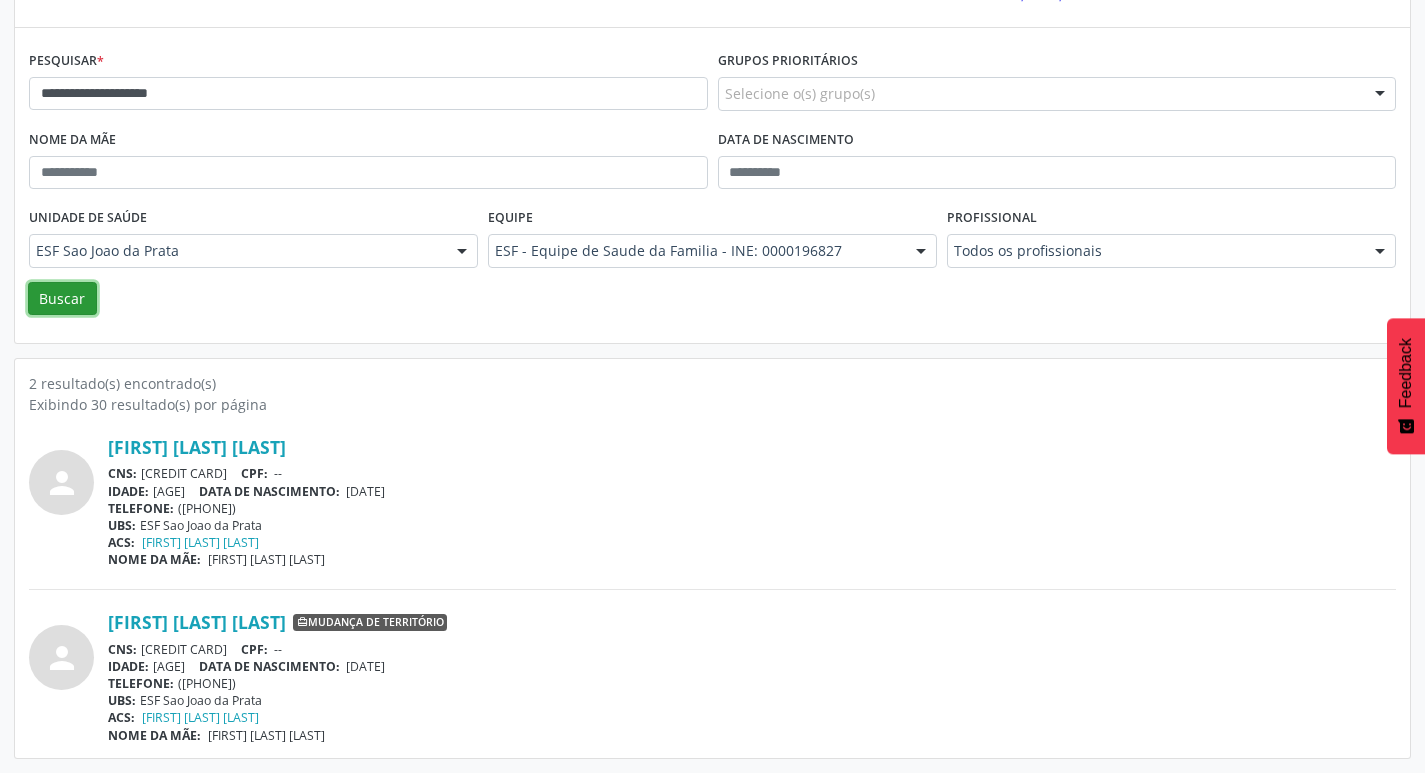 click on "Buscar" at bounding box center [62, 299] 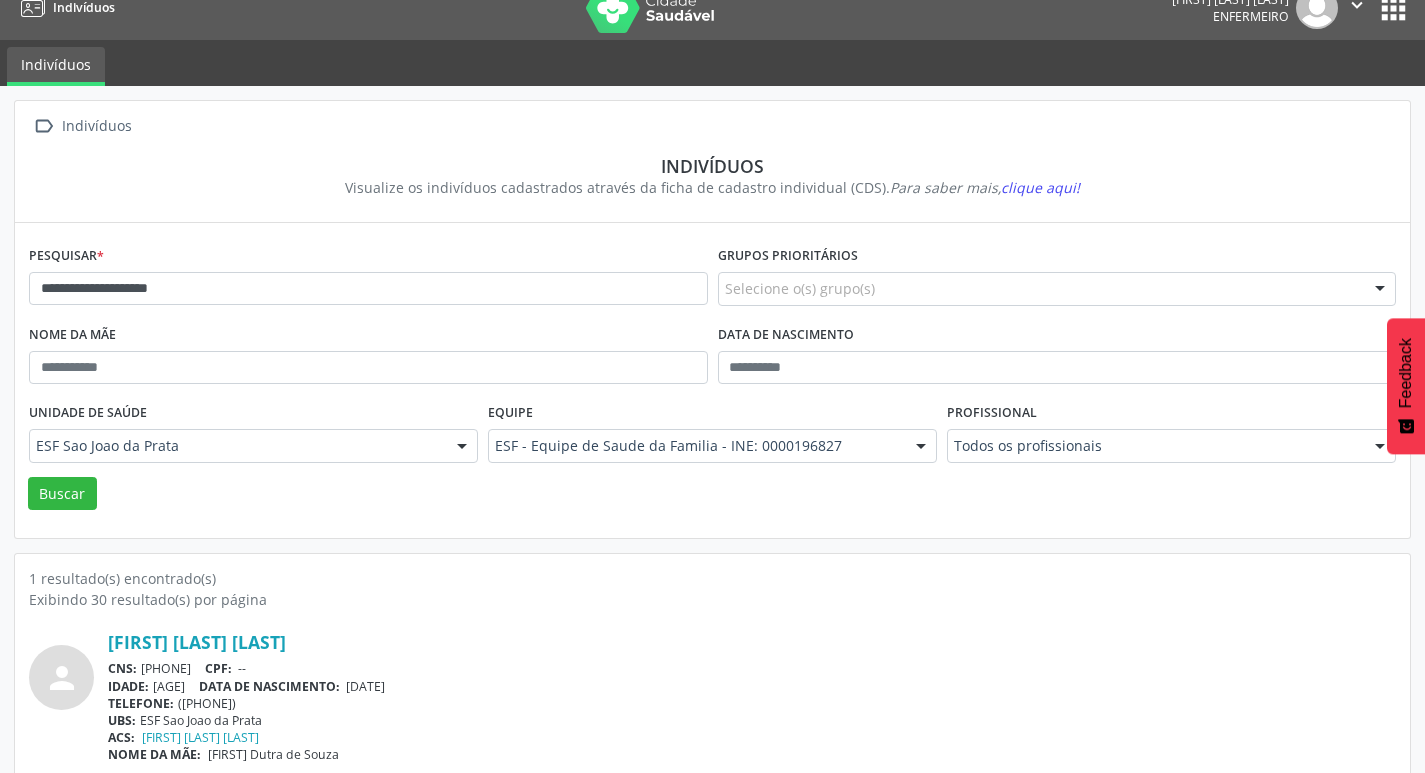scroll, scrollTop: 43, scrollLeft: 0, axis: vertical 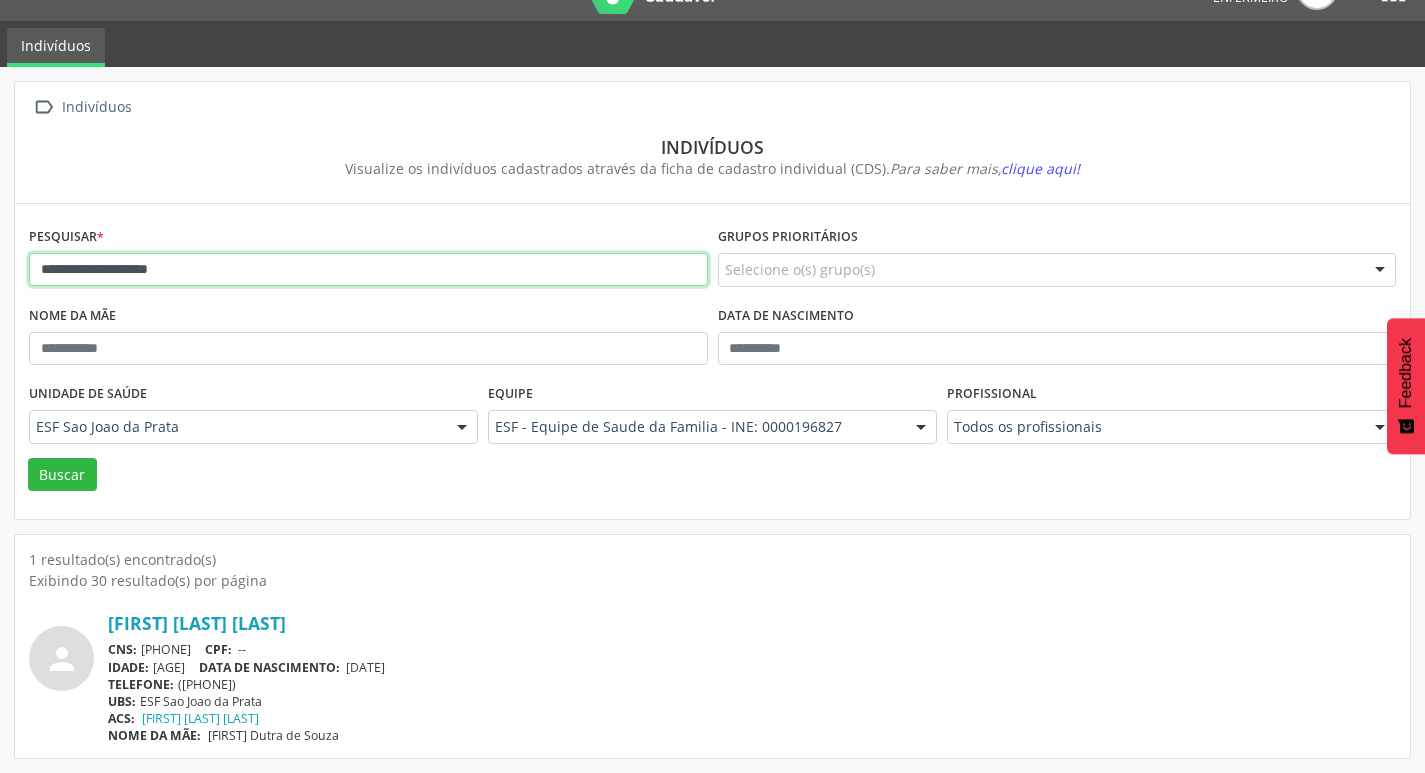 drag, startPoint x: 39, startPoint y: 260, endPoint x: 334, endPoint y: 260, distance: 295 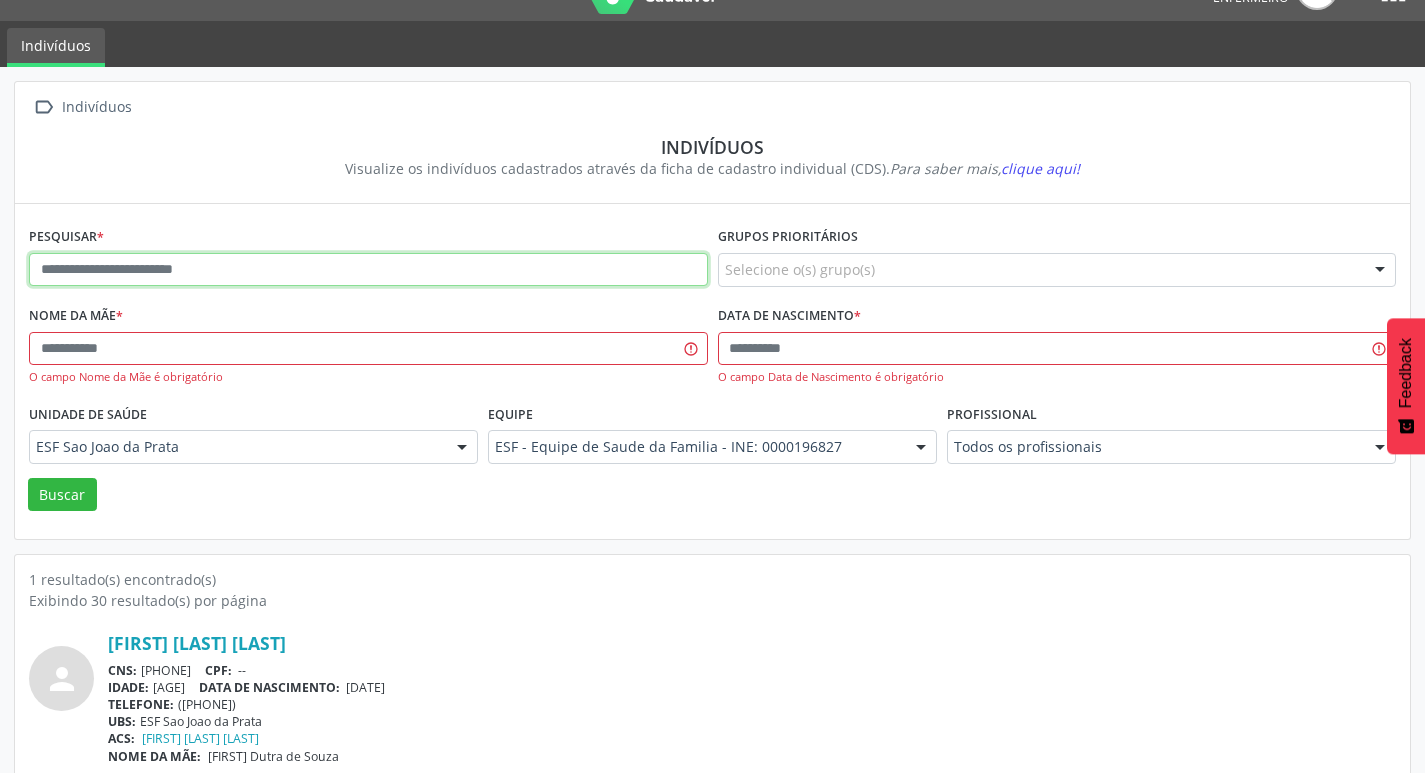 paste on "**********" 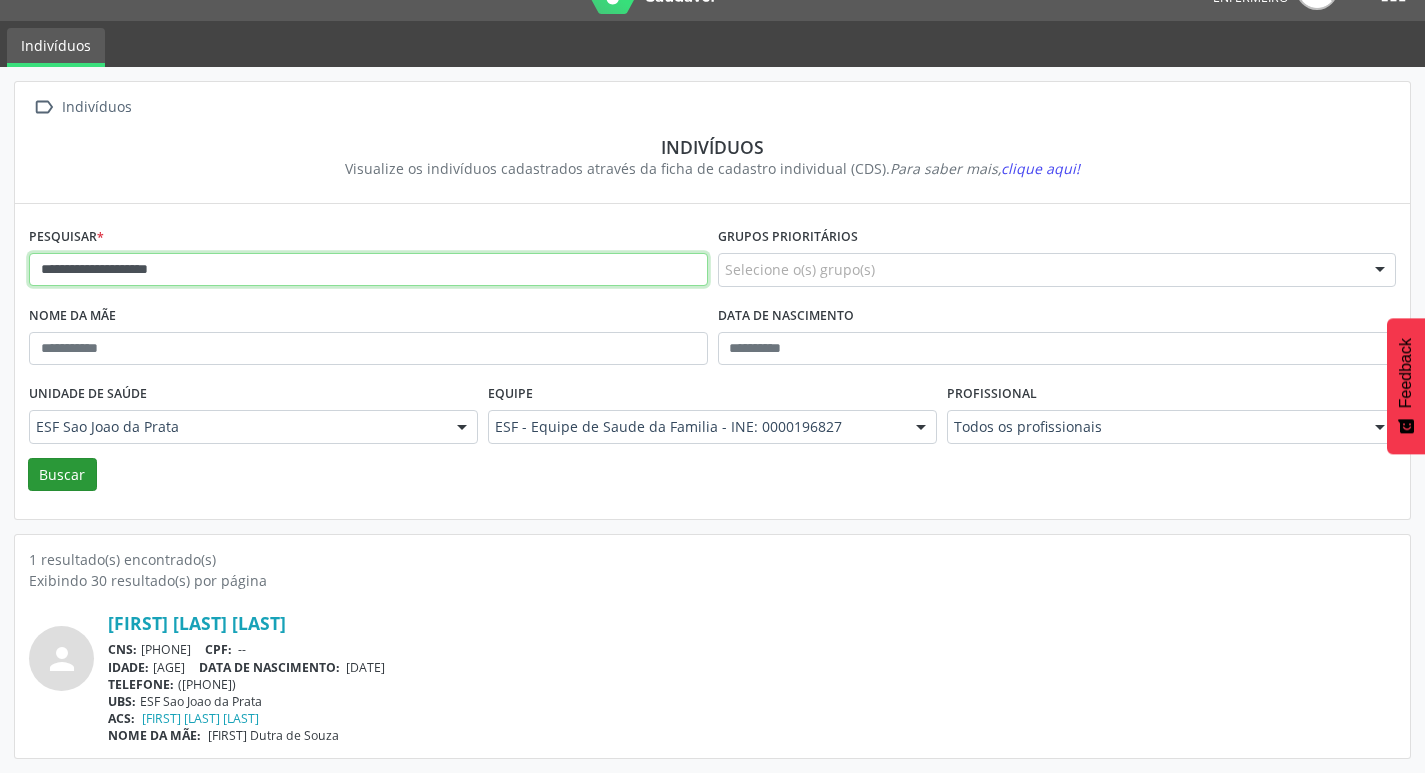 type on "**********" 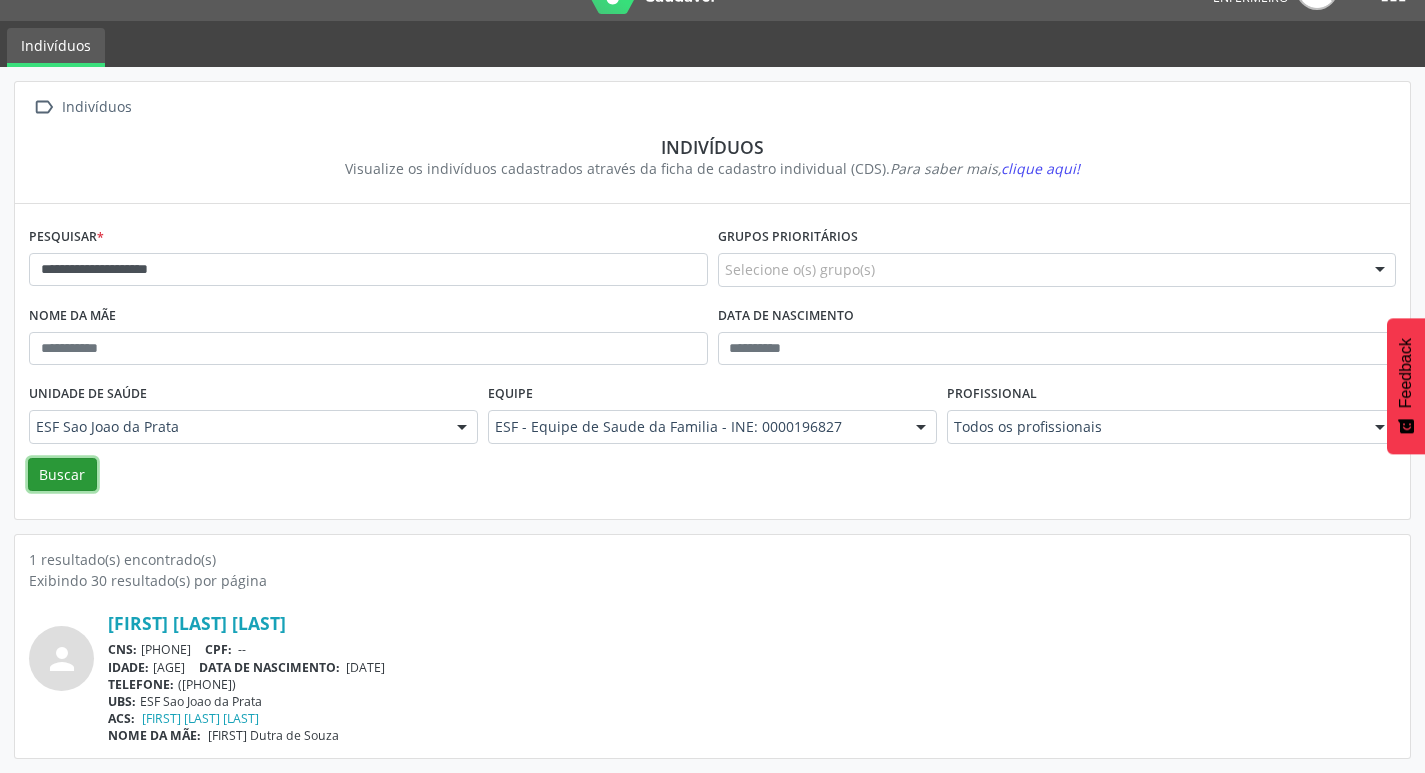 click on "Buscar" at bounding box center [62, 475] 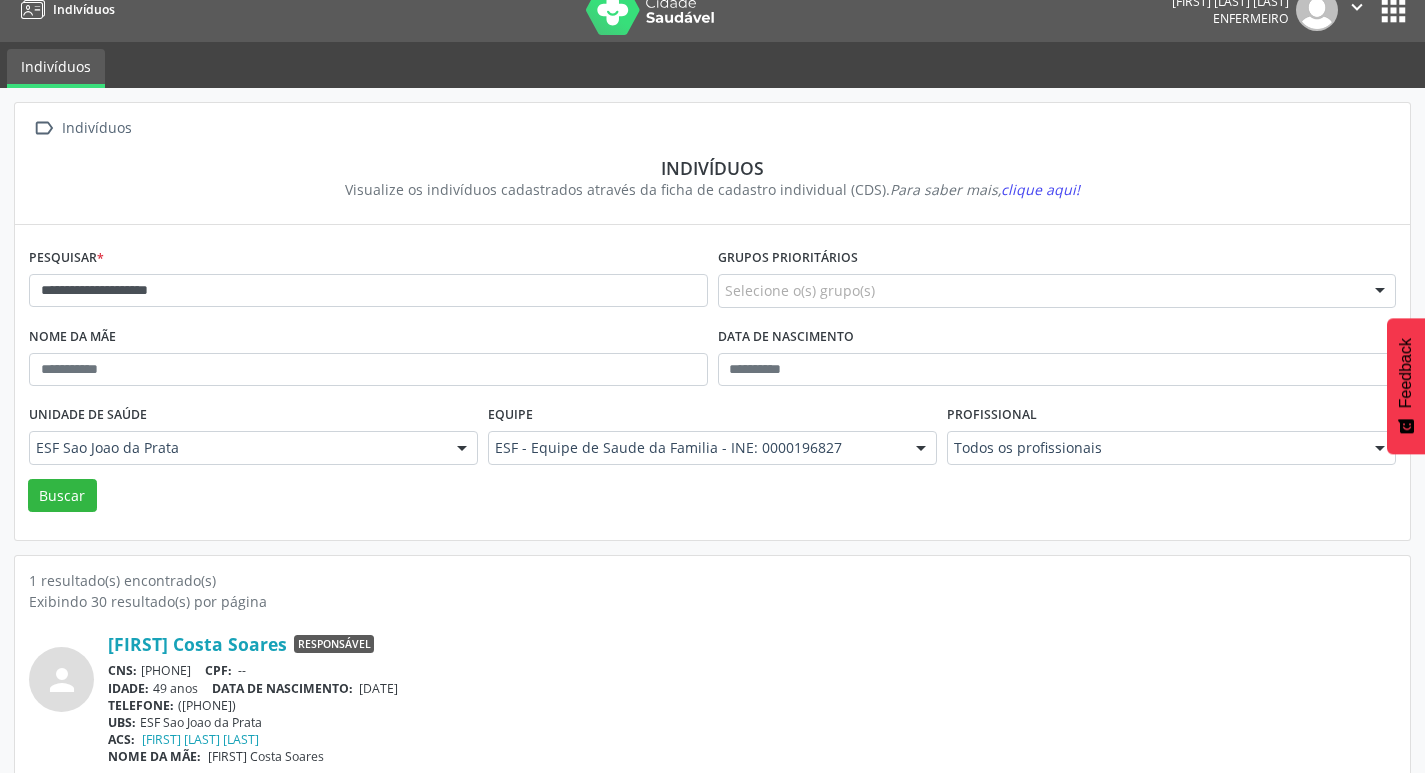 scroll, scrollTop: 43, scrollLeft: 0, axis: vertical 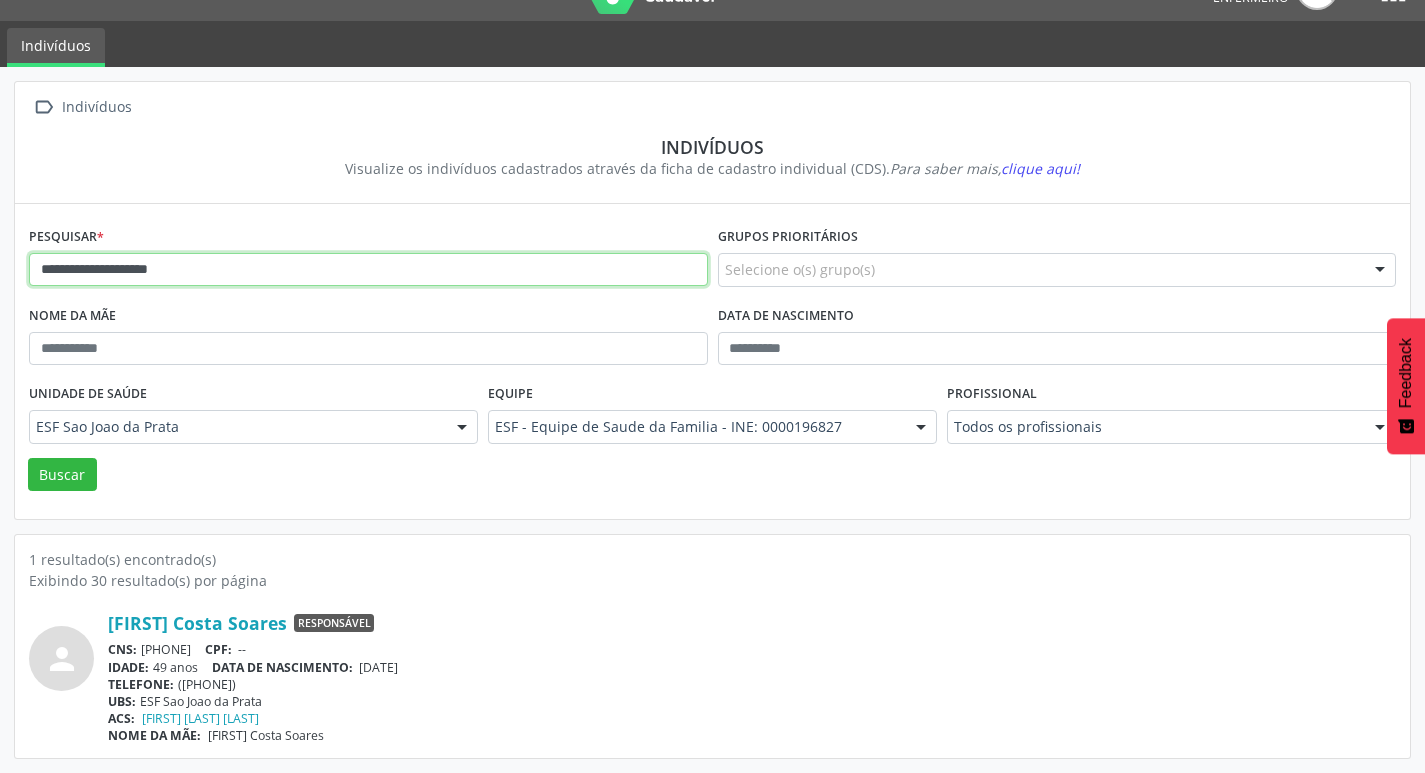 drag, startPoint x: 43, startPoint y: 267, endPoint x: 254, endPoint y: 279, distance: 211.34096 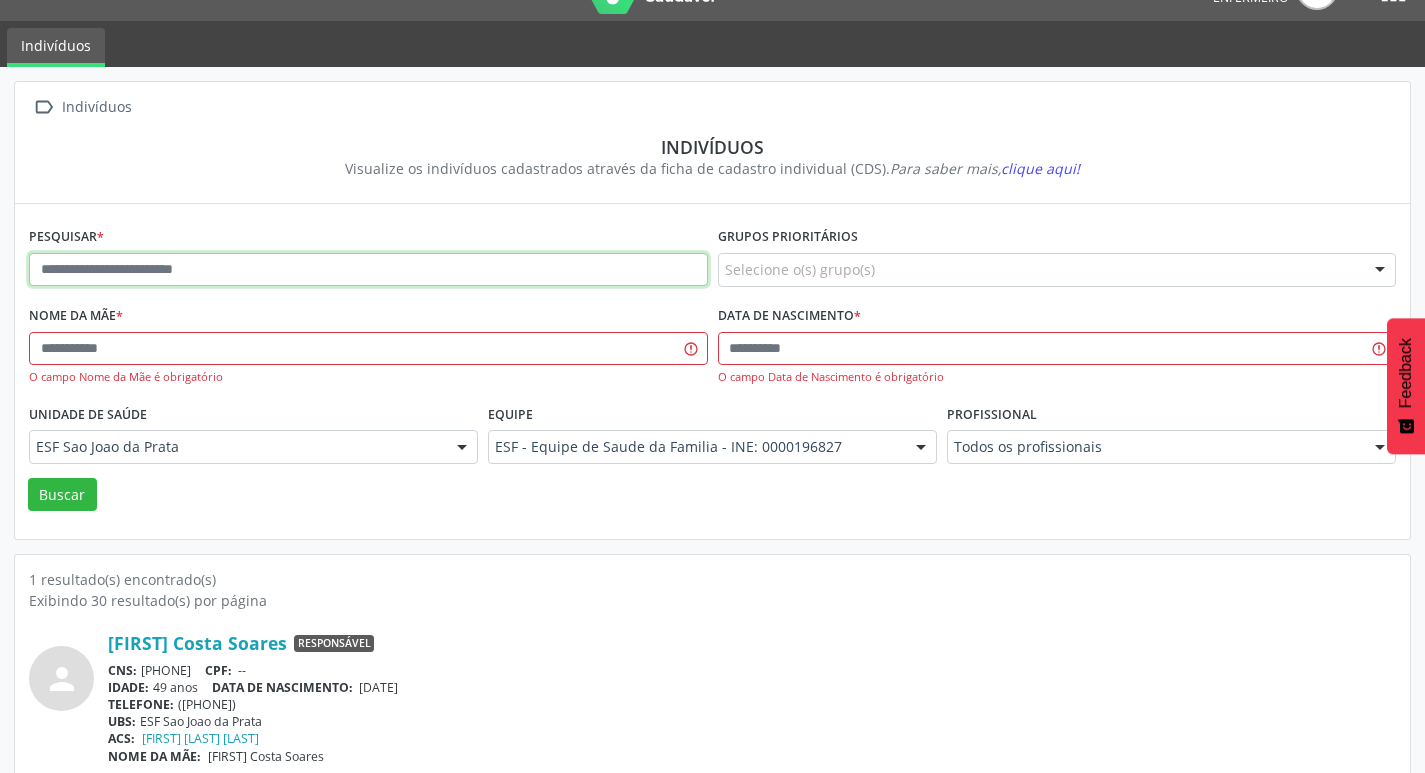 paste on "**********" 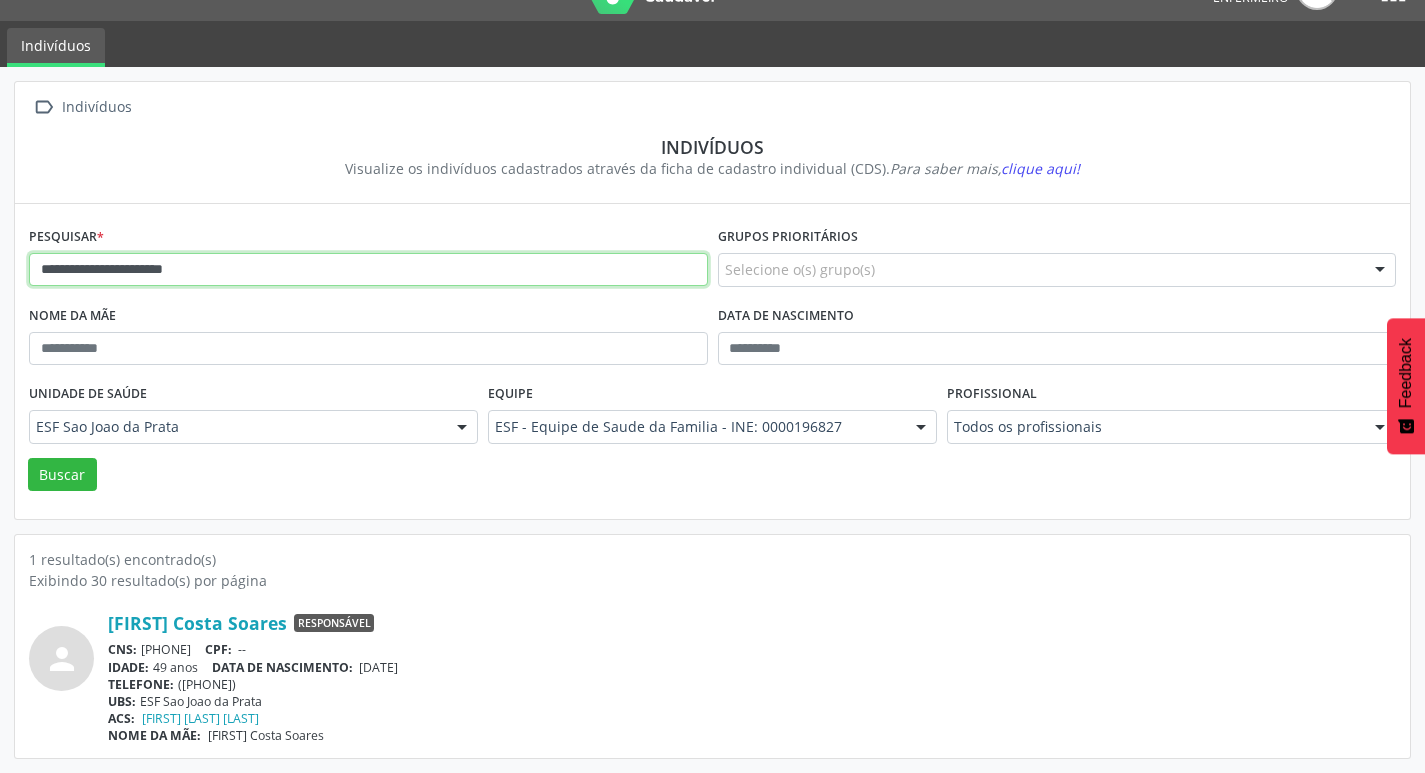 type on "**********" 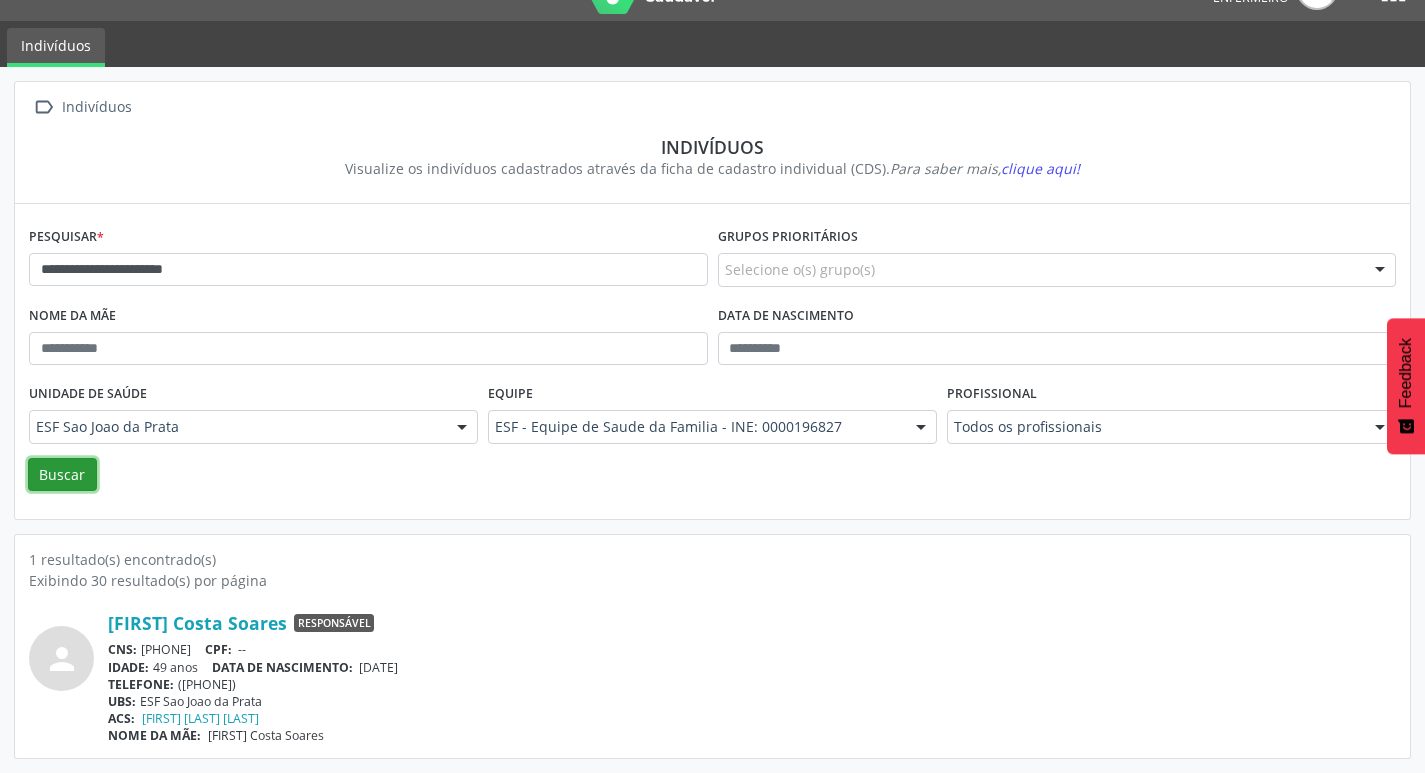 click on "Buscar" at bounding box center (62, 475) 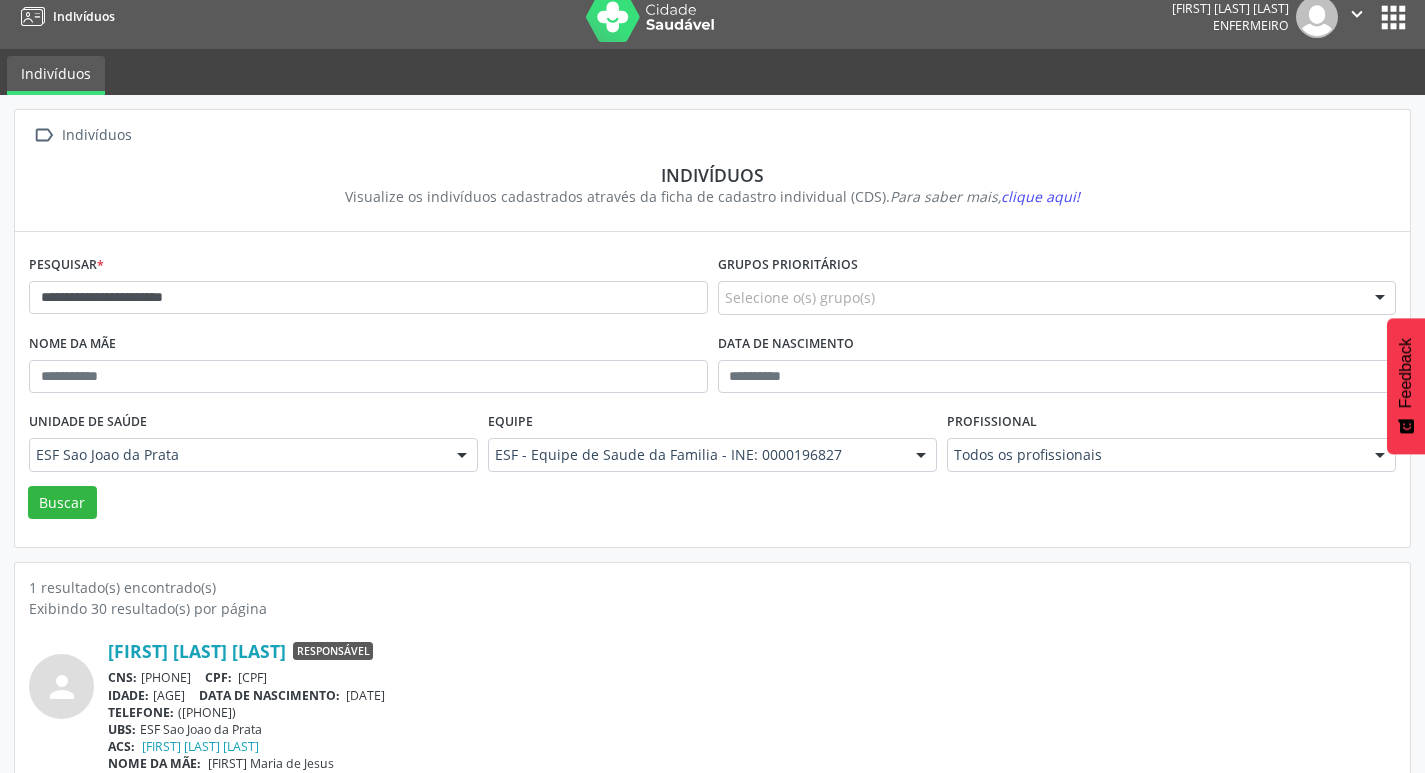 scroll, scrollTop: 0, scrollLeft: 0, axis: both 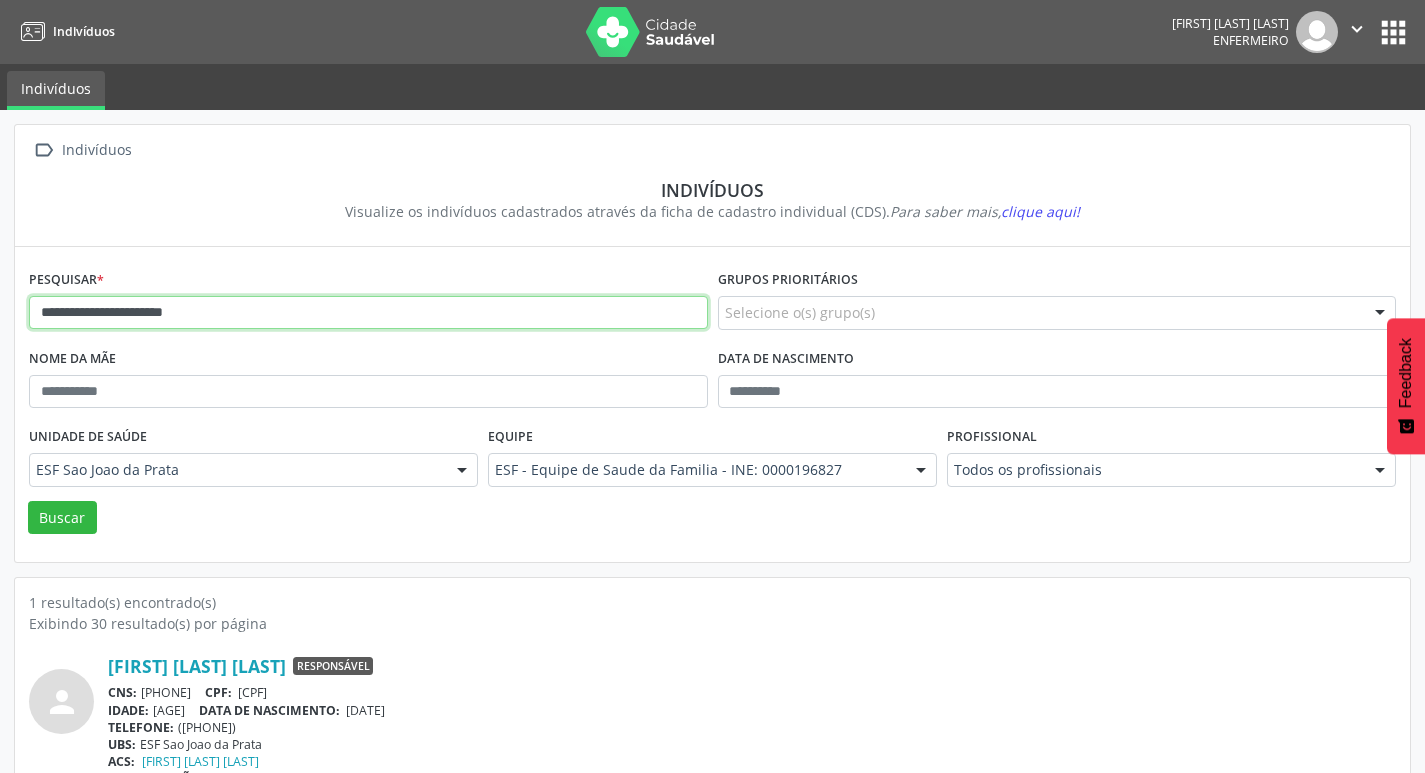 drag, startPoint x: 233, startPoint y: 313, endPoint x: 0, endPoint y: 310, distance: 233.01932 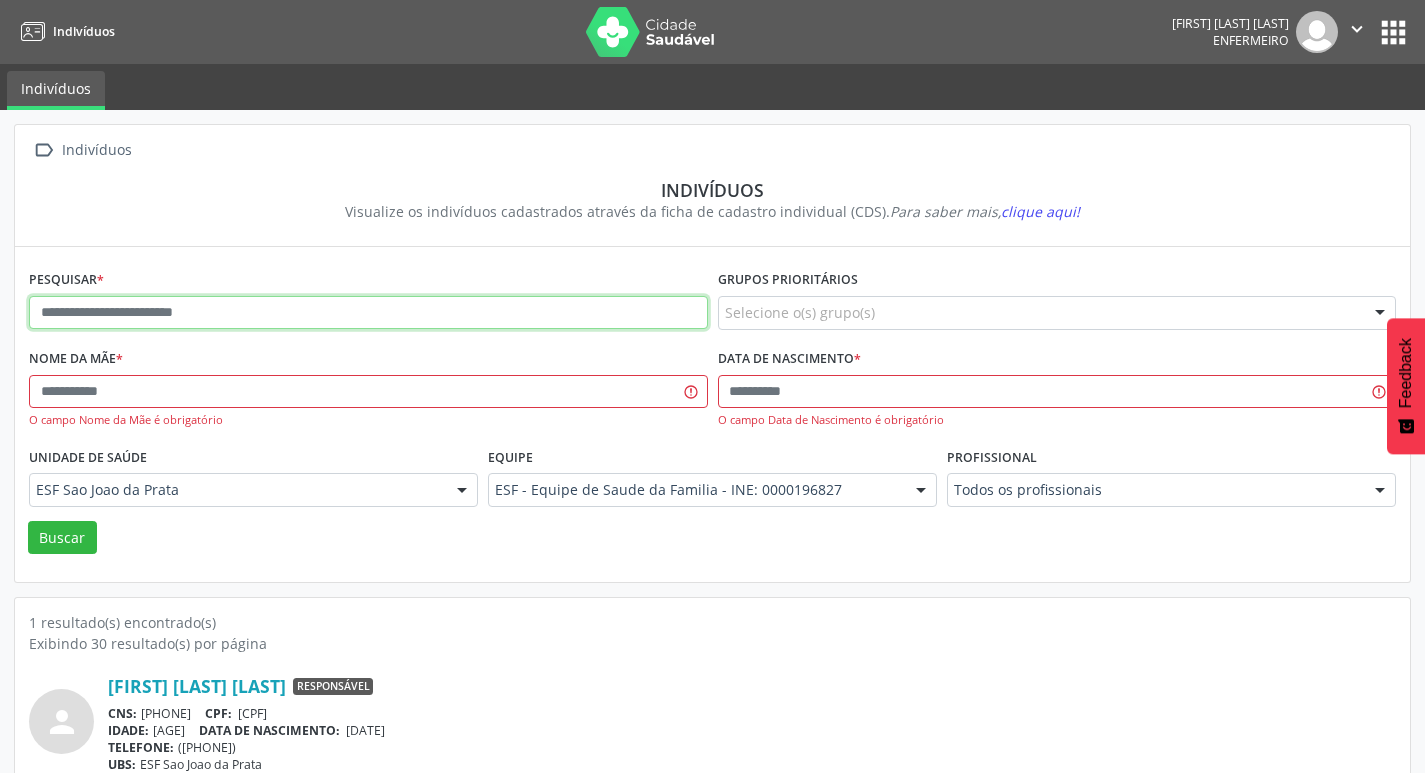 paste on "**********" 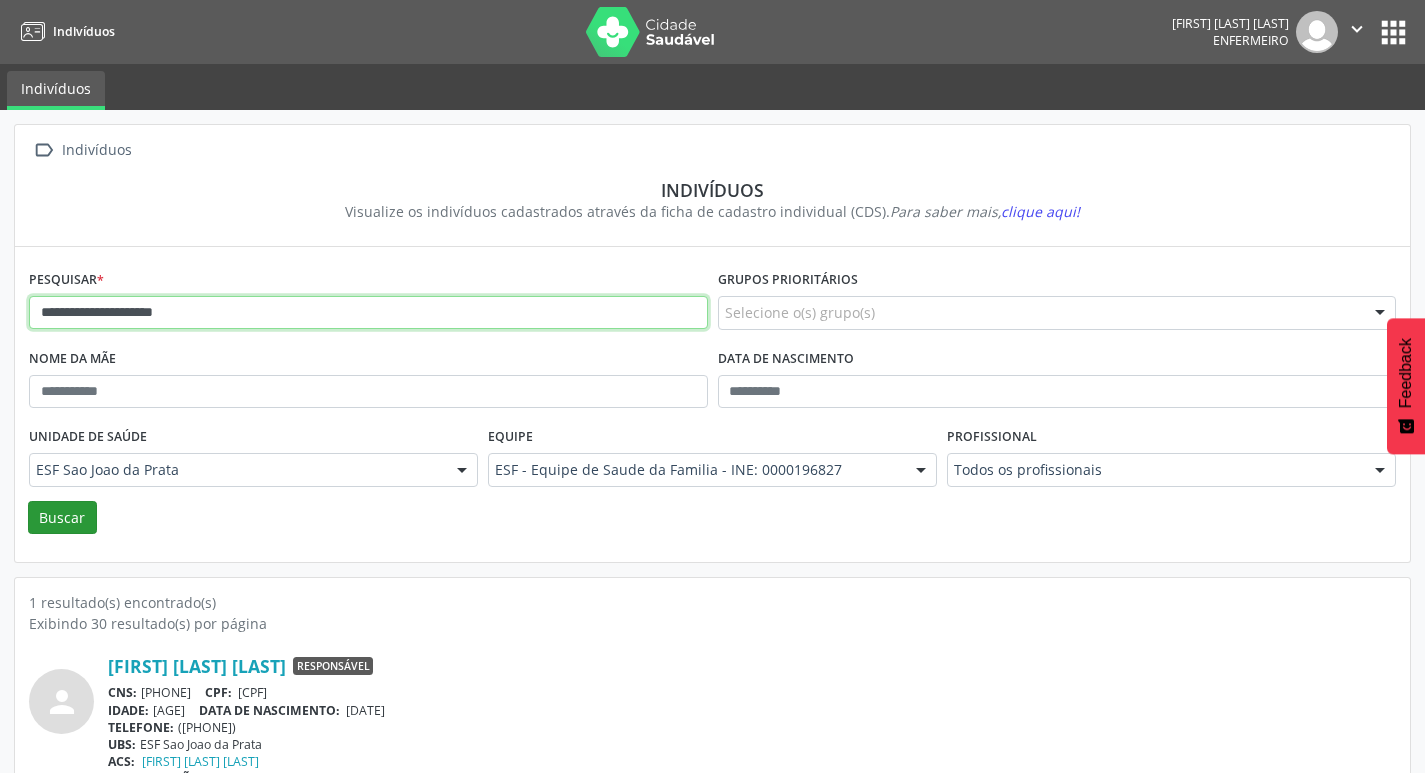 type on "**********" 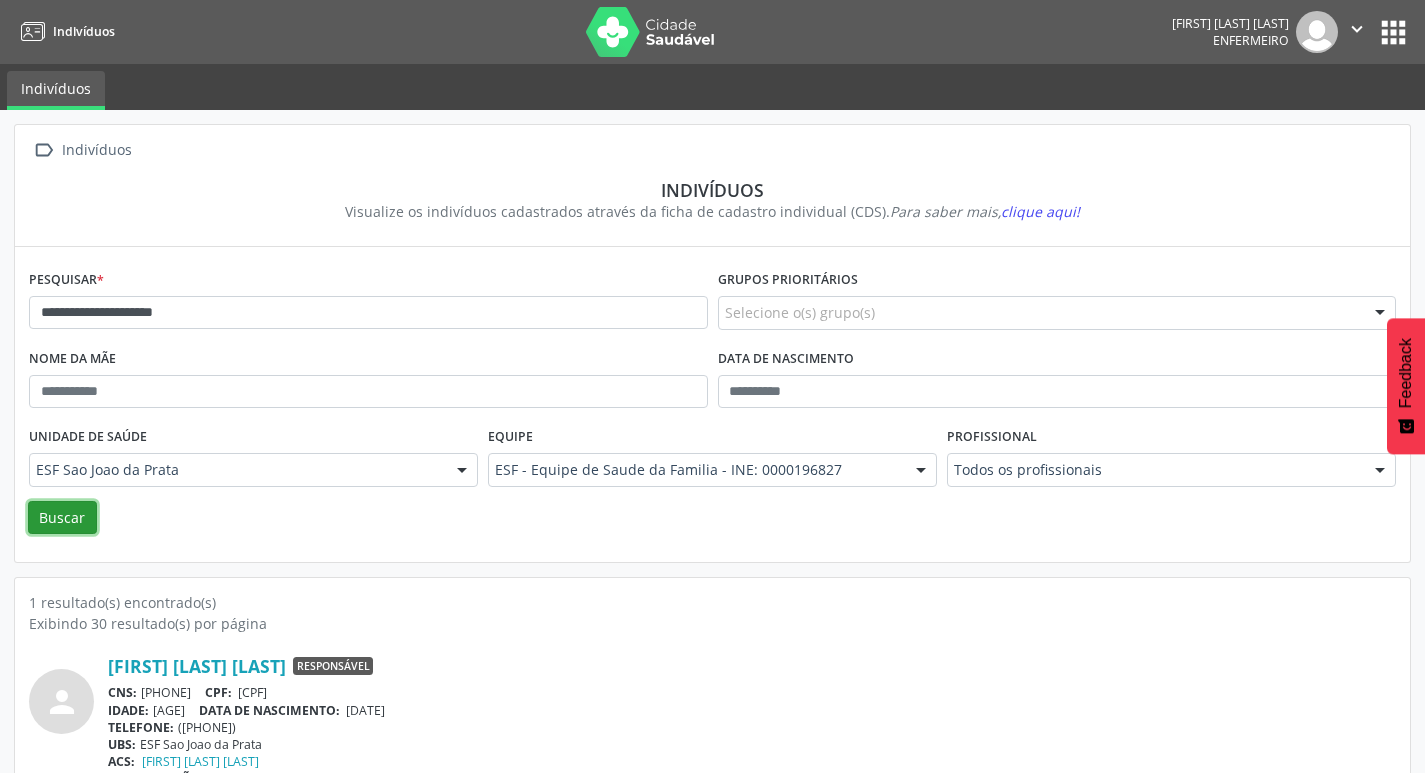 click on "Buscar" at bounding box center [62, 518] 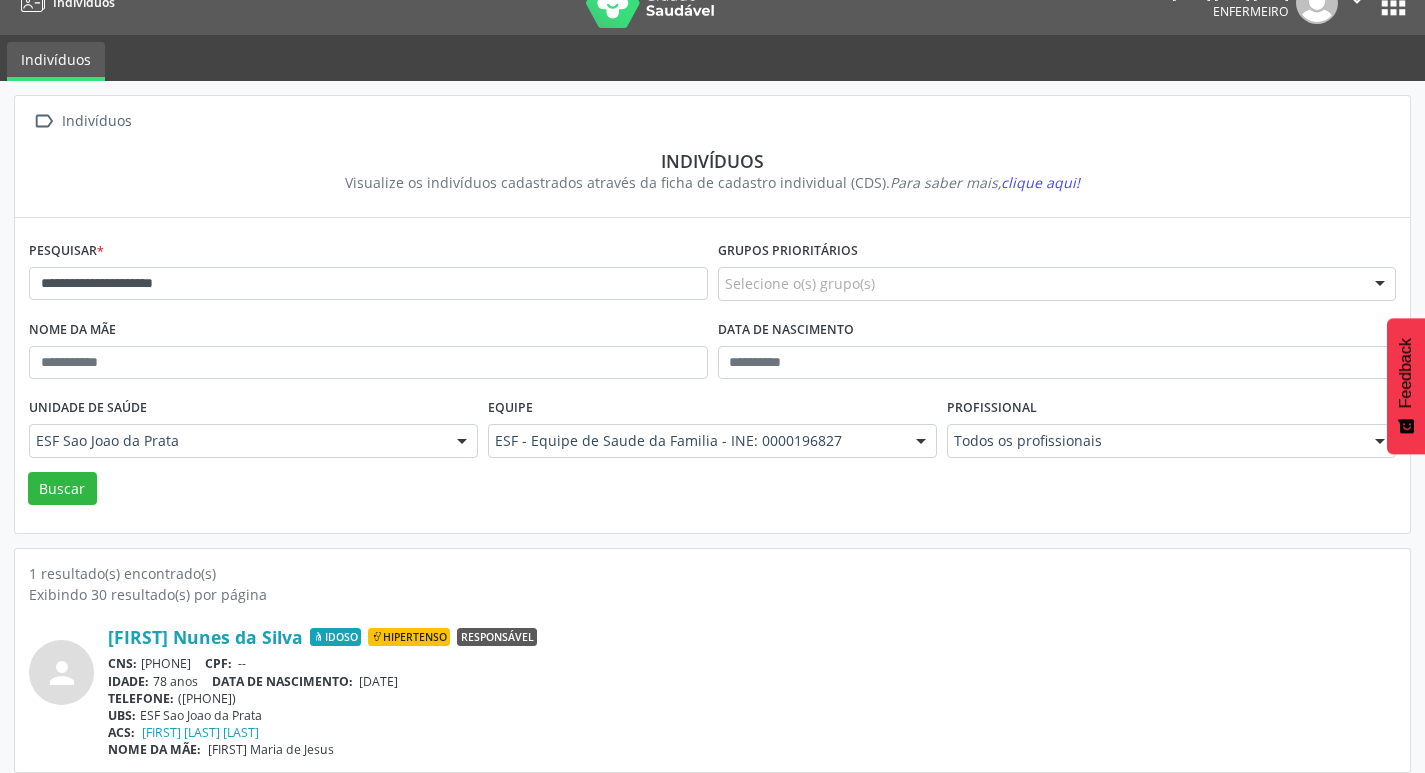 scroll, scrollTop: 43, scrollLeft: 0, axis: vertical 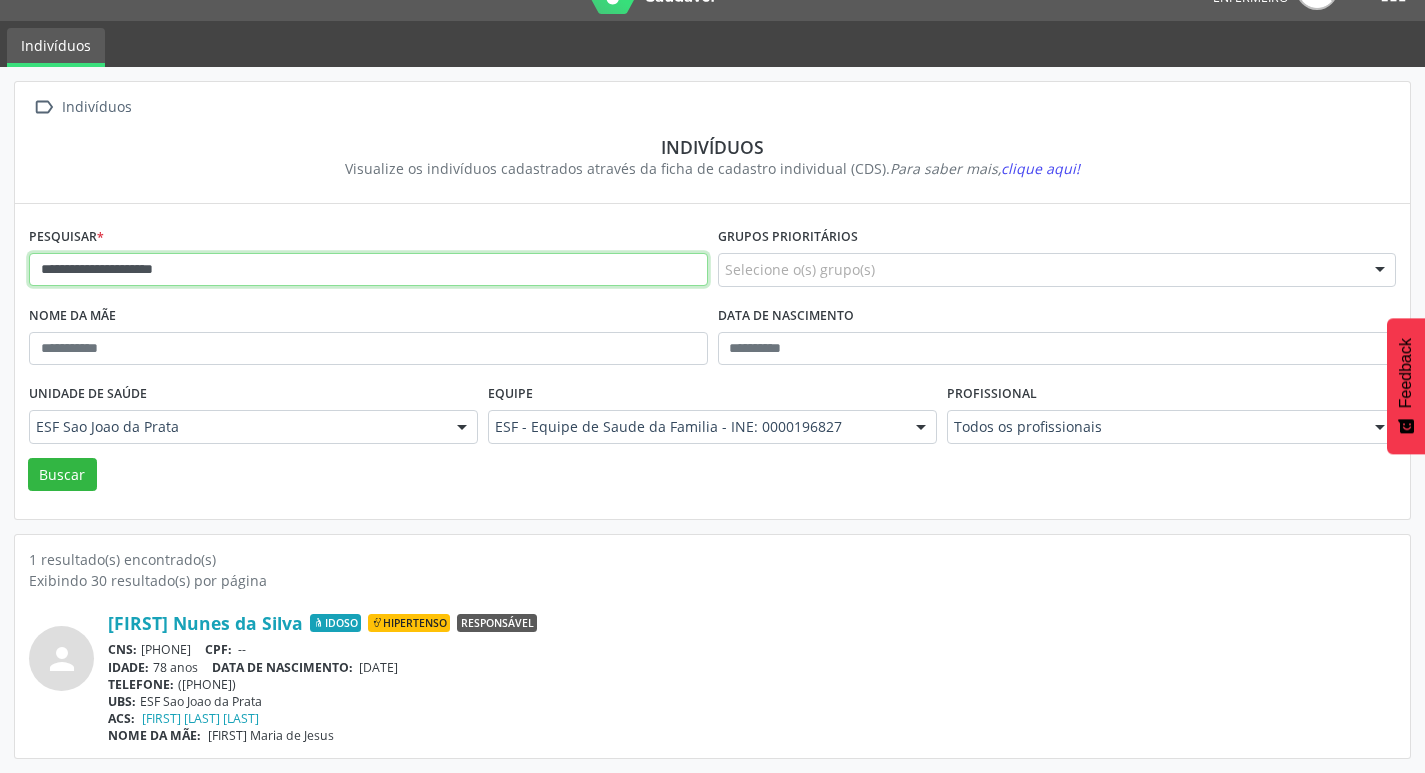 drag, startPoint x: 220, startPoint y: 268, endPoint x: 17, endPoint y: 259, distance: 203.1994 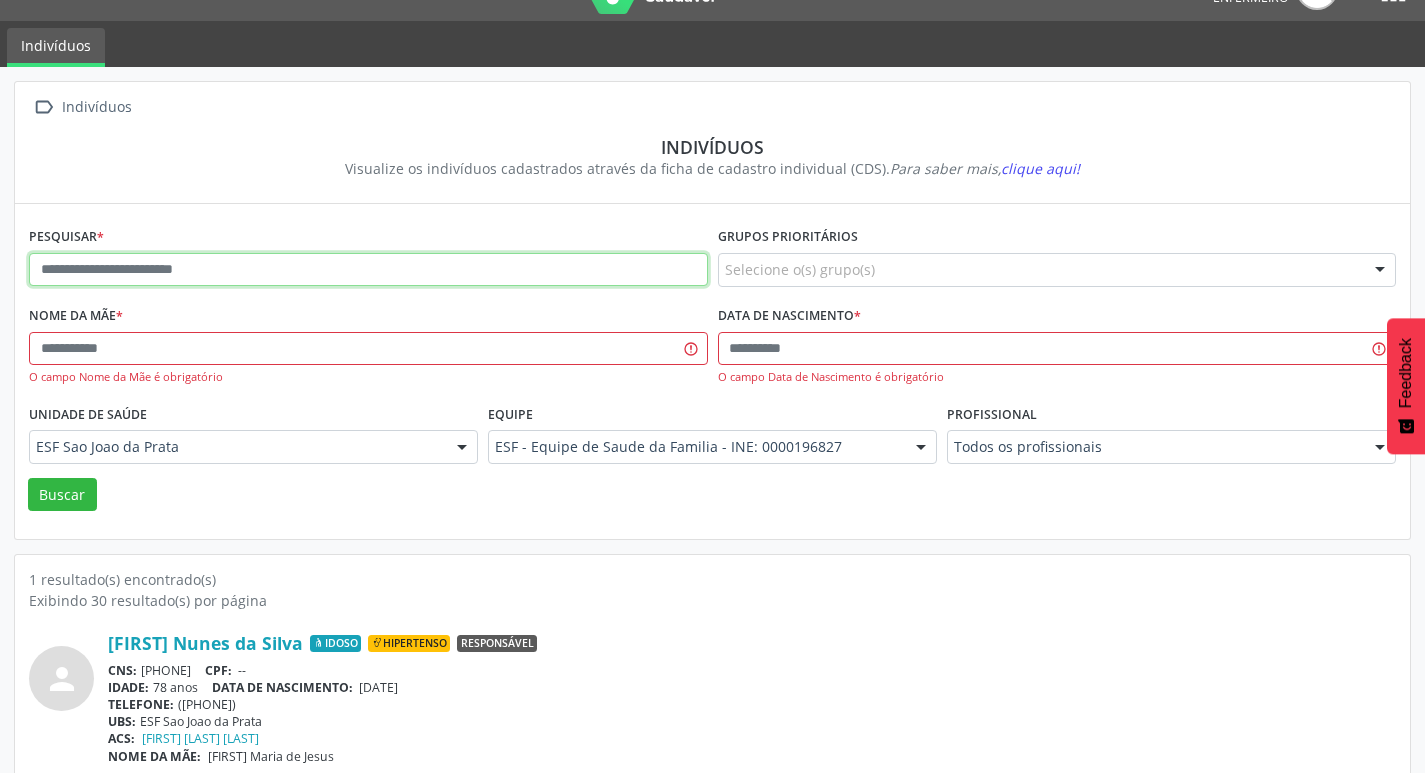 paste on "**********" 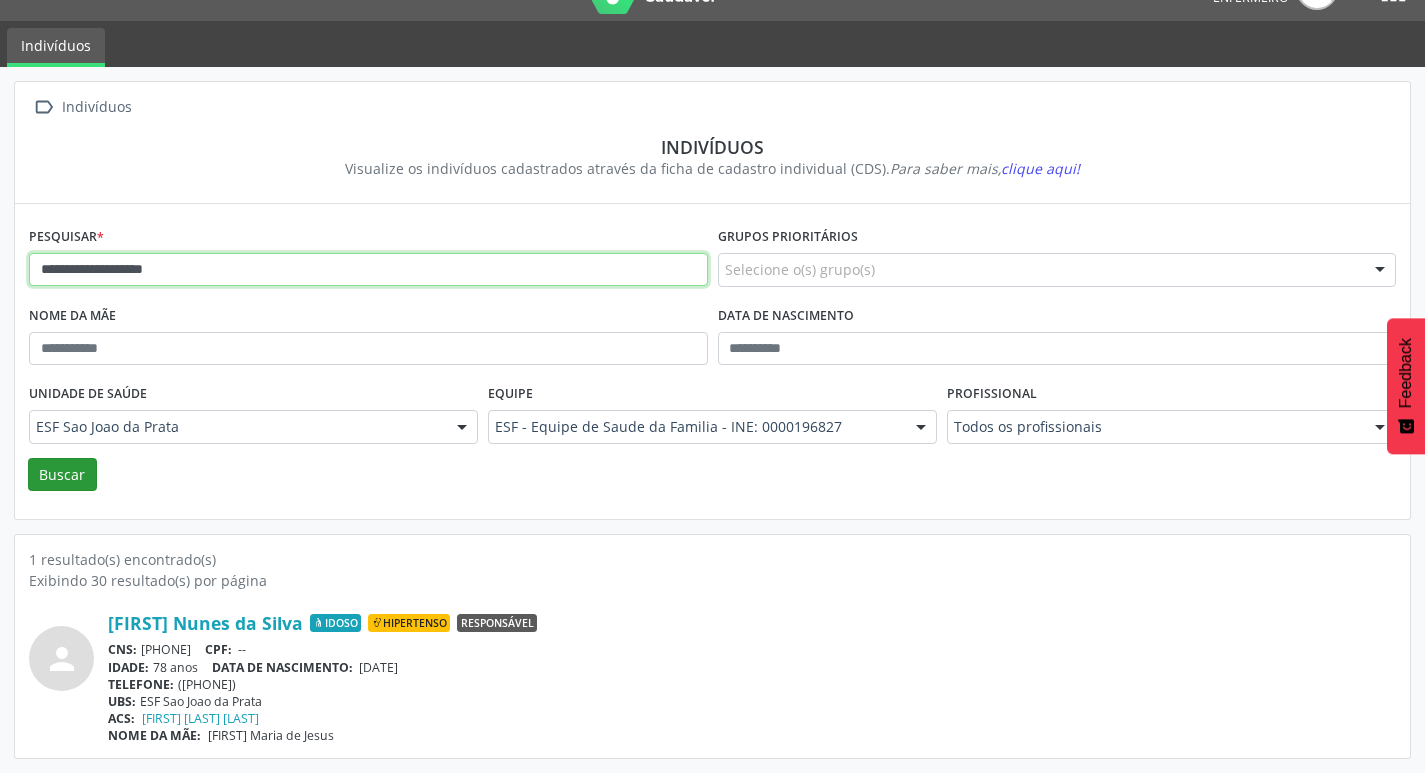 type on "**********" 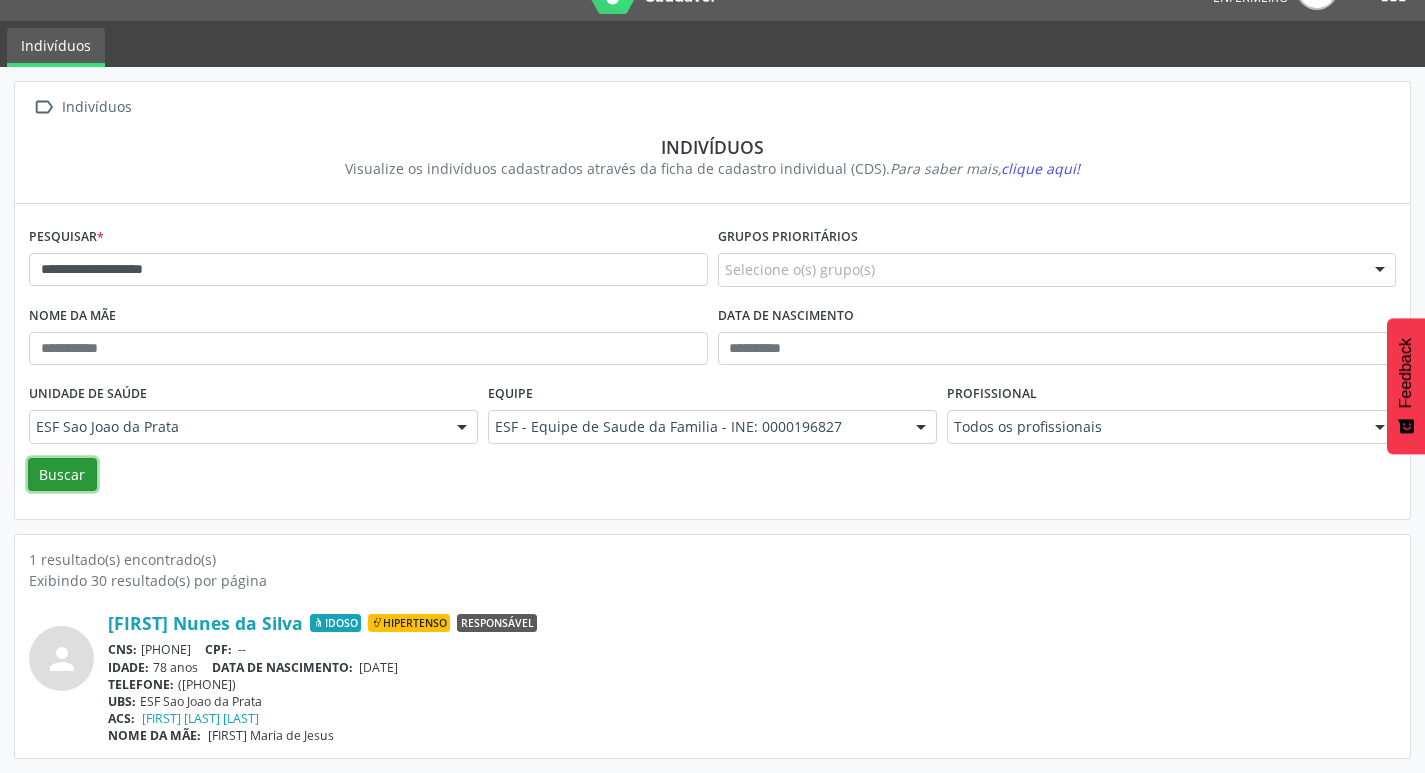 click on "Buscar" at bounding box center (62, 475) 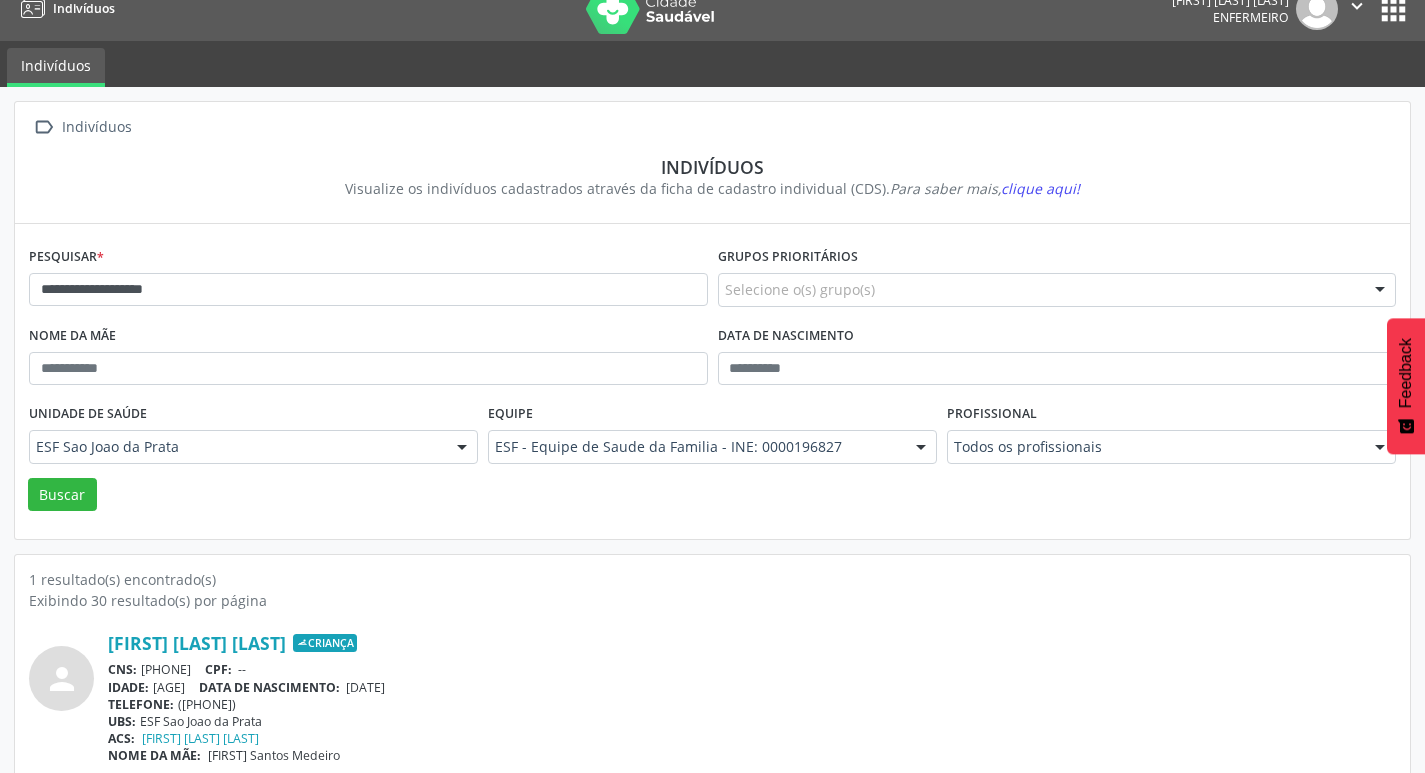 scroll, scrollTop: 43, scrollLeft: 0, axis: vertical 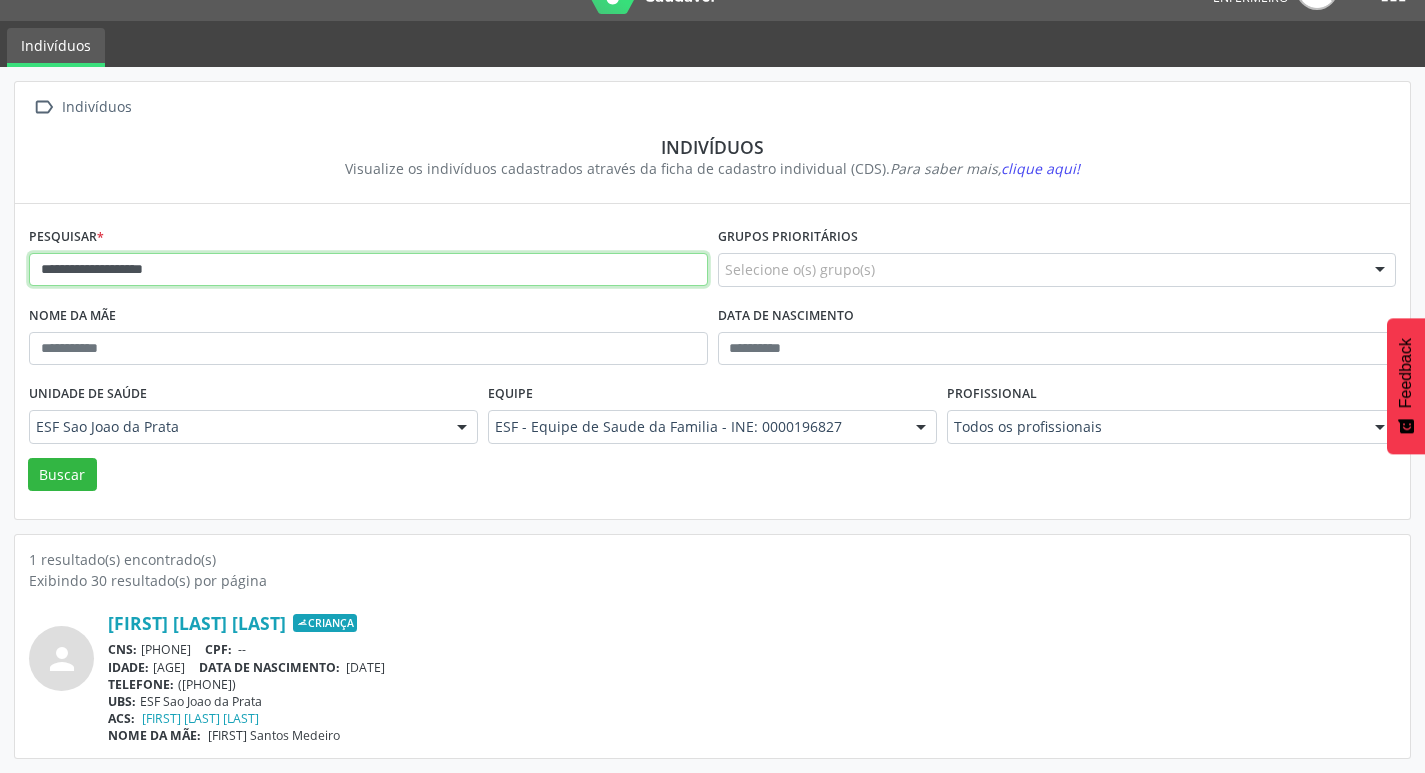 drag, startPoint x: 38, startPoint y: 272, endPoint x: 353, endPoint y: 303, distance: 316.52173 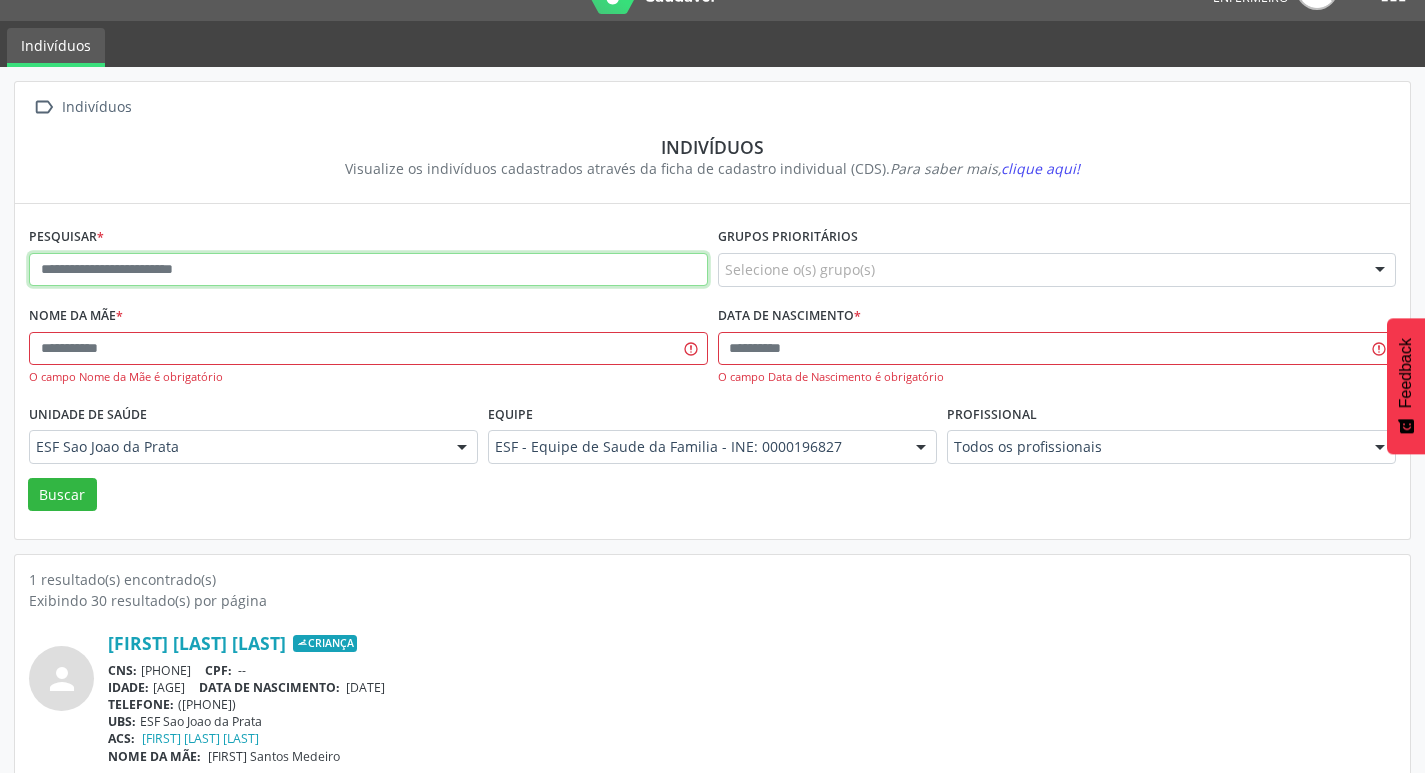 paste on "**********" 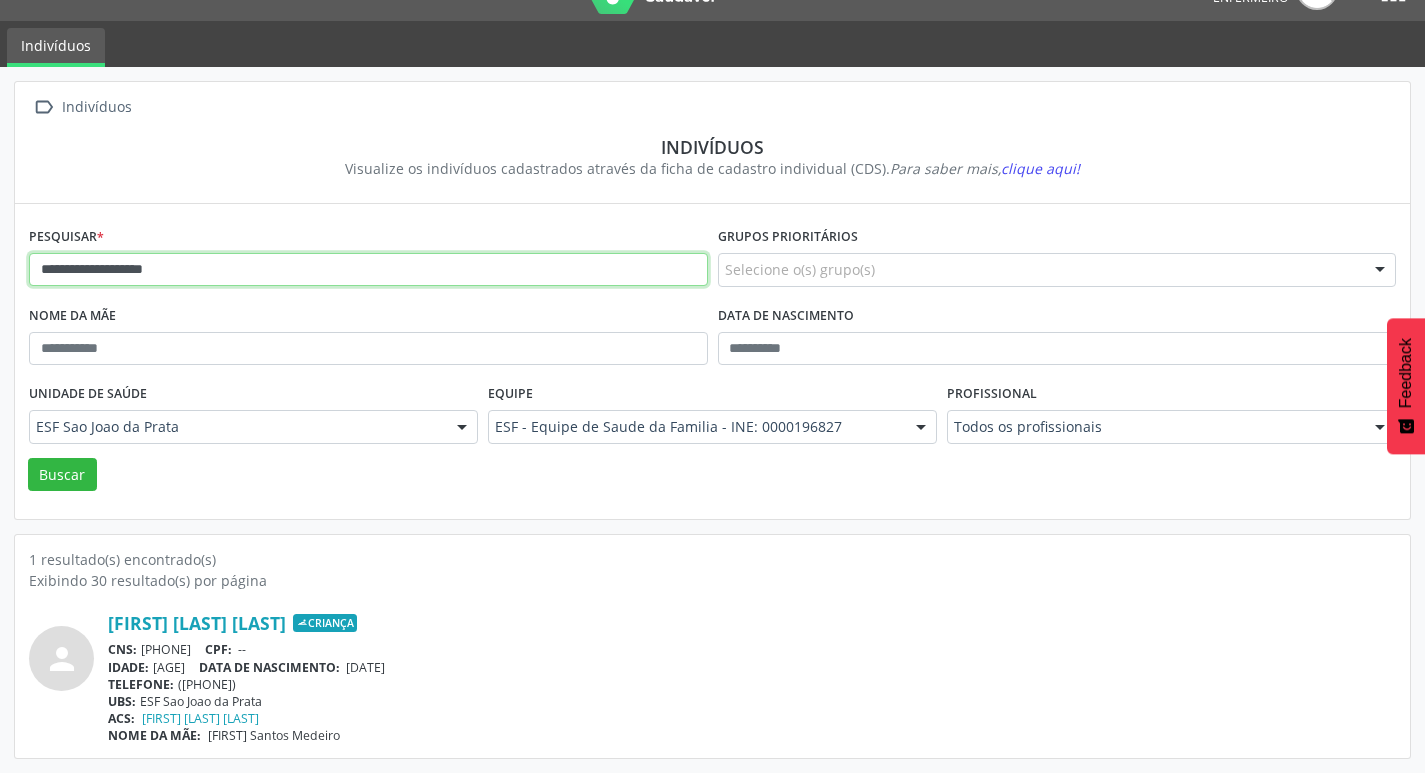 type on "**********" 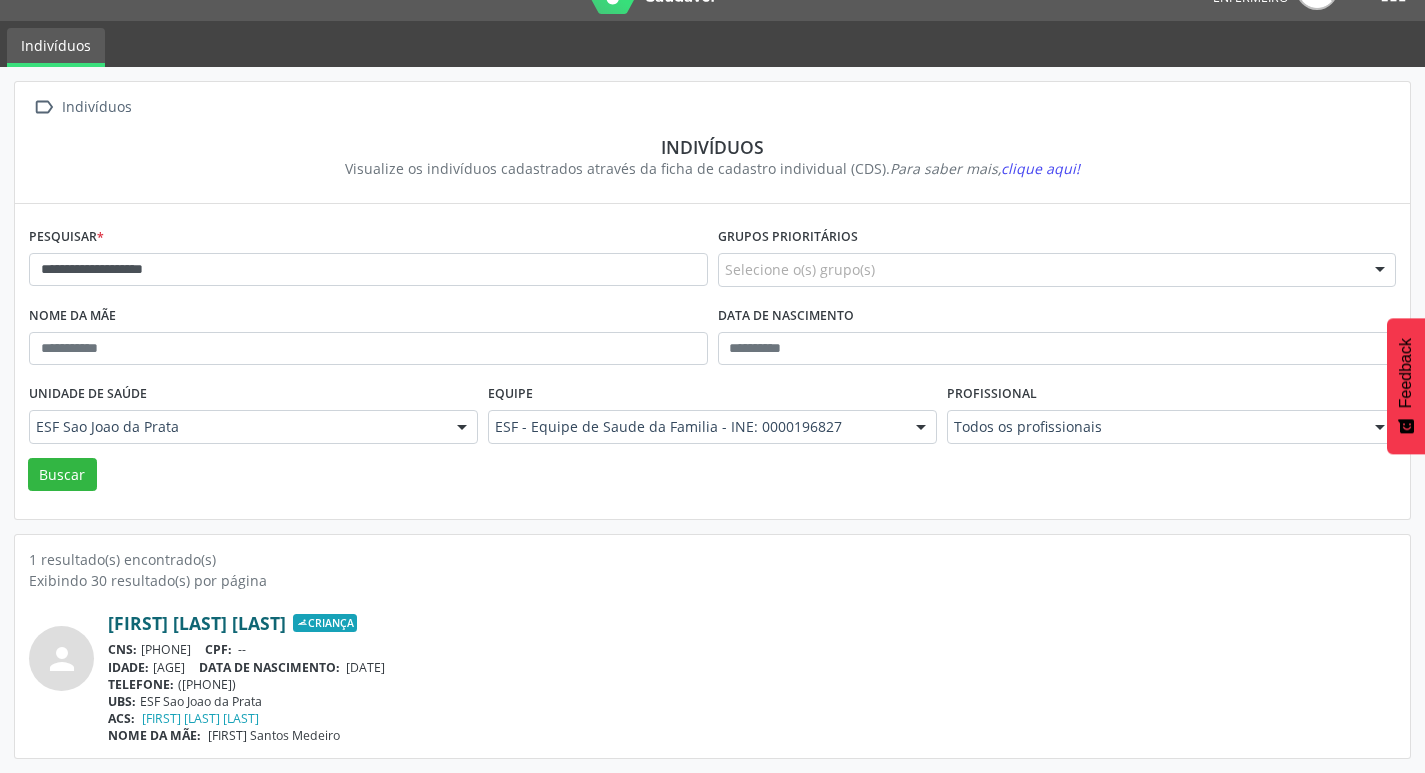 drag, startPoint x: 103, startPoint y: 622, endPoint x: 280, endPoint y: 628, distance: 177.10167 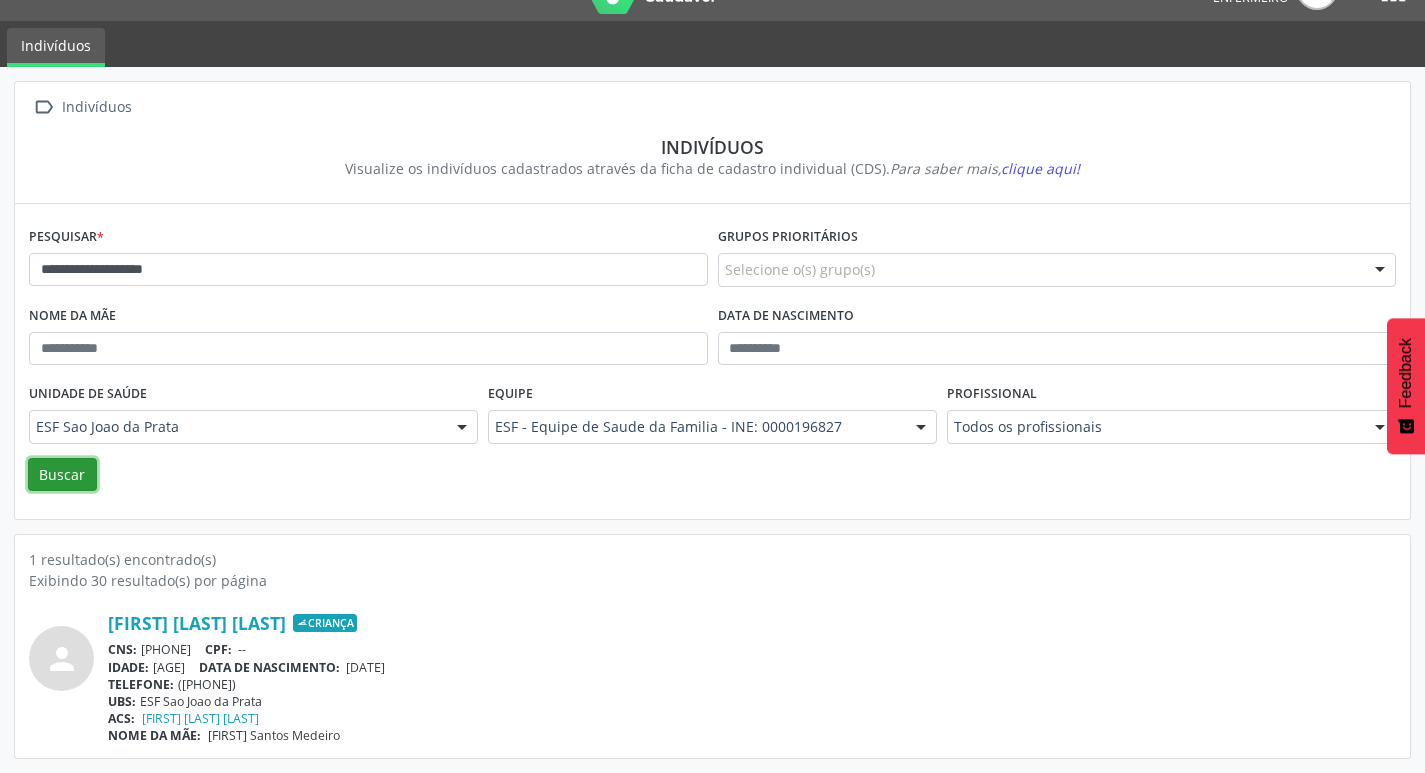 click on "Buscar" at bounding box center (62, 475) 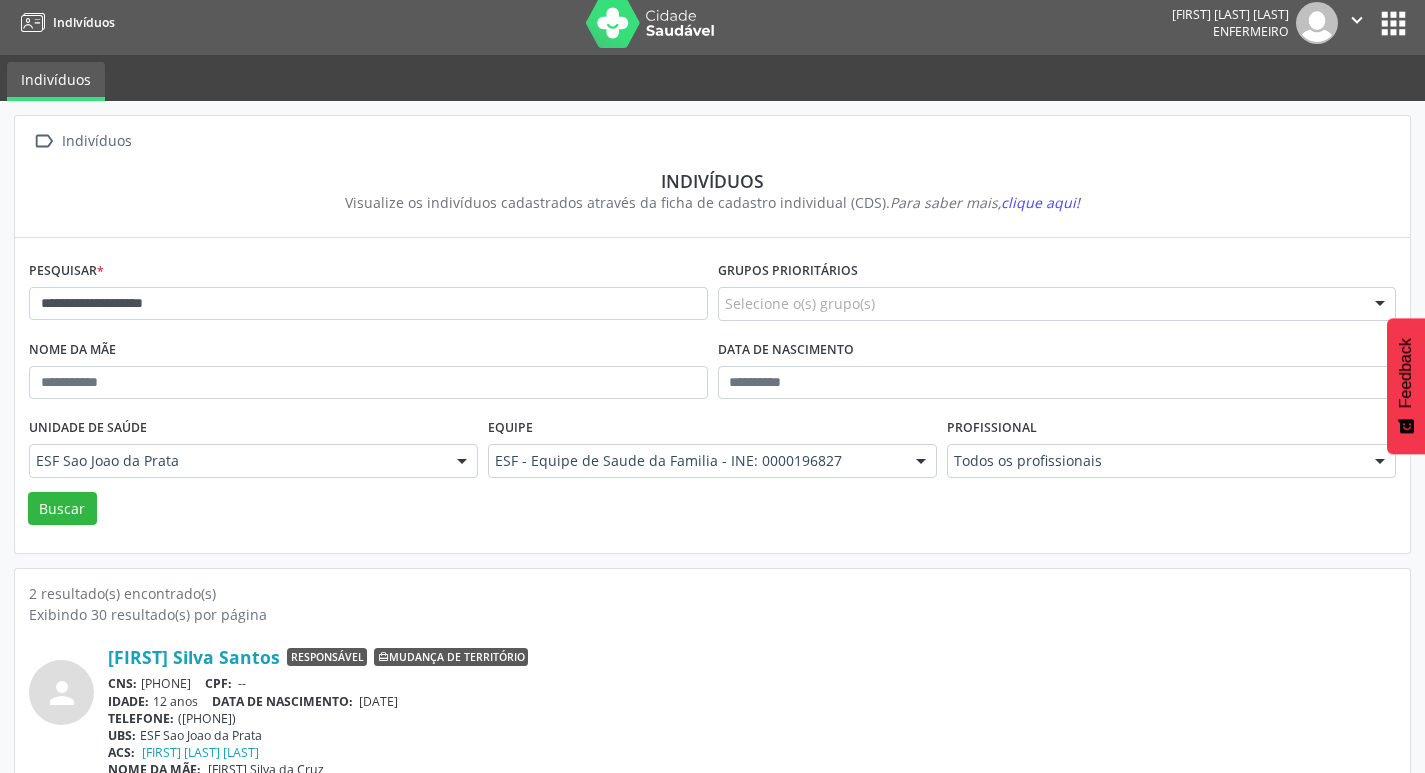 scroll, scrollTop: 0, scrollLeft: 0, axis: both 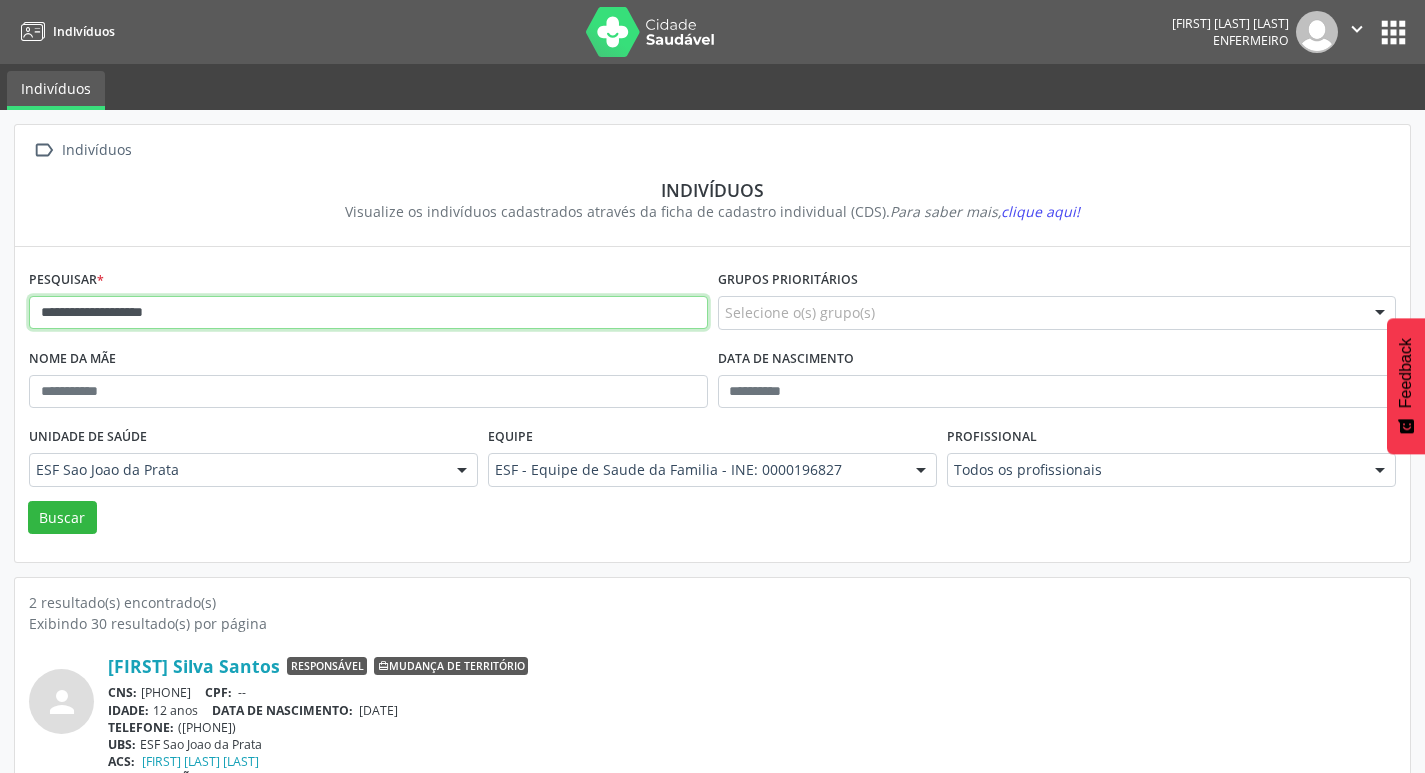 drag, startPoint x: 42, startPoint y: 315, endPoint x: 344, endPoint y: 315, distance: 302 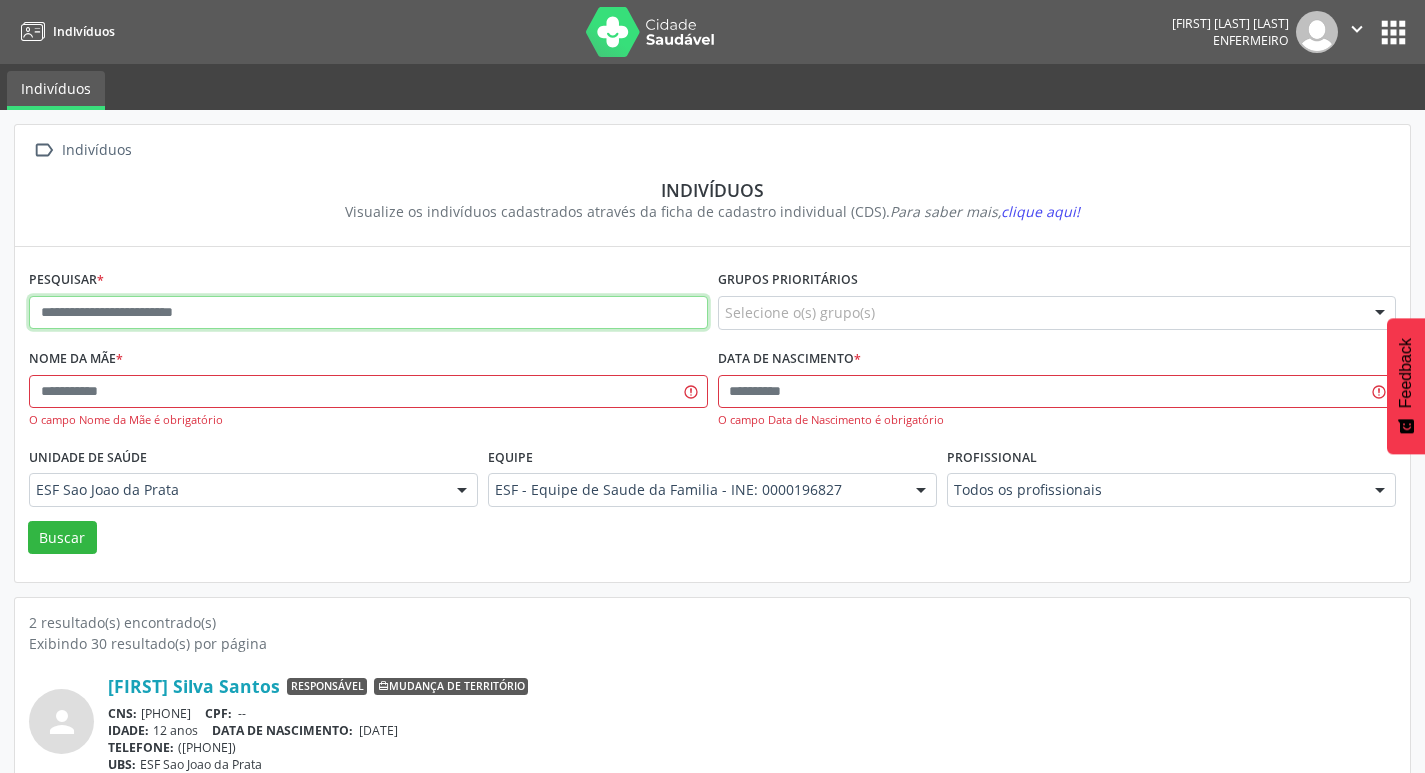 drag, startPoint x: 356, startPoint y: 311, endPoint x: 226, endPoint y: 313, distance: 130.01538 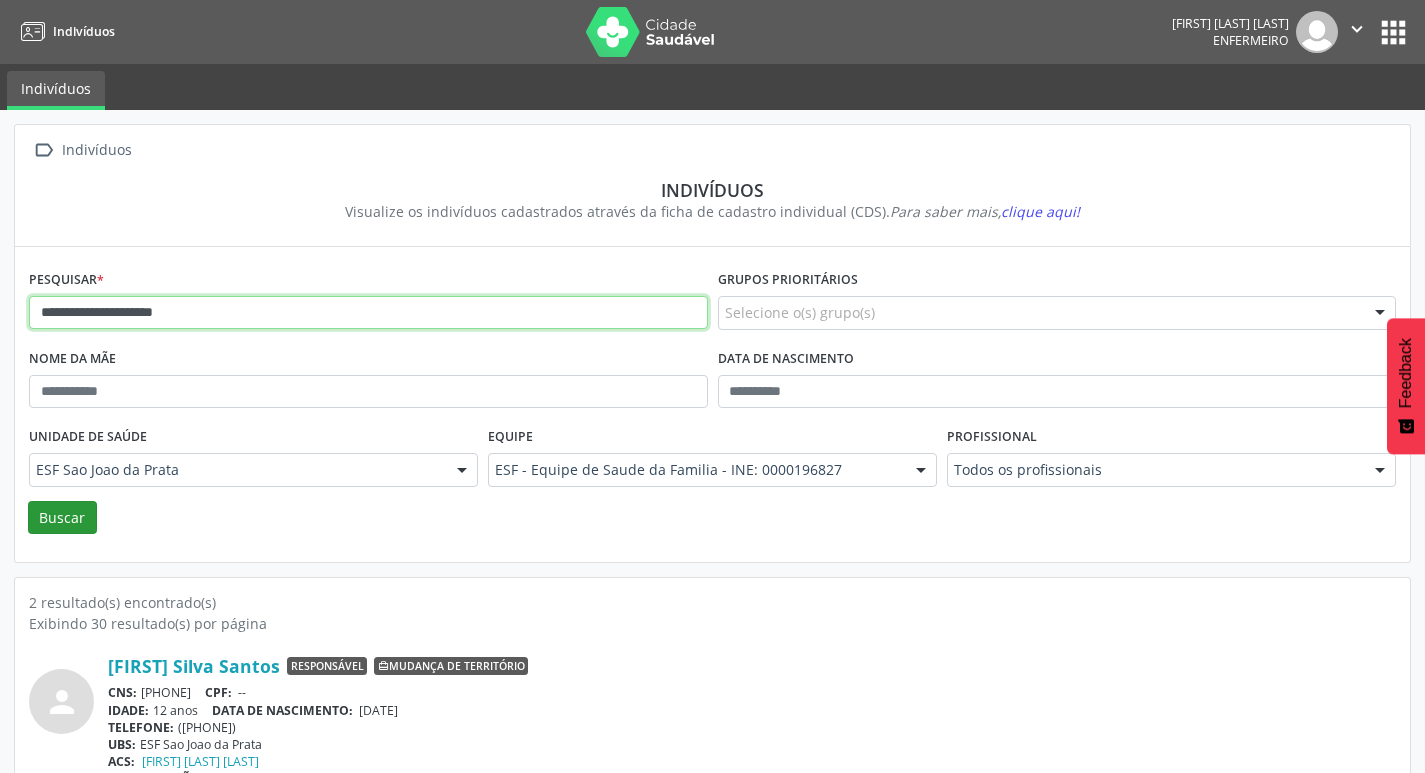 type on "**********" 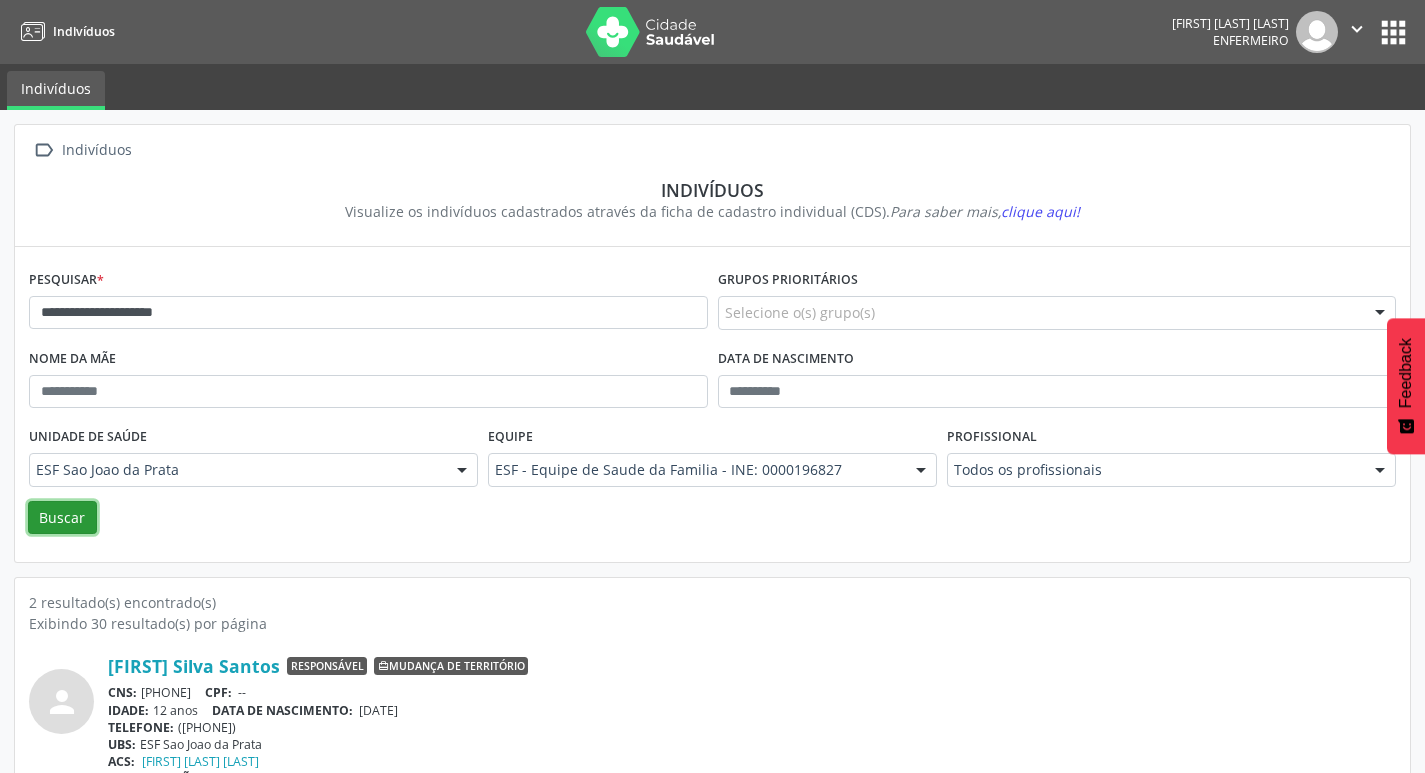 click on "Buscar" at bounding box center [62, 518] 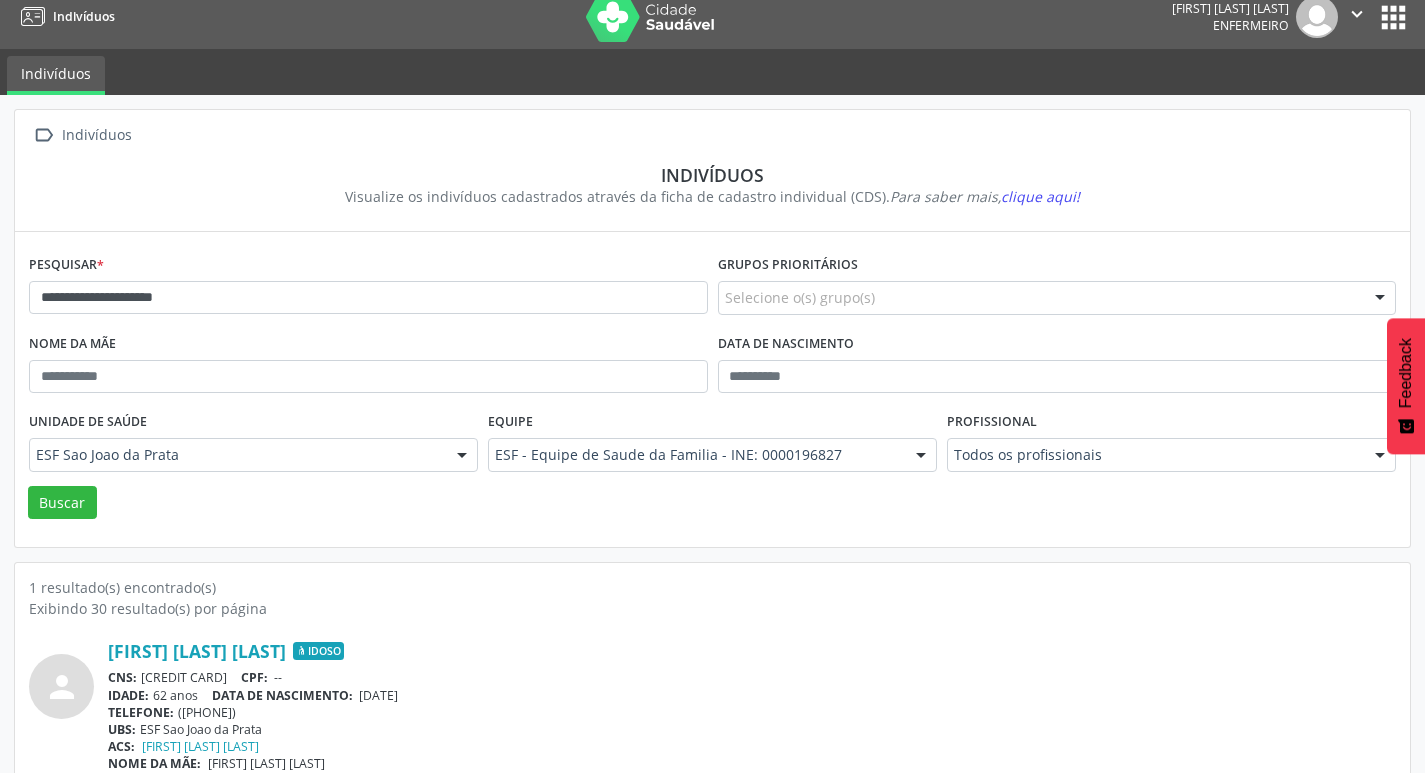 scroll, scrollTop: 0, scrollLeft: 0, axis: both 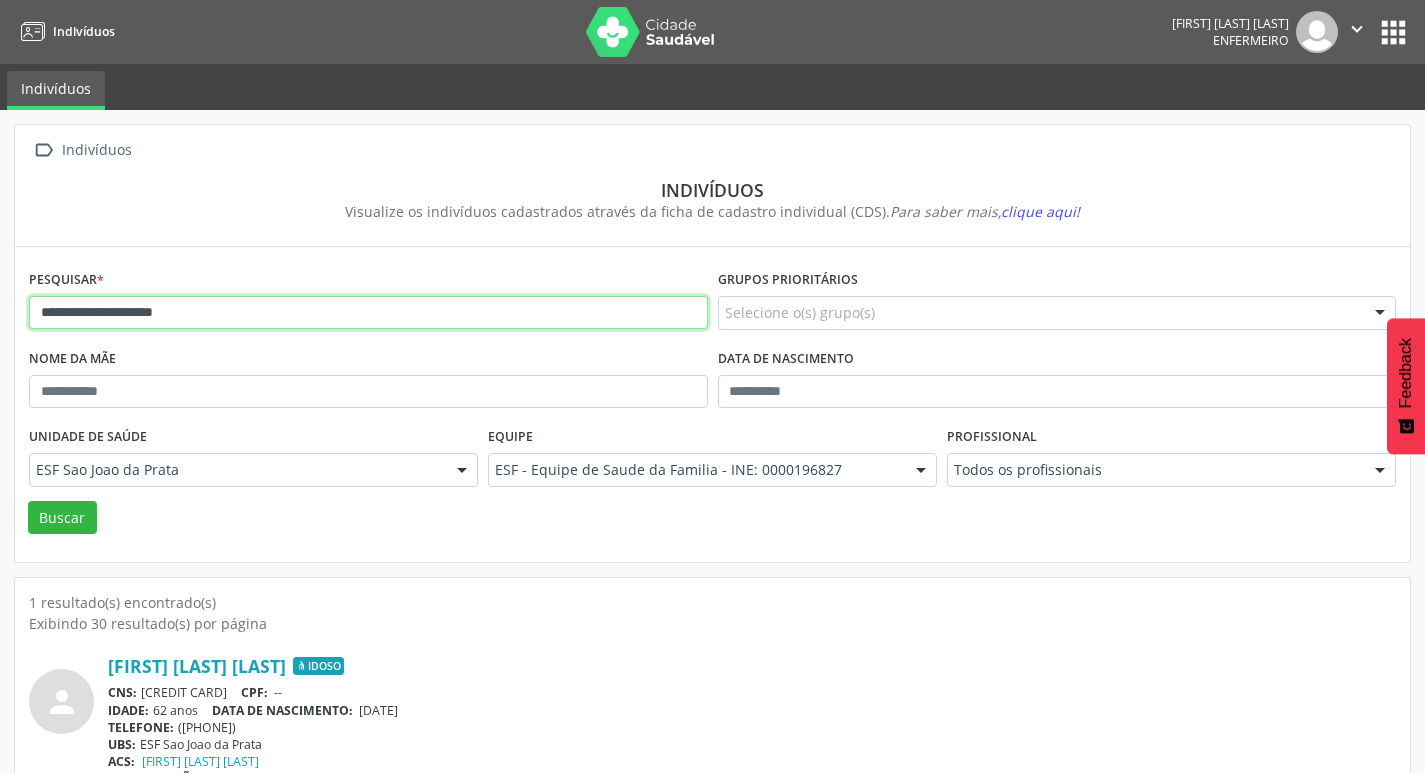 drag, startPoint x: 38, startPoint y: 311, endPoint x: 336, endPoint y: 314, distance: 298.0151 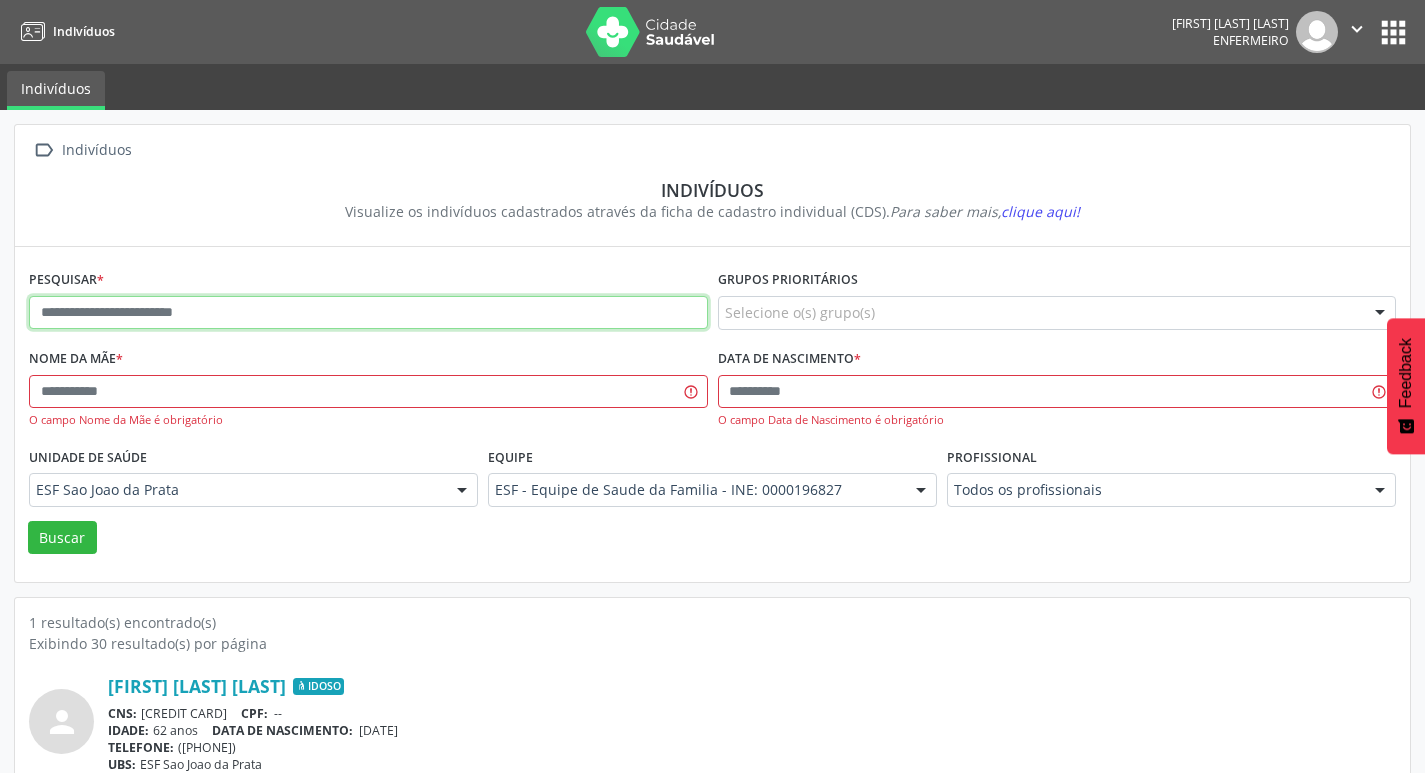 paste on "**********" 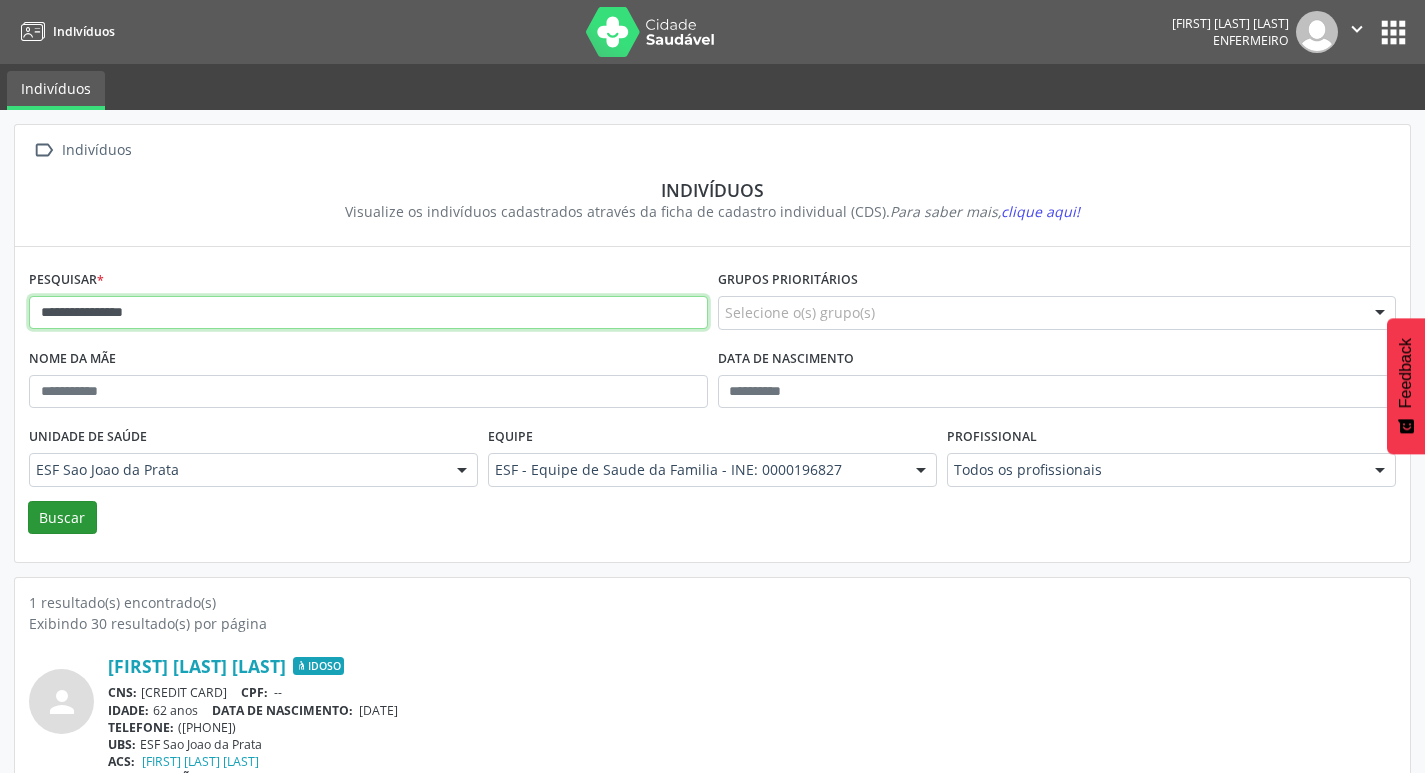type on "**********" 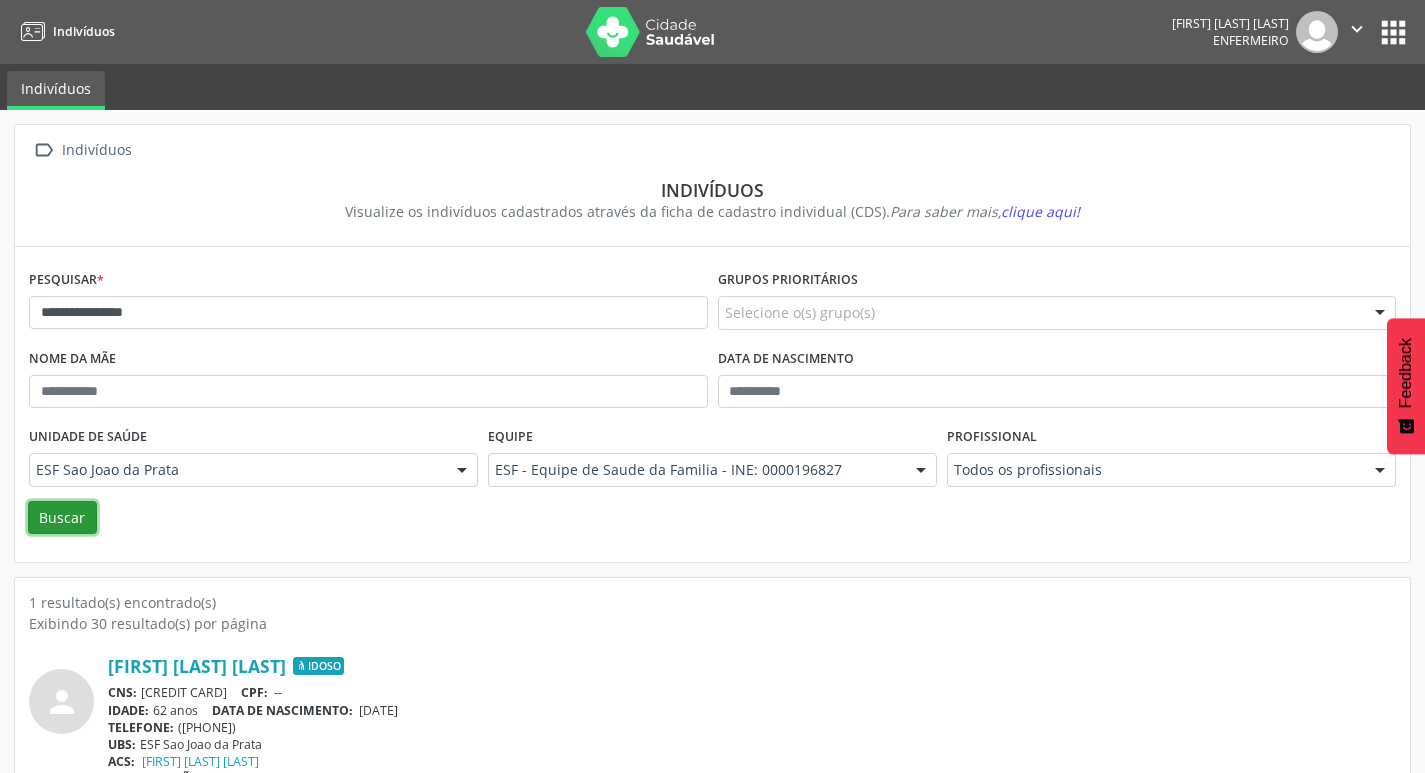 click on "Buscar" at bounding box center [62, 518] 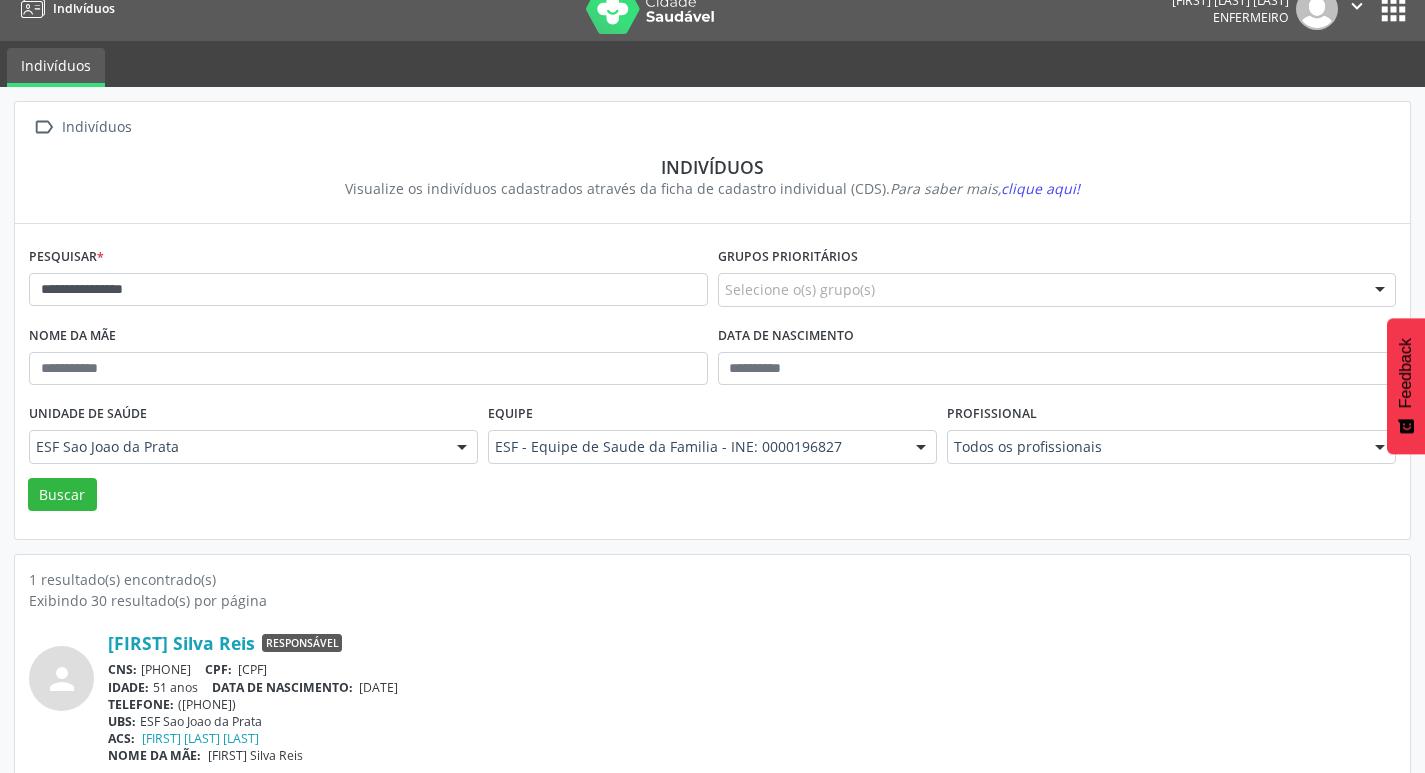 scroll, scrollTop: 43, scrollLeft: 0, axis: vertical 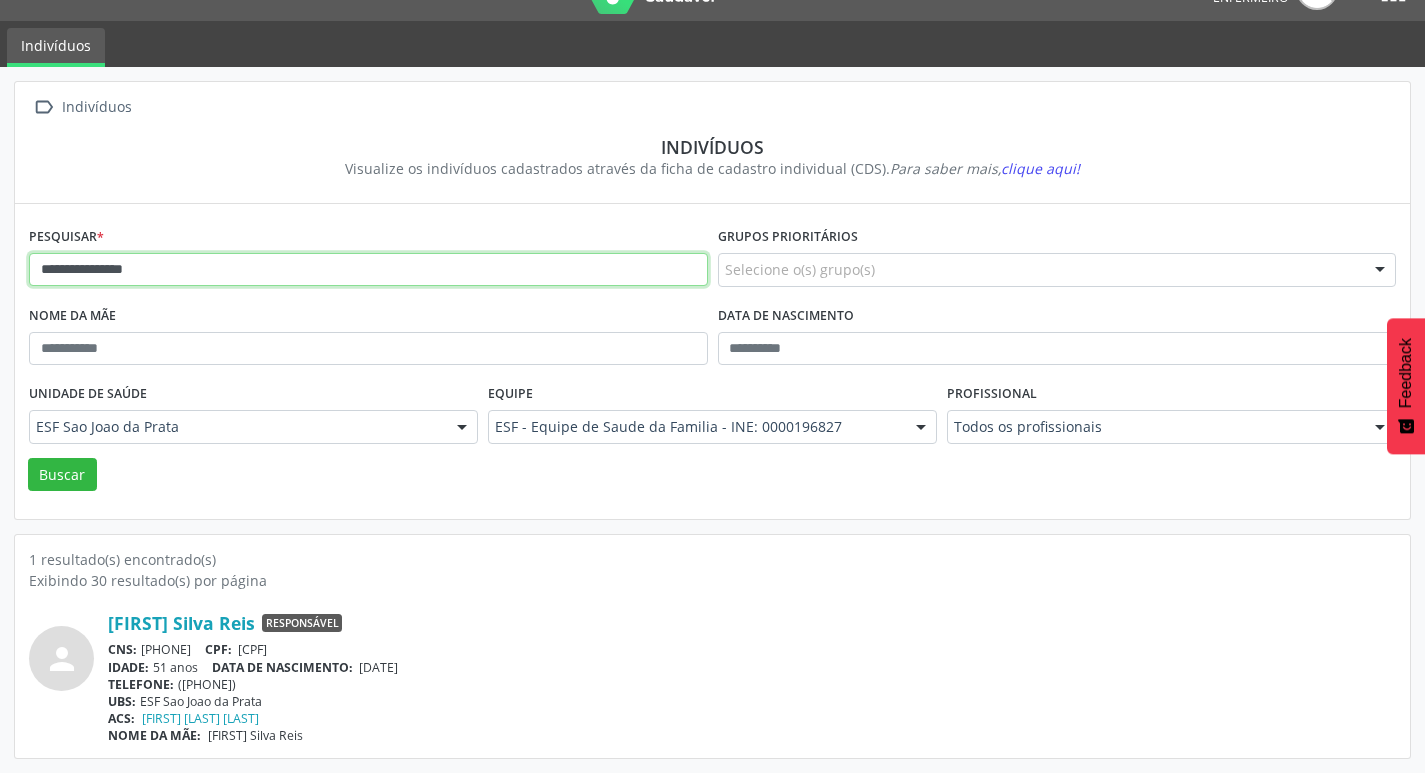drag, startPoint x: 32, startPoint y: 271, endPoint x: 232, endPoint y: 274, distance: 200.02249 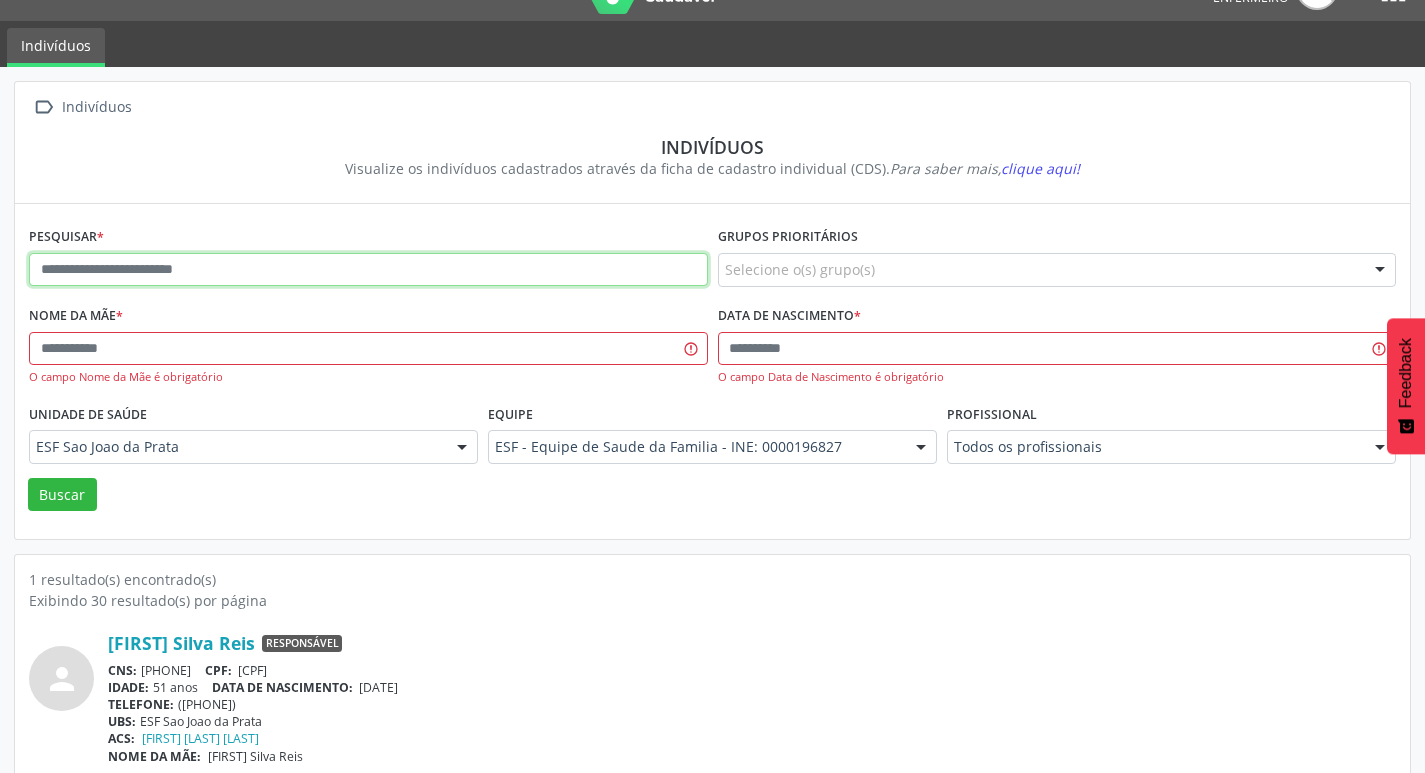 paste on "**********" 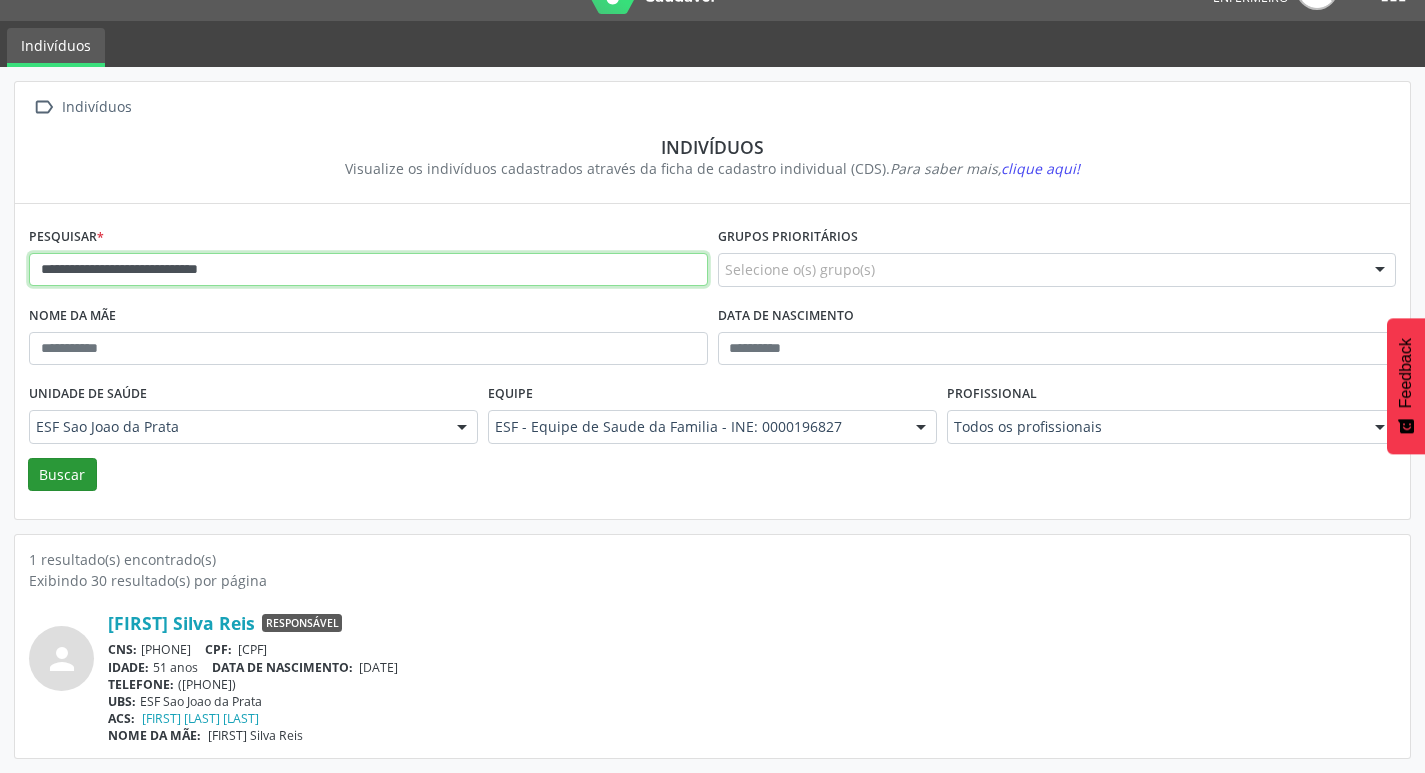 type on "**********" 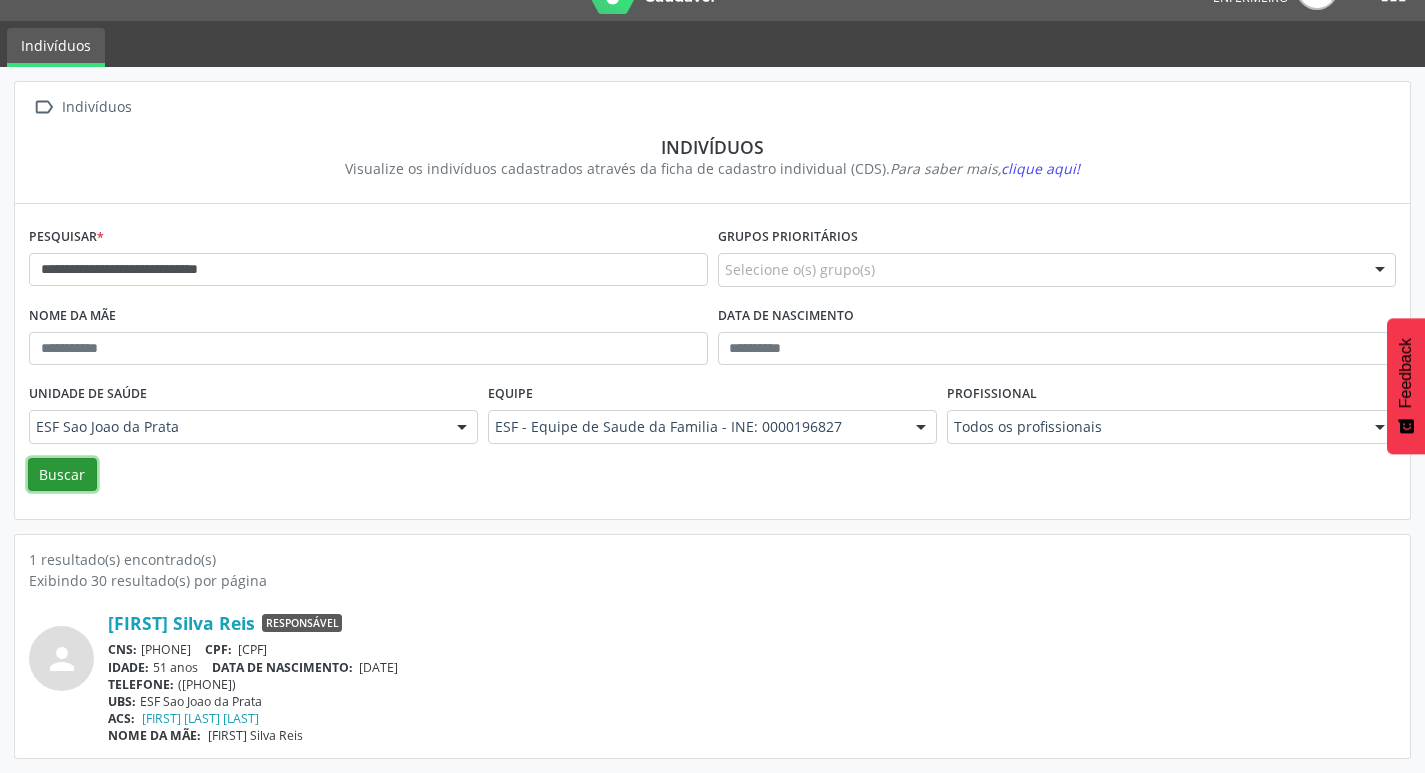 click on "Buscar" at bounding box center (62, 475) 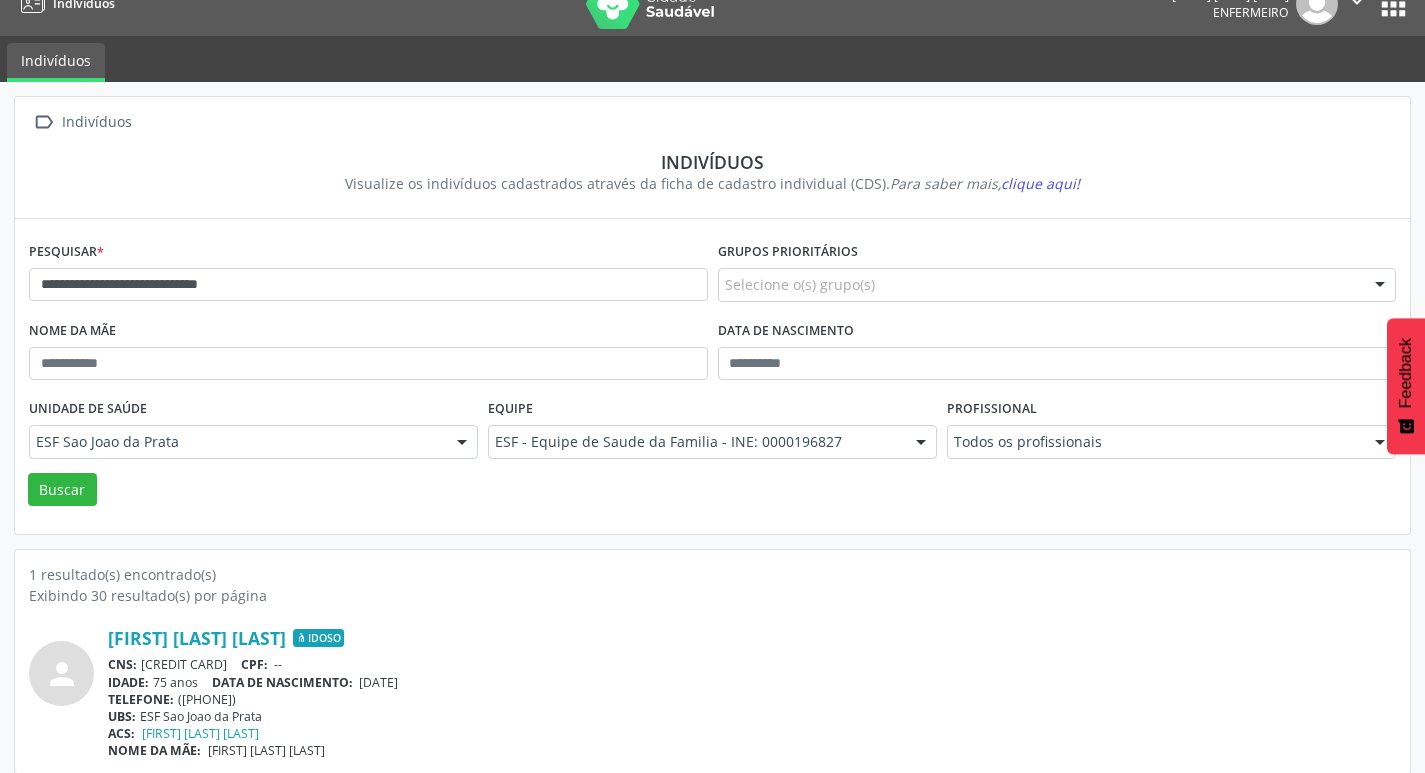 scroll, scrollTop: 43, scrollLeft: 0, axis: vertical 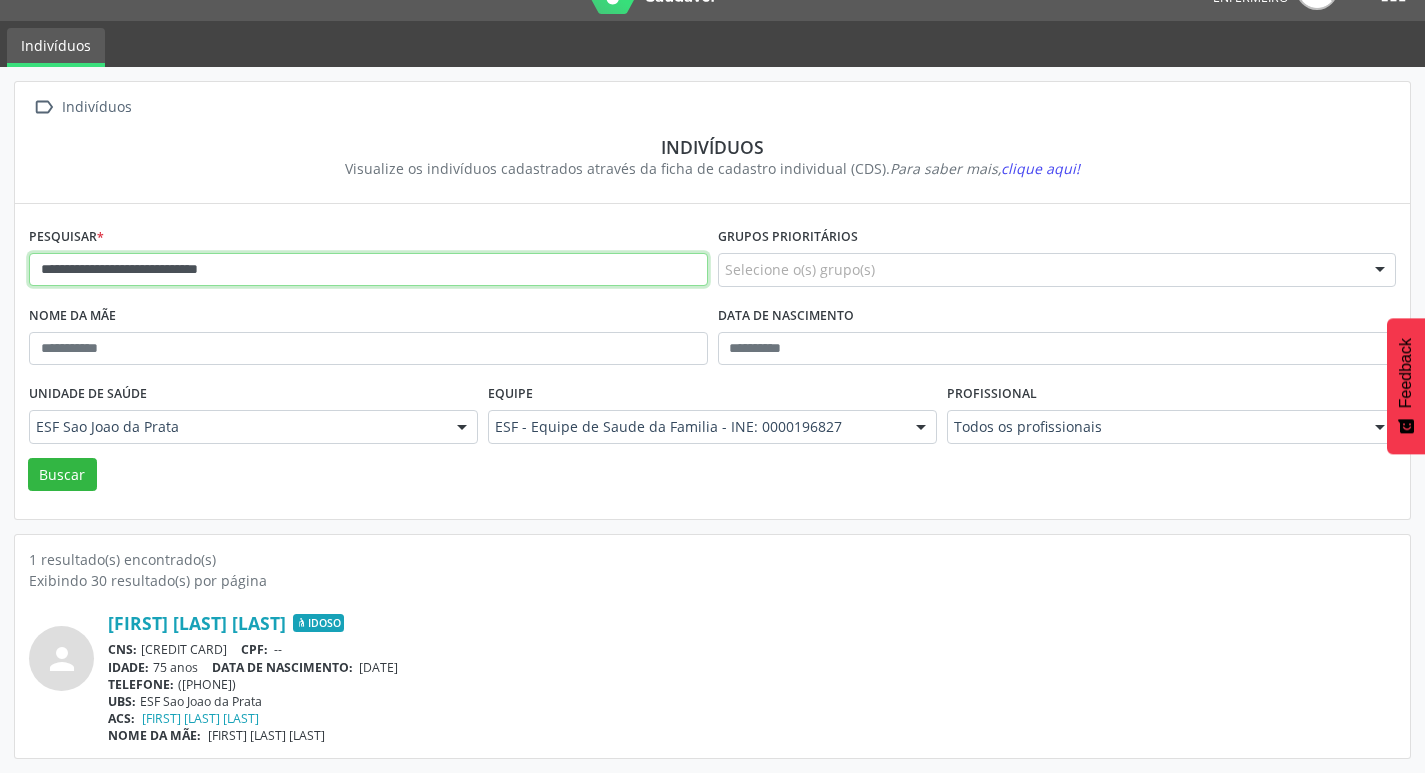 drag, startPoint x: 33, startPoint y: 264, endPoint x: 396, endPoint y: 243, distance: 363.60693 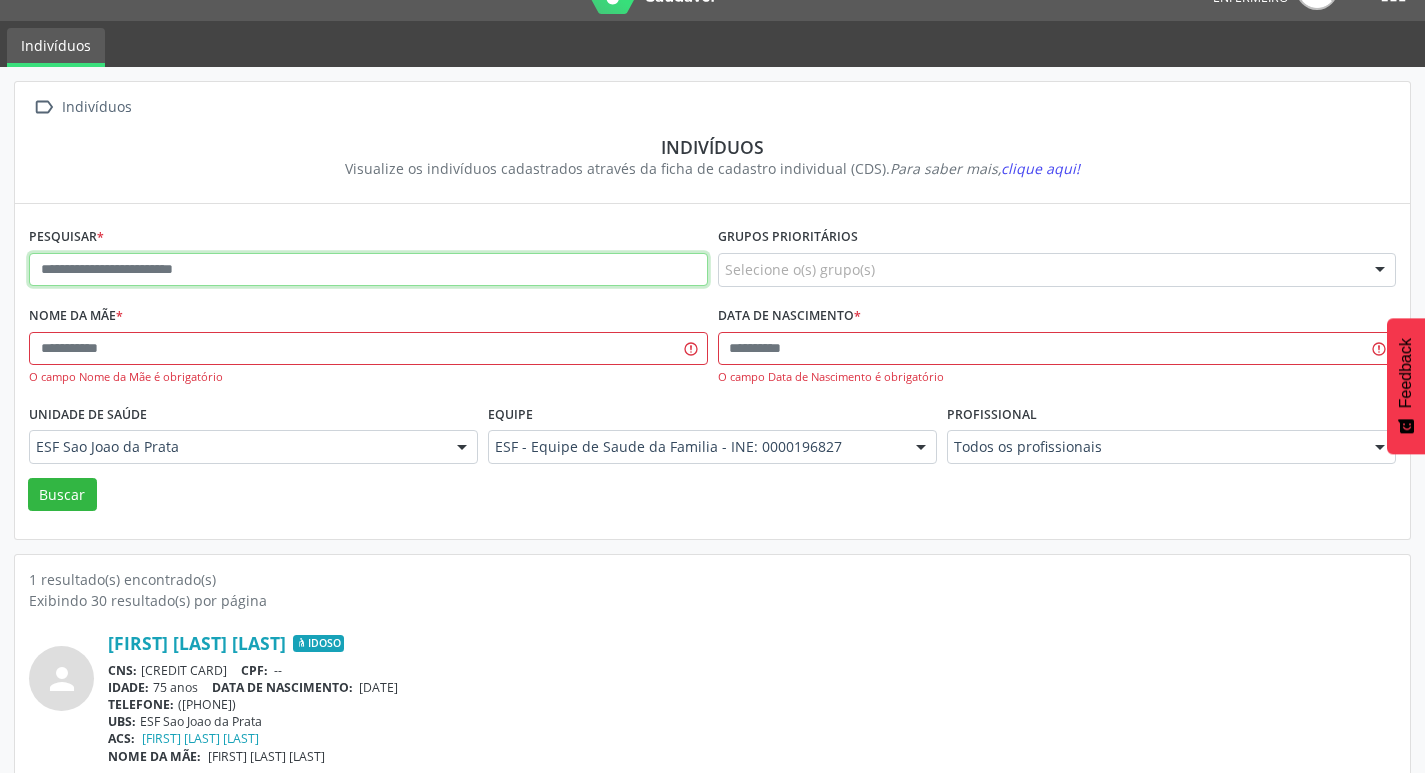 paste on "**********" 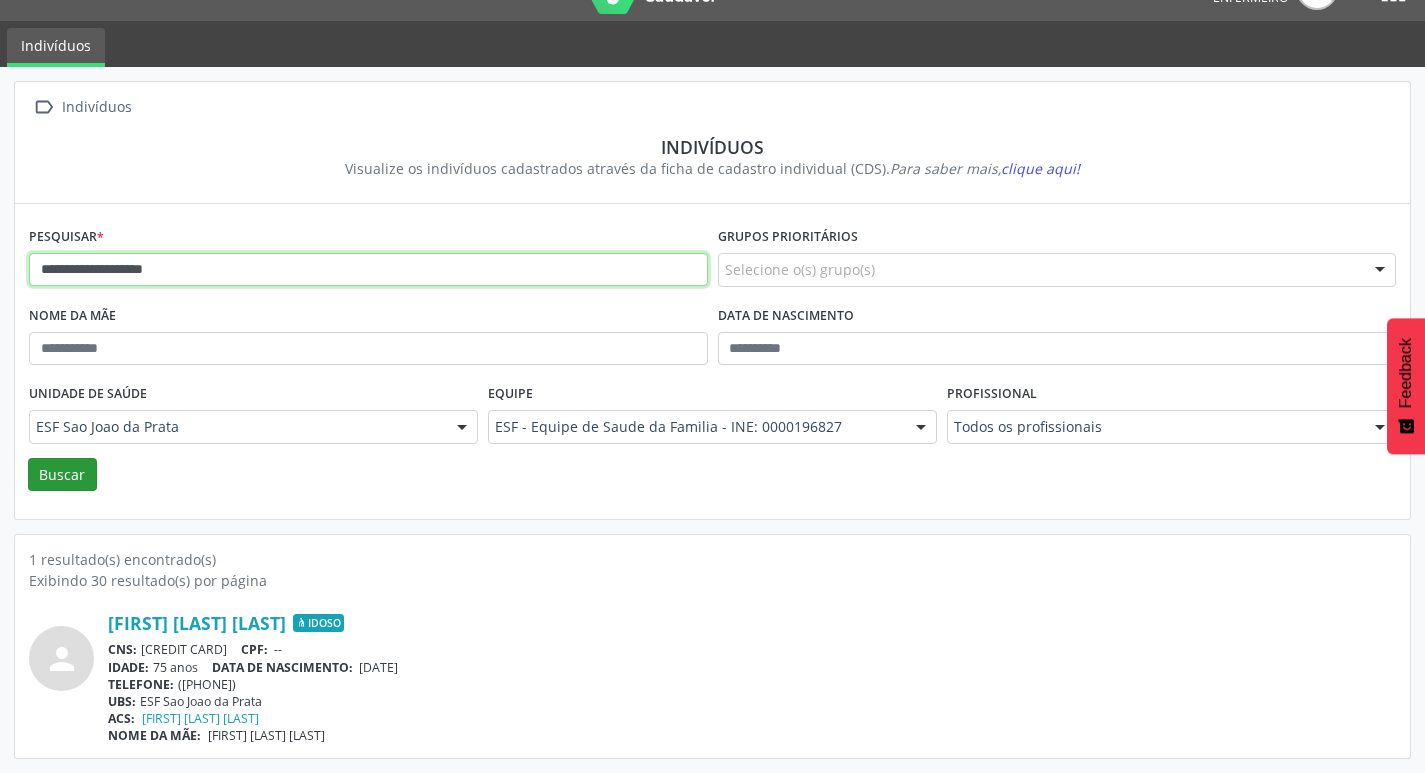 type on "**********" 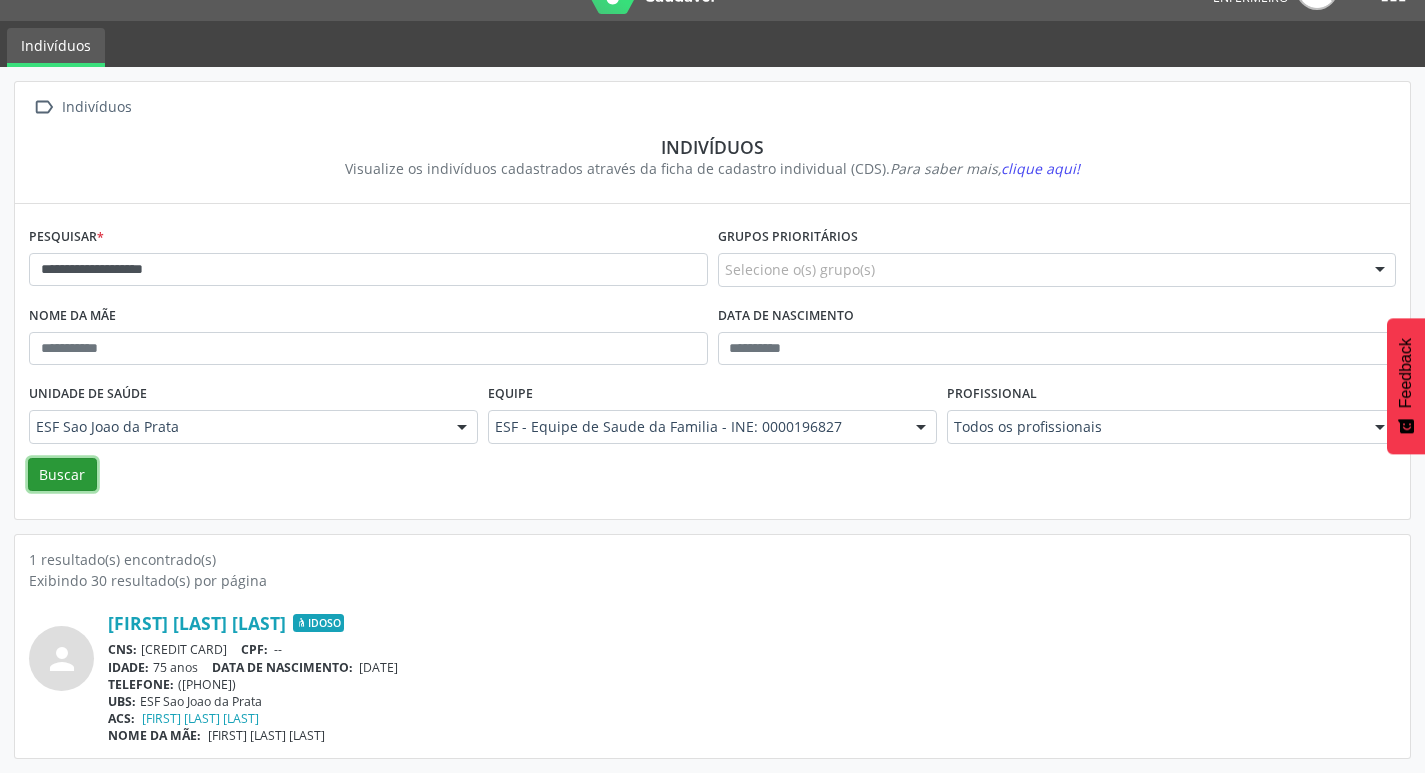 click on "Buscar" at bounding box center (62, 475) 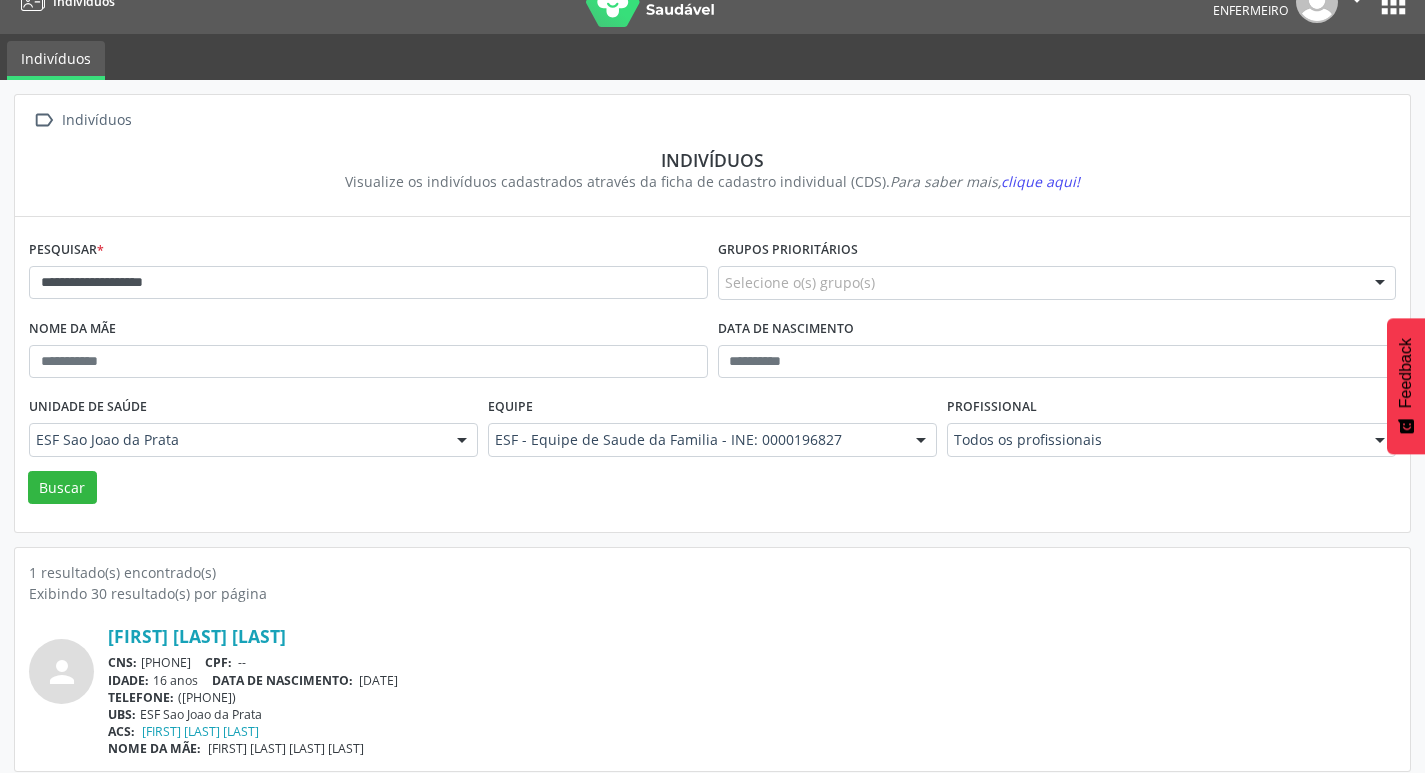 scroll, scrollTop: 43, scrollLeft: 0, axis: vertical 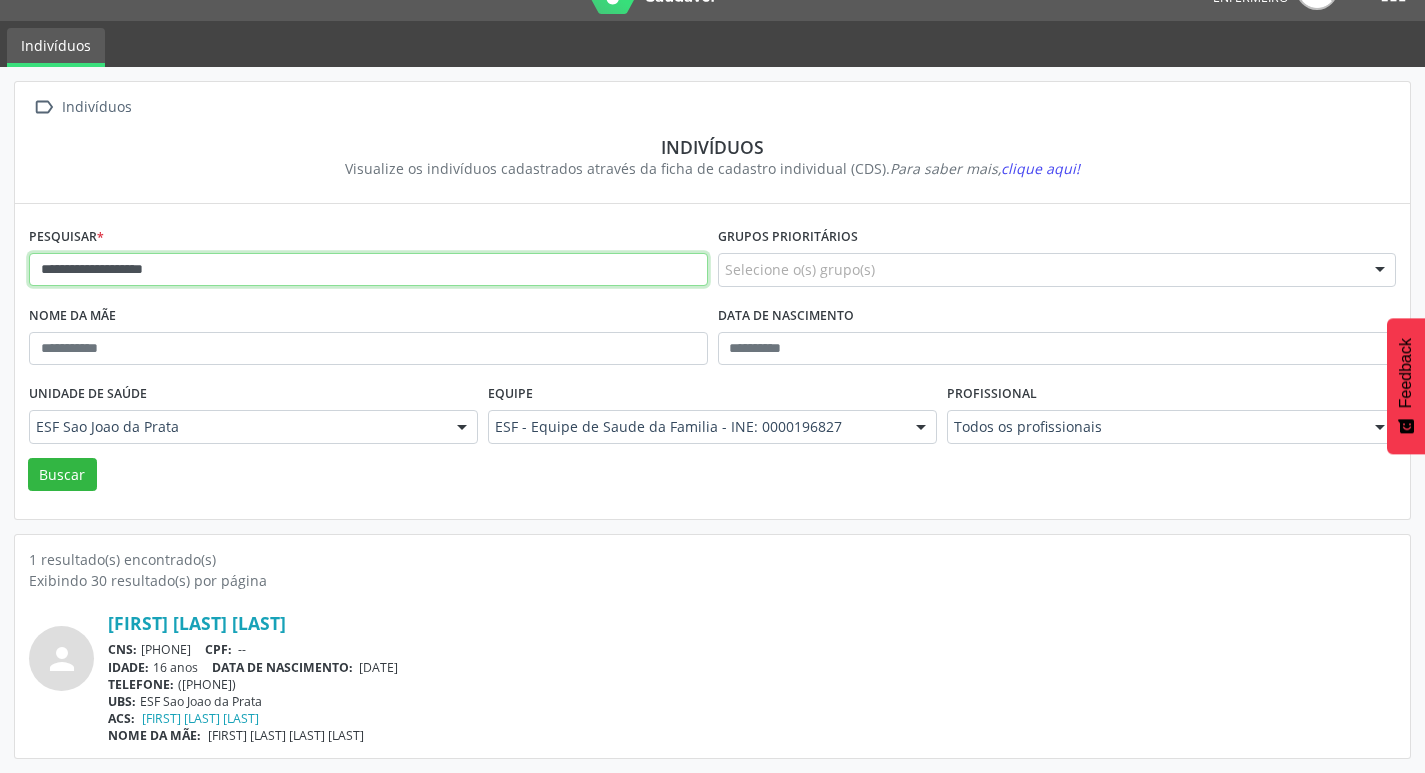 drag, startPoint x: 194, startPoint y: 267, endPoint x: 6, endPoint y: 270, distance: 188.02394 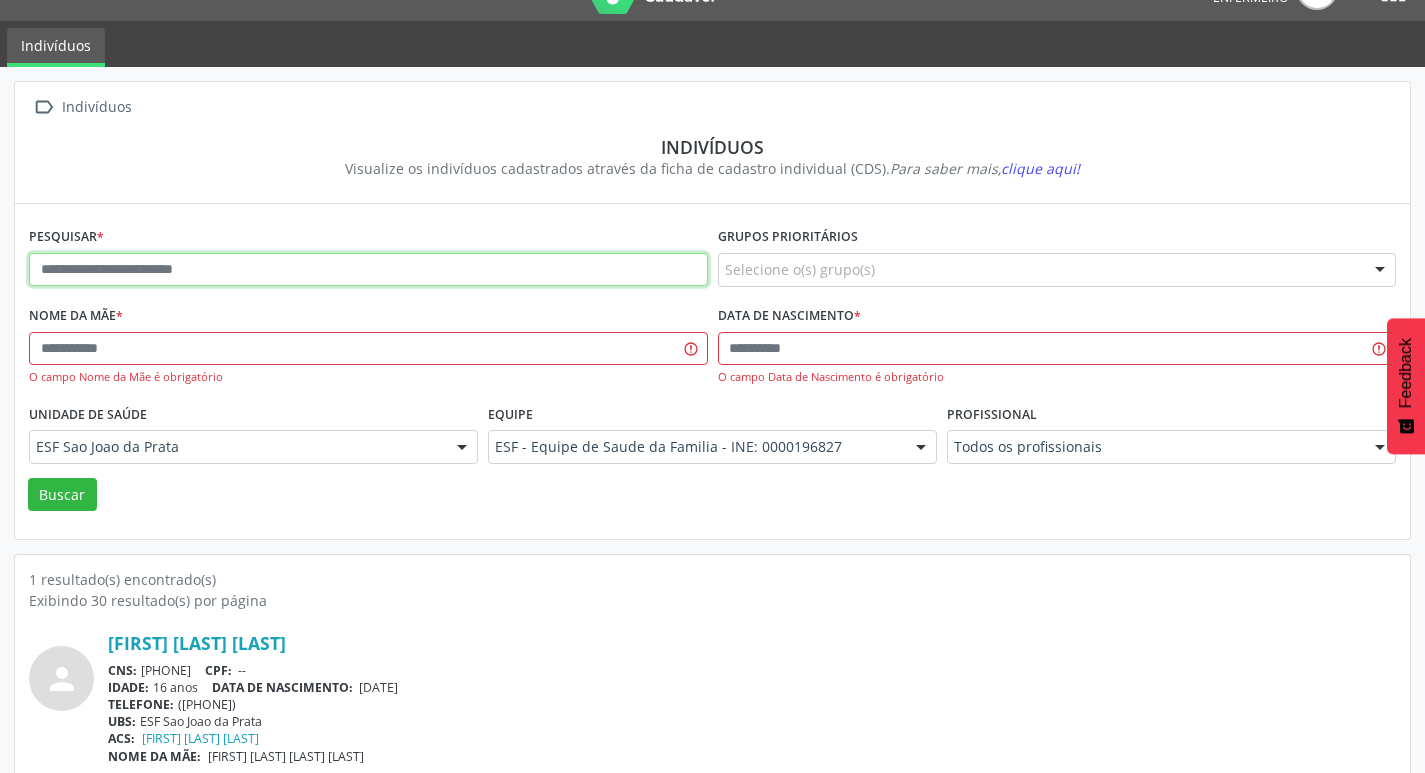 paste on "**********" 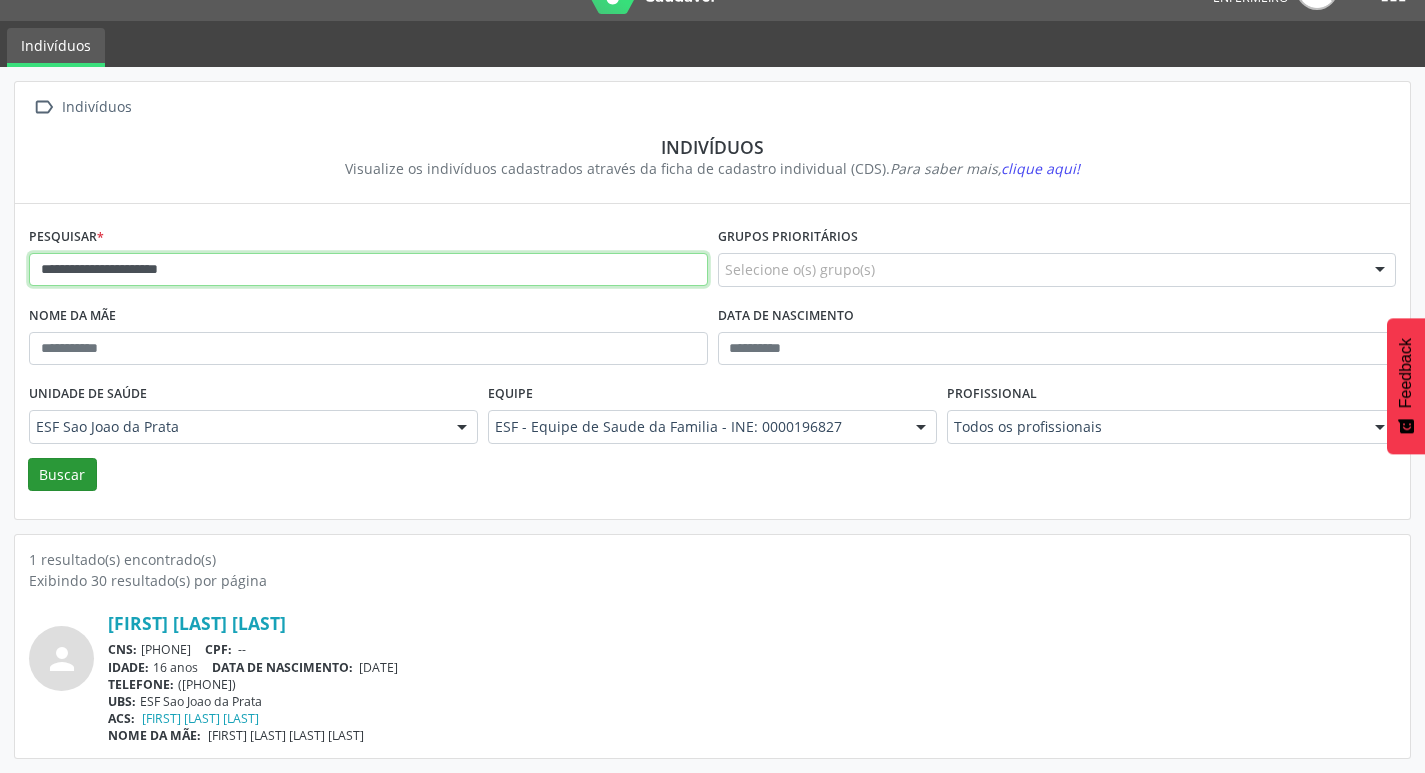 type on "**********" 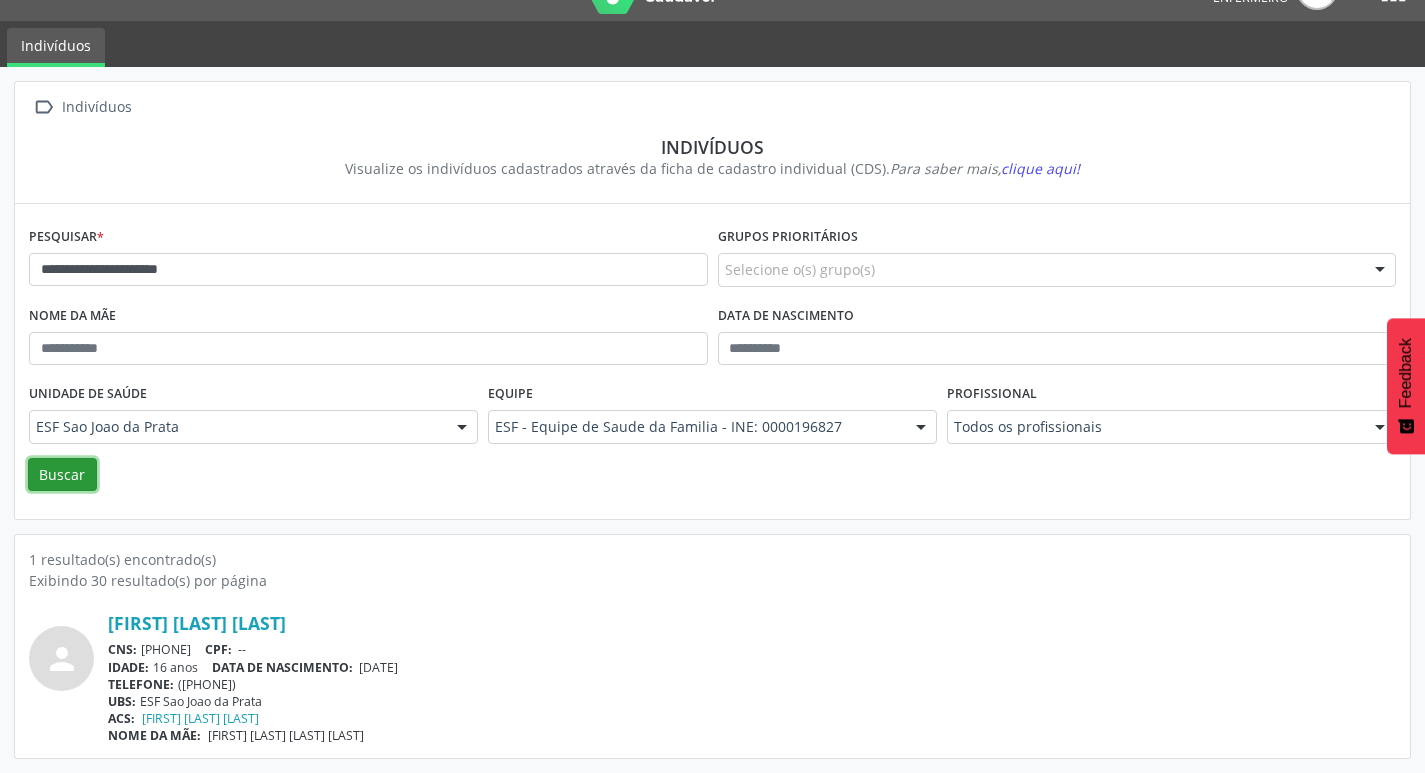 click on "Buscar" at bounding box center [62, 475] 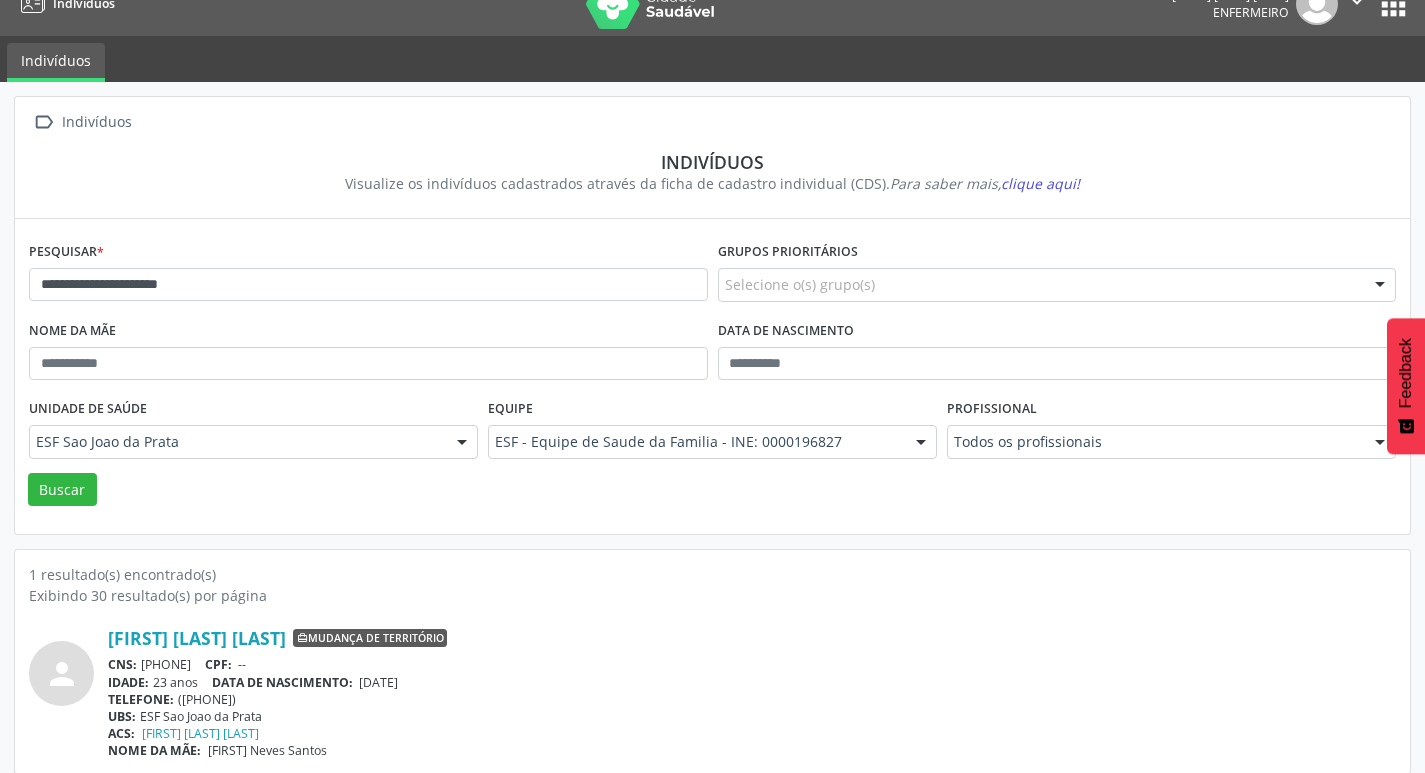 scroll, scrollTop: 43, scrollLeft: 0, axis: vertical 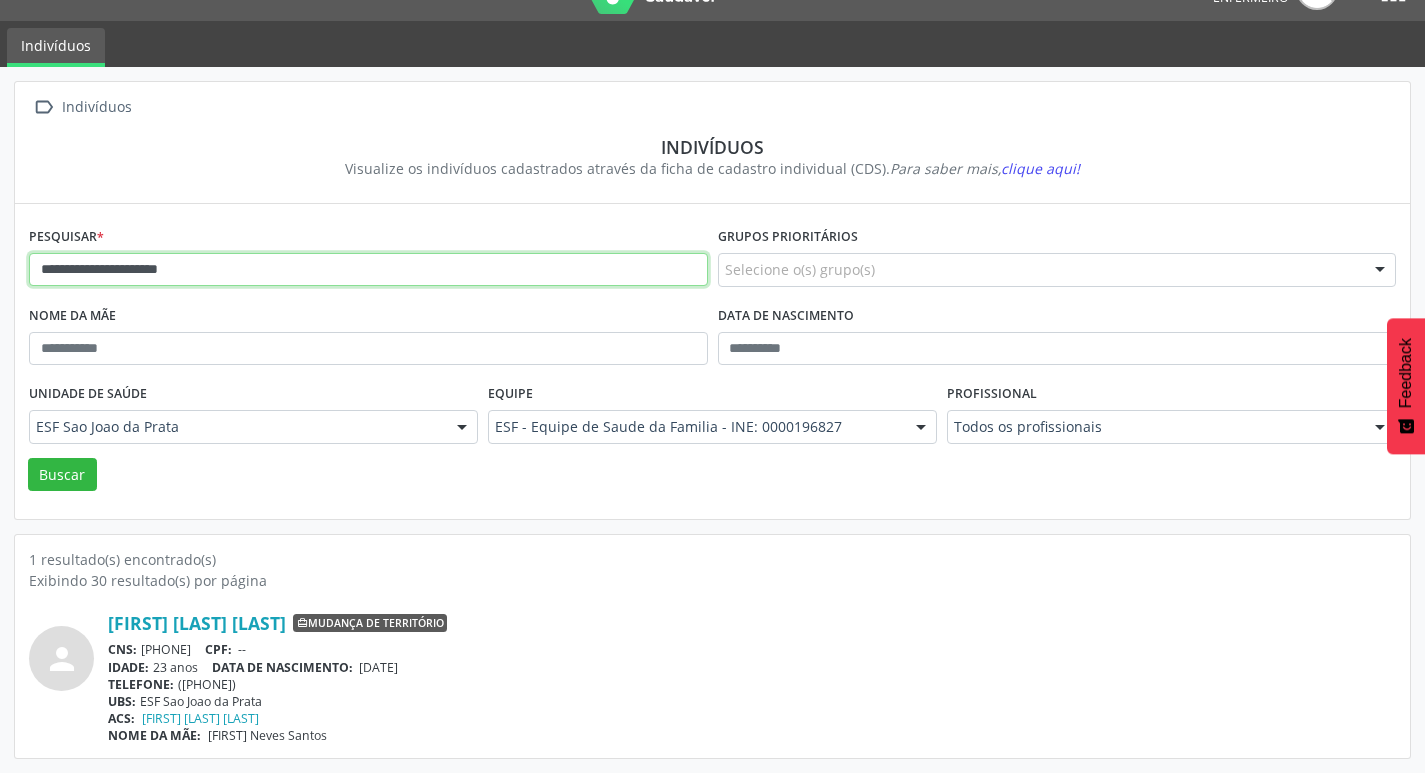 drag, startPoint x: 223, startPoint y: 270, endPoint x: 29, endPoint y: 272, distance: 194.01031 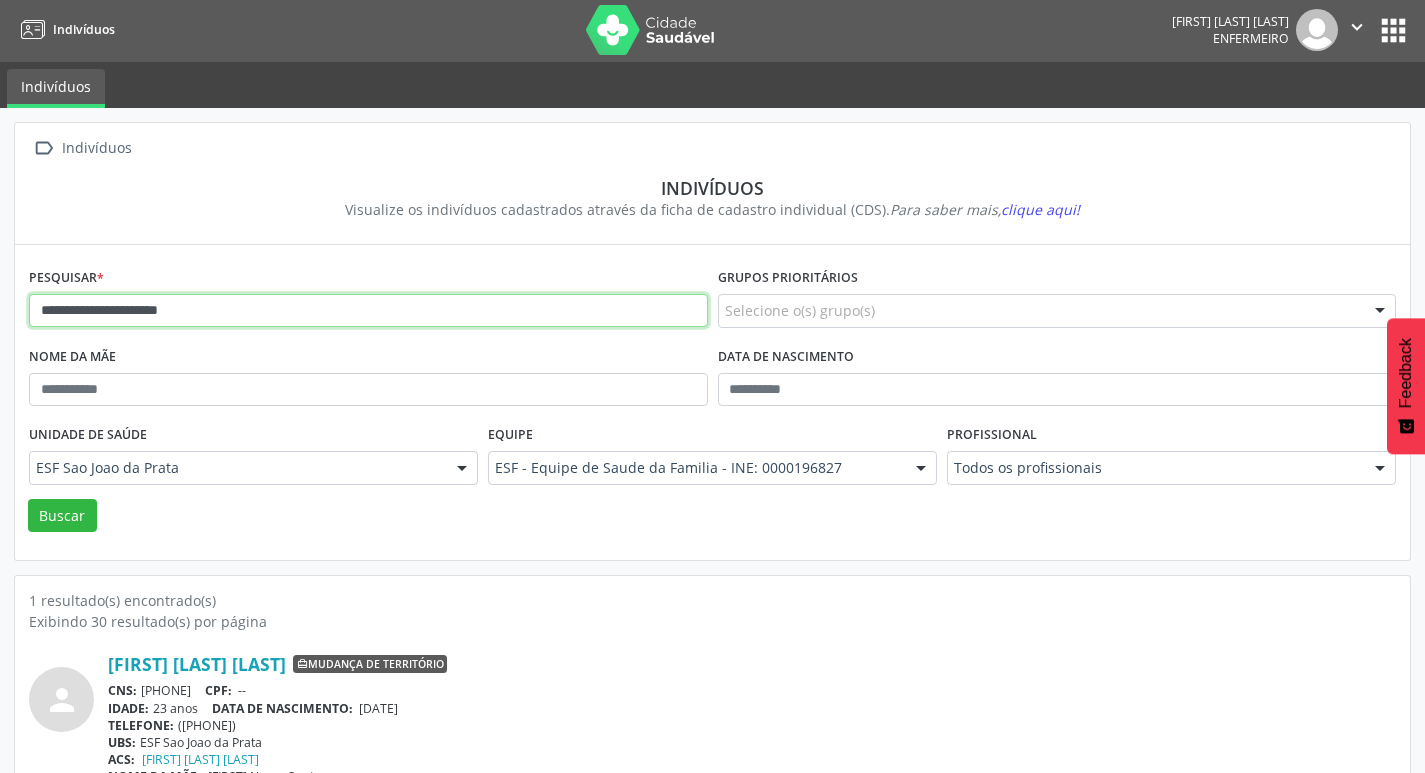 scroll, scrollTop: 0, scrollLeft: 0, axis: both 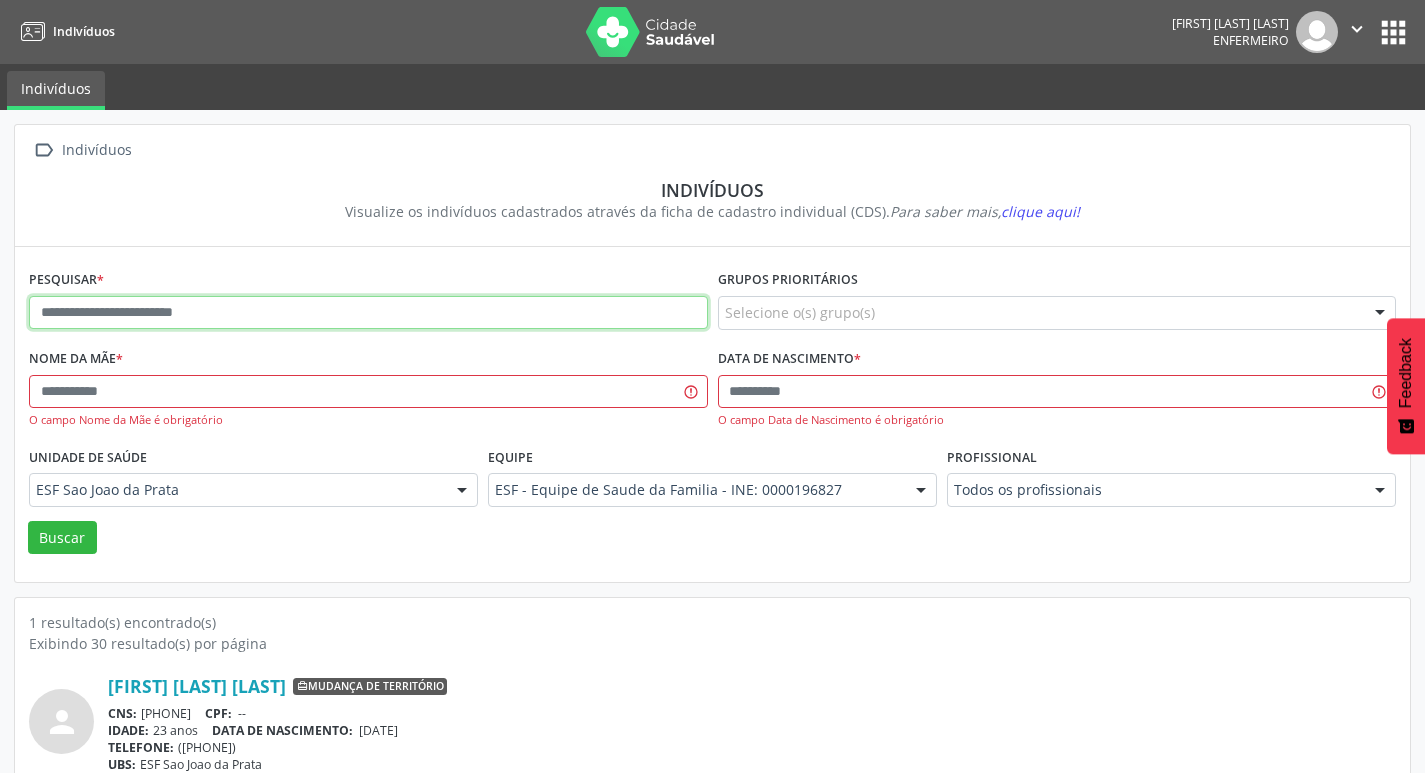 paste on "**********" 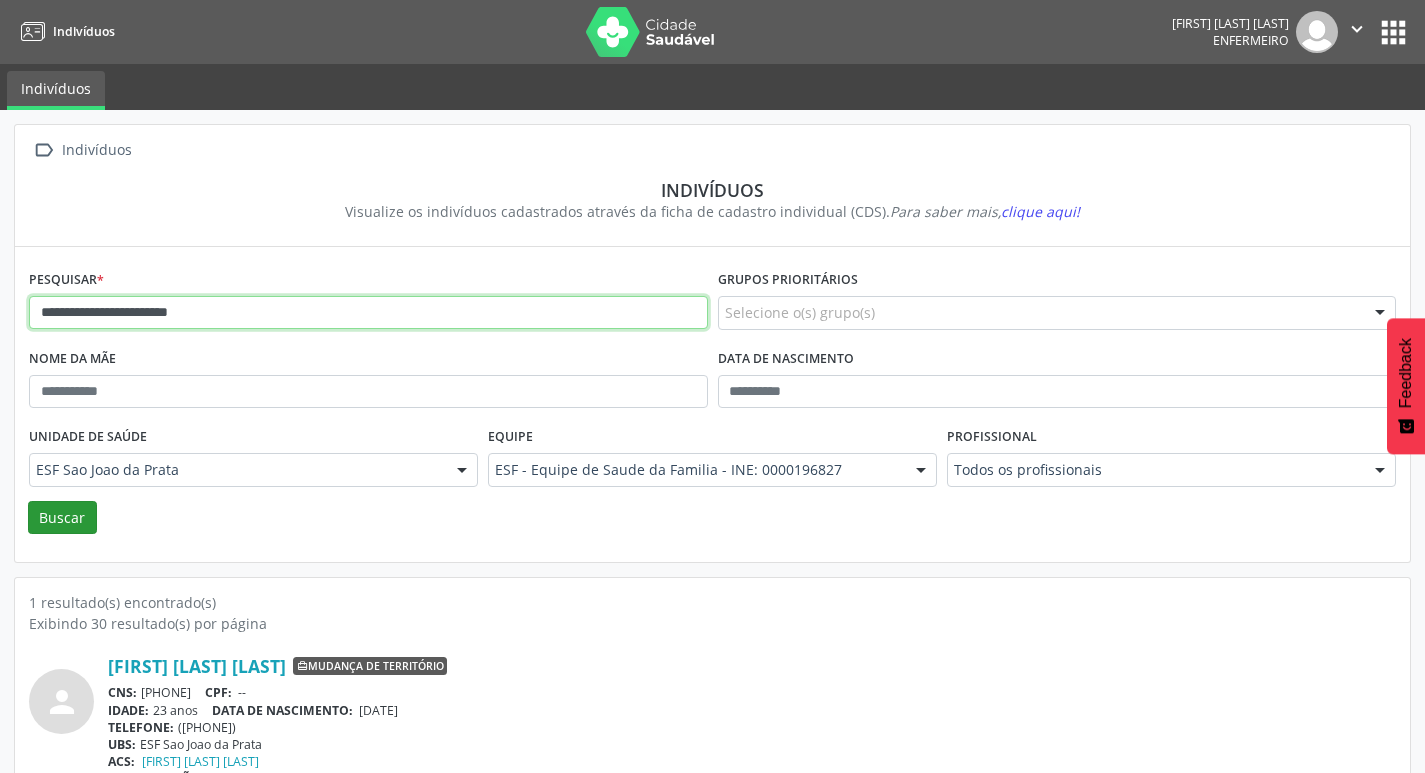 type on "**********" 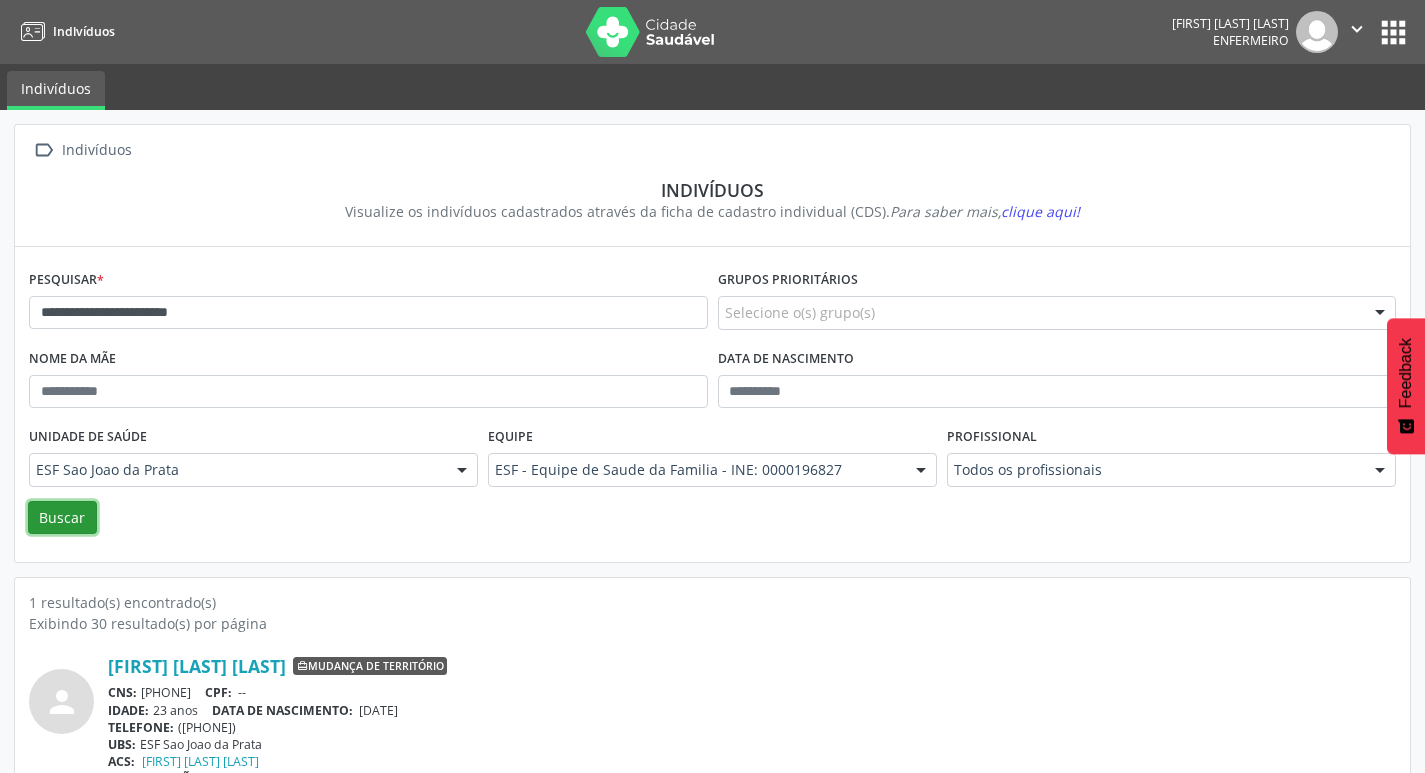 click on "Buscar" at bounding box center (62, 518) 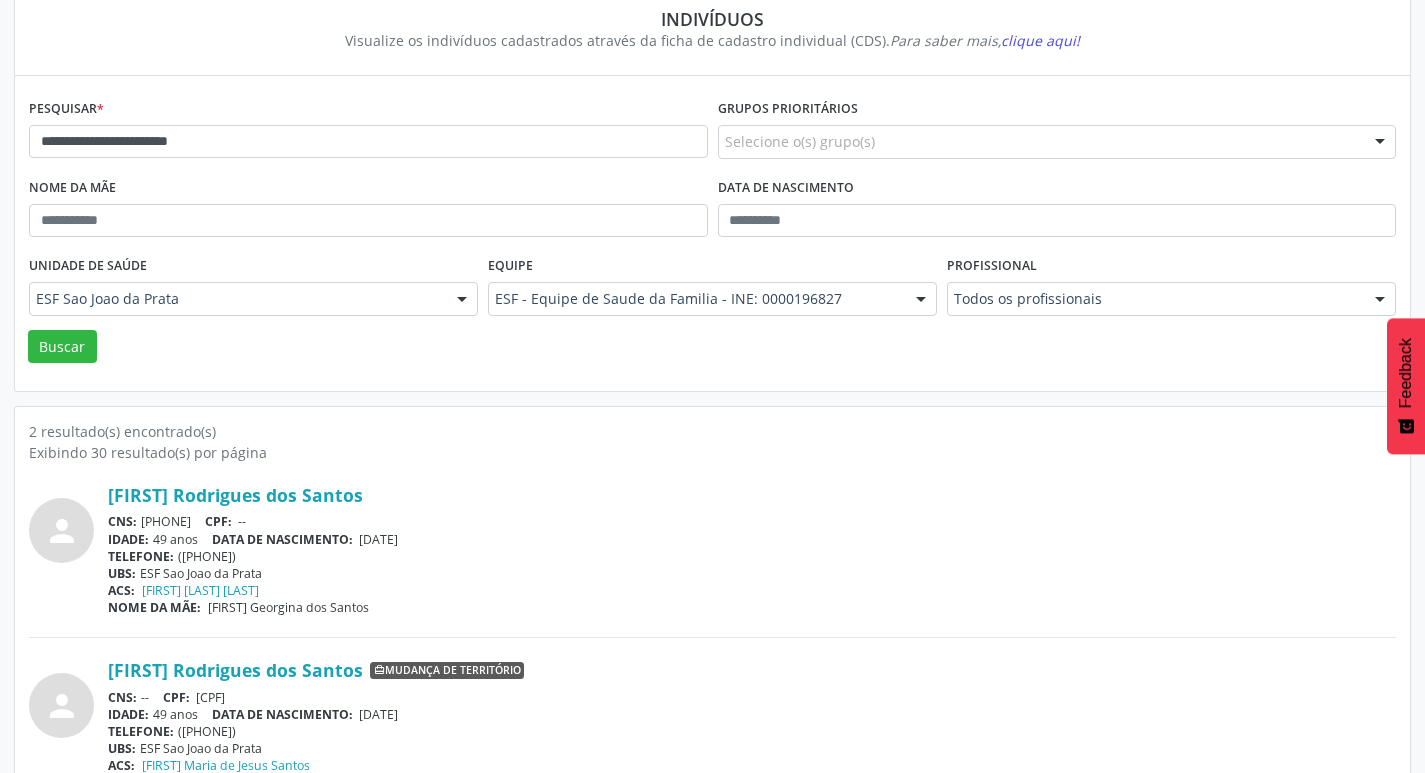 scroll, scrollTop: 219, scrollLeft: 0, axis: vertical 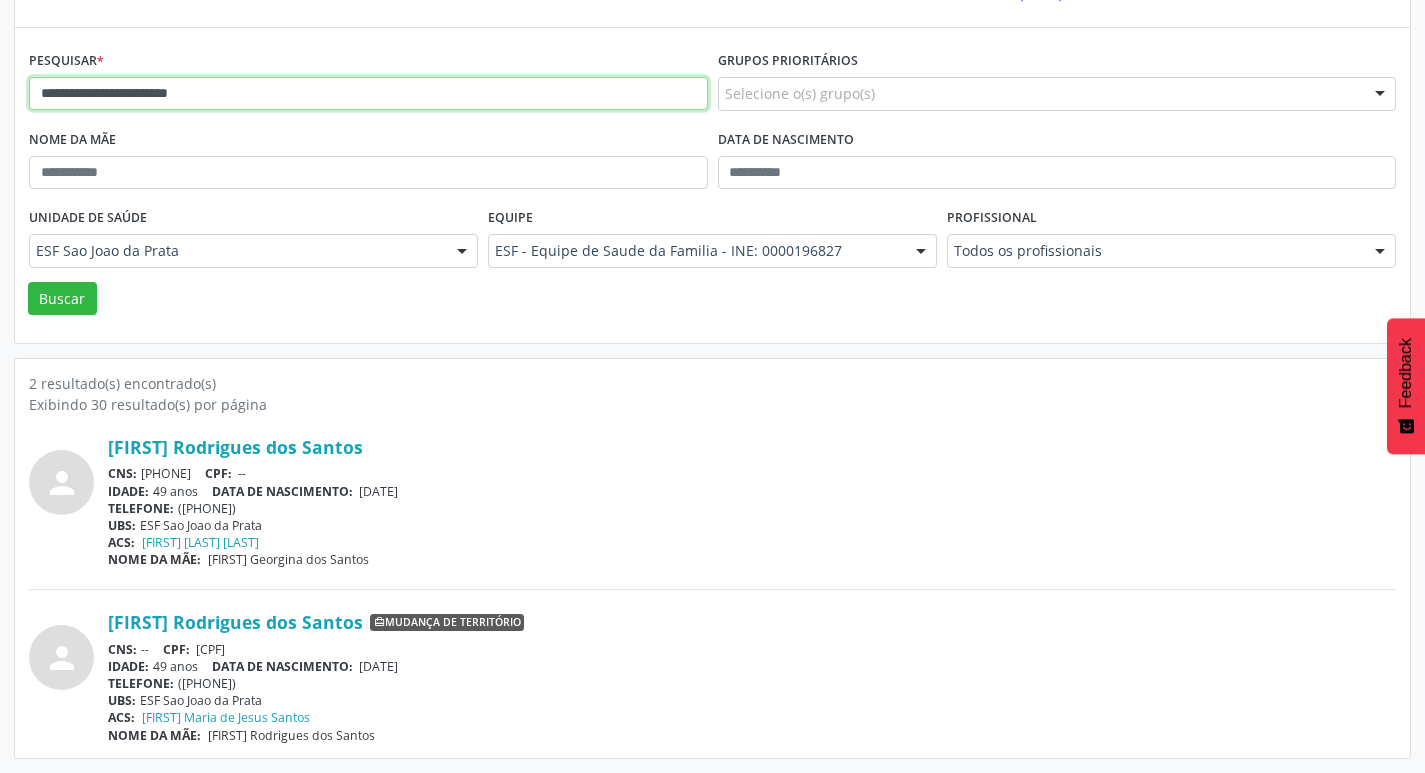 drag, startPoint x: 37, startPoint y: 84, endPoint x: 362, endPoint y: 70, distance: 325.3014 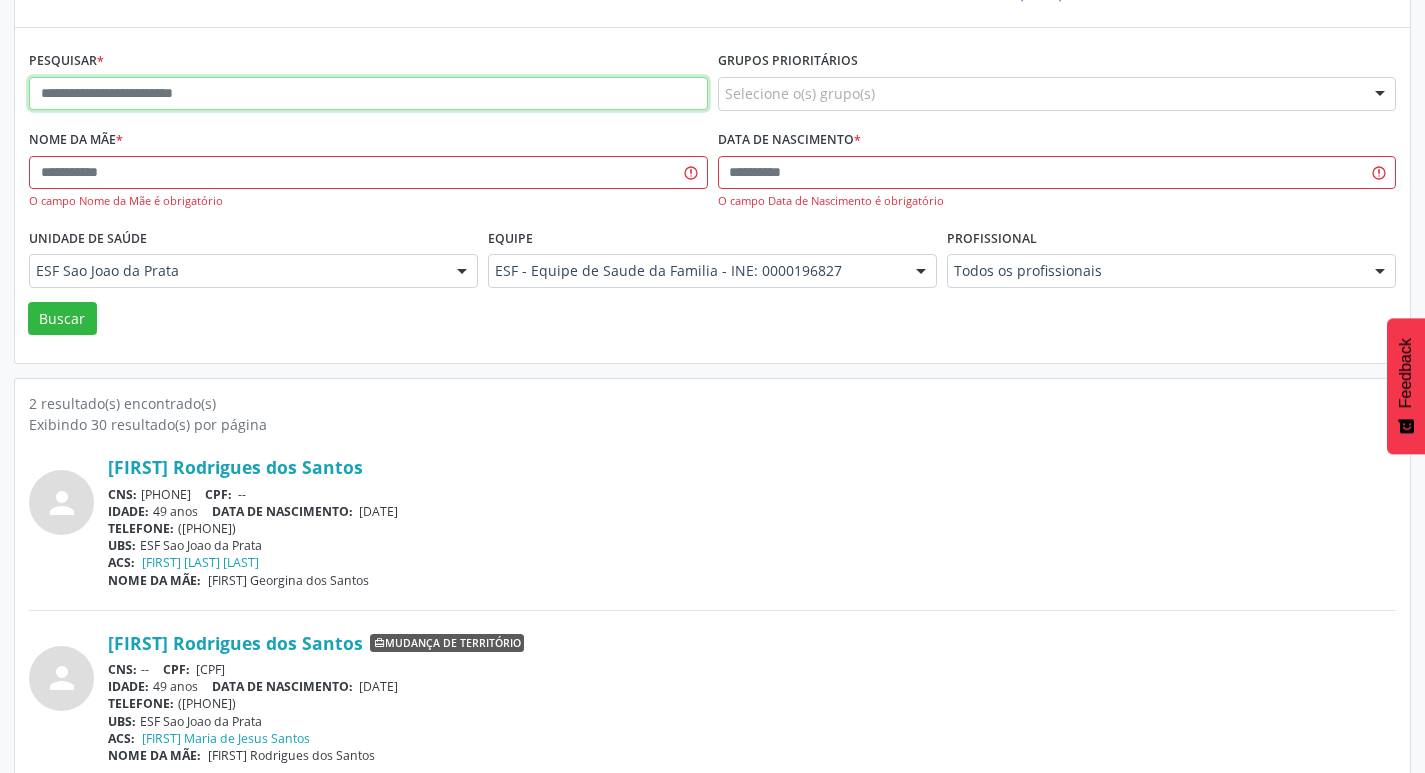 paste on "**********" 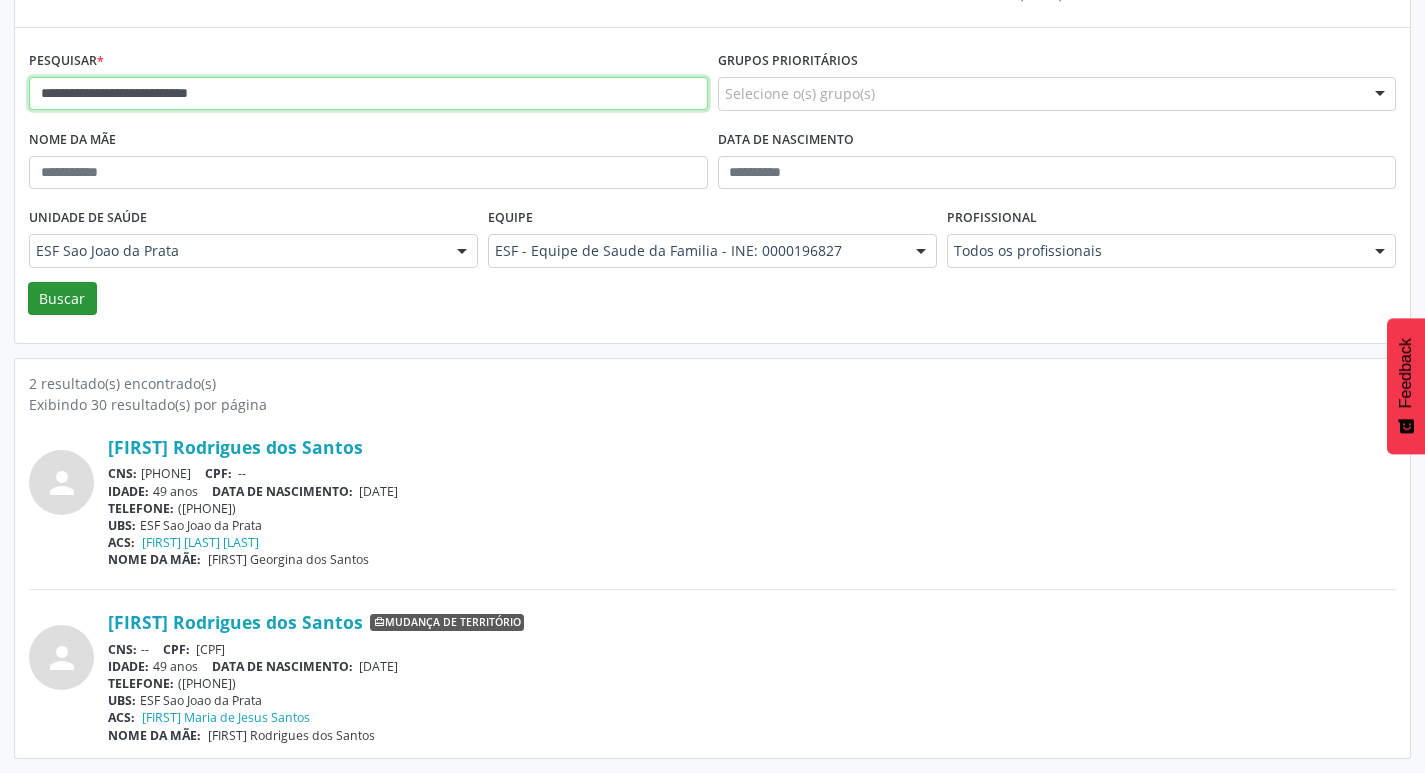 type on "**********" 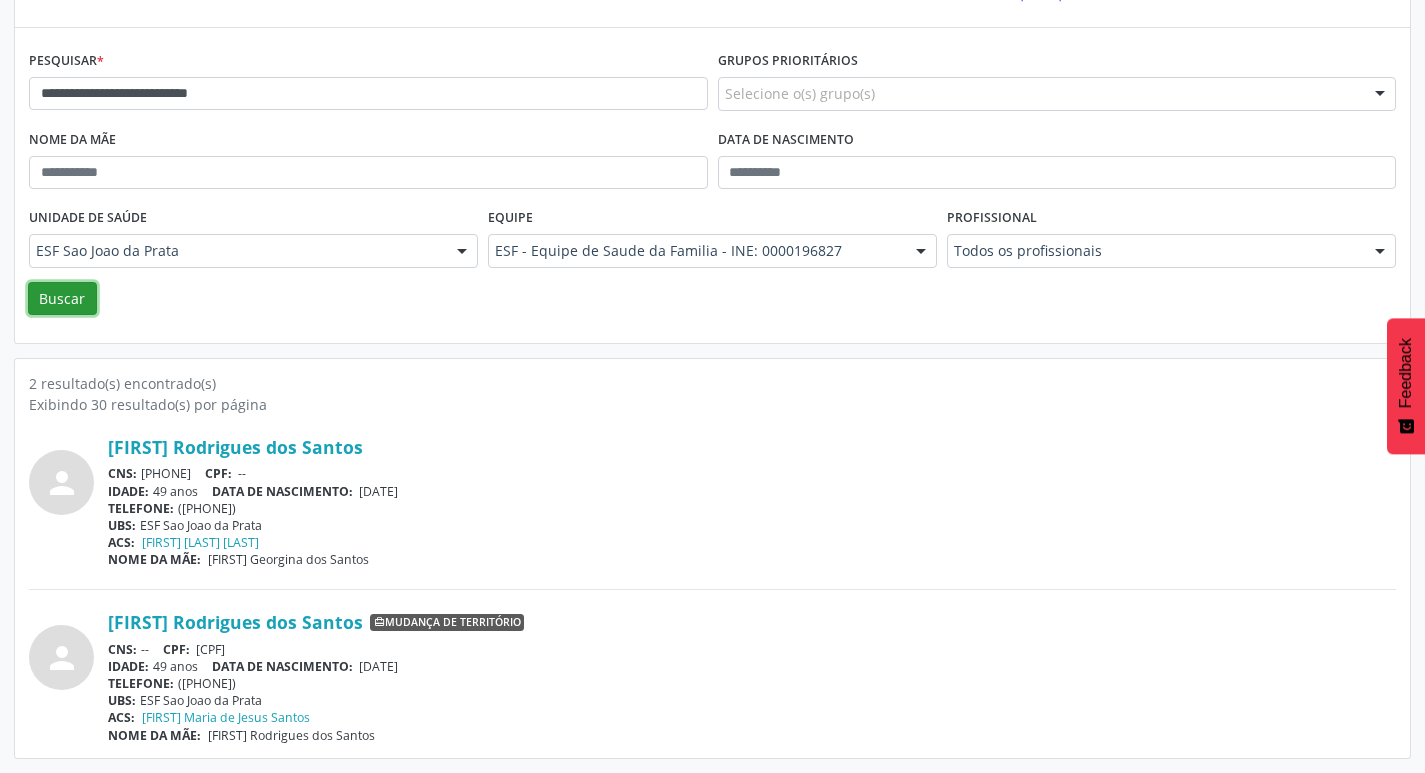 click on "Buscar" at bounding box center (62, 299) 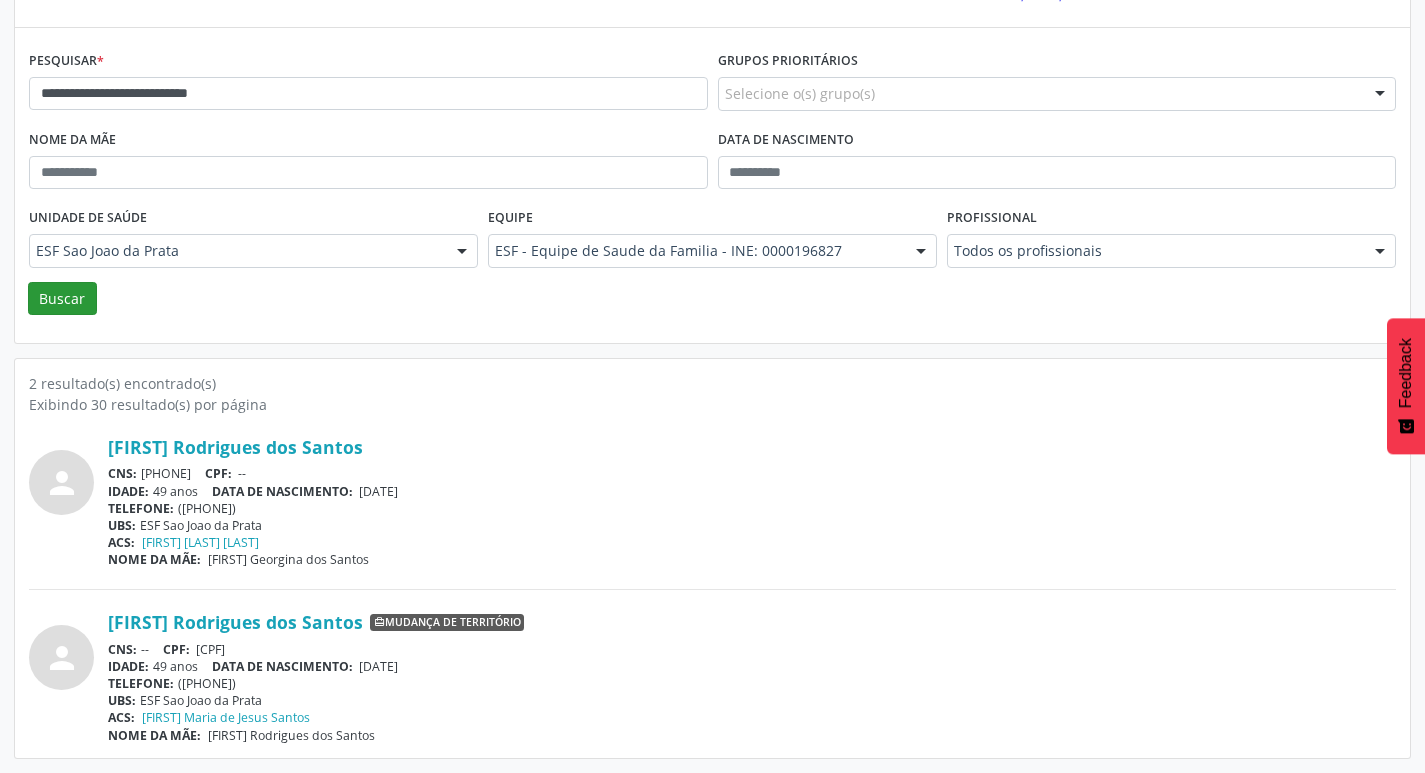 scroll, scrollTop: 0, scrollLeft: 0, axis: both 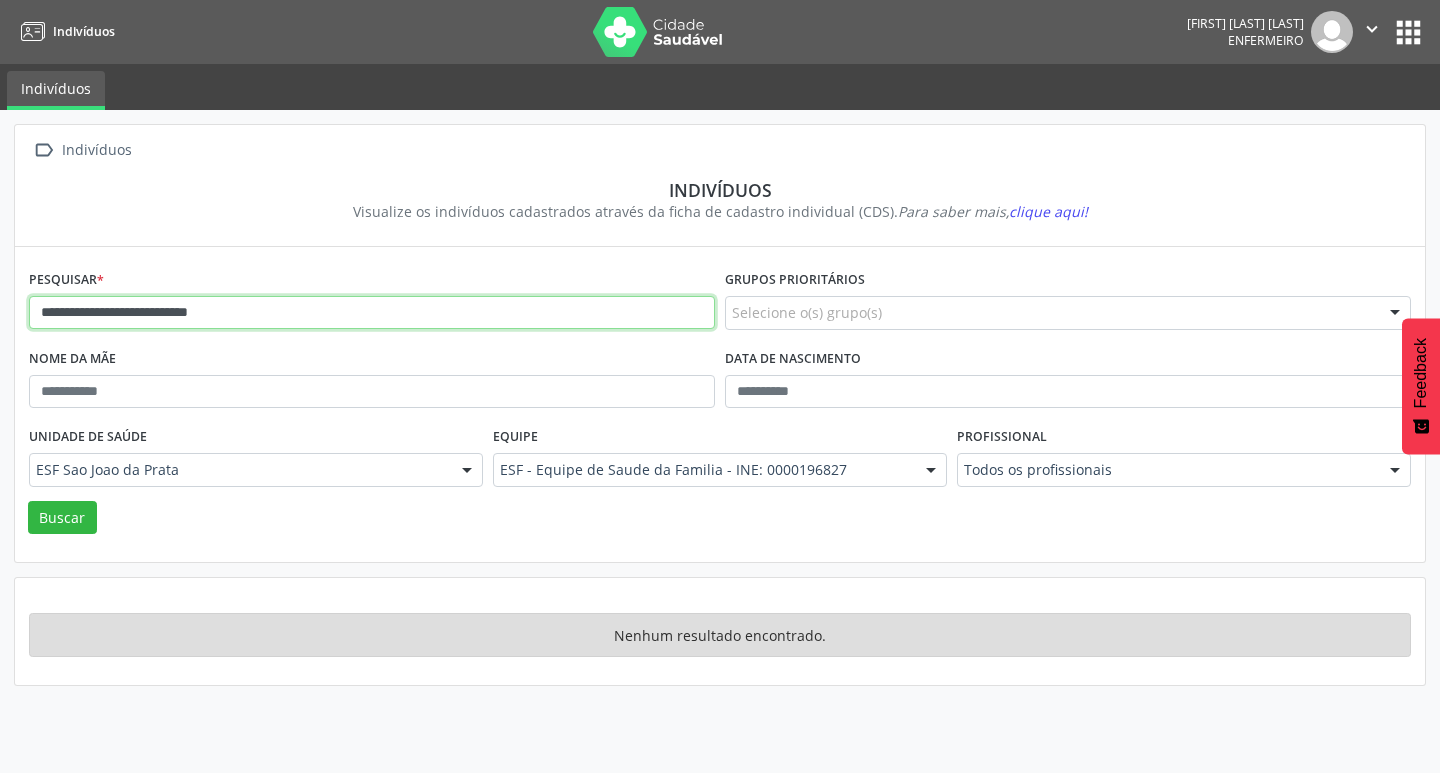 drag, startPoint x: 32, startPoint y: 310, endPoint x: 384, endPoint y: 303, distance: 352.0696 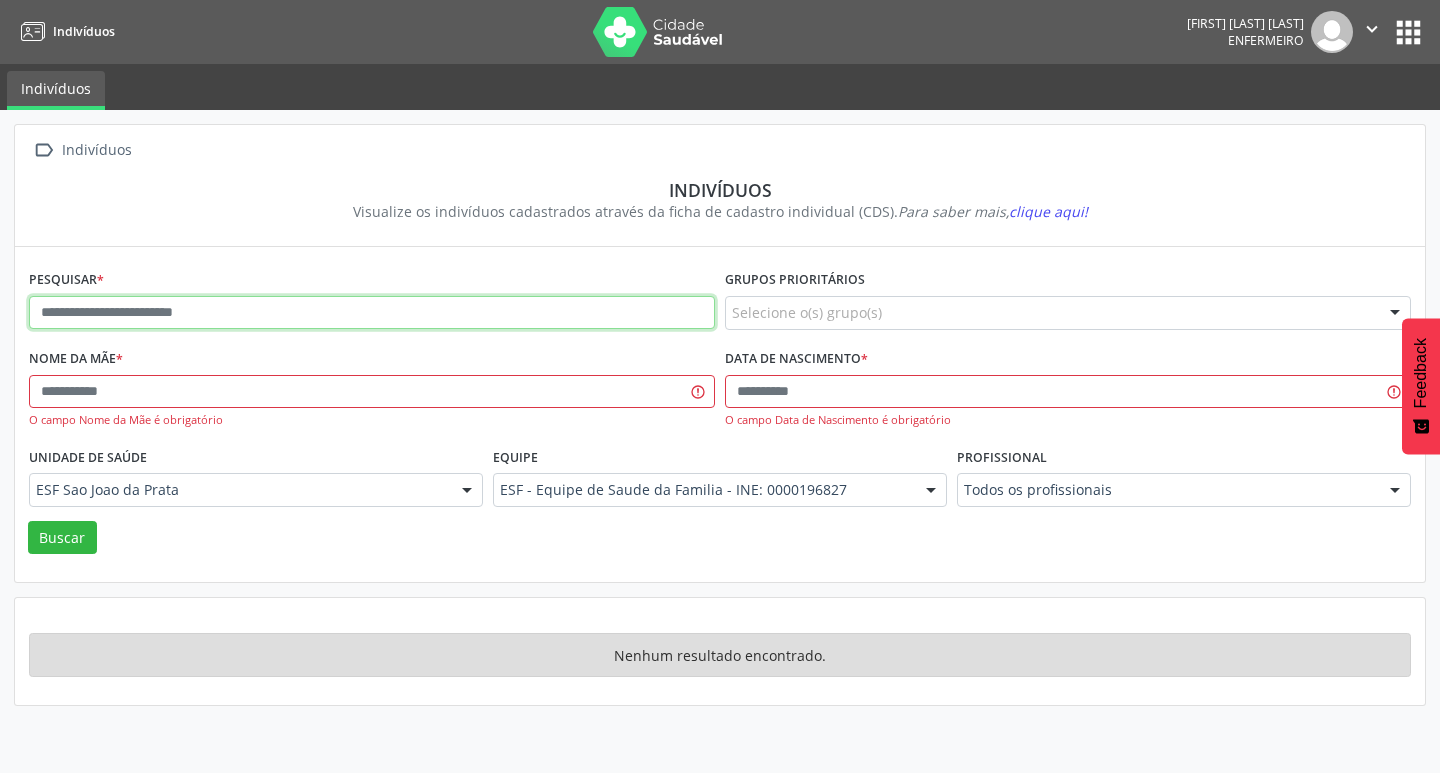 paste on "**********" 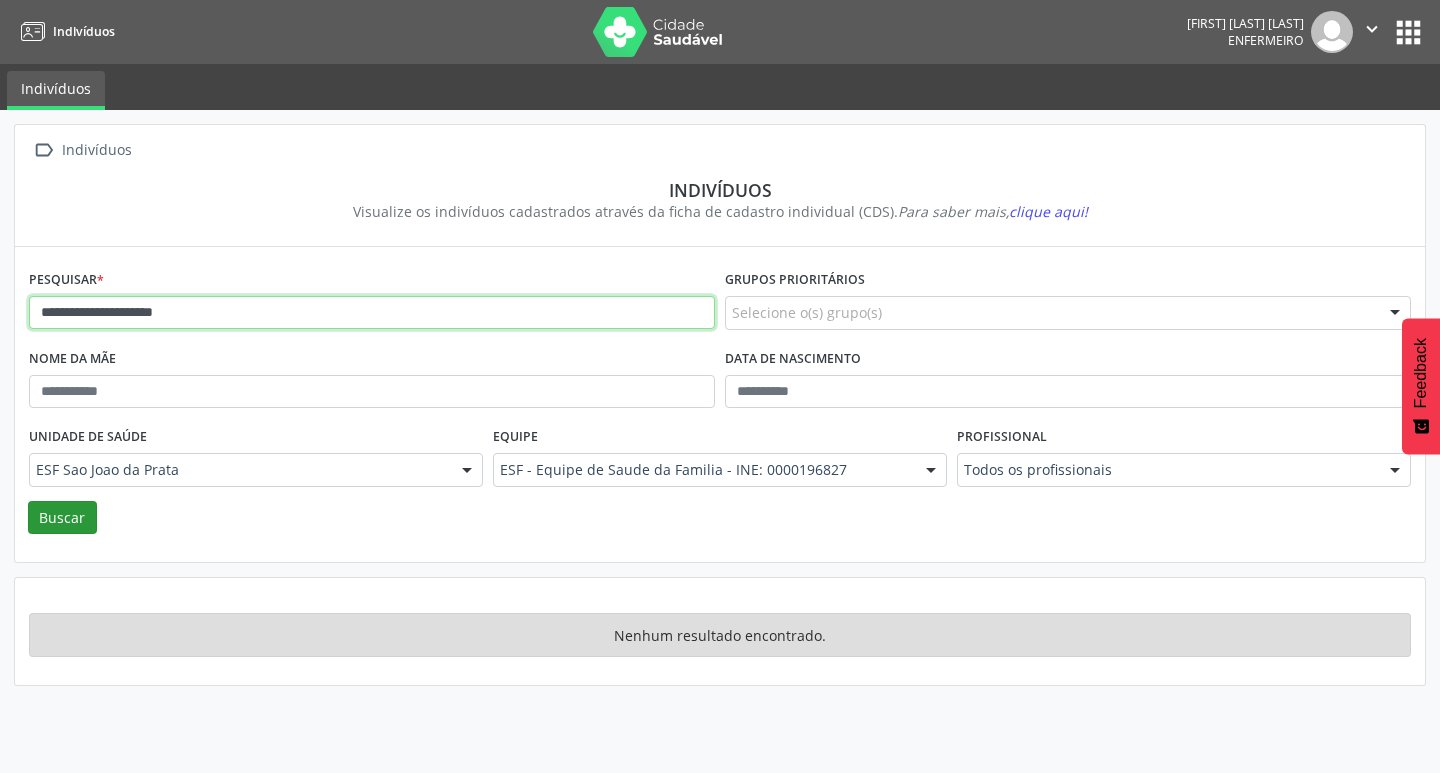 type on "**********" 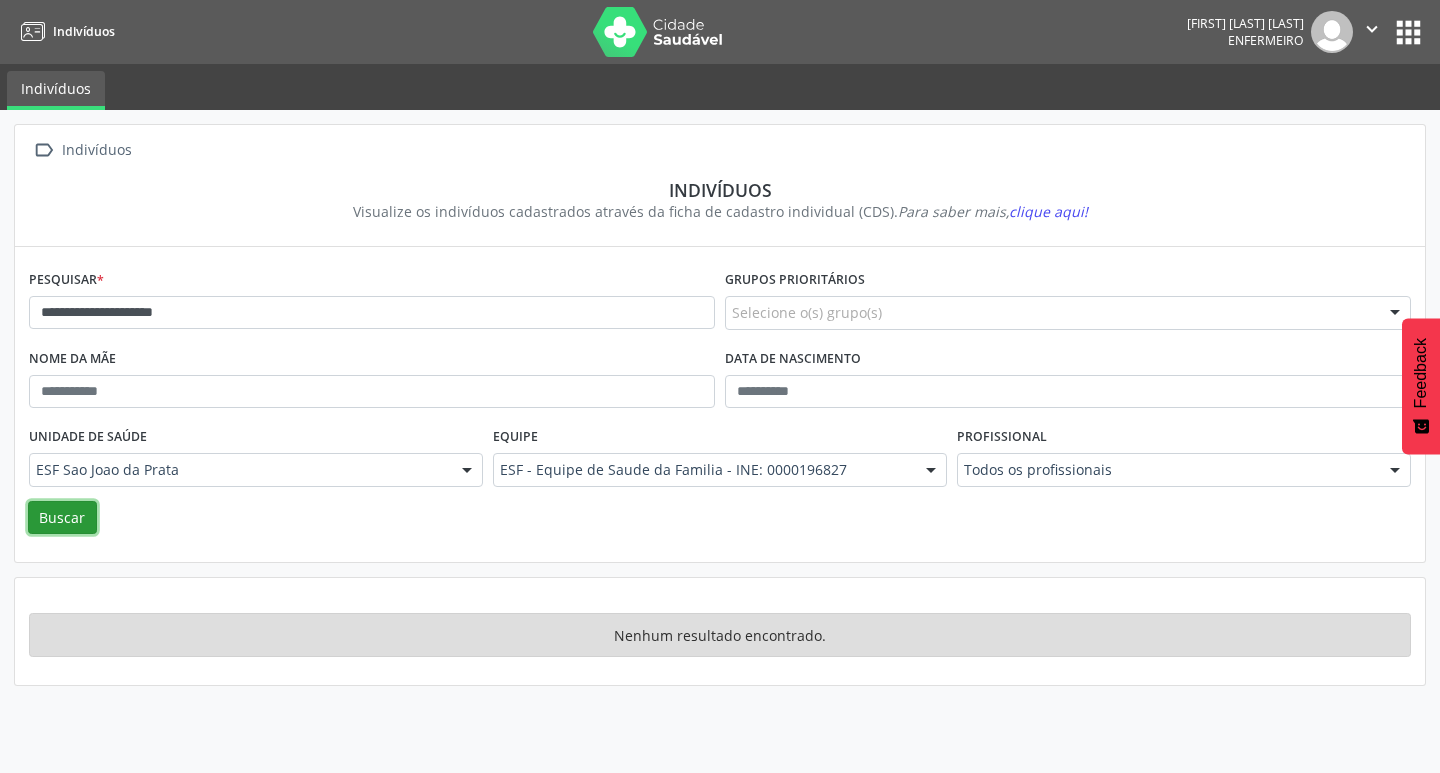 click on "Buscar" at bounding box center (62, 518) 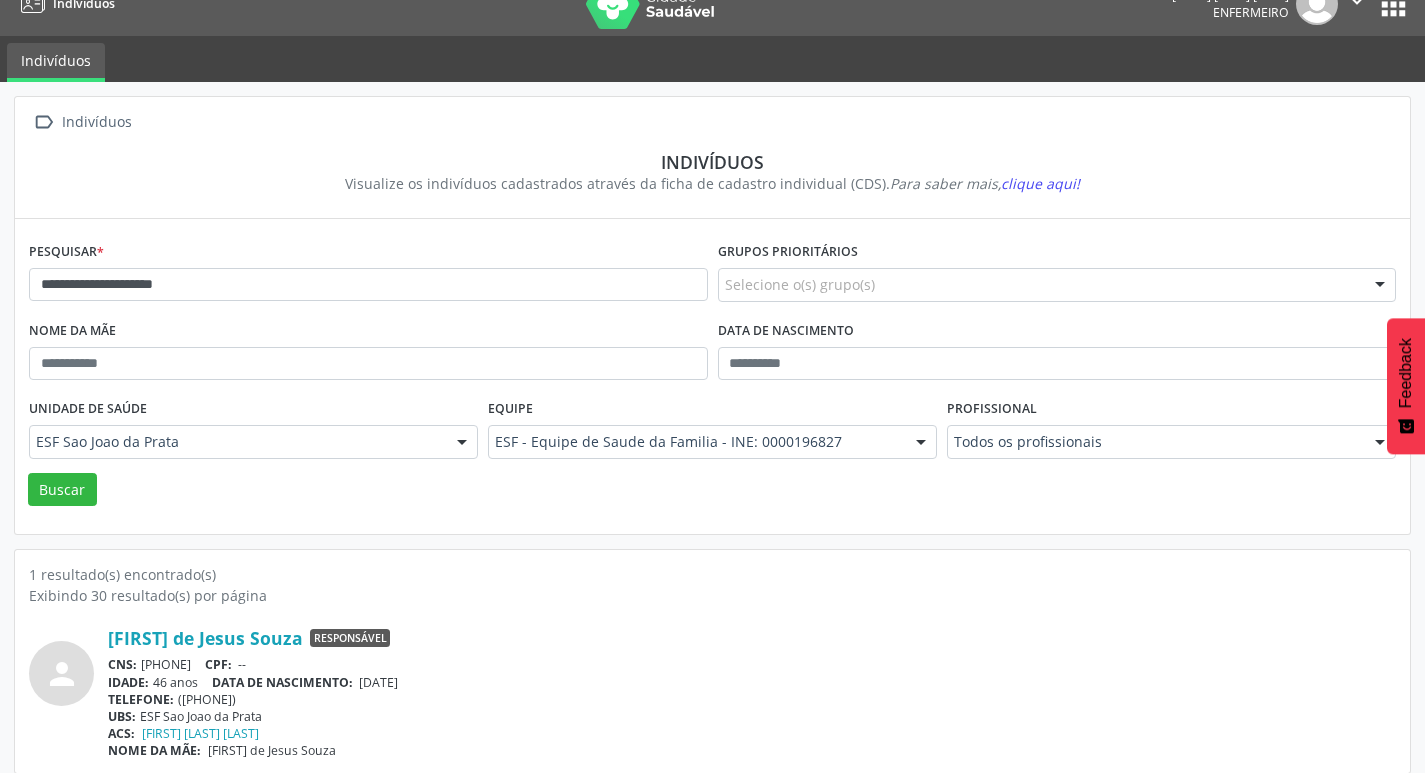 scroll, scrollTop: 43, scrollLeft: 0, axis: vertical 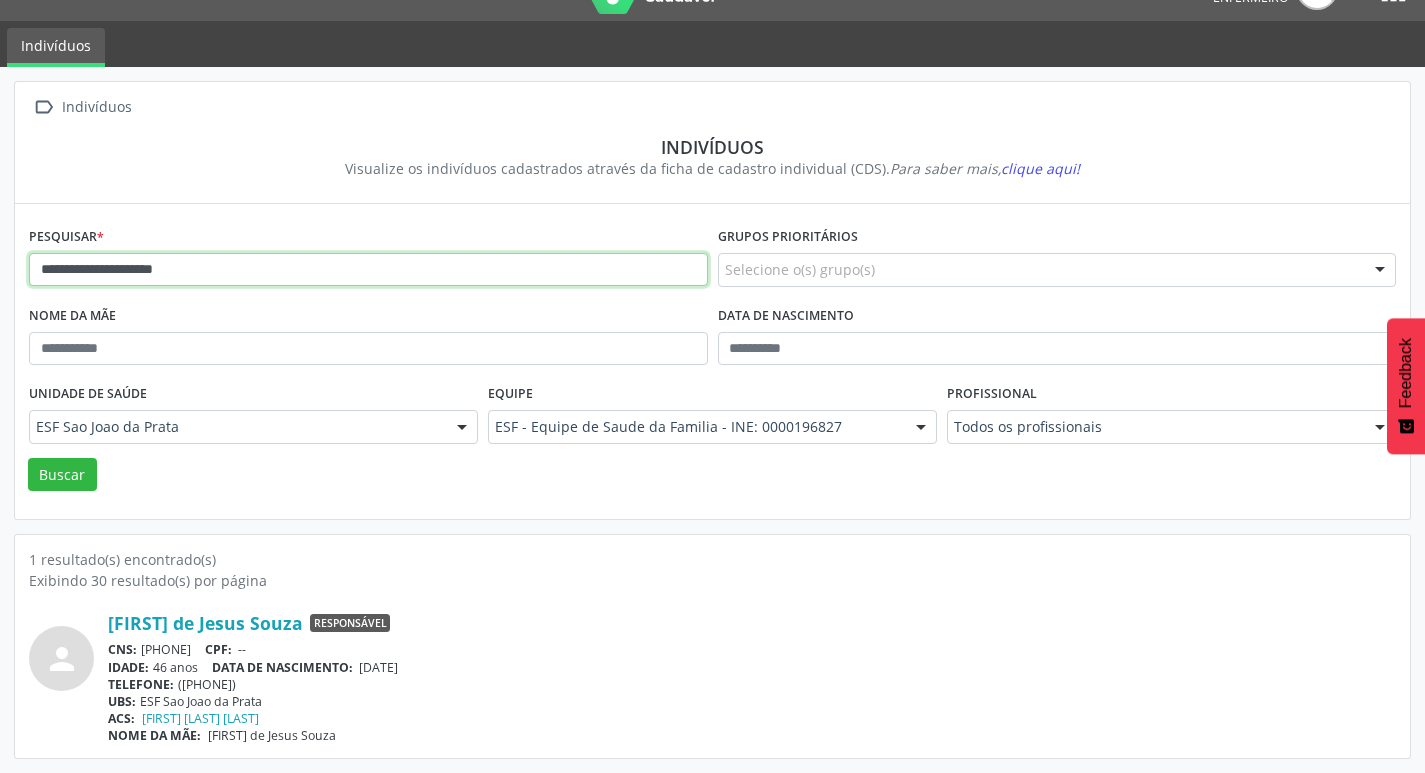 drag, startPoint x: 31, startPoint y: 272, endPoint x: 305, endPoint y: 265, distance: 274.08942 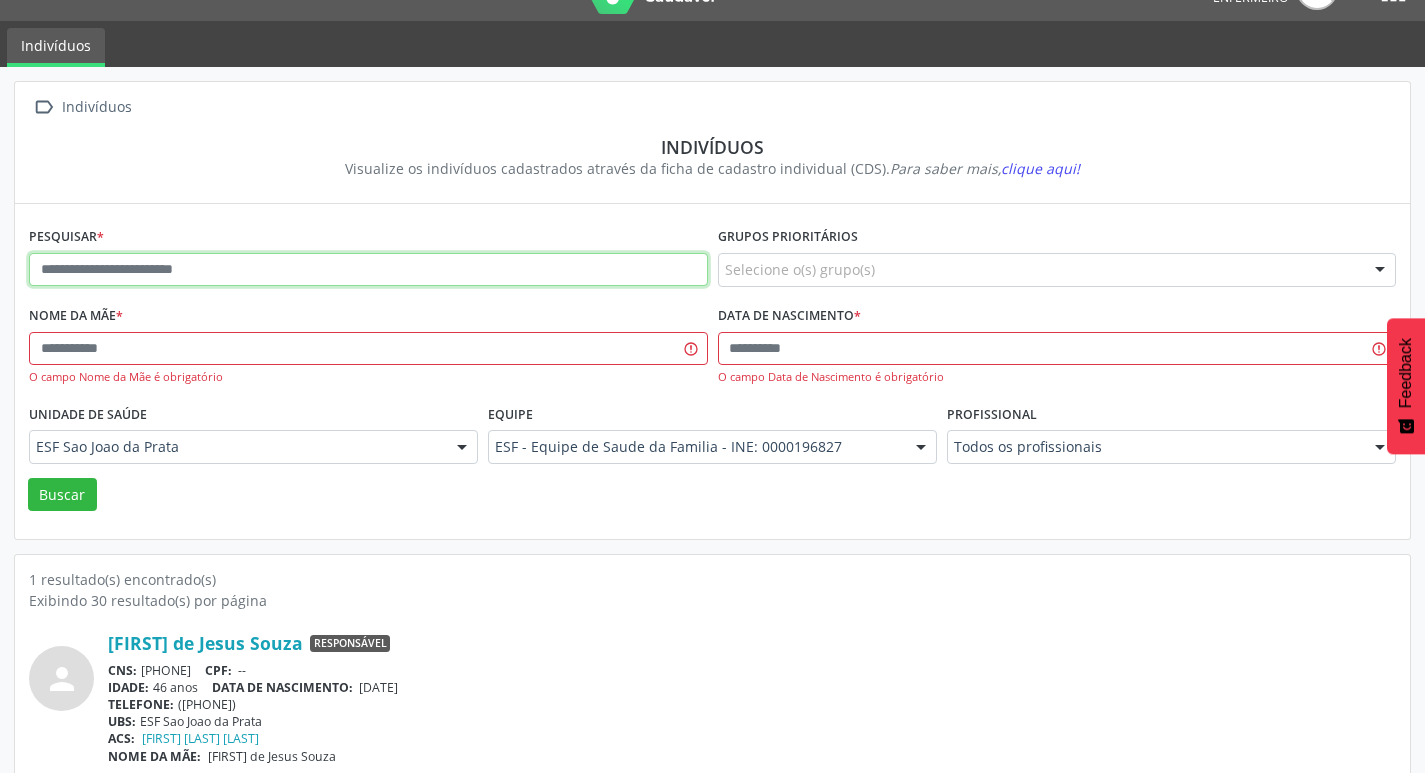 paste on "**********" 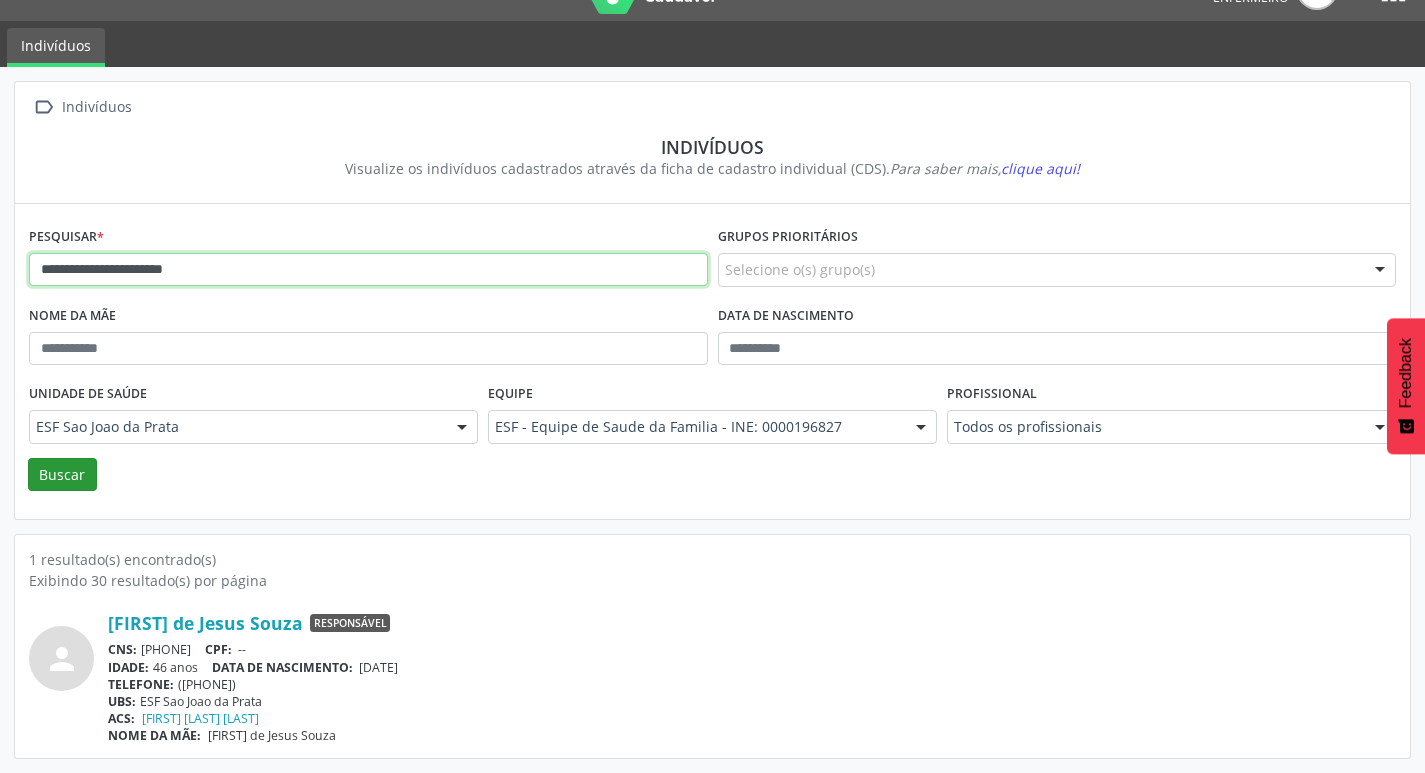 type on "**********" 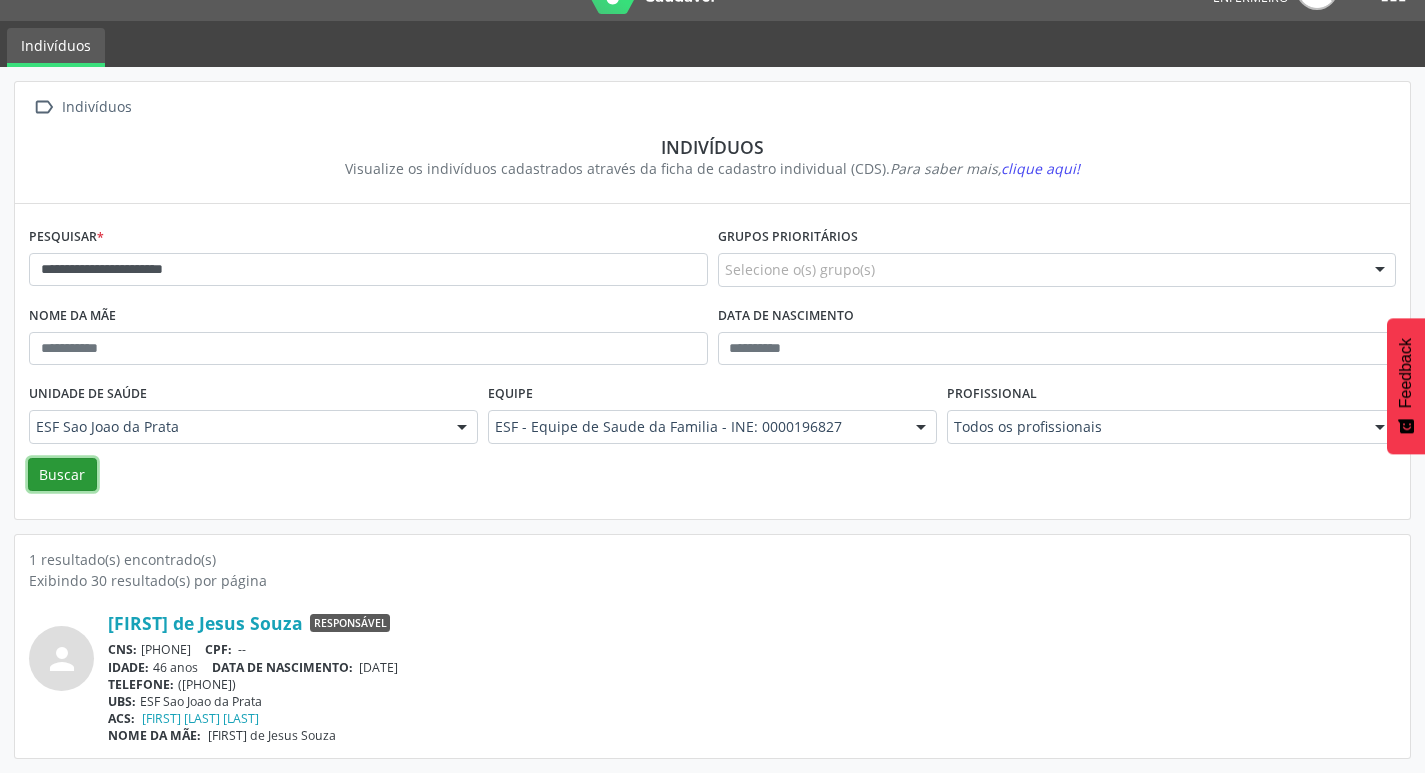click on "Buscar" at bounding box center [62, 475] 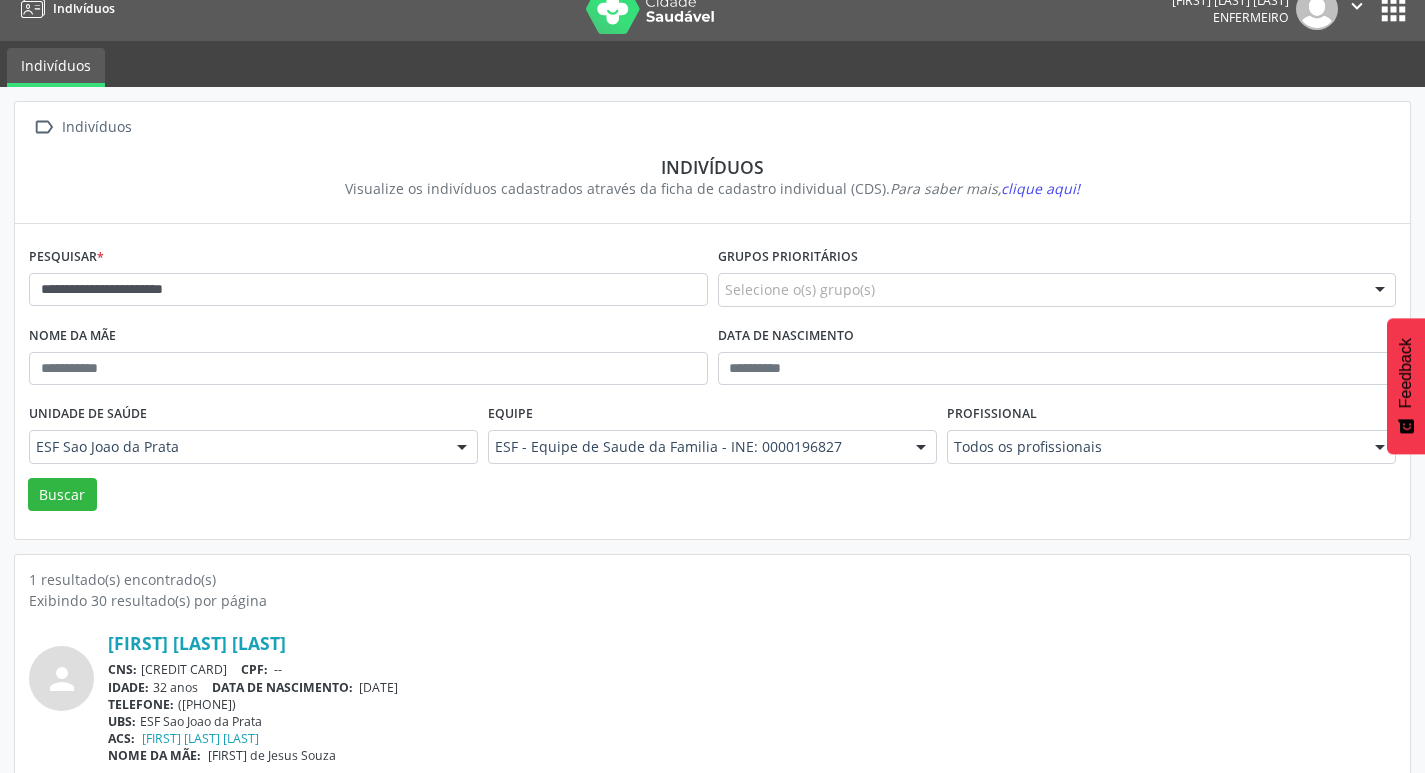 scroll, scrollTop: 43, scrollLeft: 0, axis: vertical 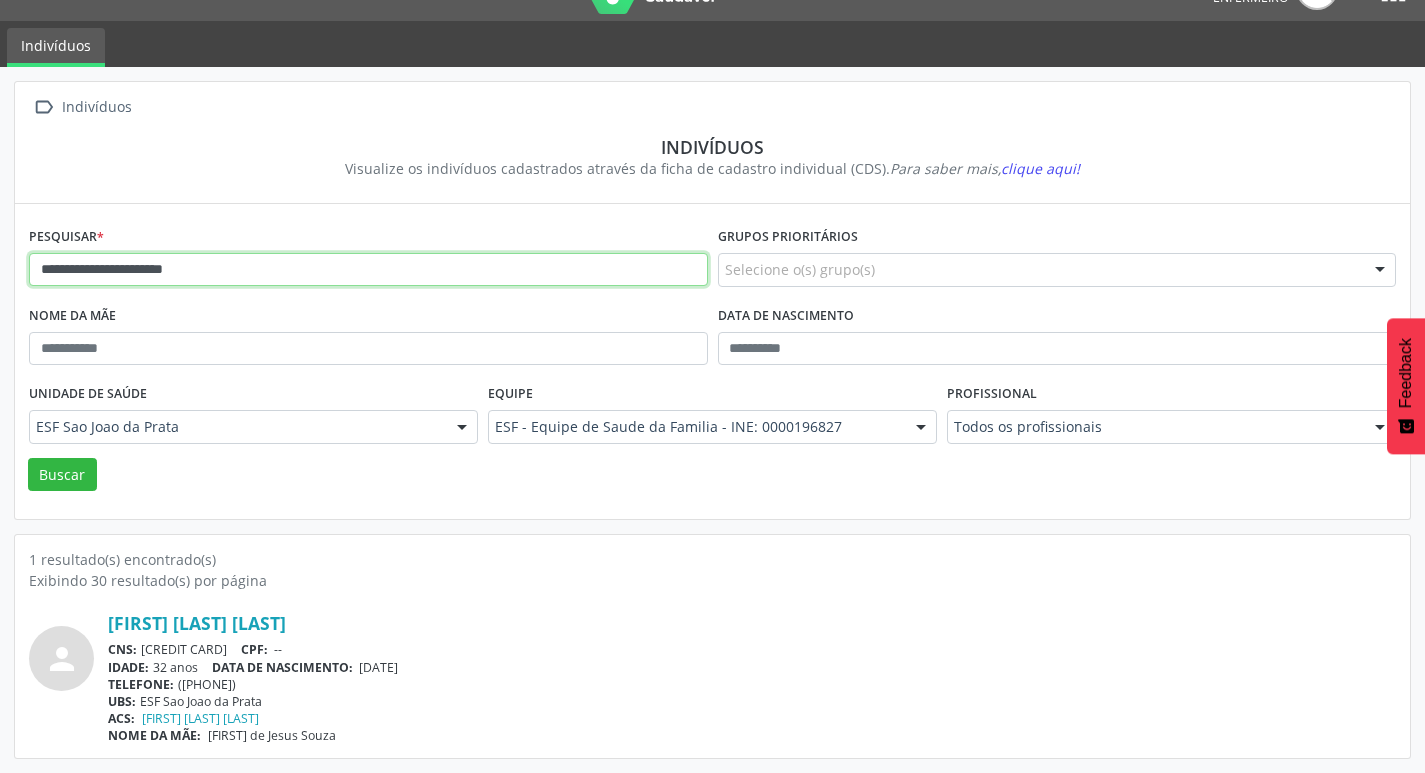 drag, startPoint x: 245, startPoint y: 272, endPoint x: 42, endPoint y: 270, distance: 203.00986 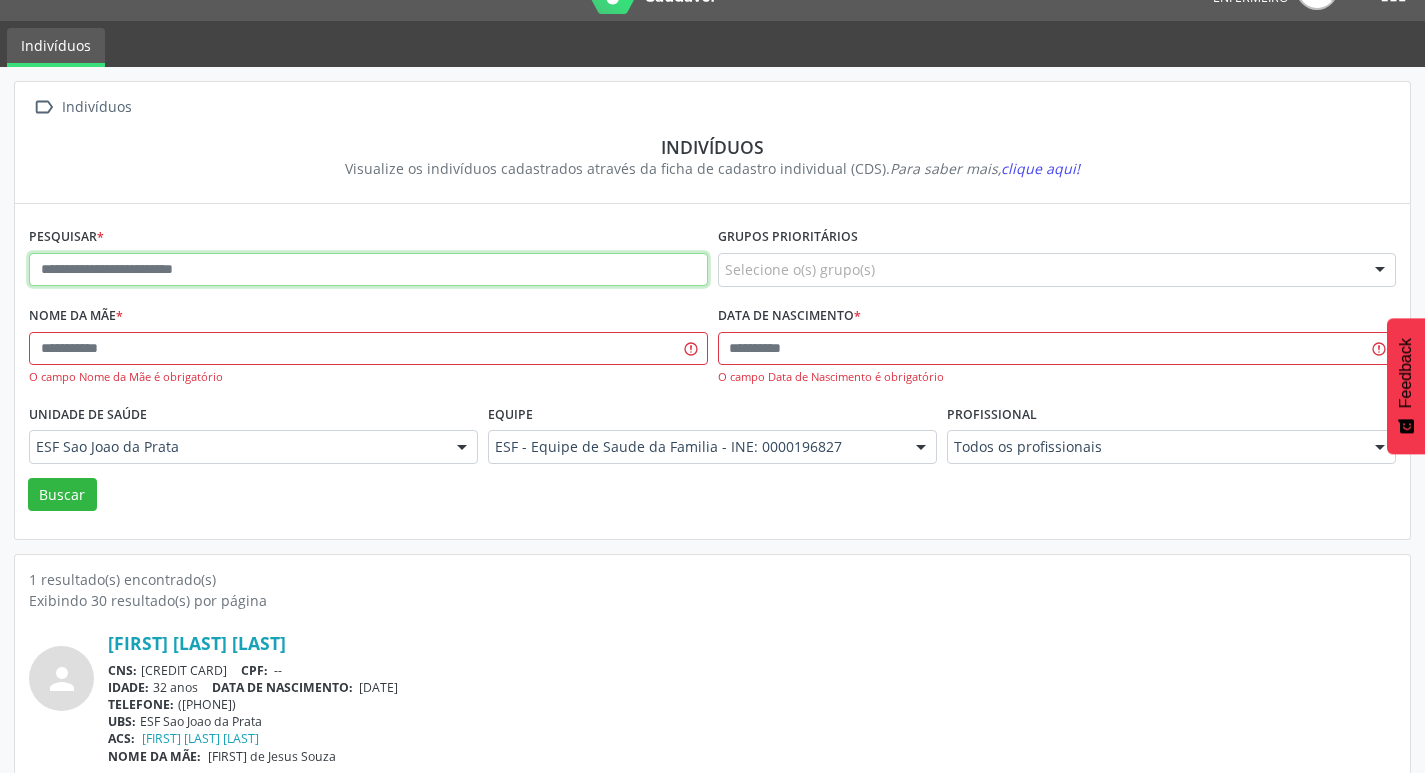 paste on "**********" 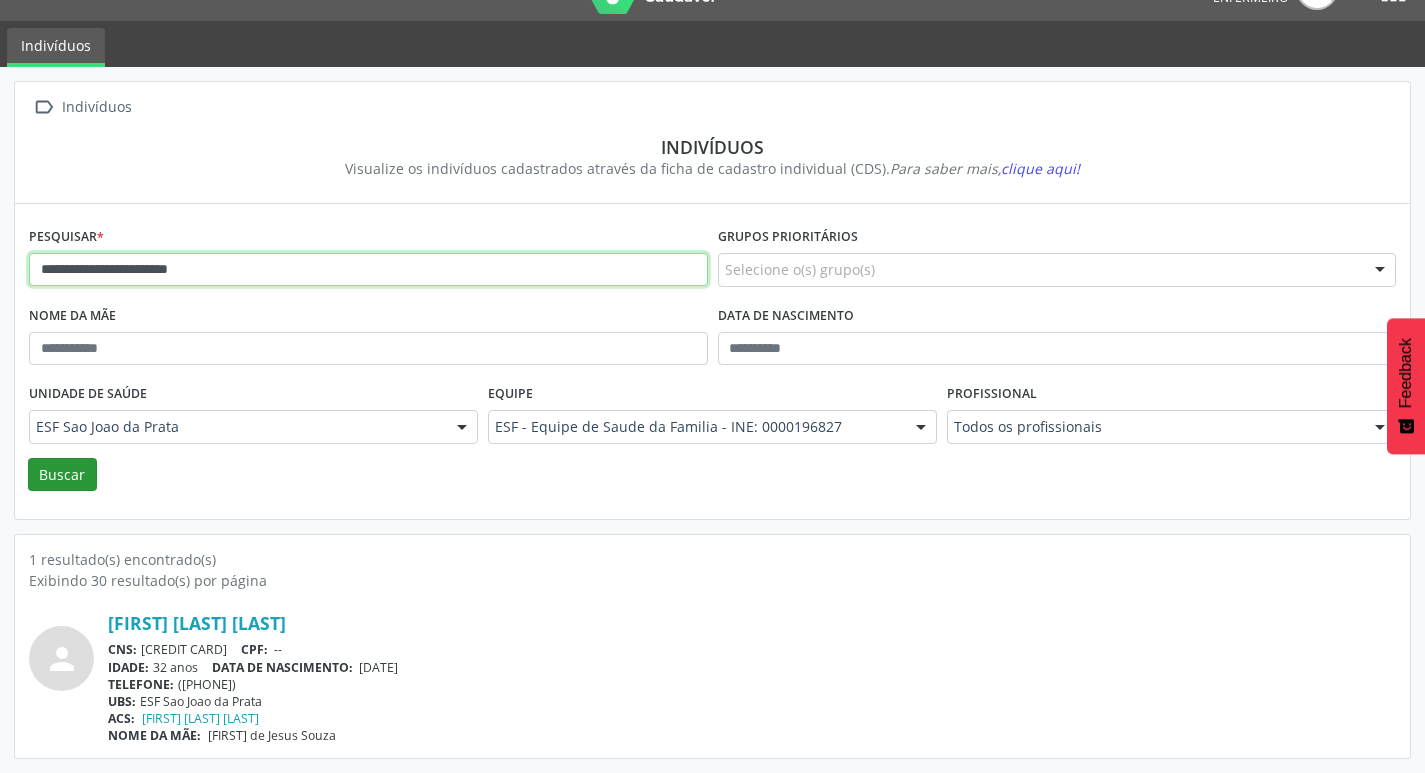 type on "**********" 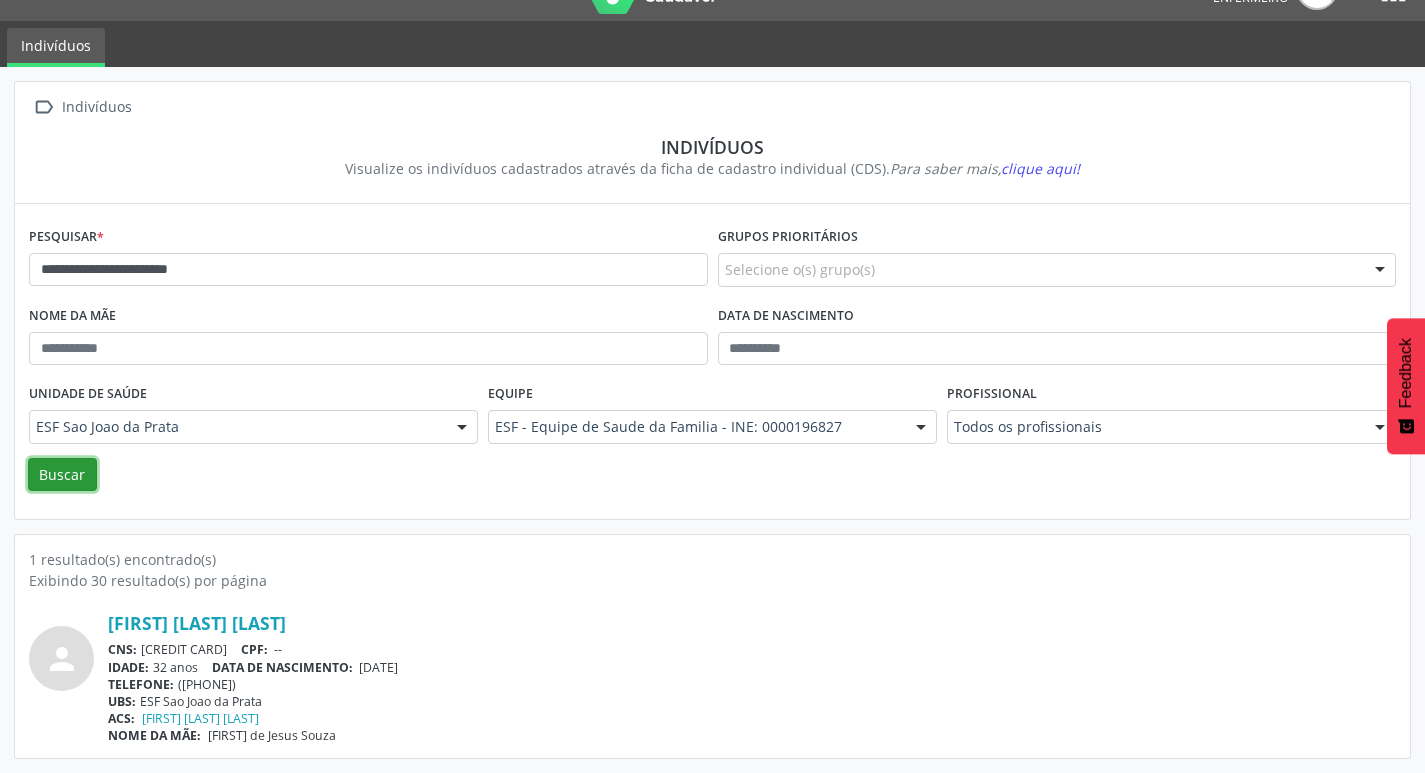 click on "Buscar" at bounding box center (62, 475) 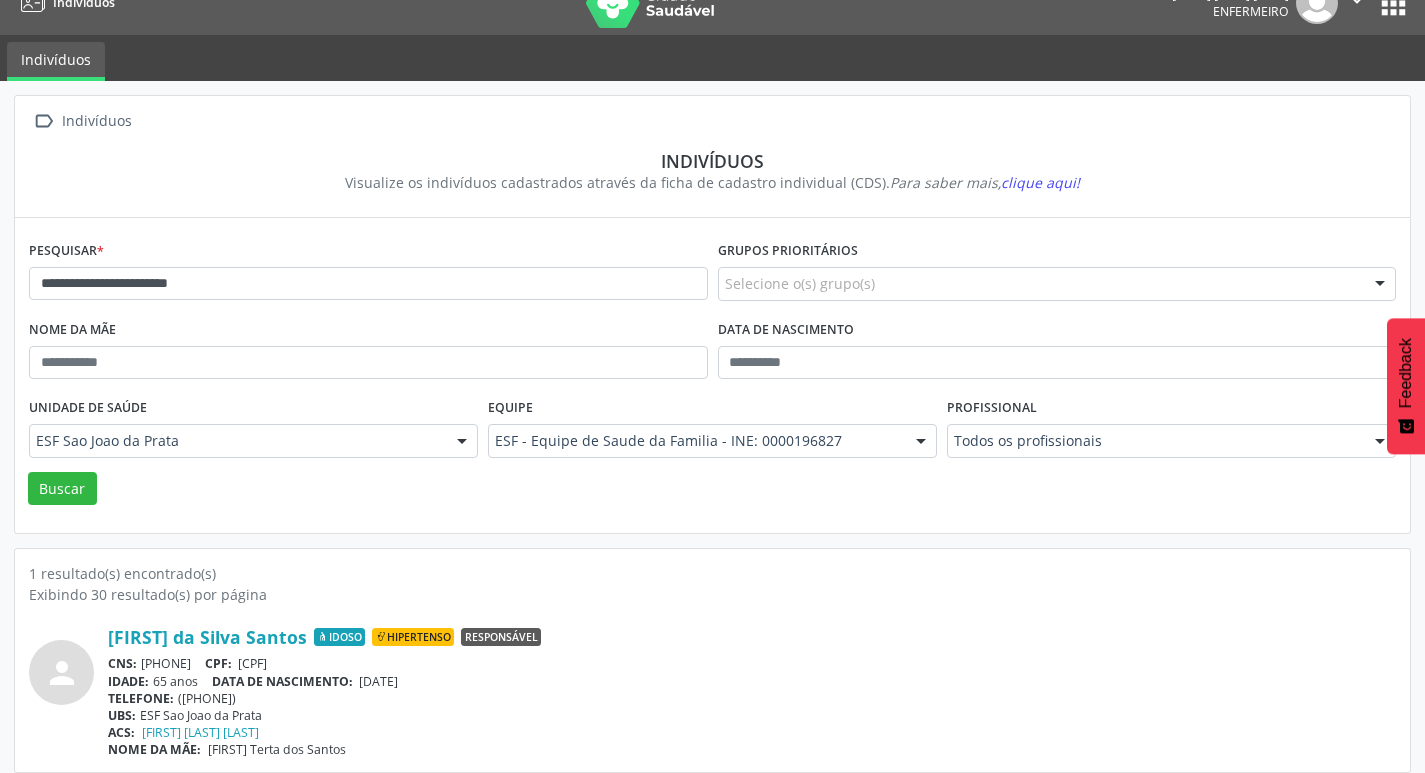 scroll, scrollTop: 43, scrollLeft: 0, axis: vertical 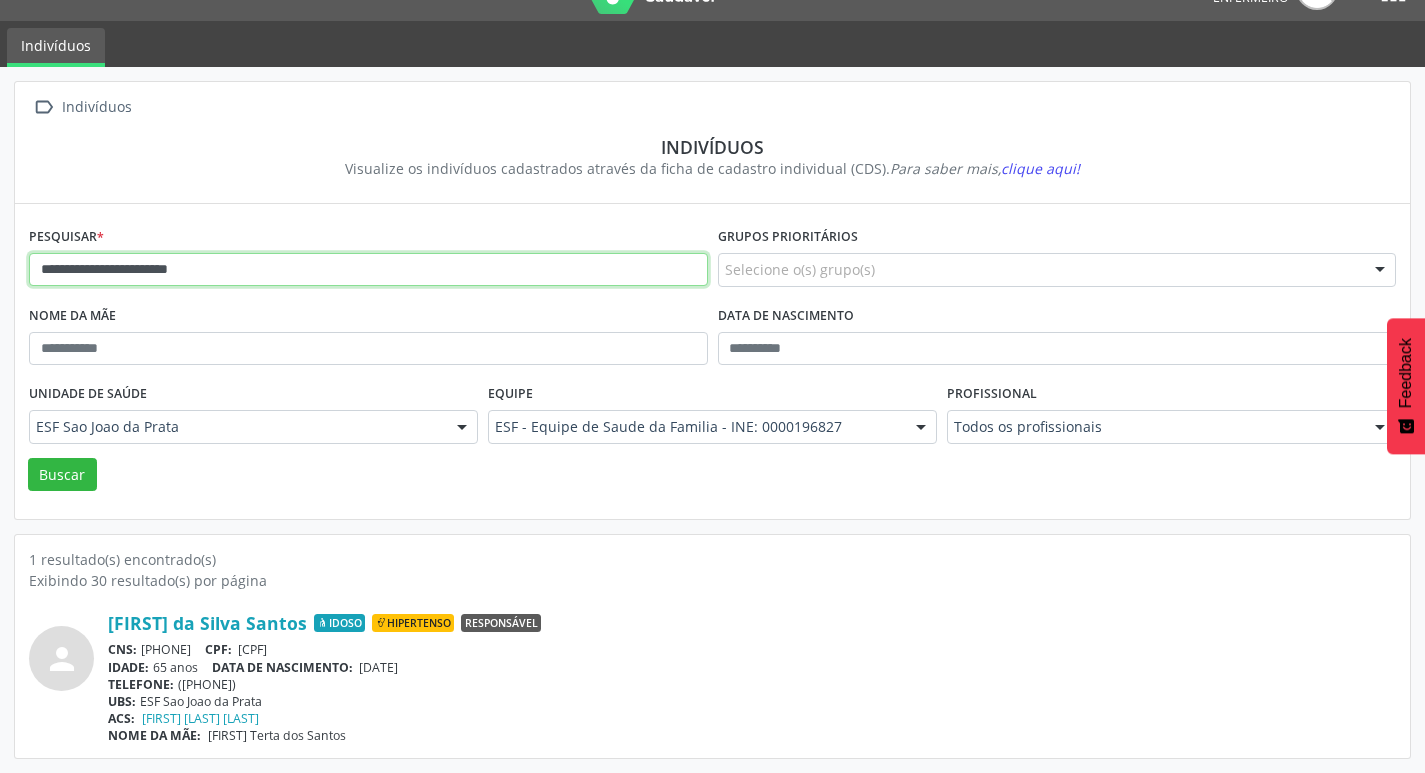 drag, startPoint x: 254, startPoint y: 266, endPoint x: 25, endPoint y: 260, distance: 229.07858 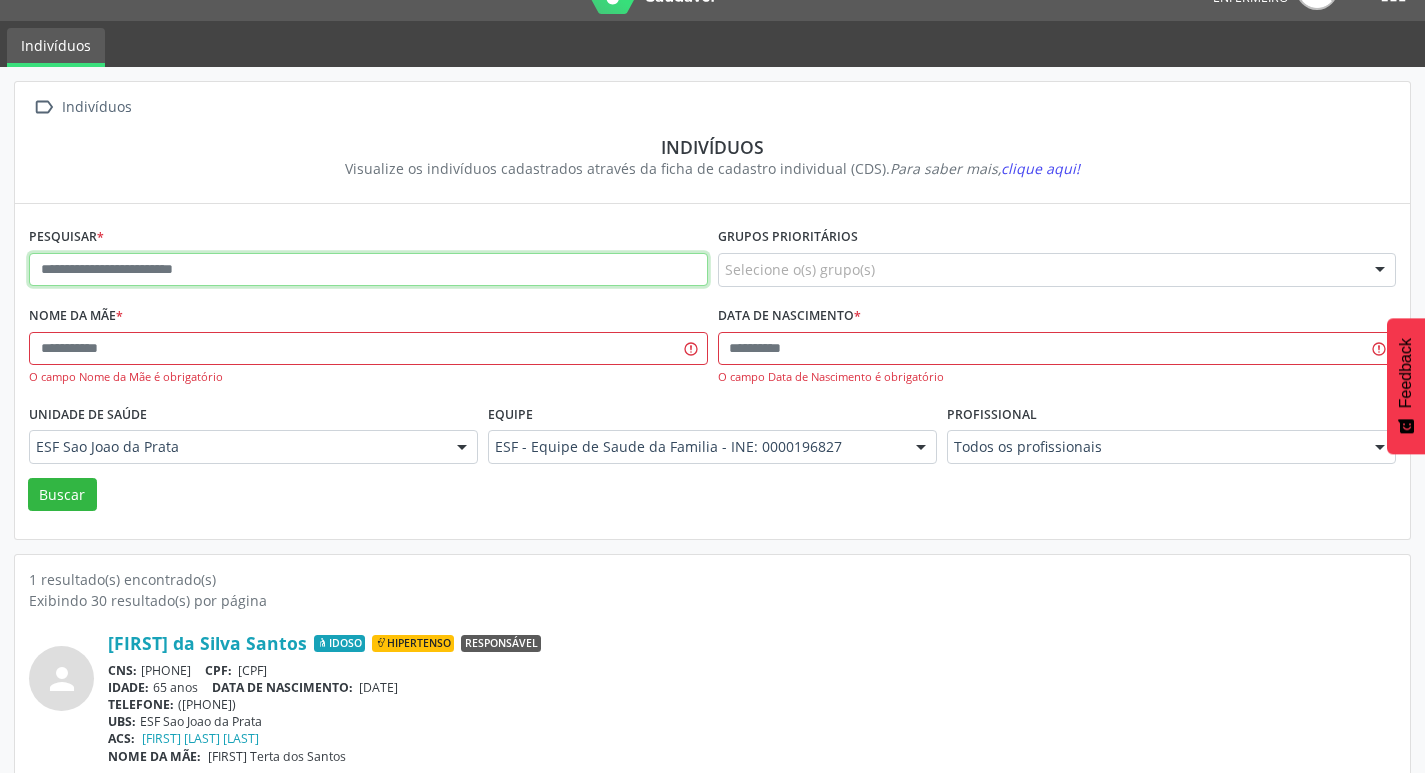 paste on "**********" 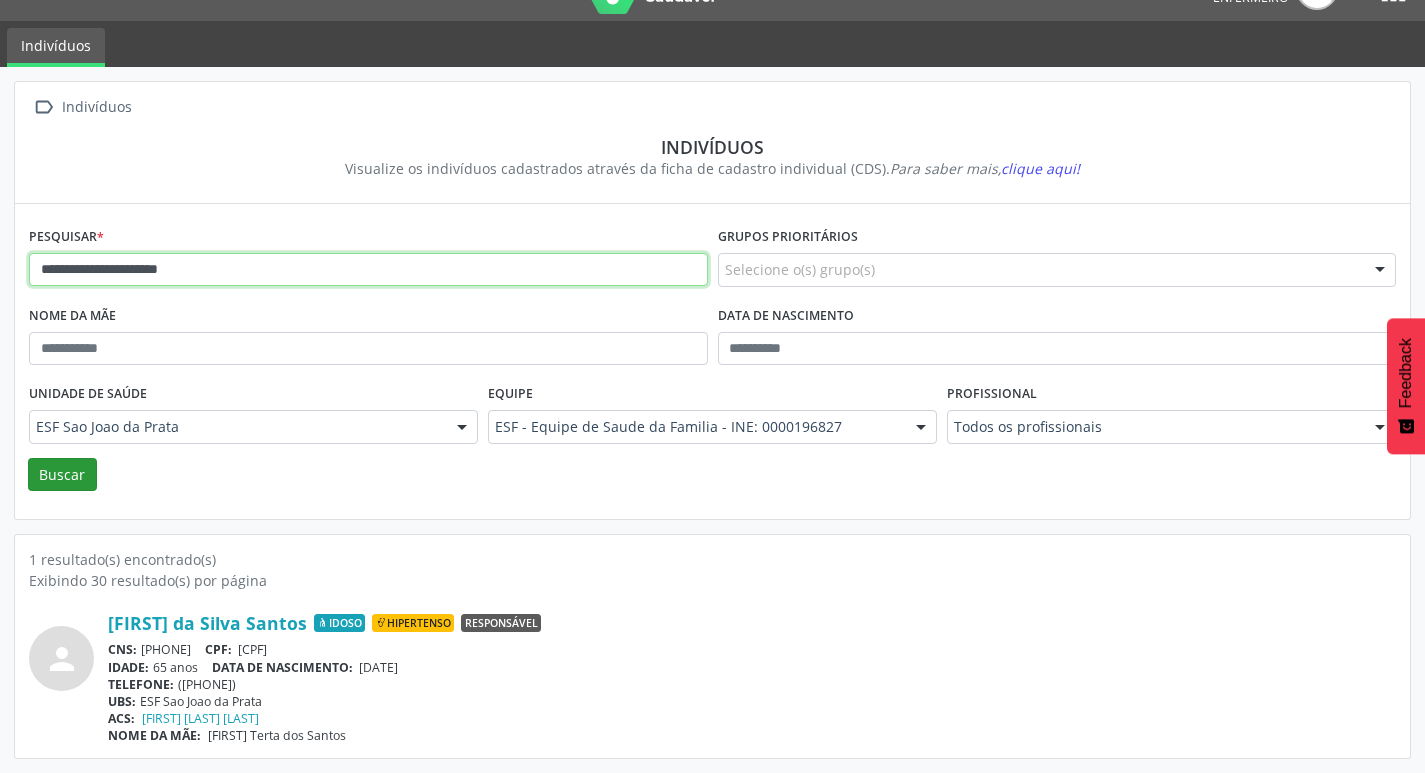 type on "**********" 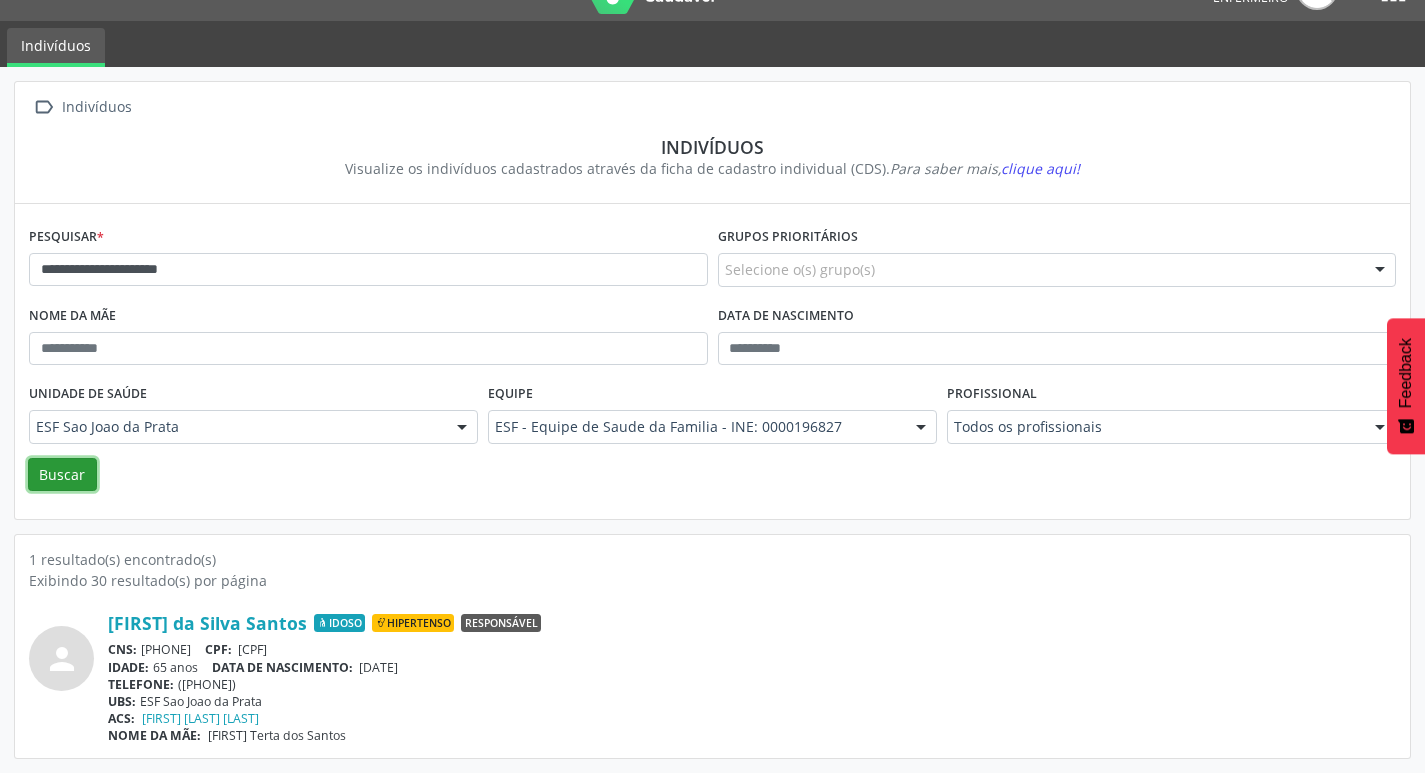 click on "Buscar" at bounding box center (62, 475) 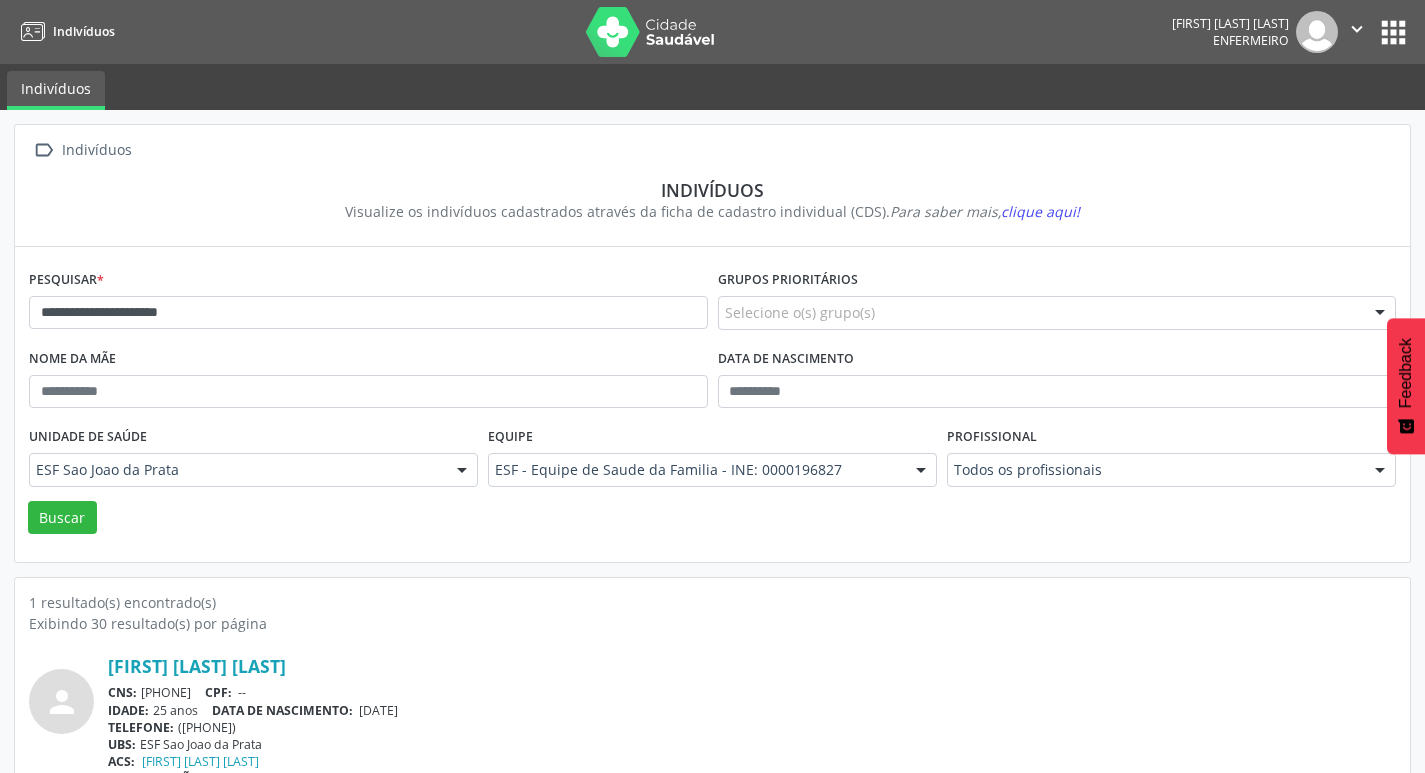 scroll, scrollTop: 43, scrollLeft: 0, axis: vertical 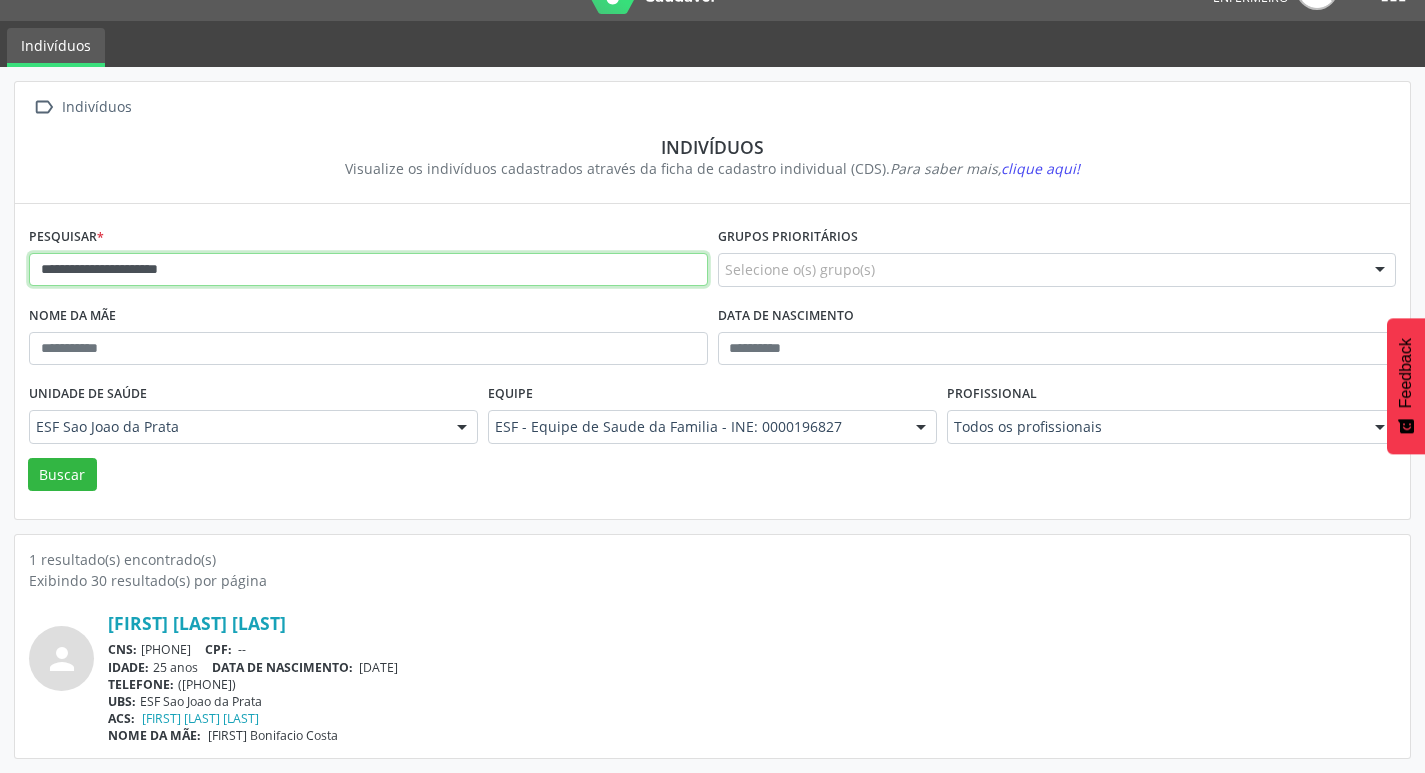 drag, startPoint x: 242, startPoint y: 275, endPoint x: 32, endPoint y: 279, distance: 210.03809 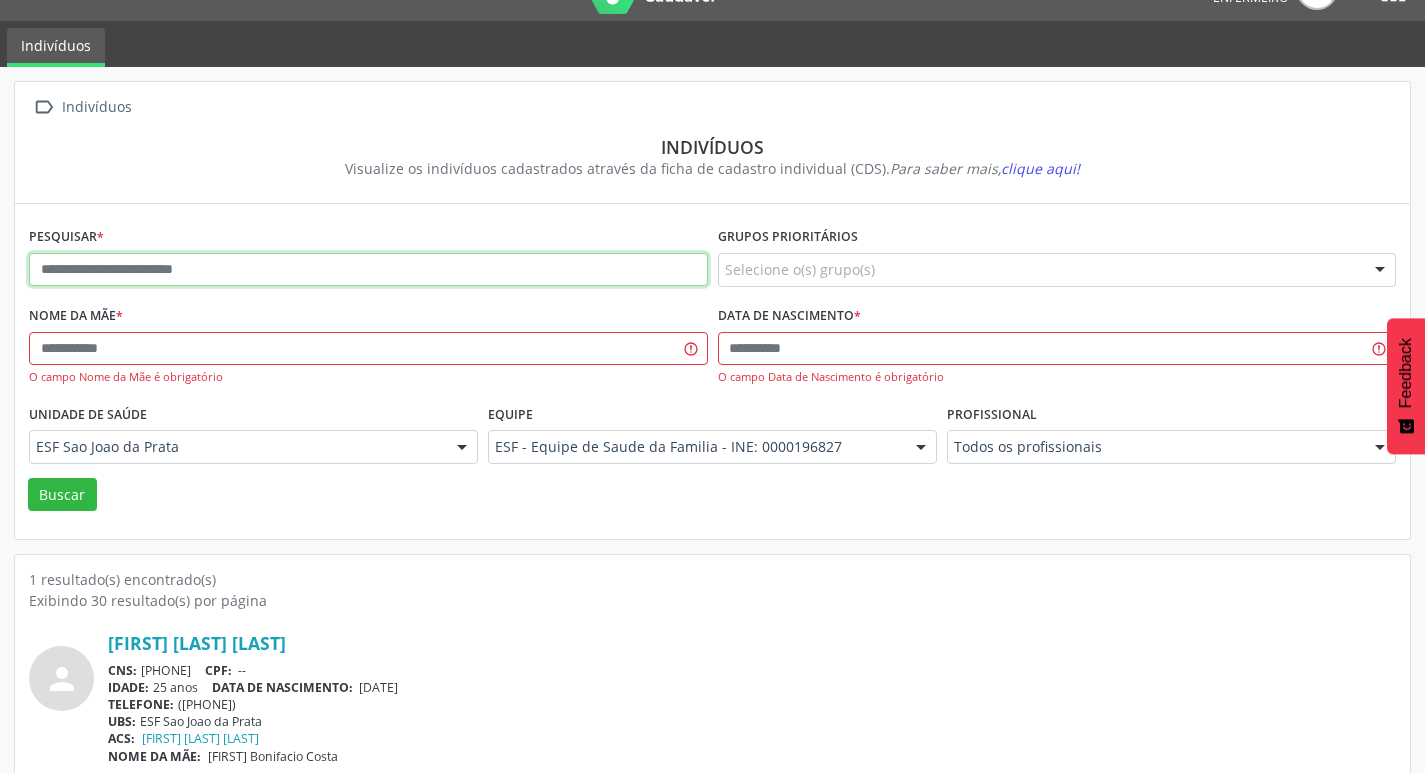 paste on "**********" 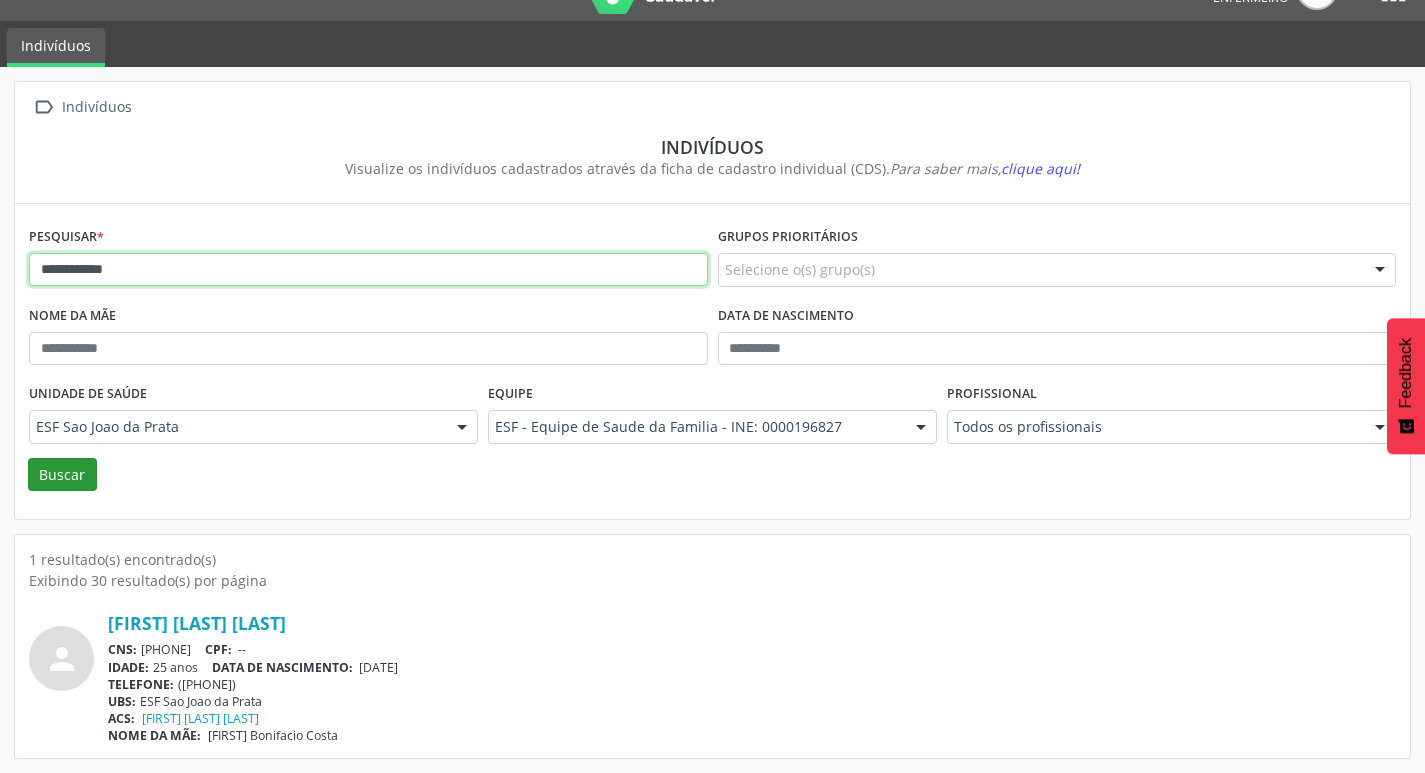 type on "**********" 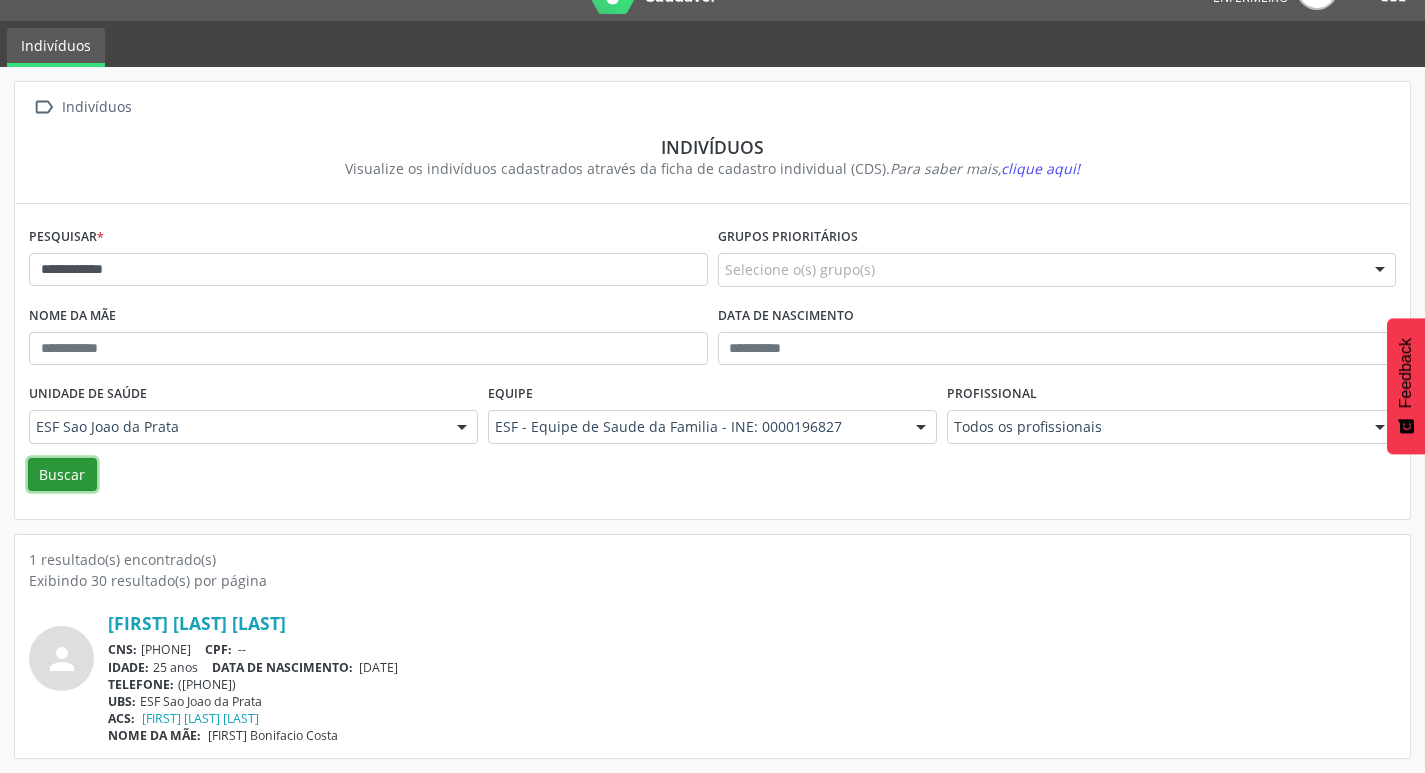 click on "Buscar" at bounding box center [62, 475] 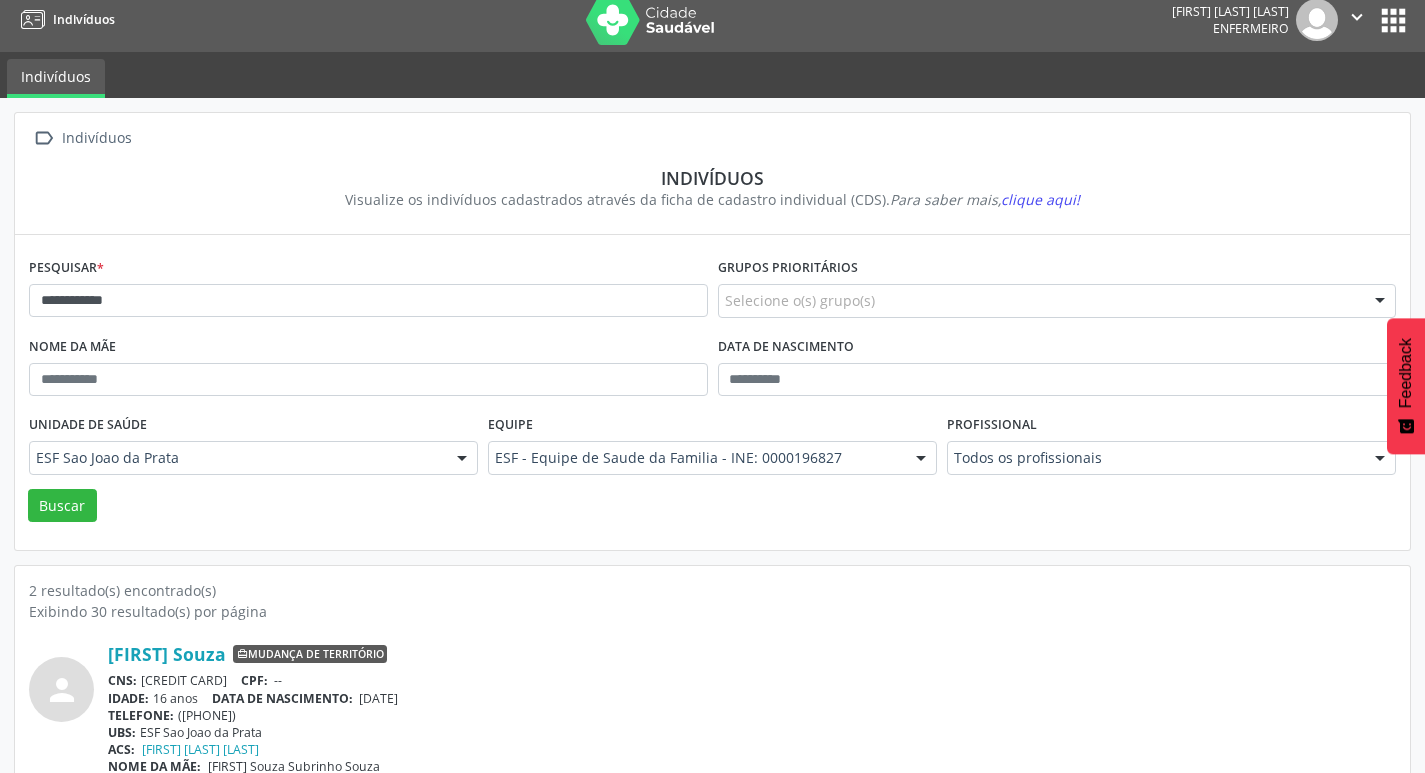 scroll, scrollTop: 0, scrollLeft: 0, axis: both 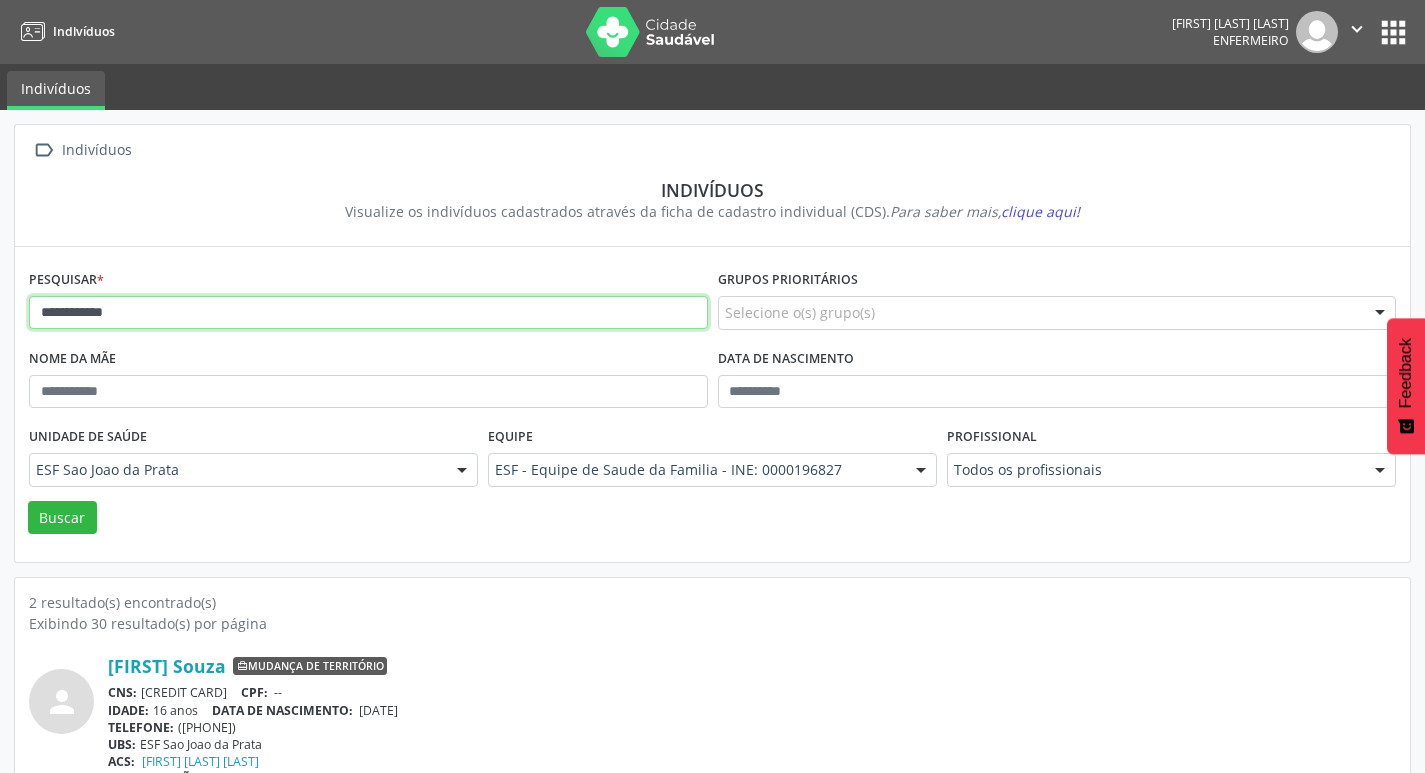 drag, startPoint x: 319, startPoint y: 314, endPoint x: 31, endPoint y: 326, distance: 288.24988 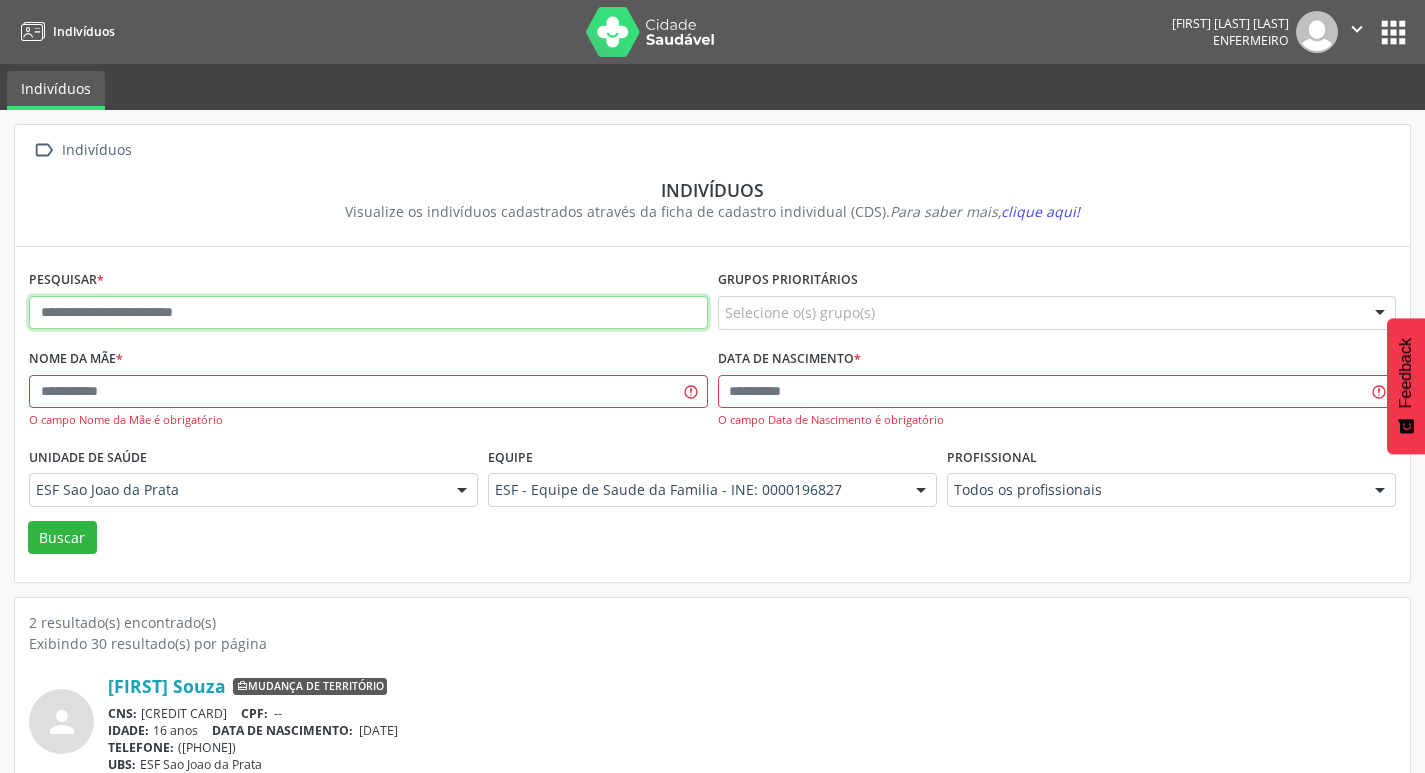 paste on "**********" 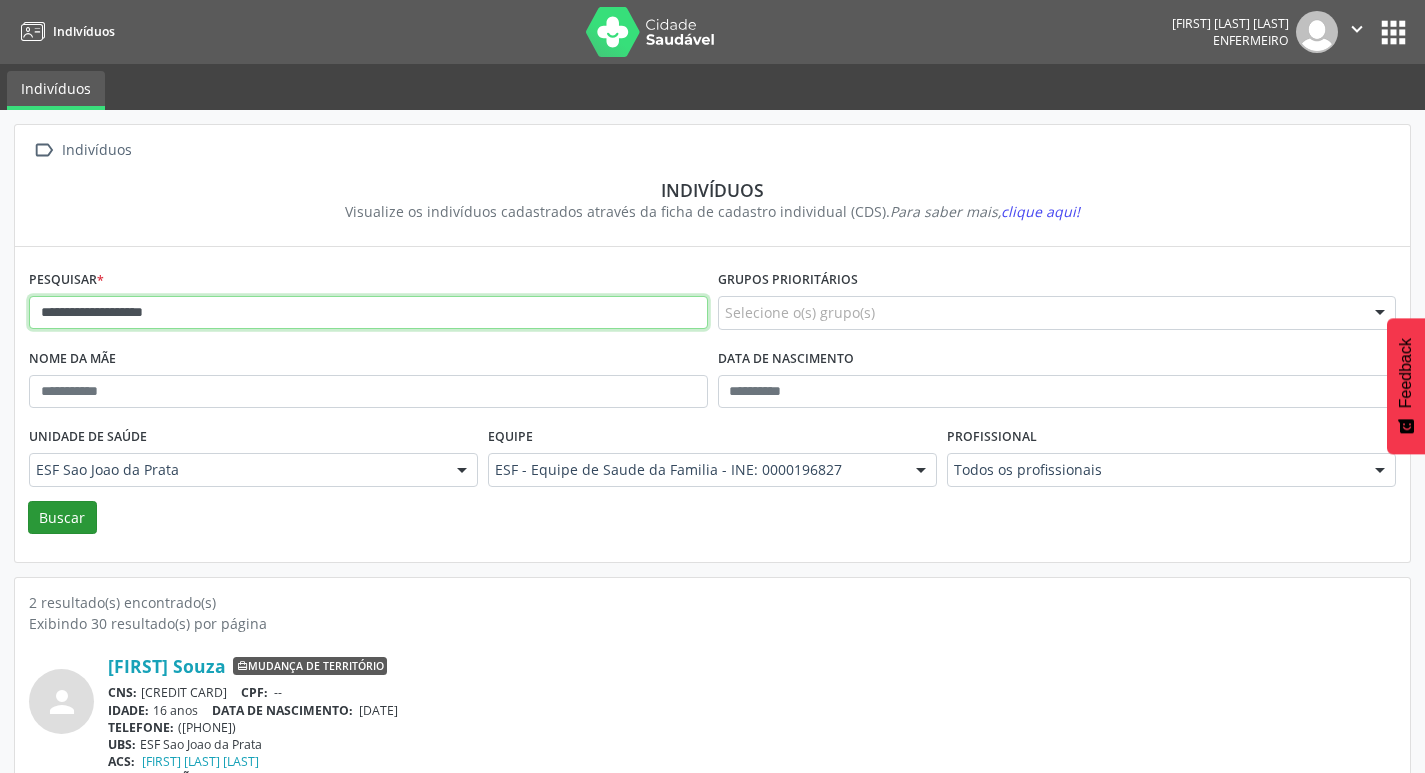 type on "**********" 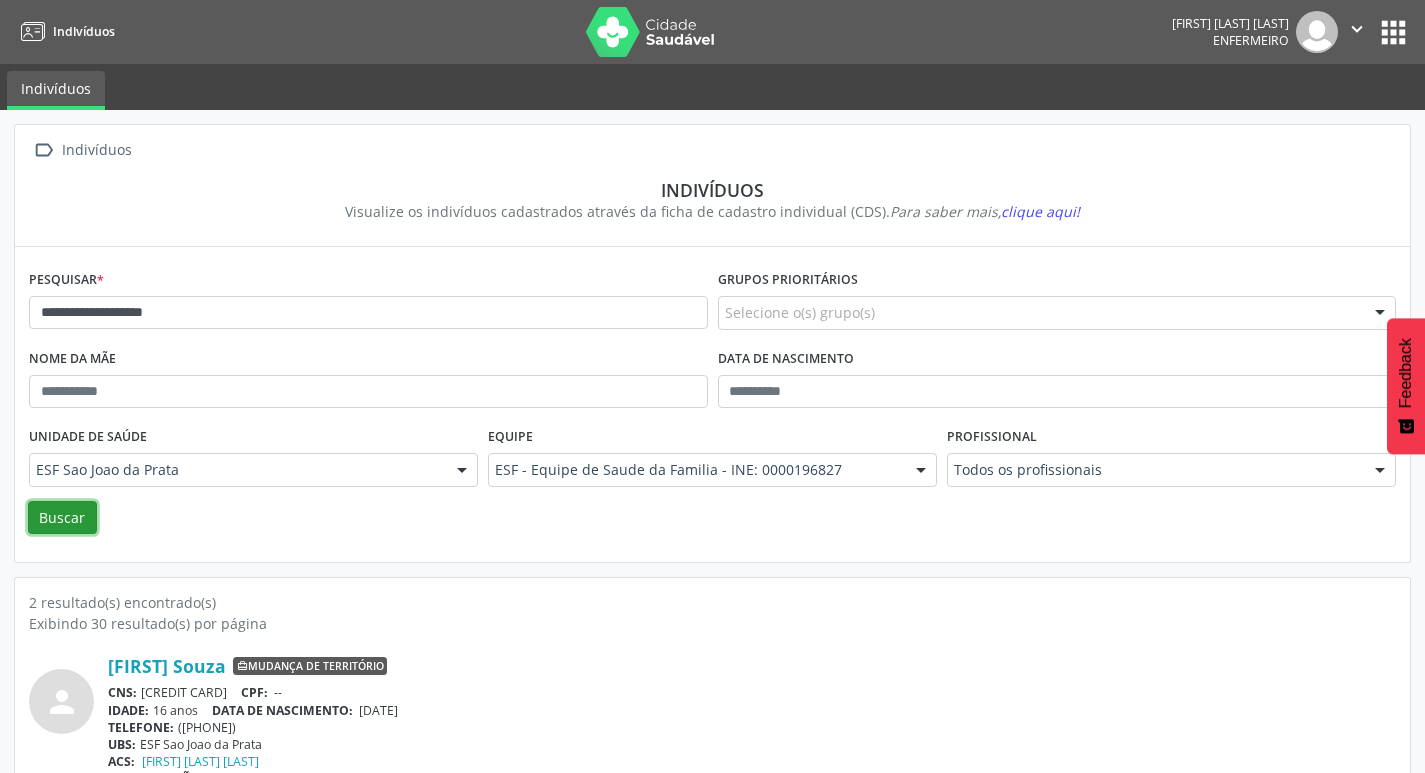 click on "Buscar" at bounding box center (62, 518) 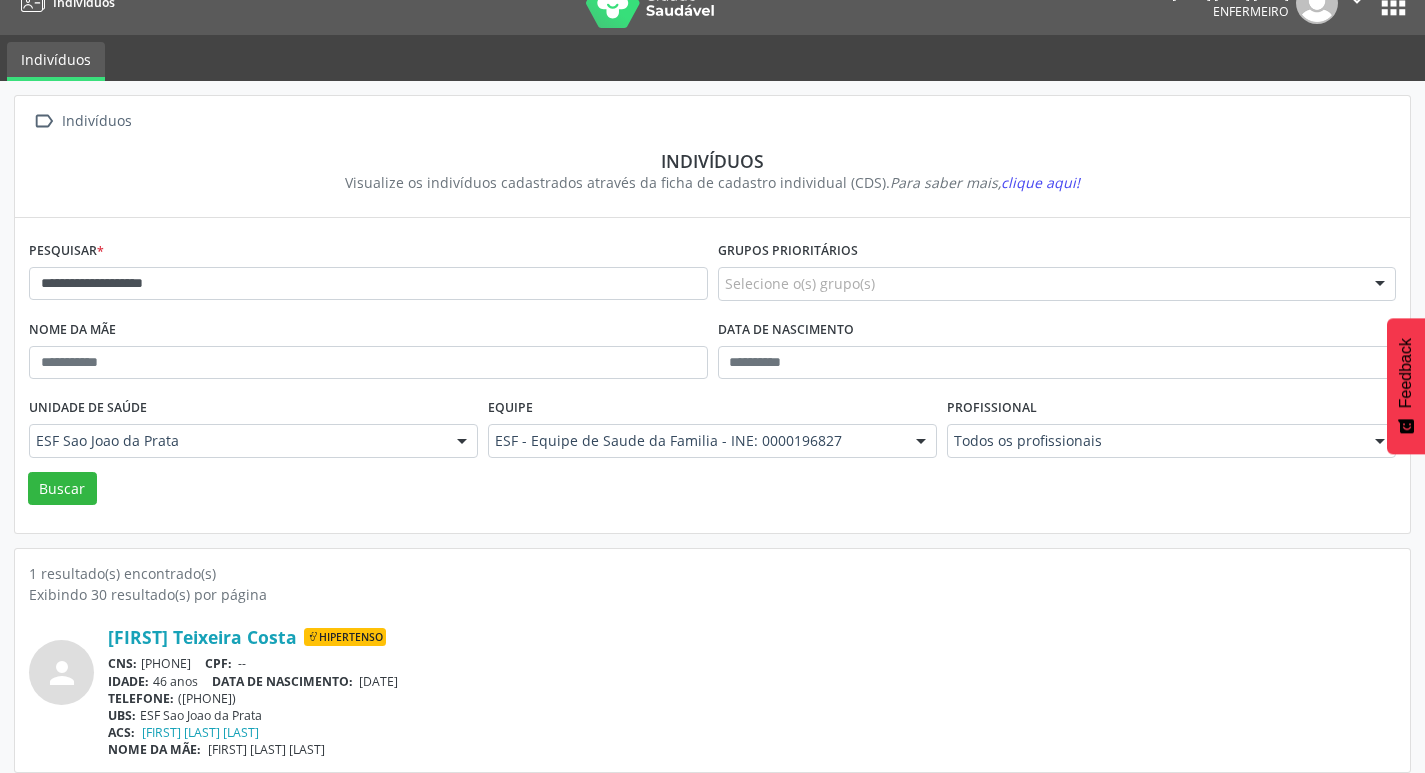 scroll, scrollTop: 43, scrollLeft: 0, axis: vertical 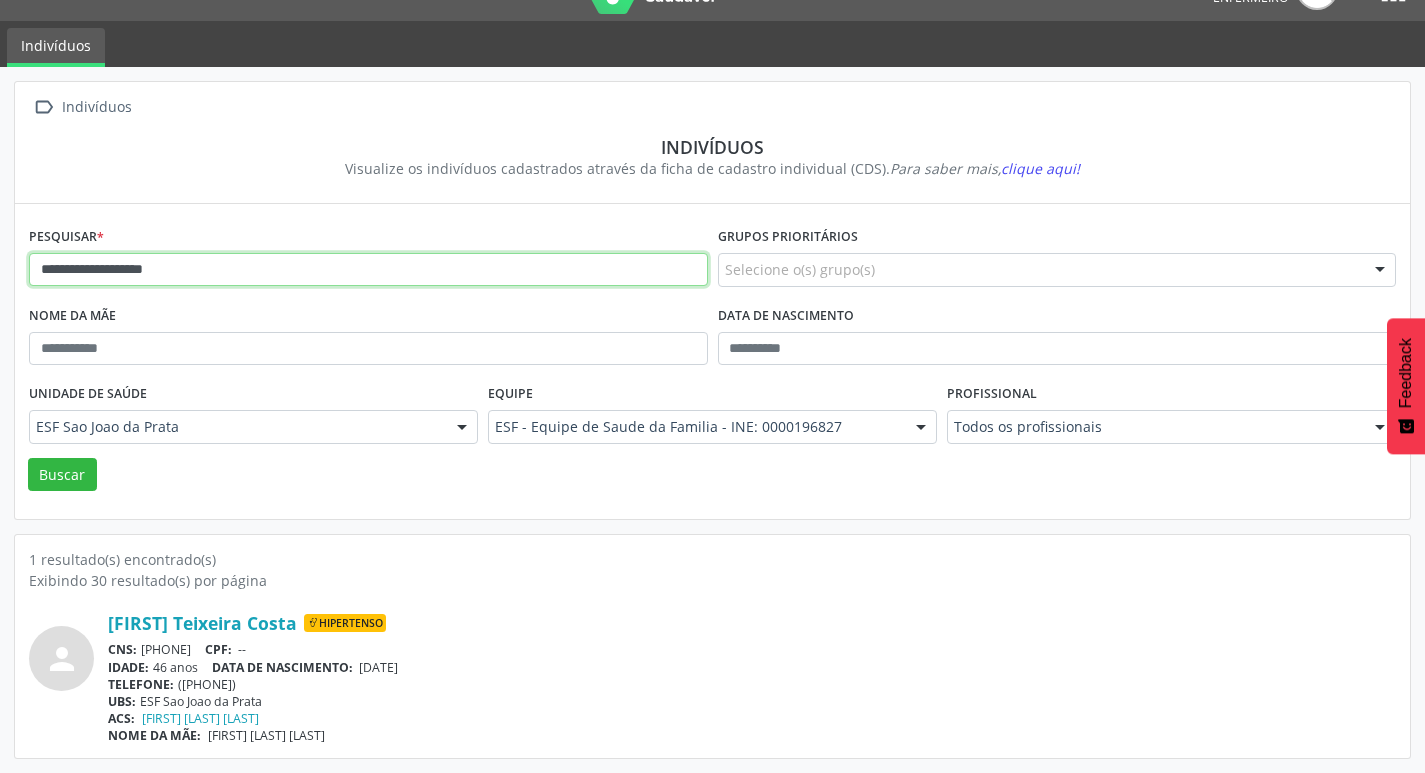 drag, startPoint x: 36, startPoint y: 269, endPoint x: 254, endPoint y: 269, distance: 218 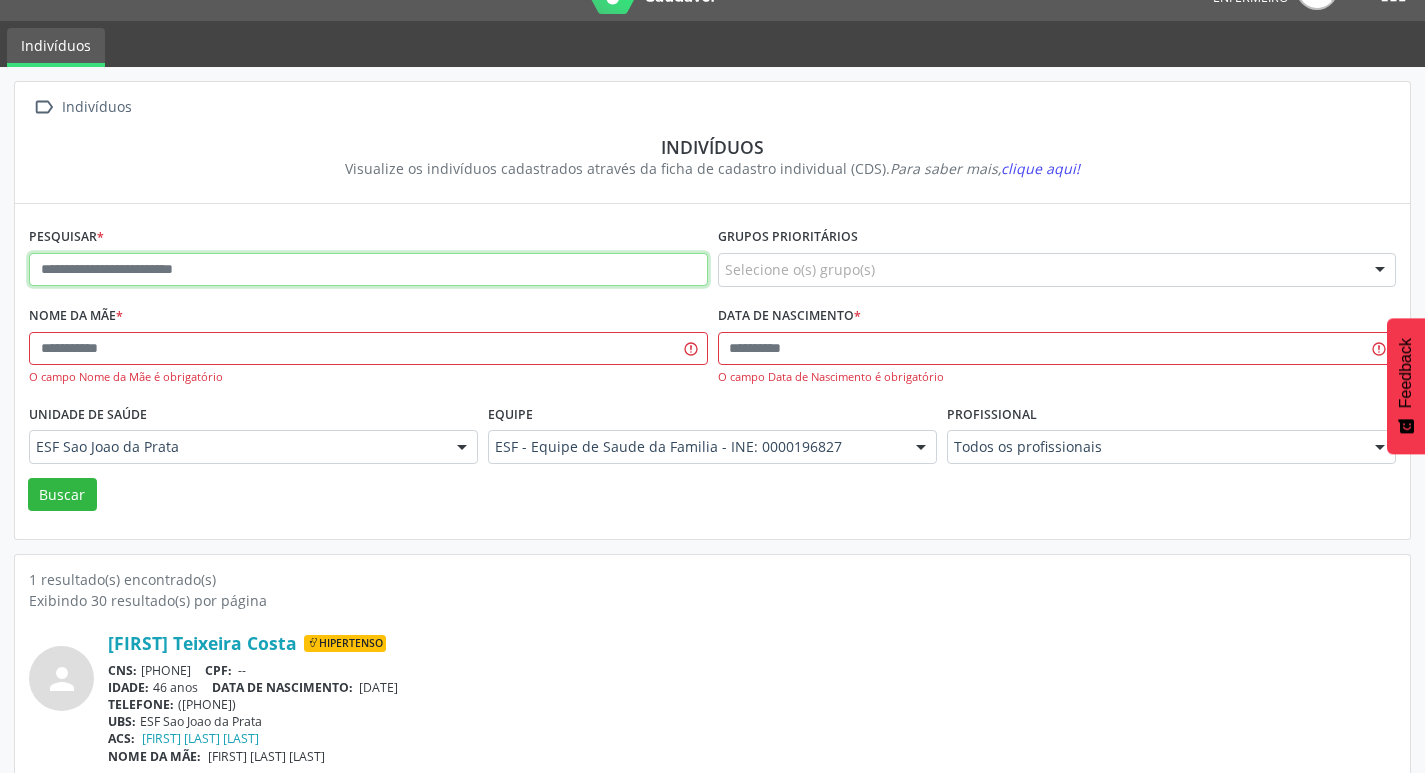 paste on "**********" 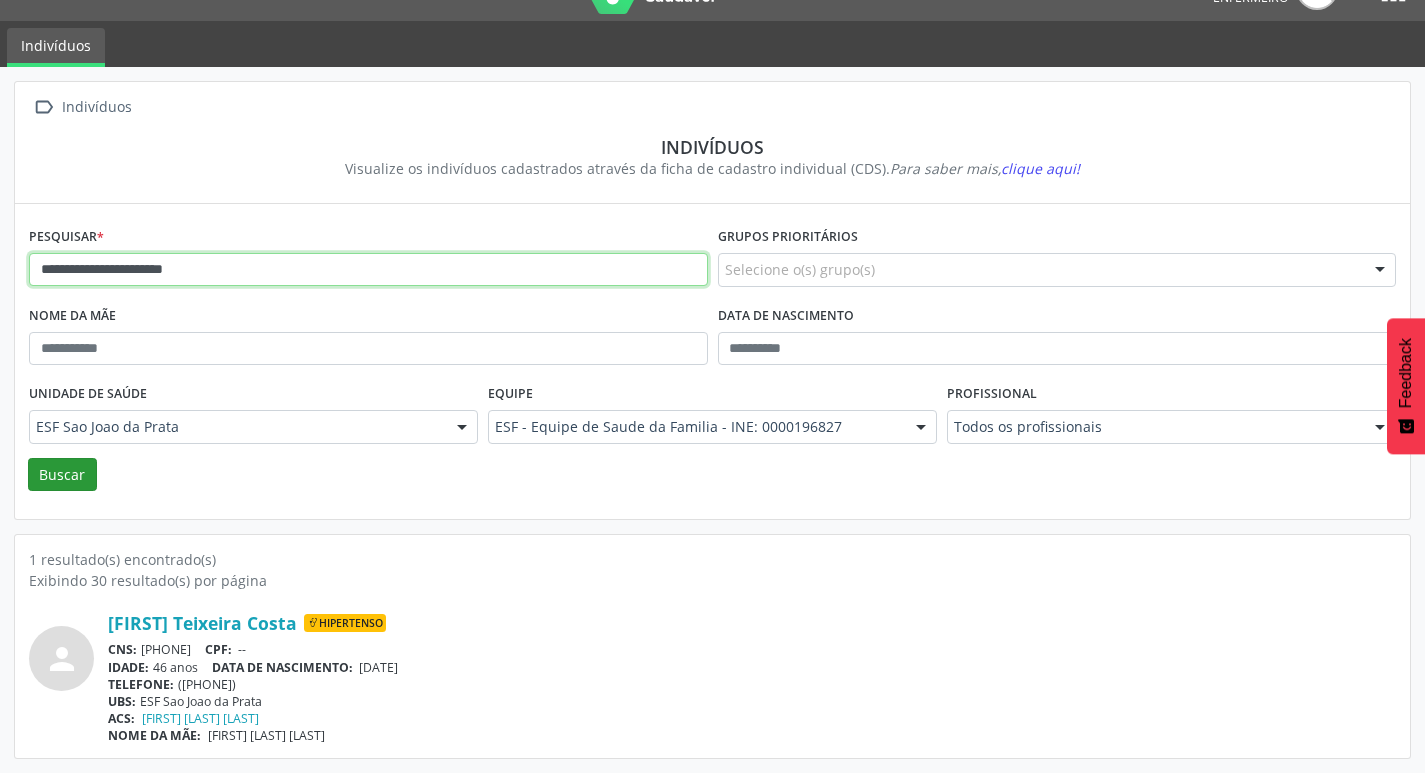 type on "**********" 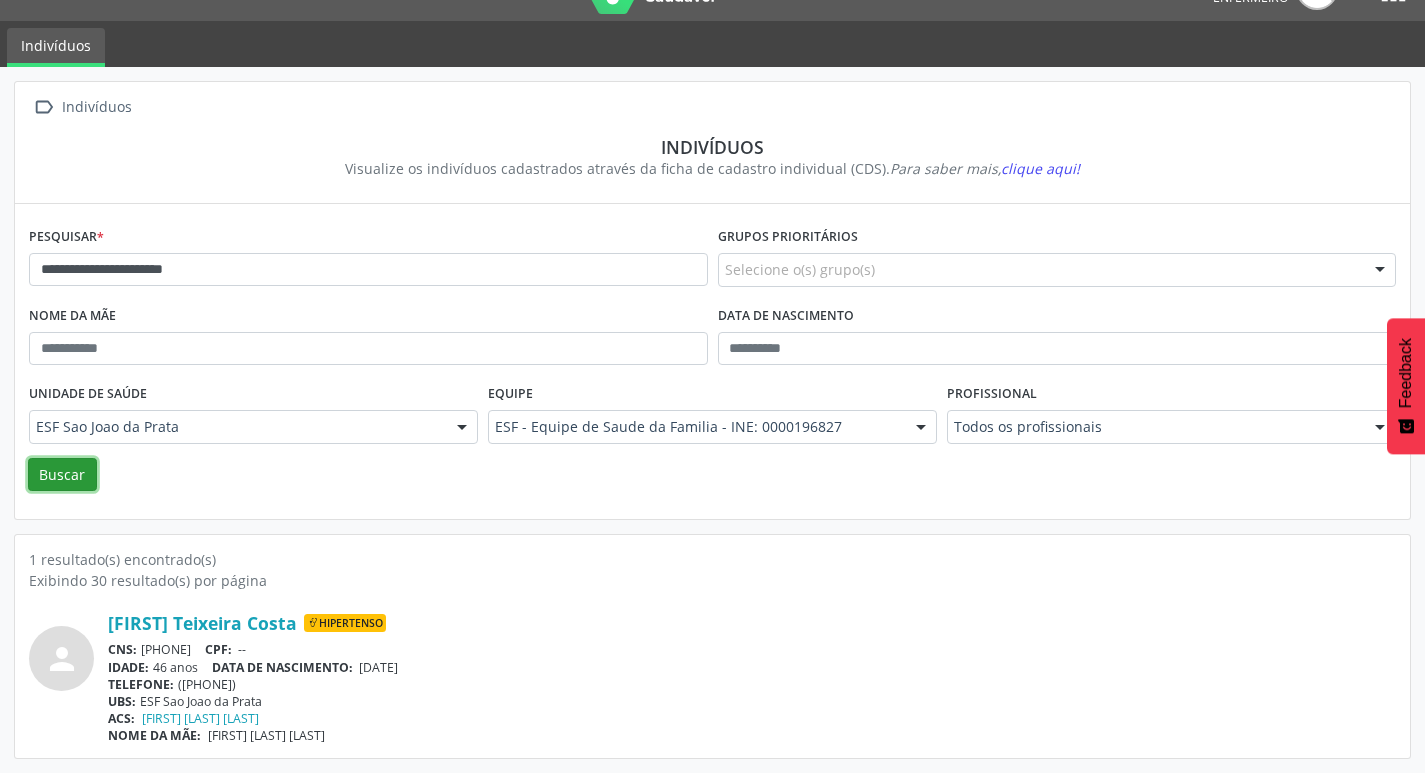 click on "Buscar" at bounding box center (62, 475) 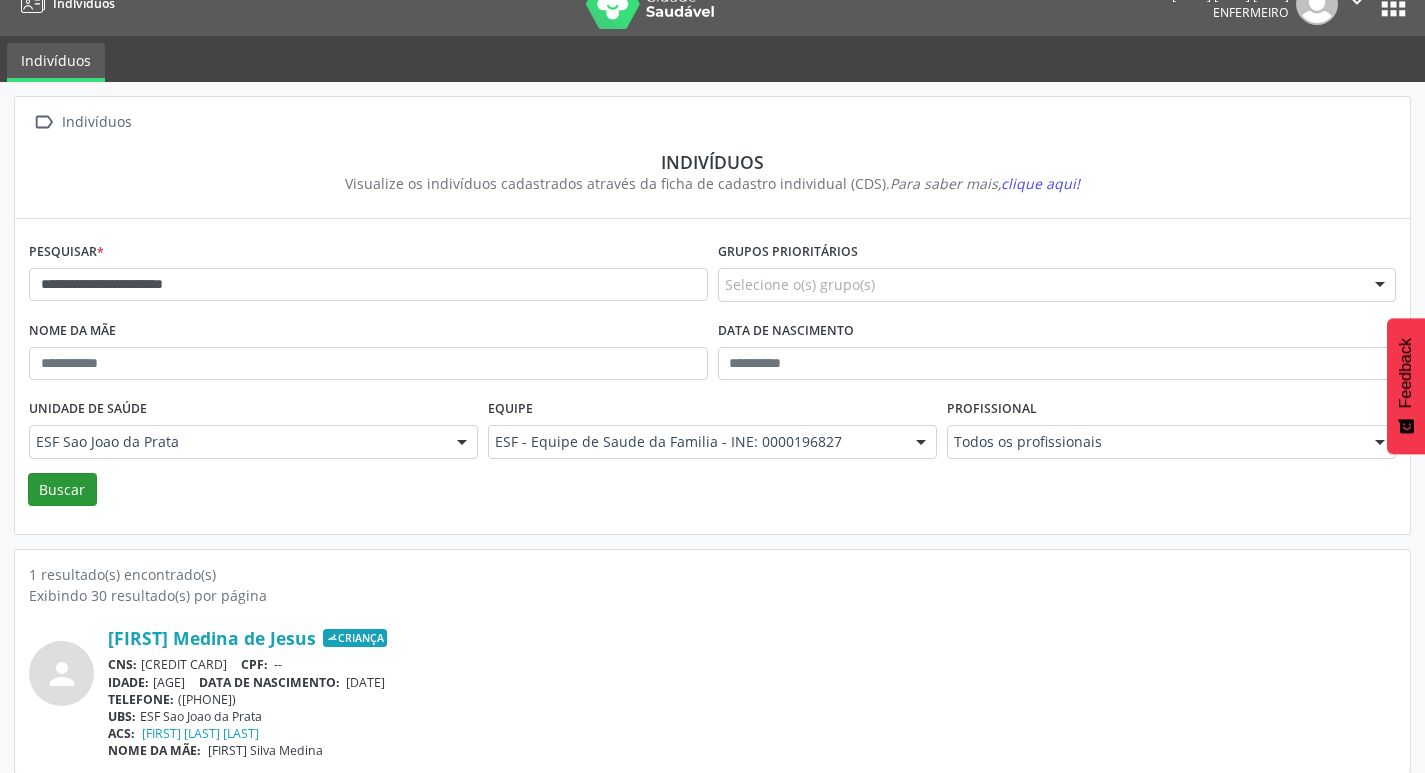 scroll, scrollTop: 43, scrollLeft: 0, axis: vertical 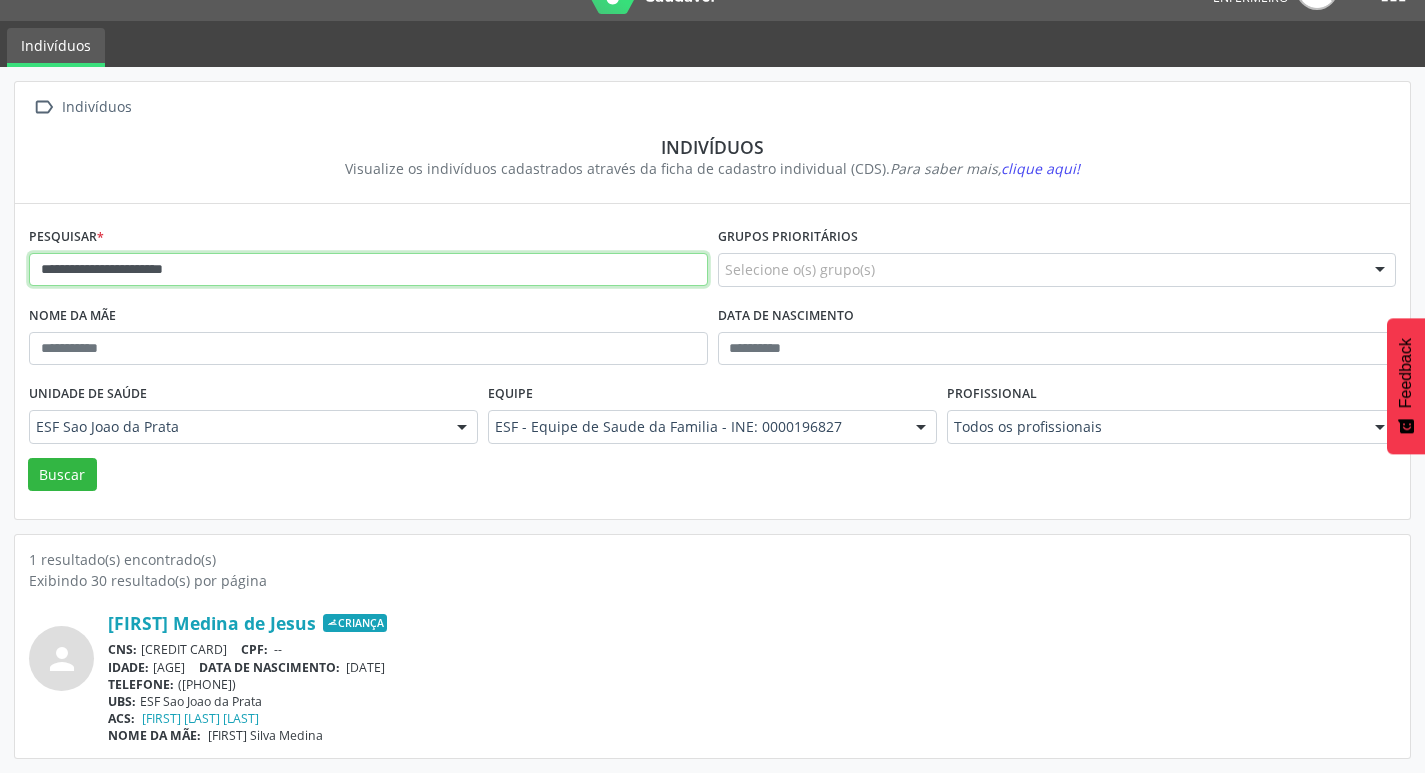 drag, startPoint x: 231, startPoint y: 259, endPoint x: 13, endPoint y: 285, distance: 219.54498 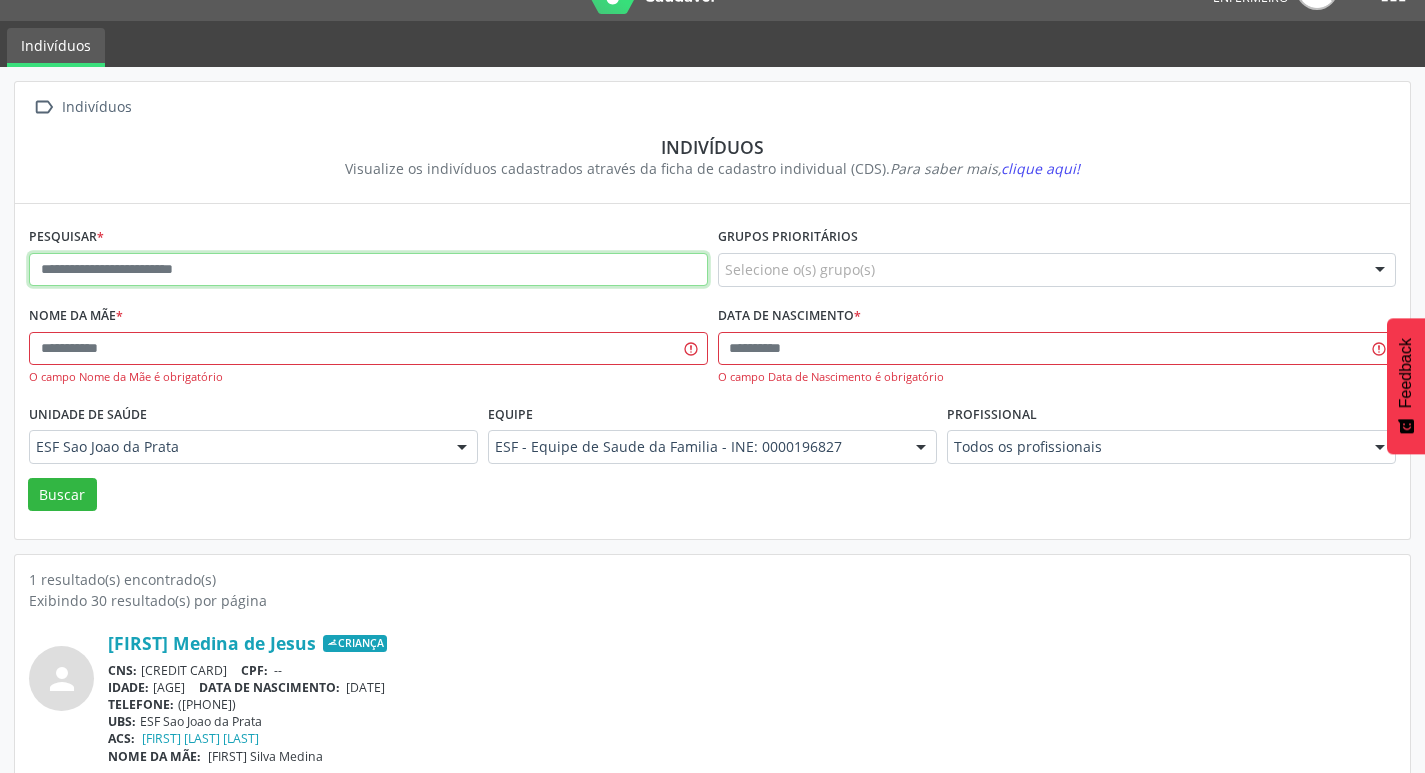 paste on "**********" 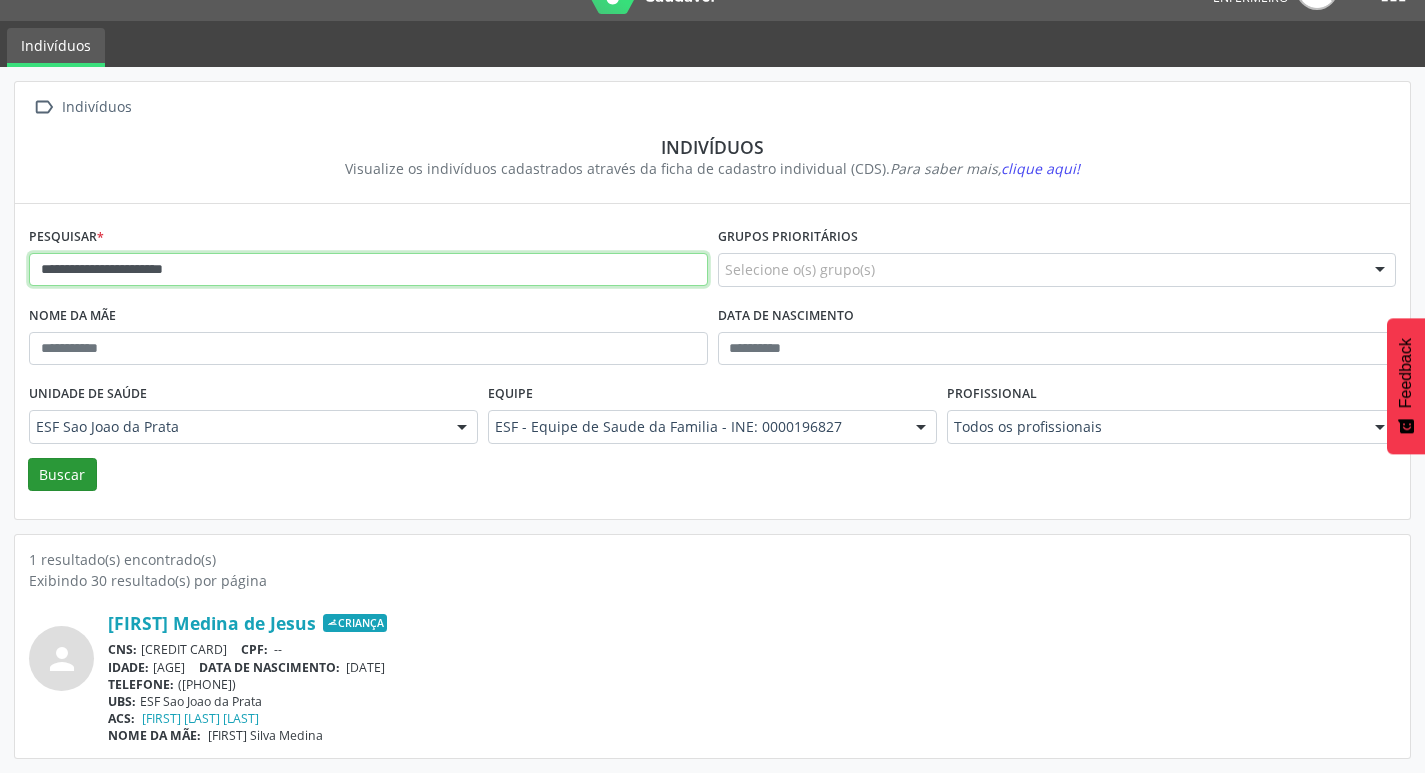 type on "**********" 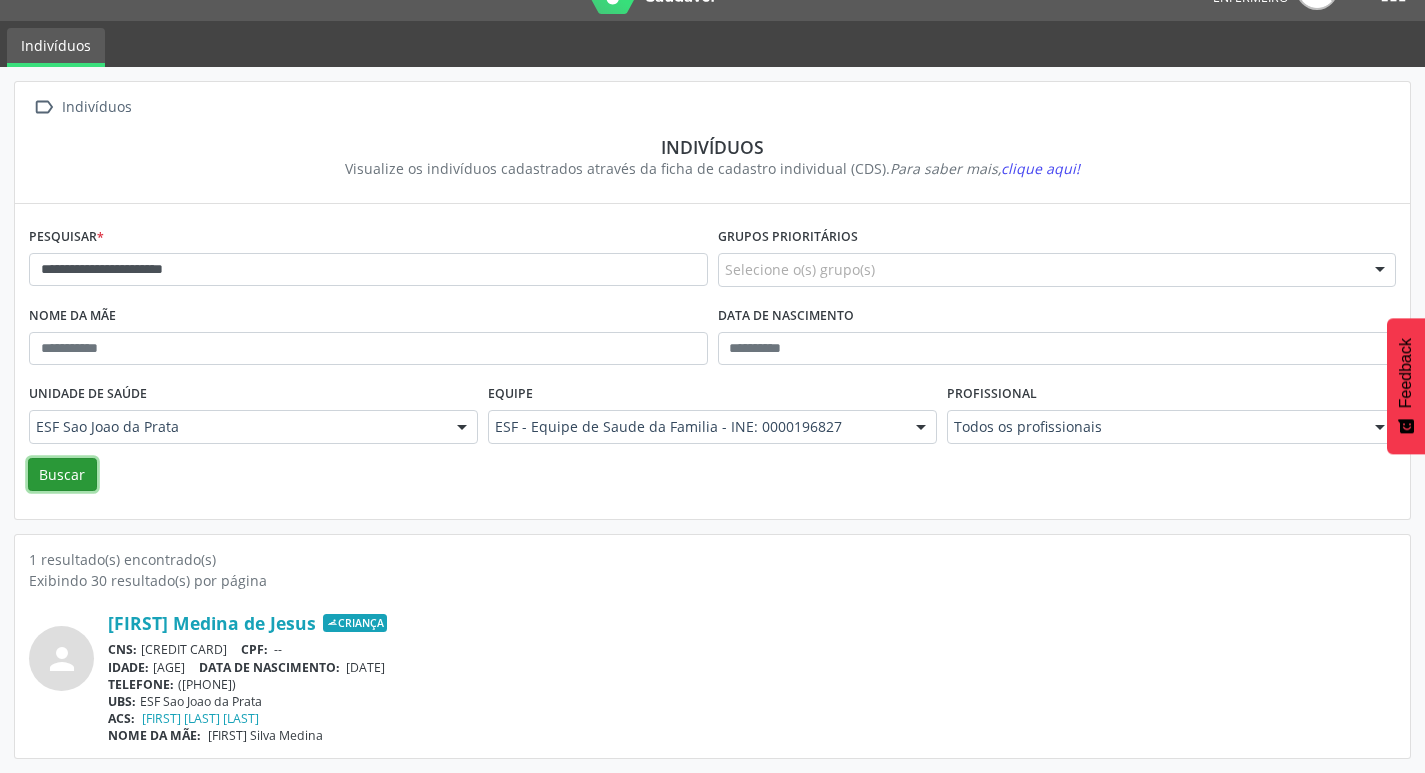 click on "Buscar" at bounding box center (62, 475) 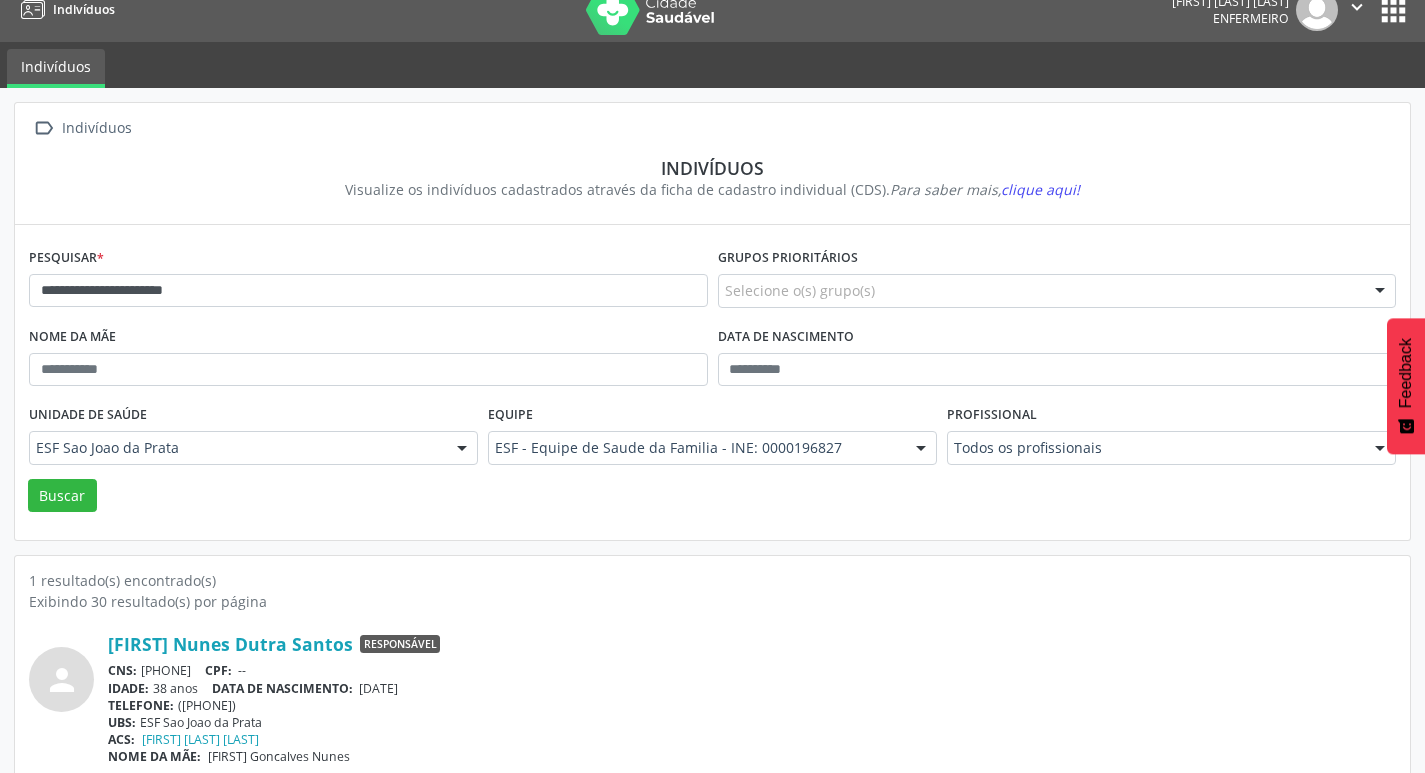 scroll, scrollTop: 43, scrollLeft: 0, axis: vertical 